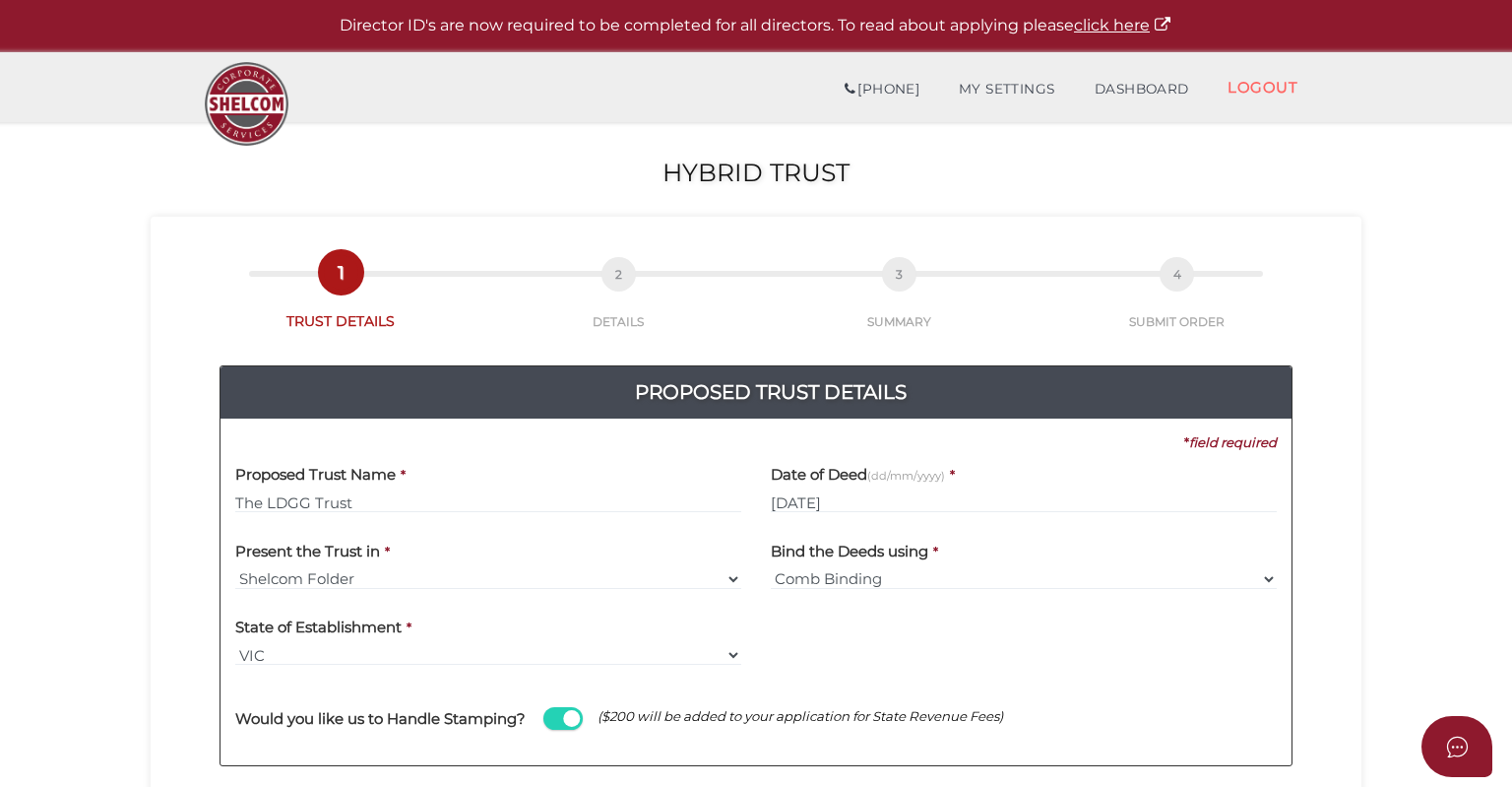 select on "Shelcom Folder" 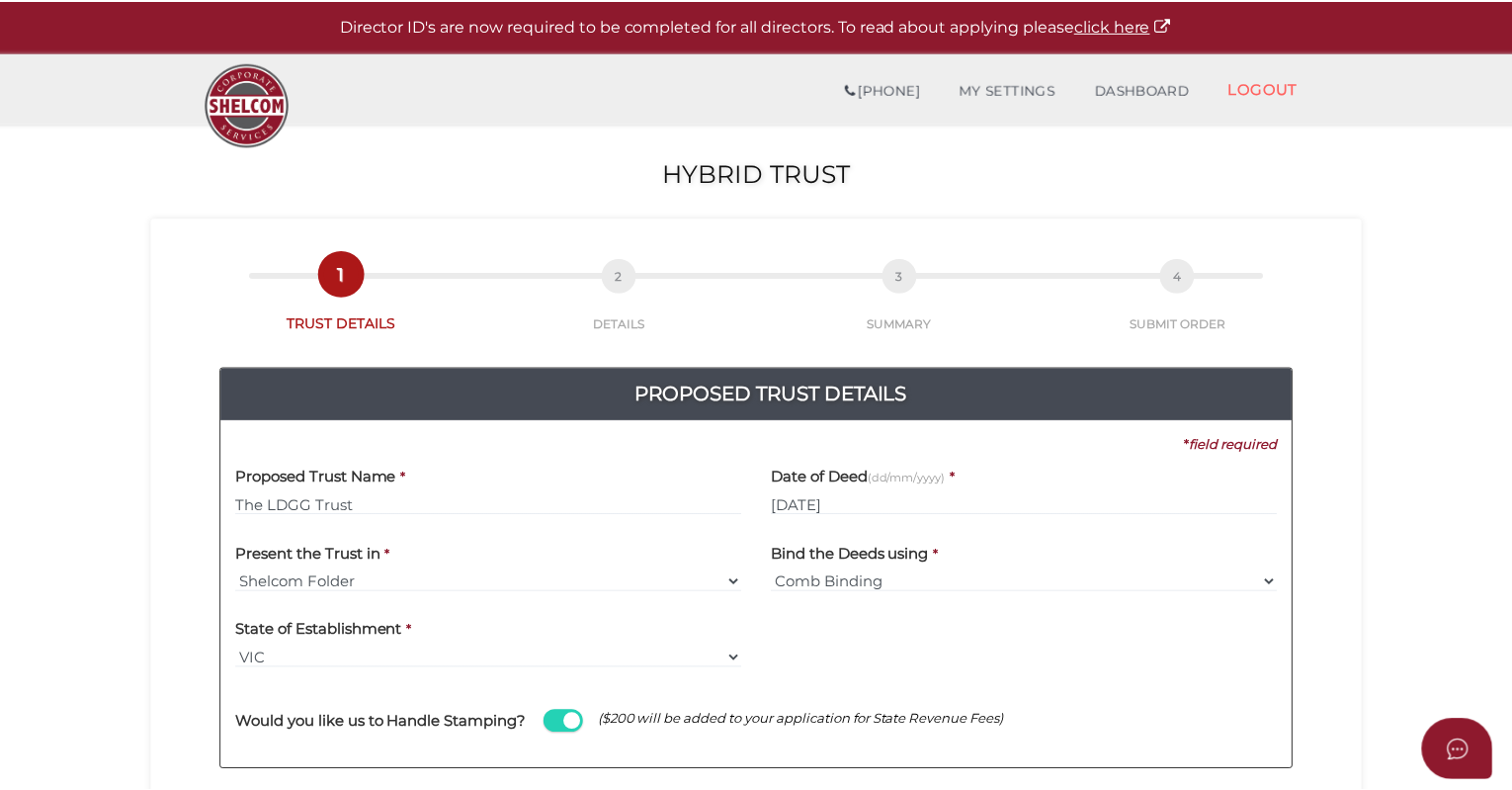 scroll, scrollTop: 0, scrollLeft: 0, axis: both 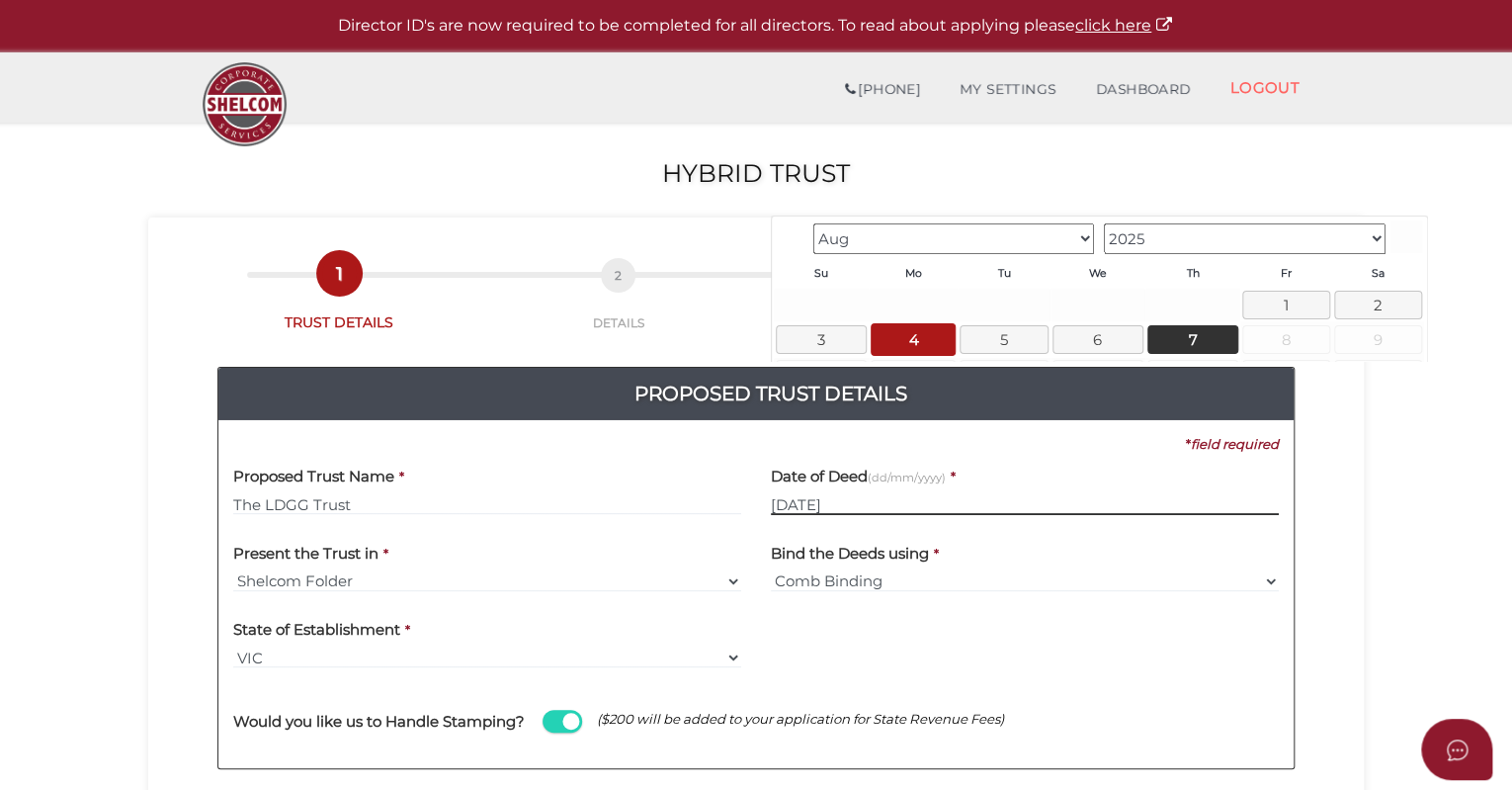 click on "04/08/2025" at bounding box center (1025, 504) 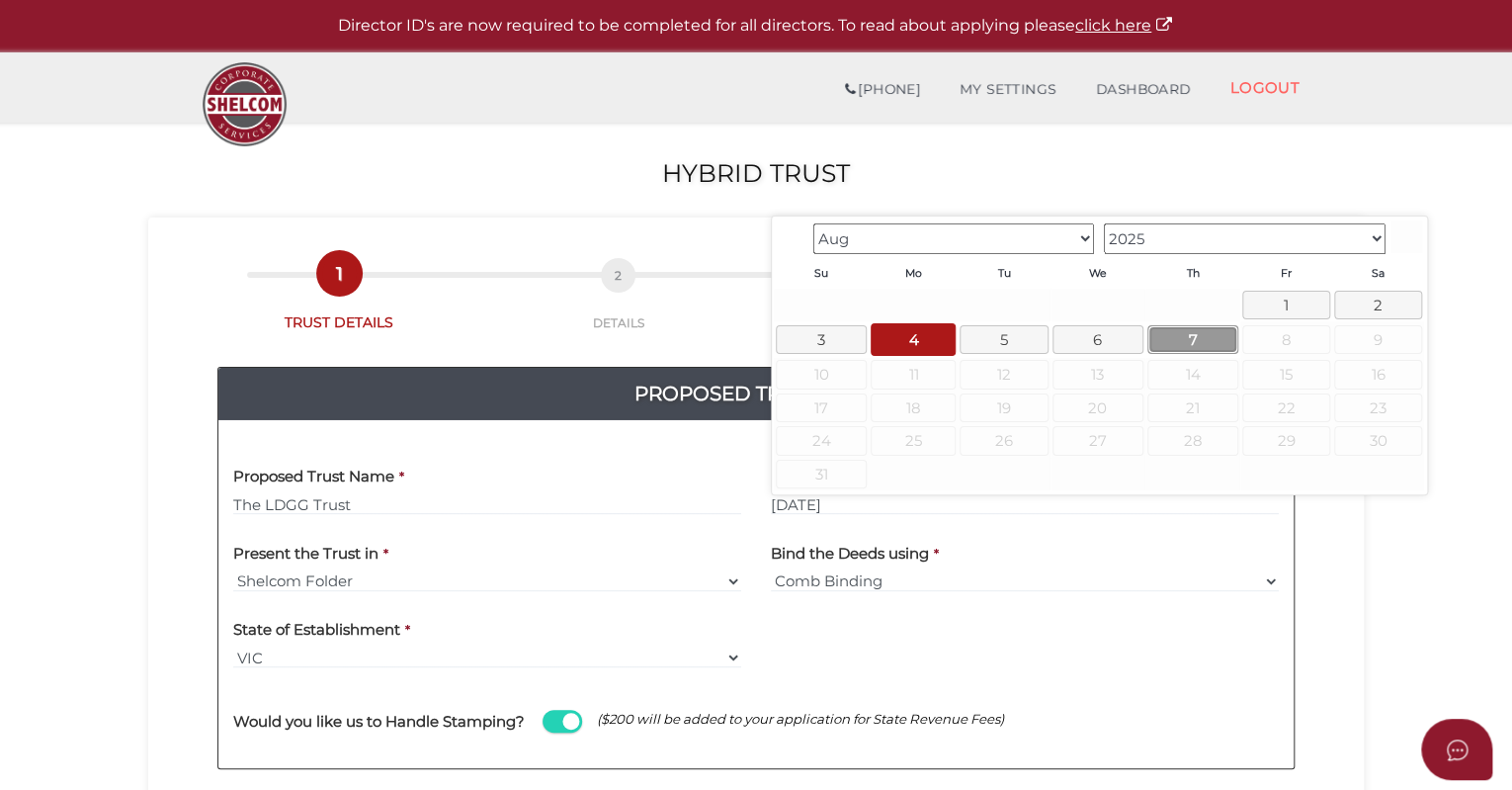 click on "7" at bounding box center (1193, 339) 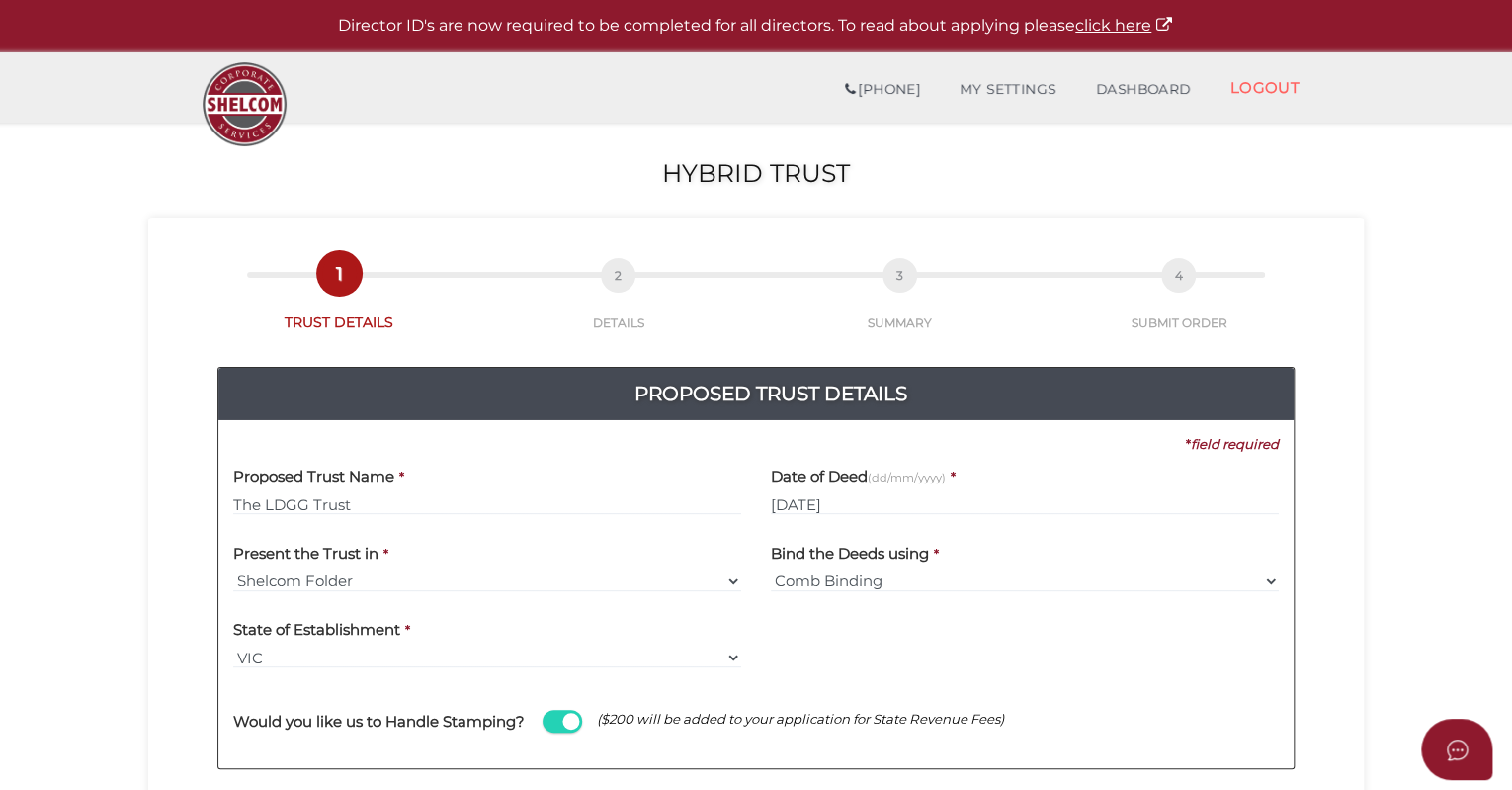 scroll, scrollTop: 99, scrollLeft: 0, axis: vertical 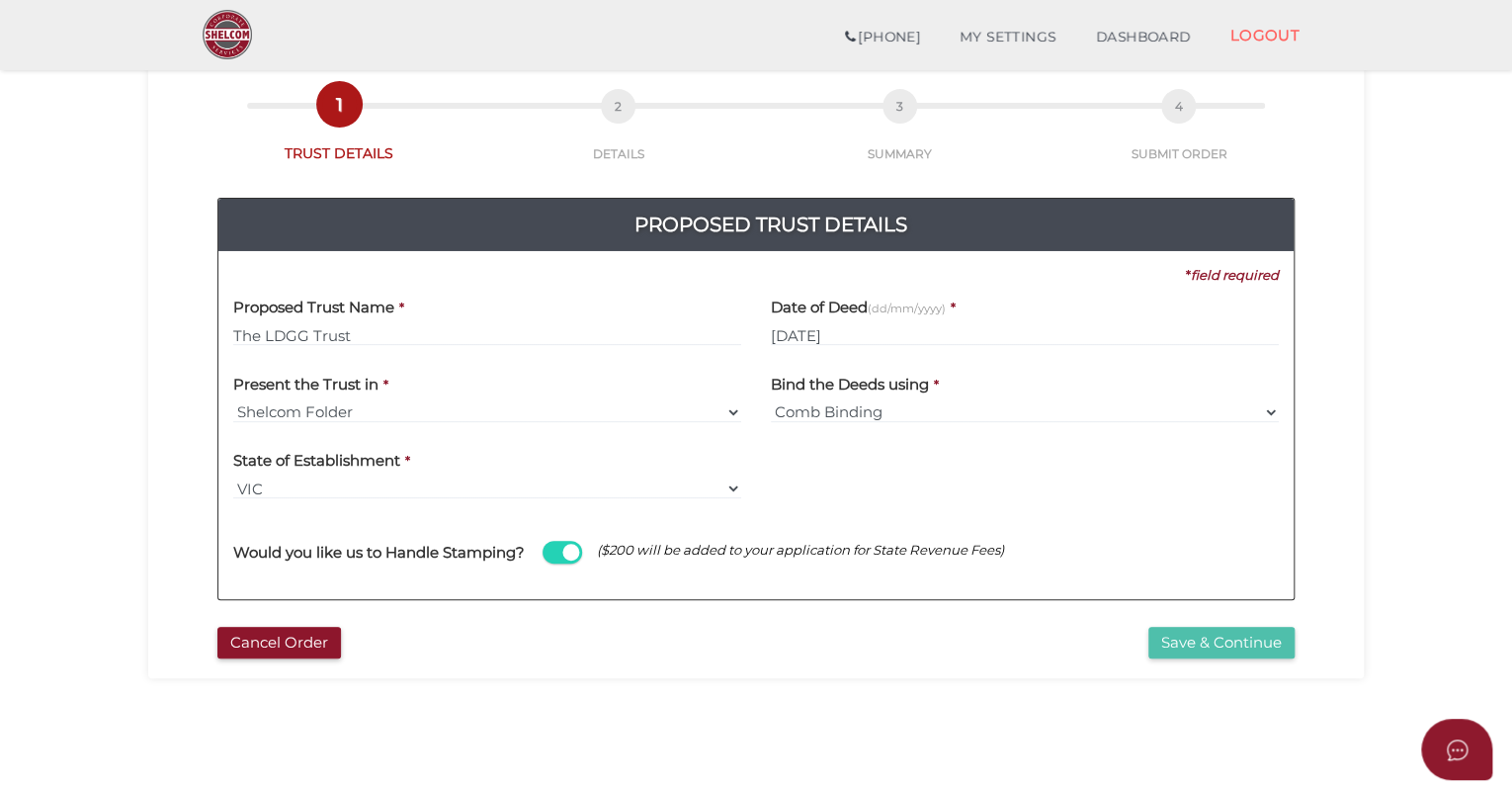 click on "Save & Continue" at bounding box center (1221, 643) 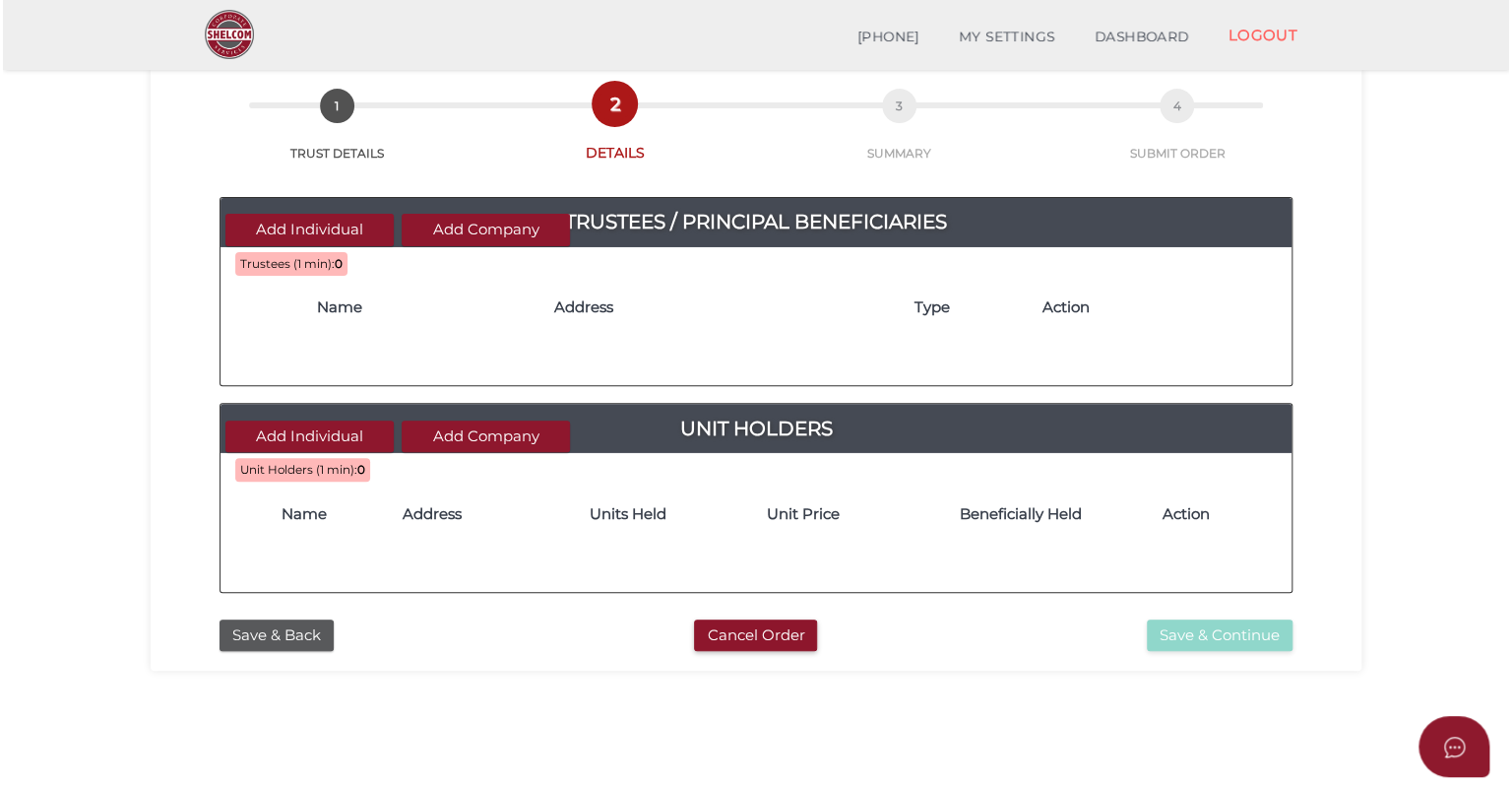 scroll, scrollTop: 0, scrollLeft: 0, axis: both 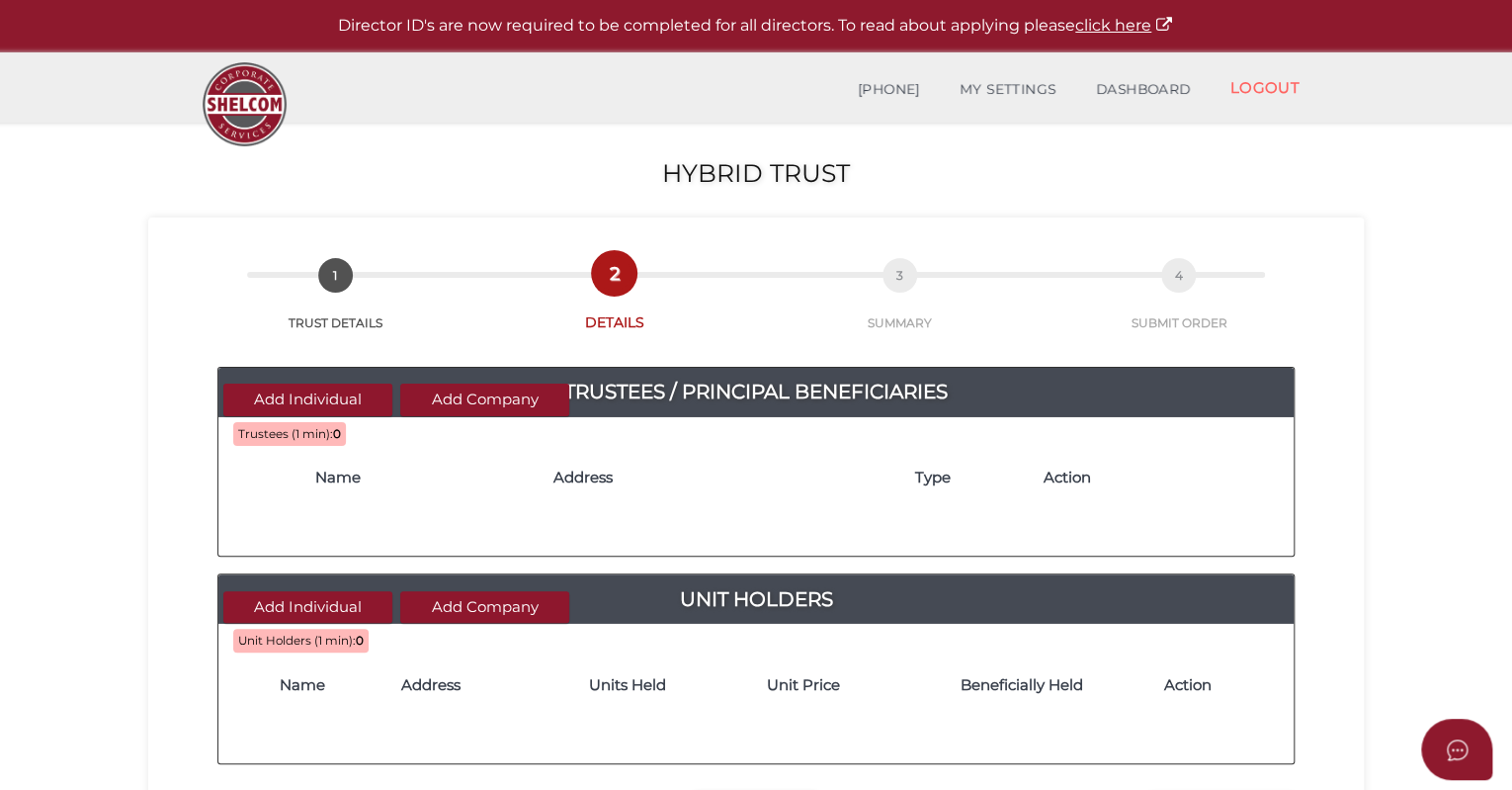 click on "Trustees (1 min):" at bounding box center [286, 434] 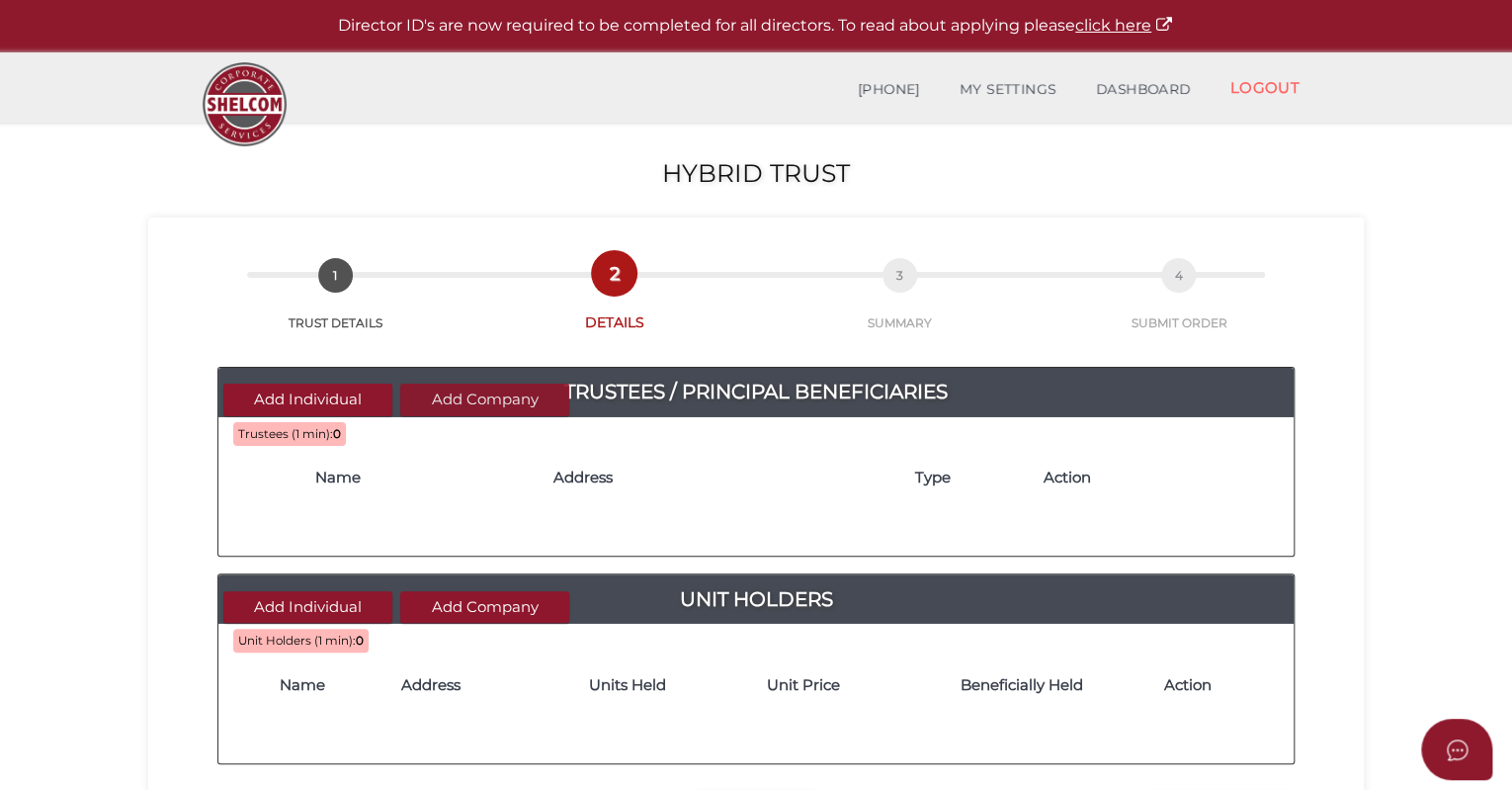 click on "Add Company" at bounding box center [484, 399] 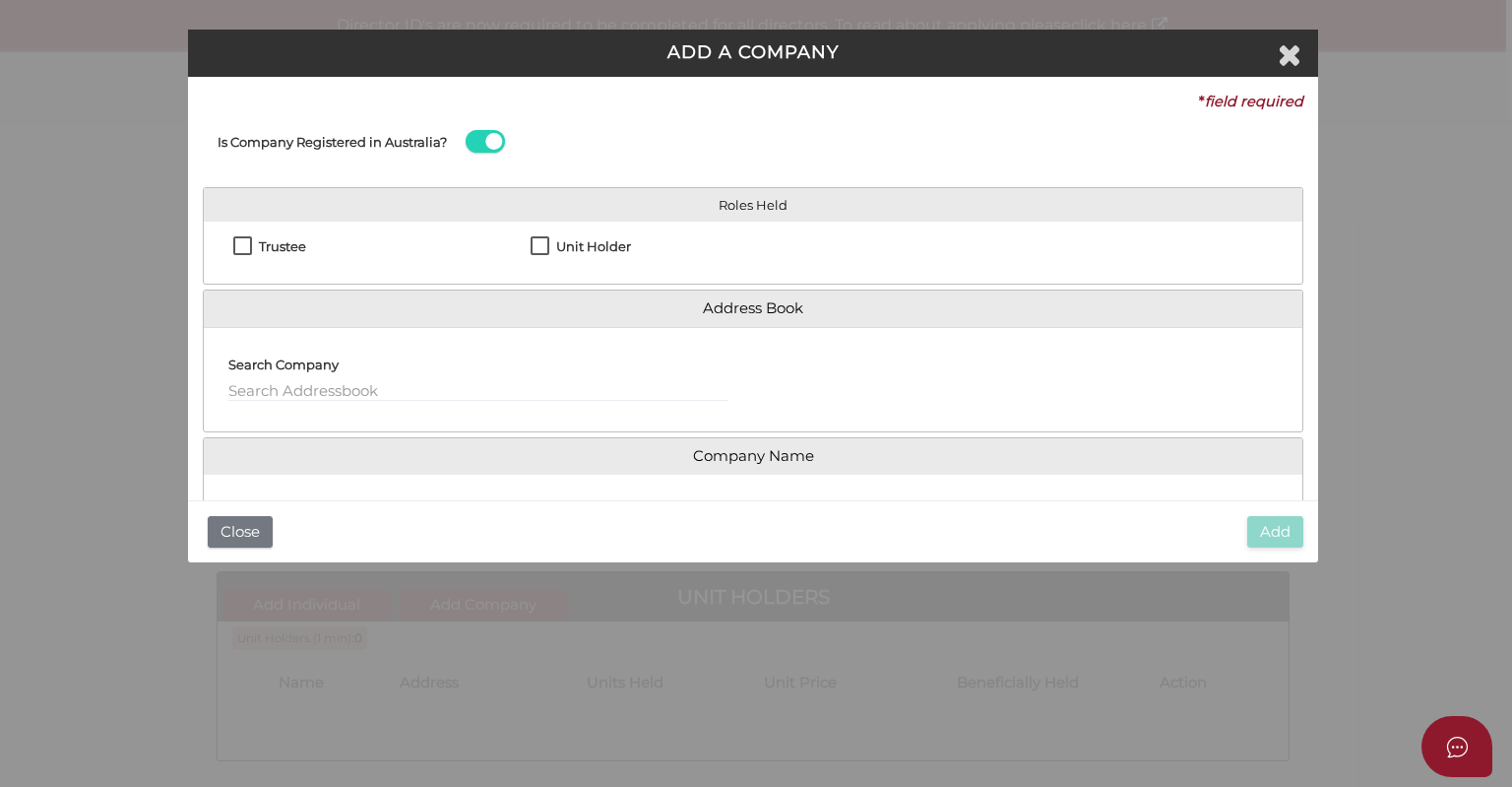 click on "Trustee" at bounding box center (270, 251) 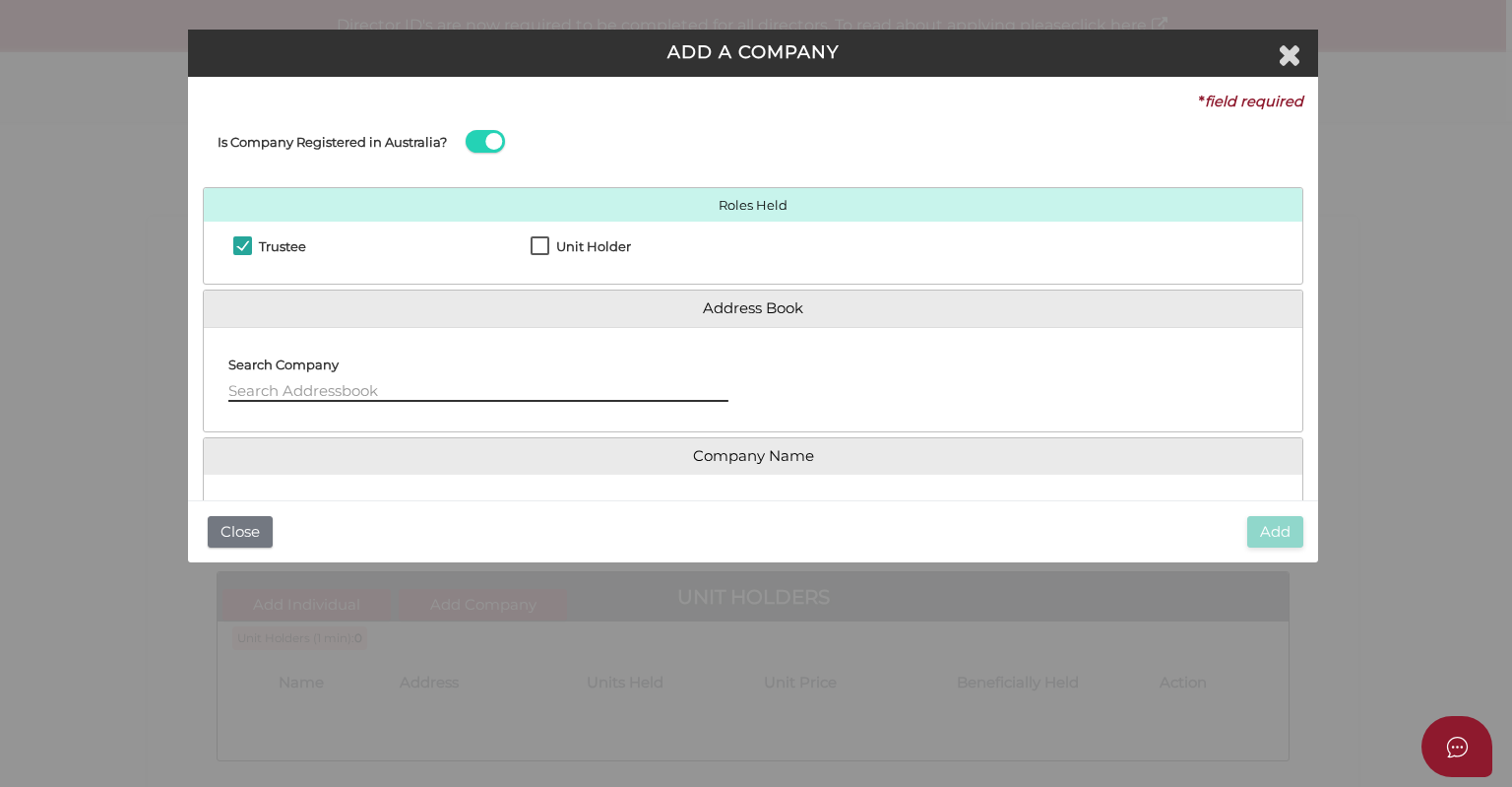 click at bounding box center (478, 391) 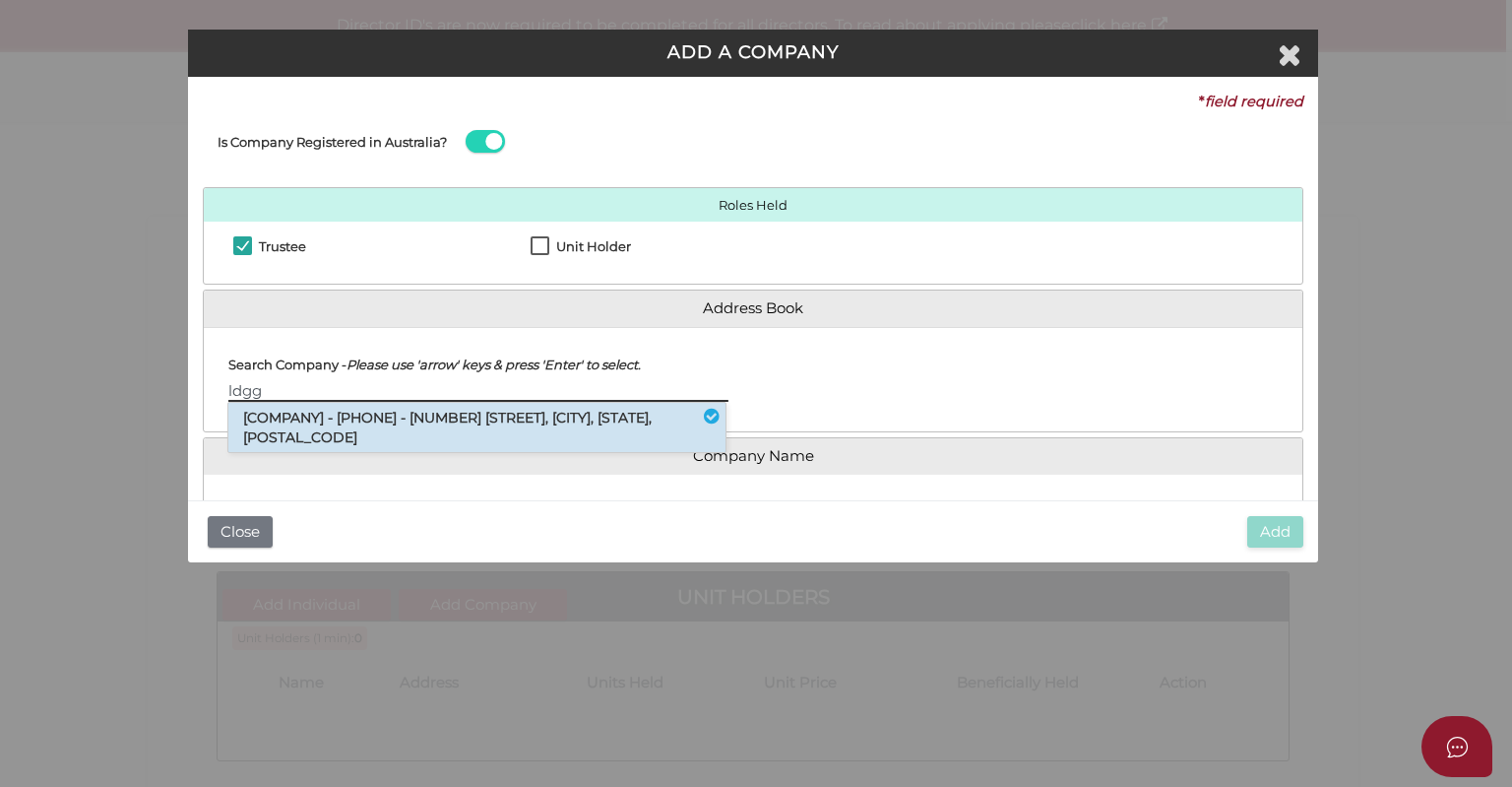 type on "ldgg" 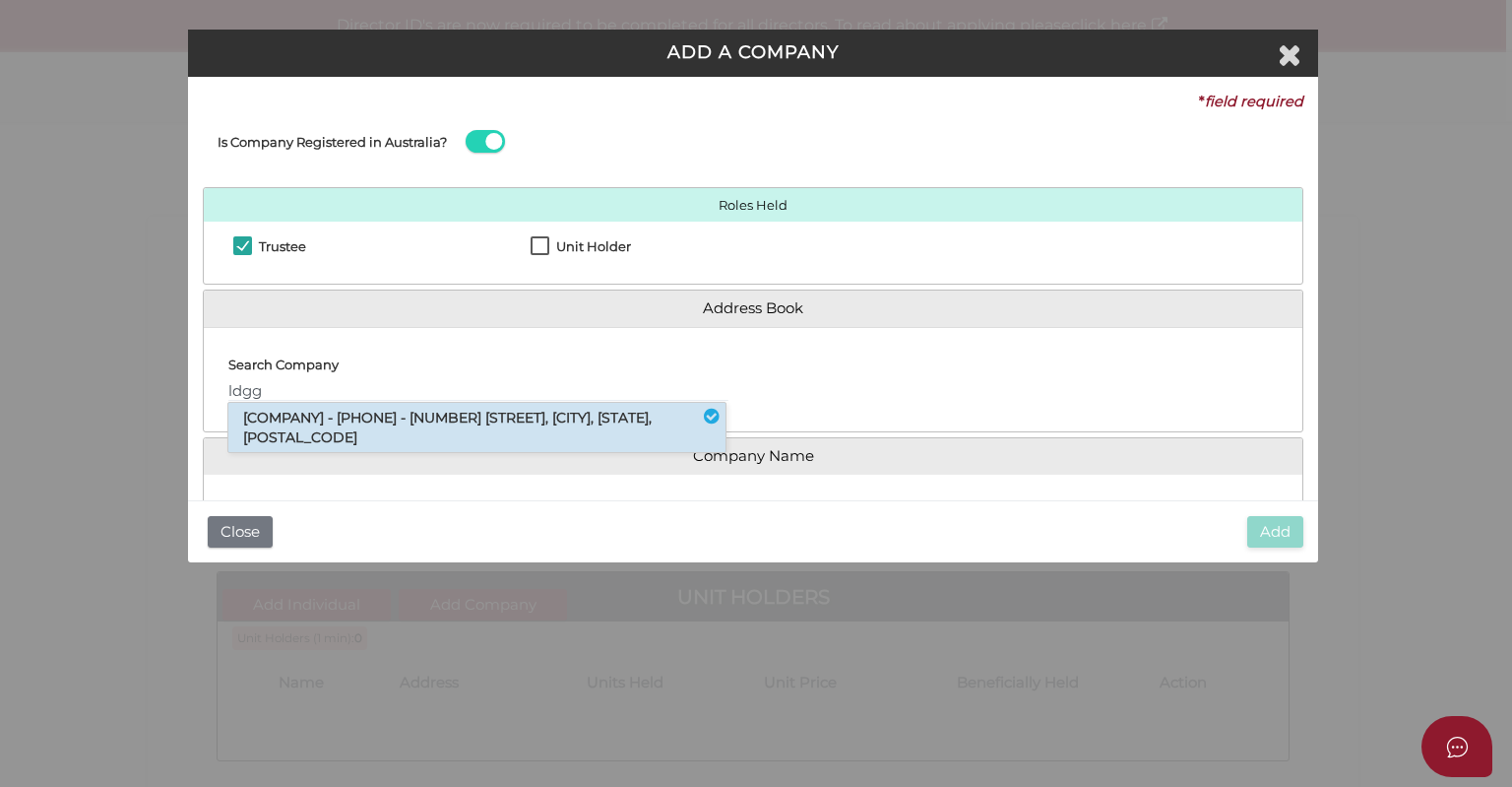 click on "LDGG WEALTH PTY LTD - 689757542 - 61 Morang Rd, Hawthorn, VIC, 3122" at bounding box center [476, 427] 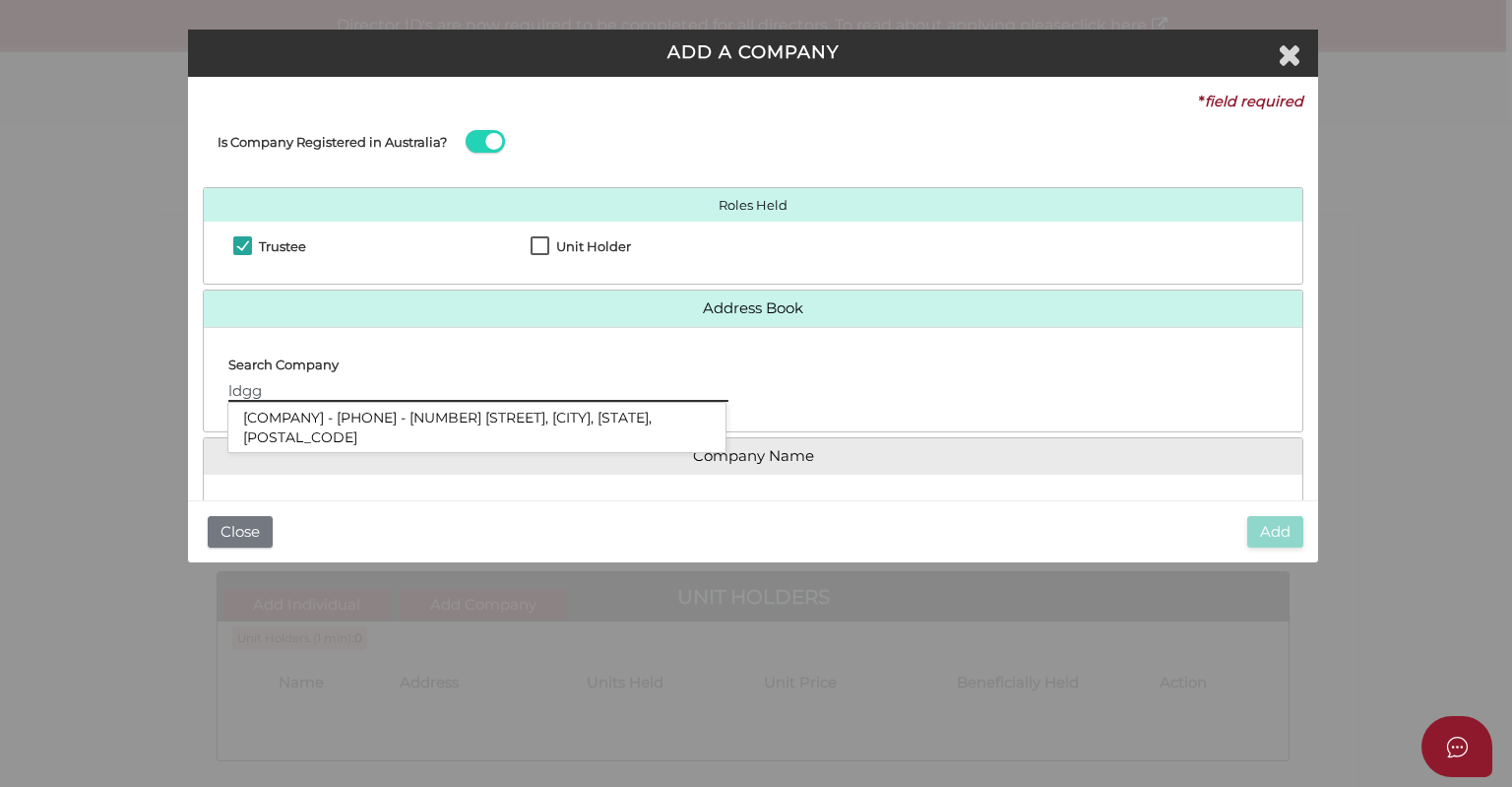 click on "ldgg" at bounding box center [478, 391] 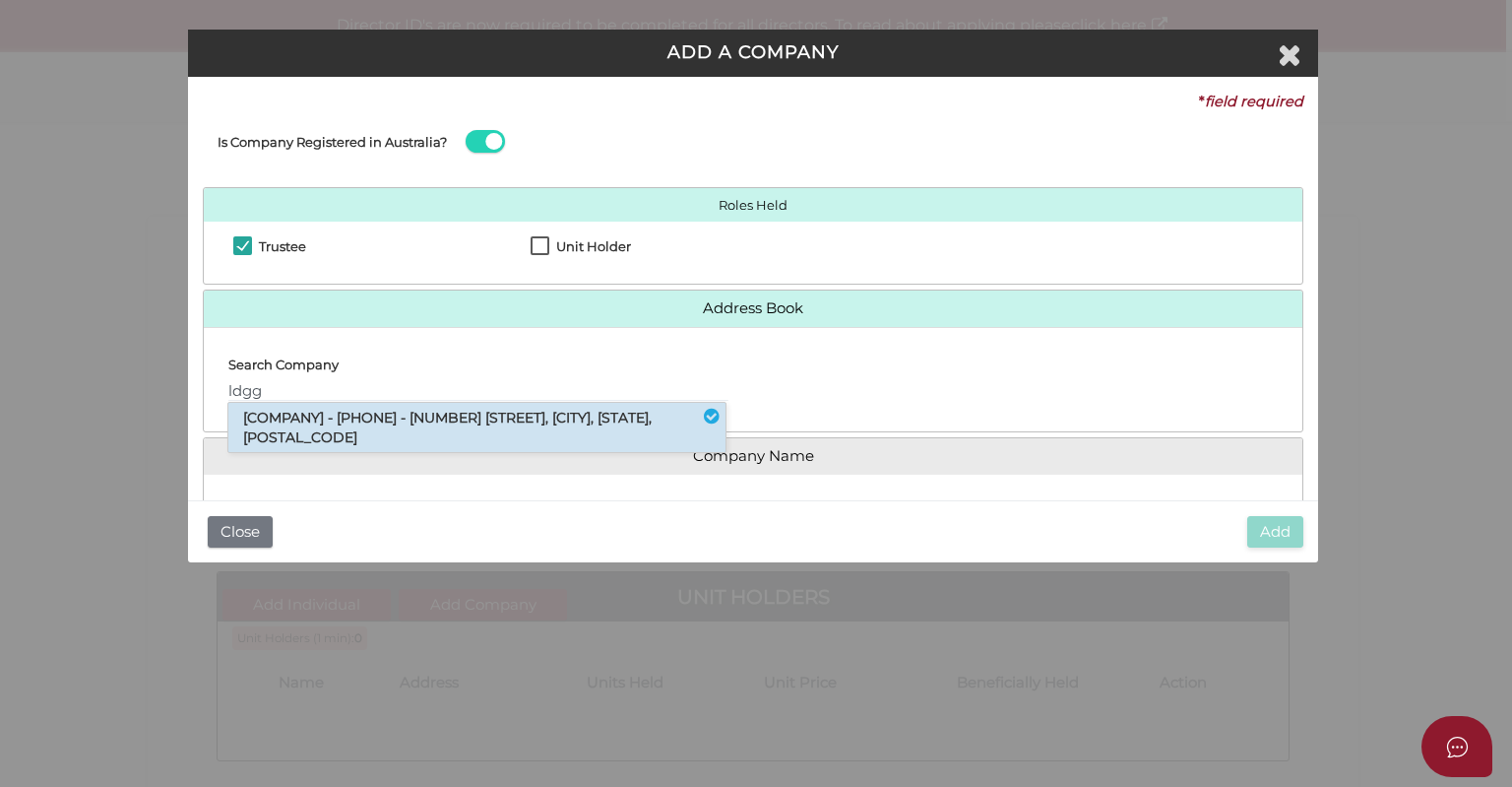 click on "LDGG WEALTH PTY LTD - 689757542 - 61 Morang Rd, Hawthorn, VIC, 3122" at bounding box center [476, 427] 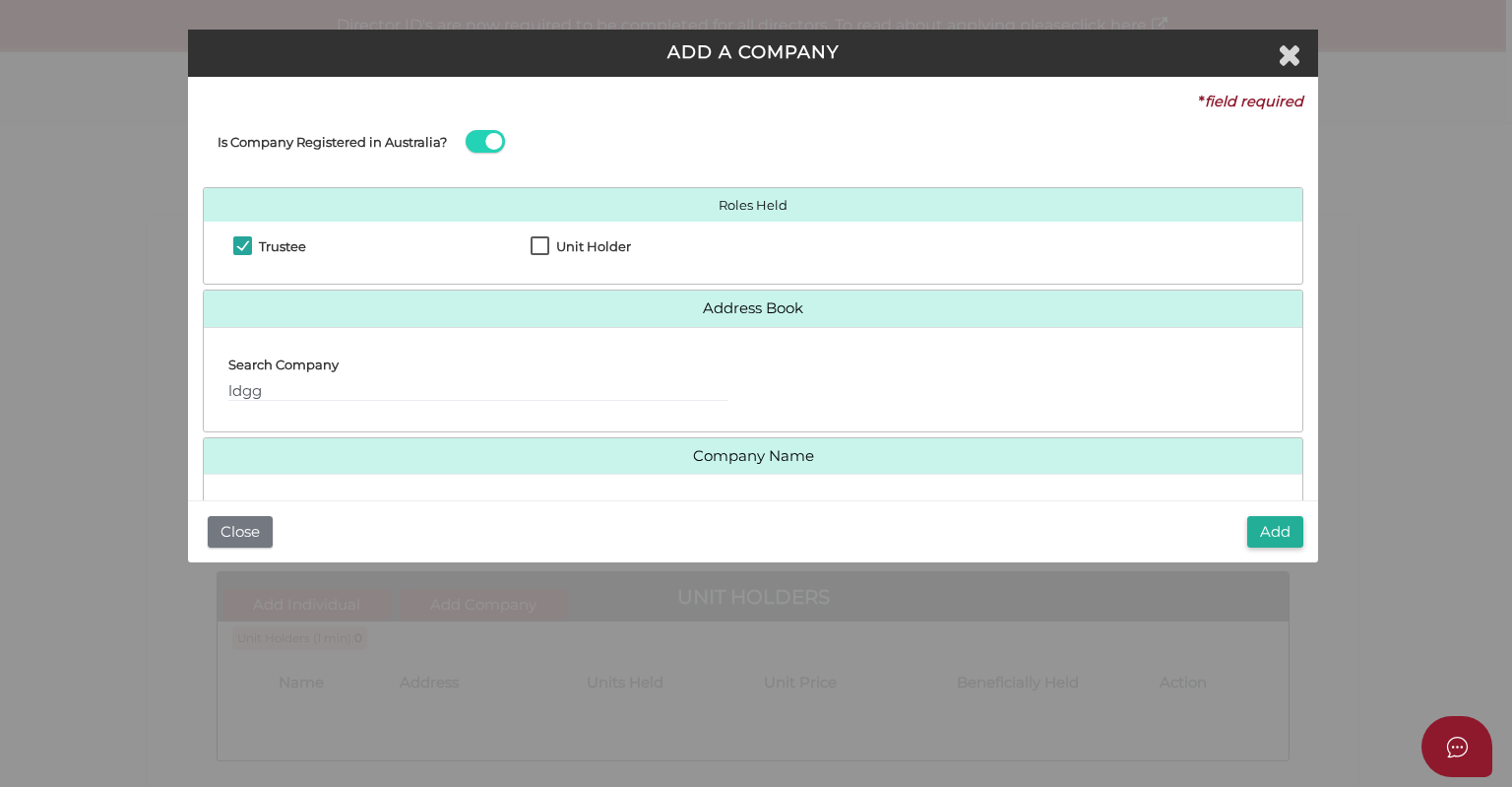 scroll, scrollTop: 236, scrollLeft: 0, axis: vertical 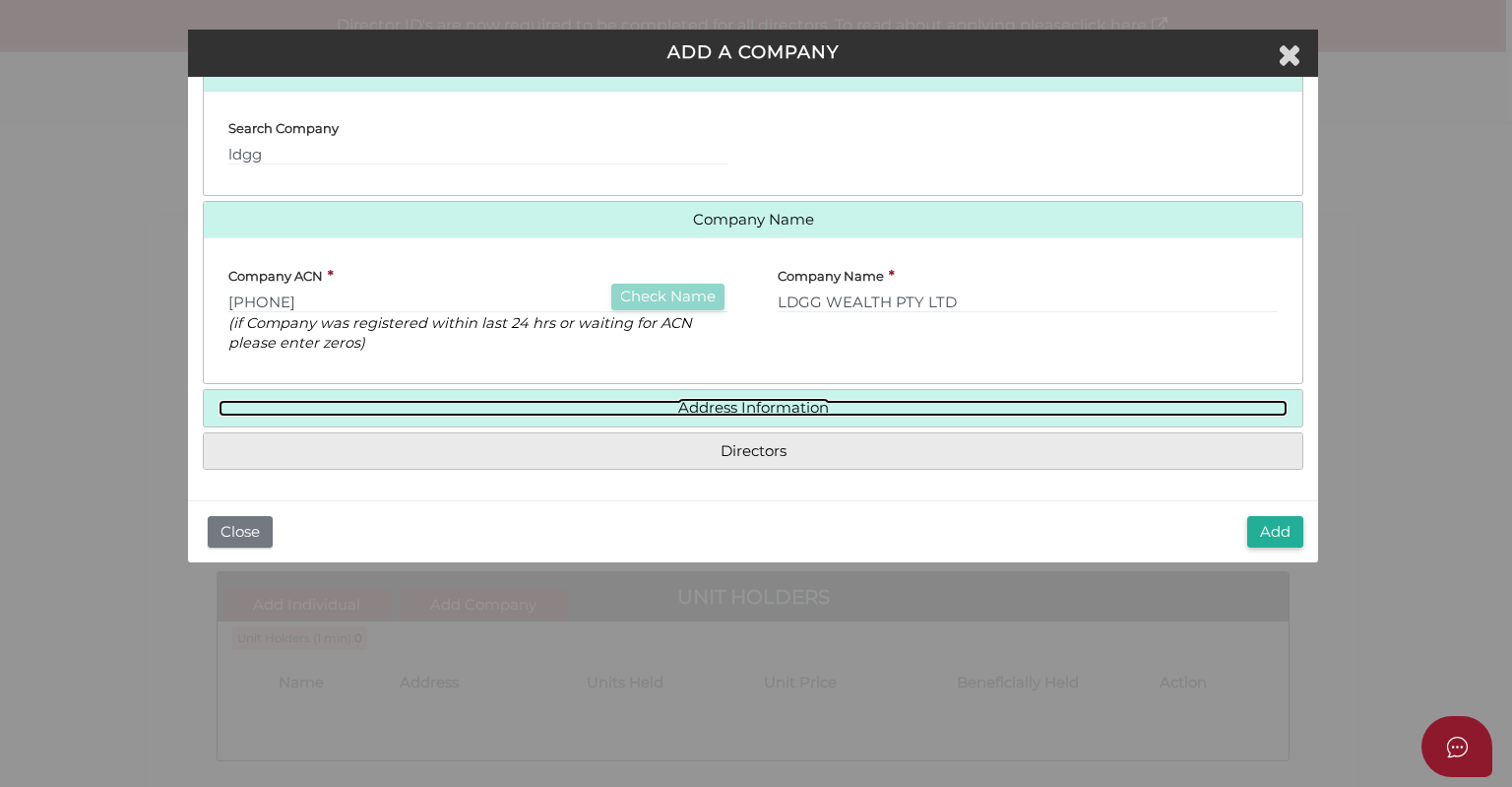 click on "Address Information" at bounding box center [753, 408] 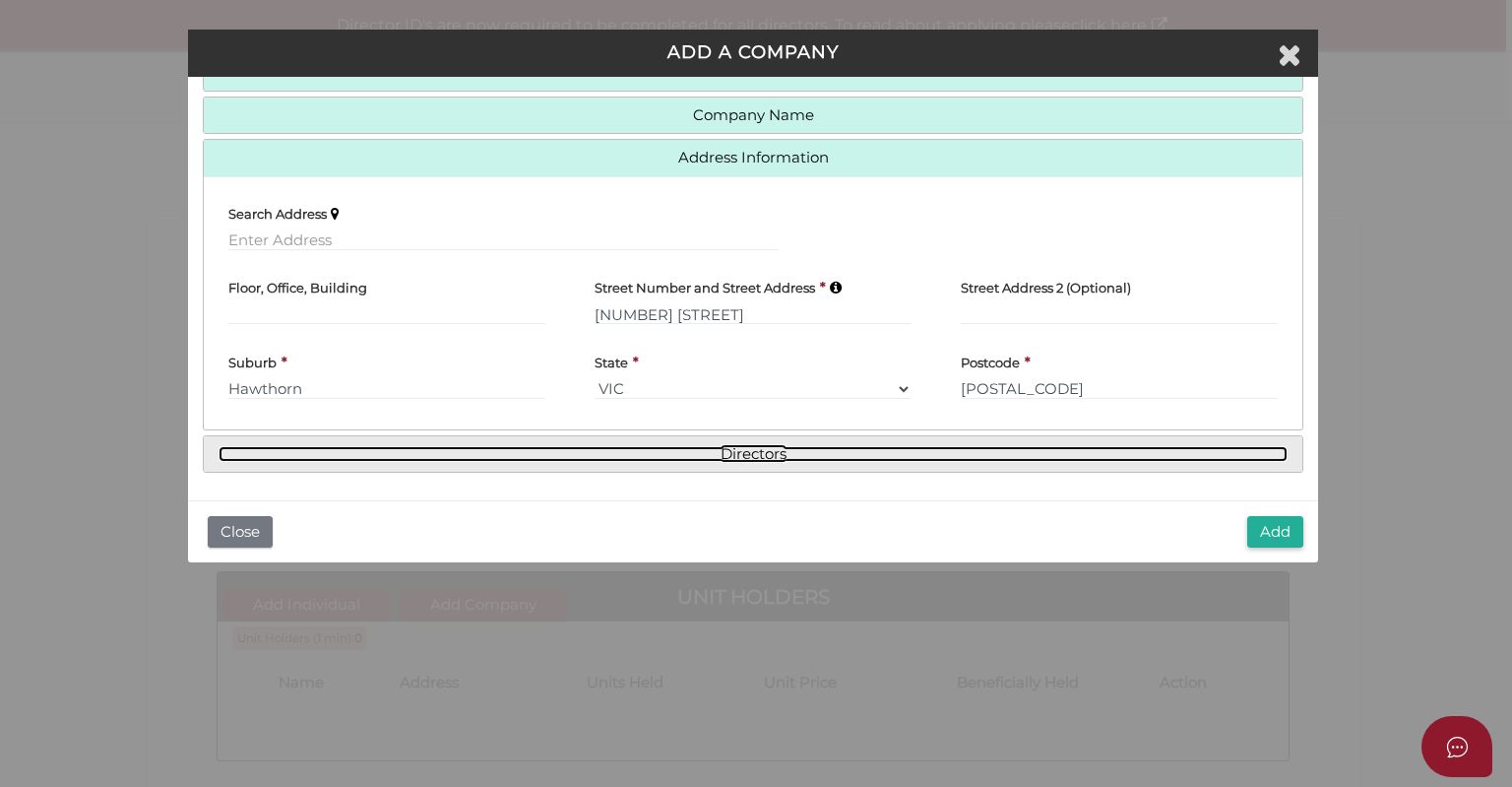 click on "Directors" at bounding box center [753, 454] 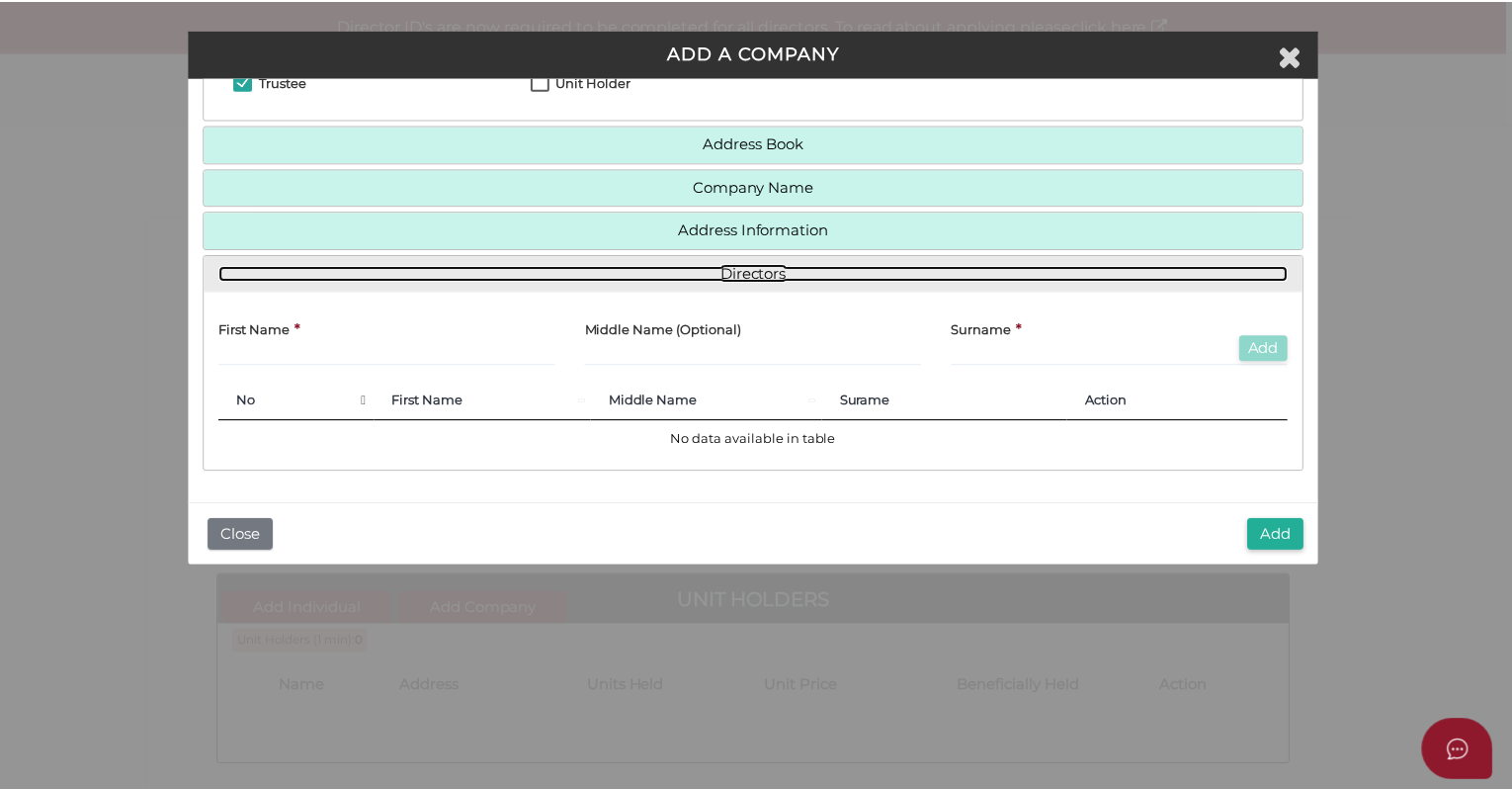 scroll, scrollTop: 164, scrollLeft: 0, axis: vertical 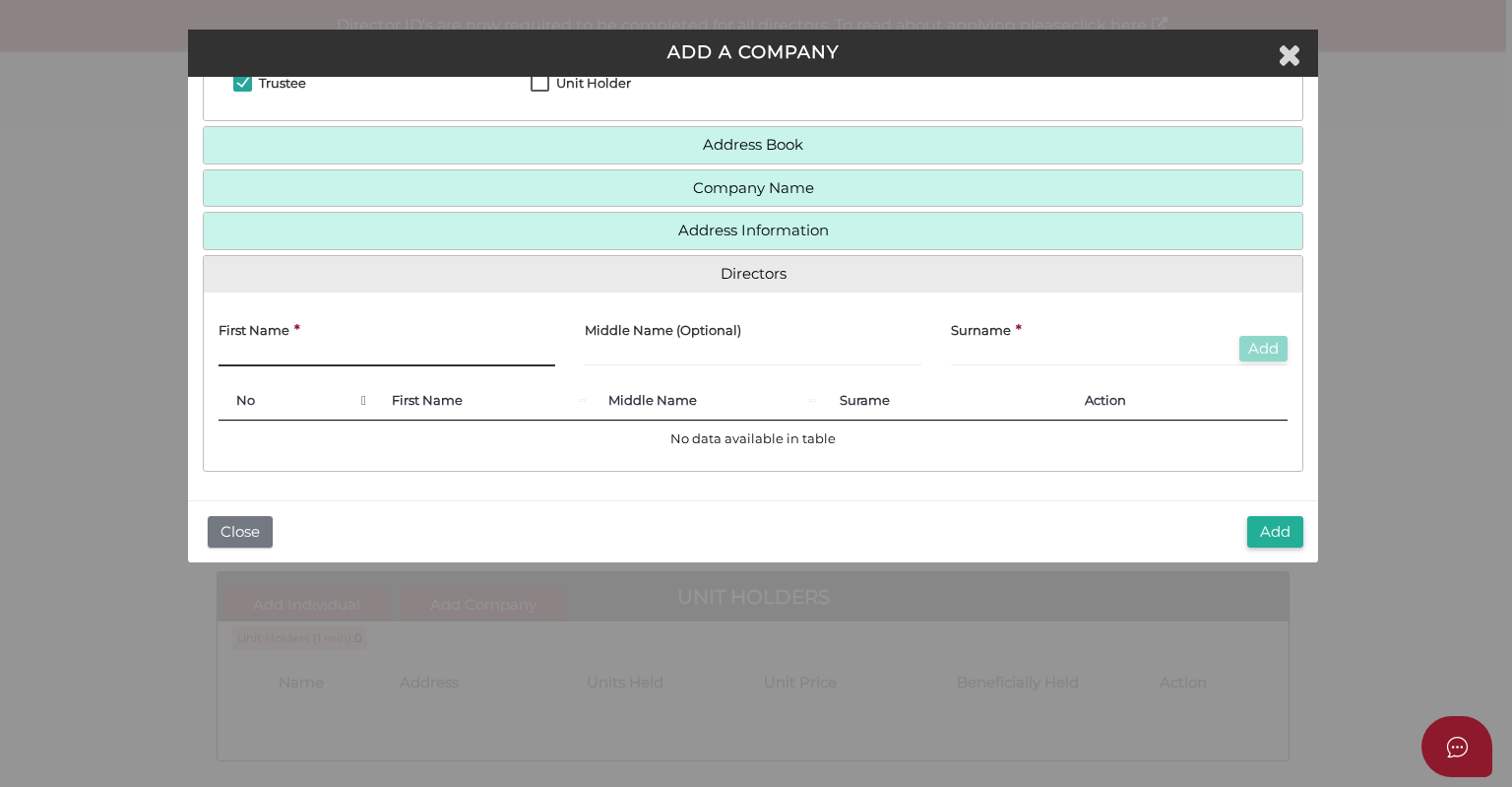 click at bounding box center (387, 356) 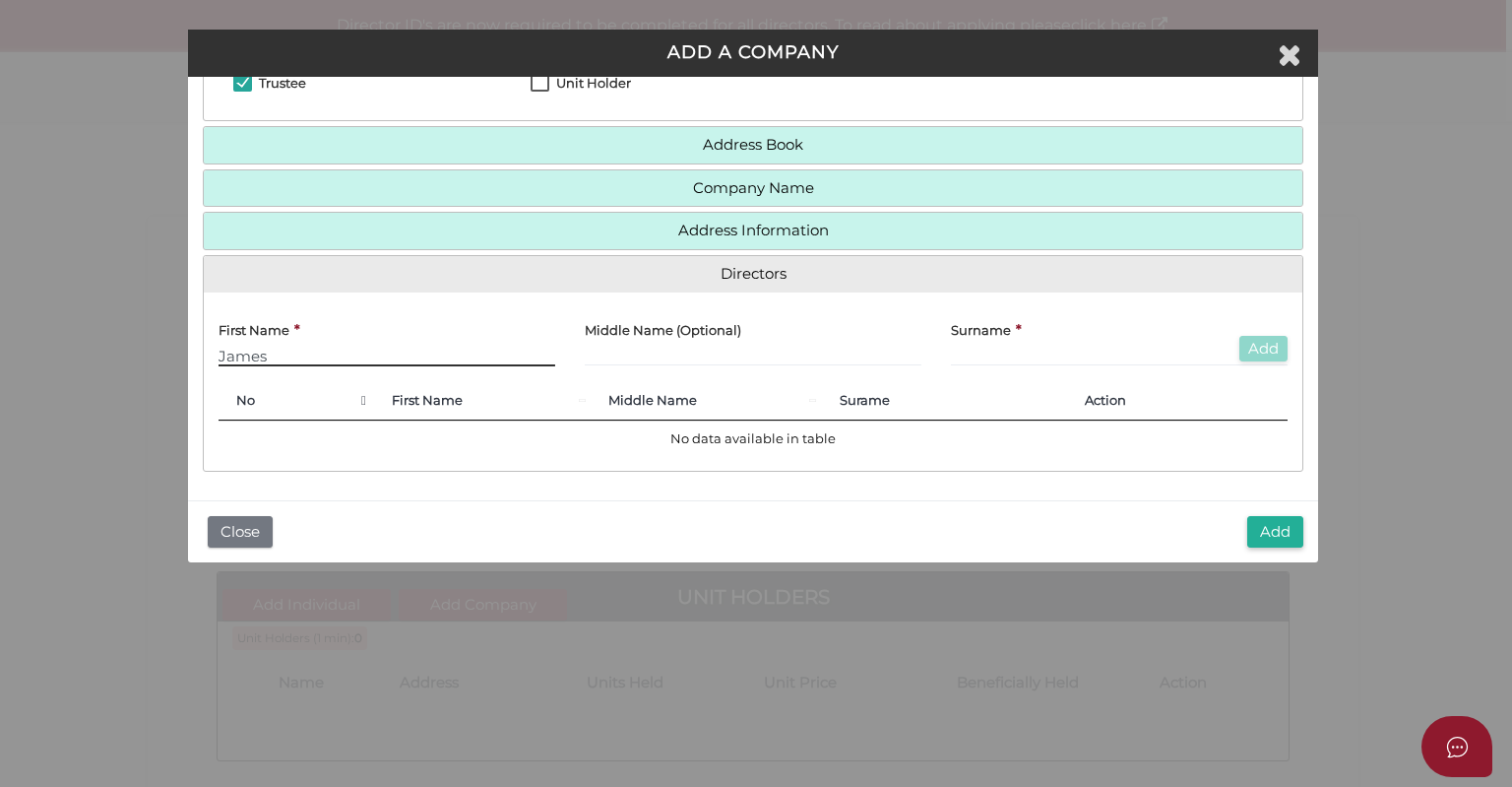 type on "James" 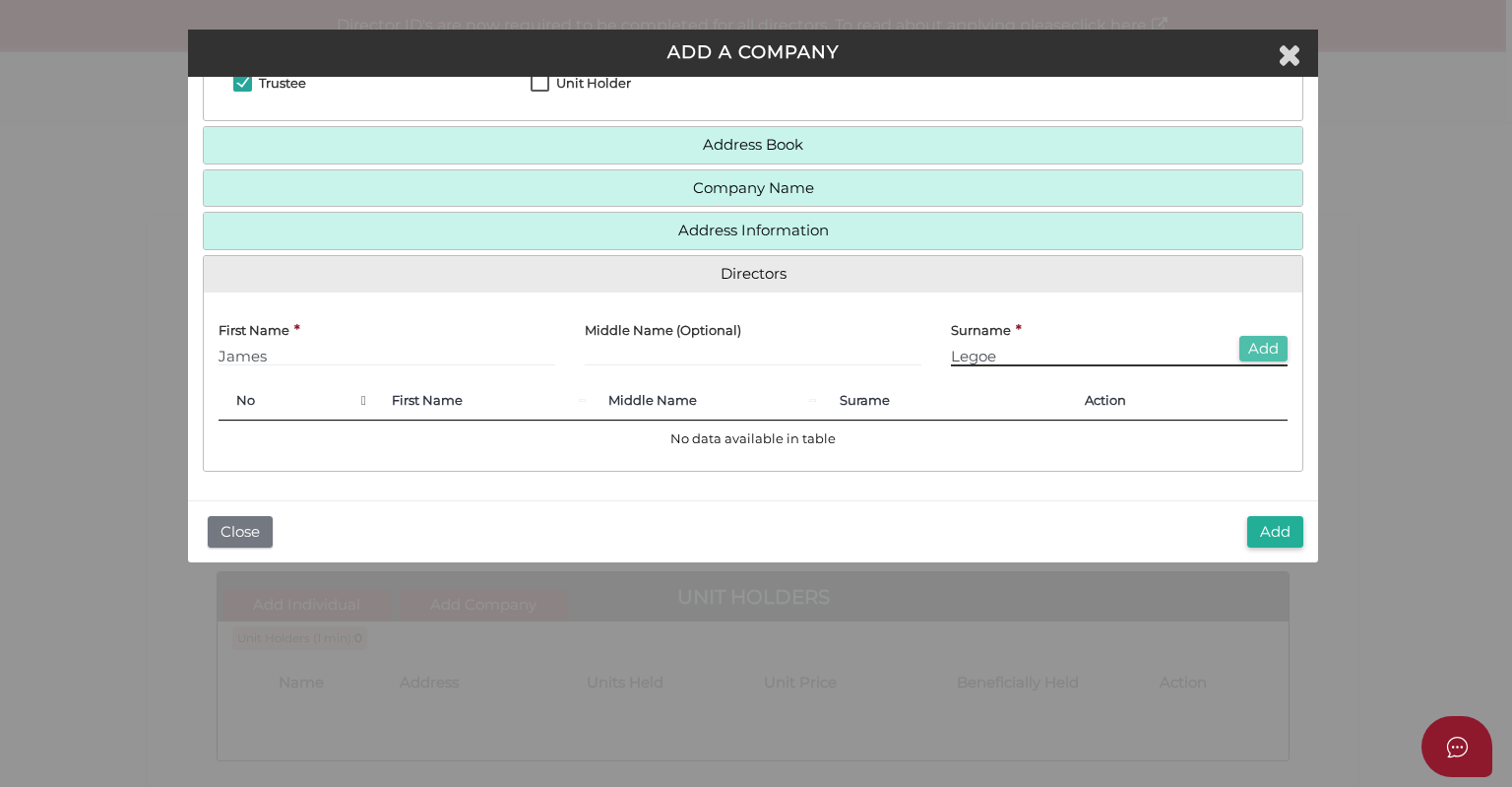 type on "Legoe" 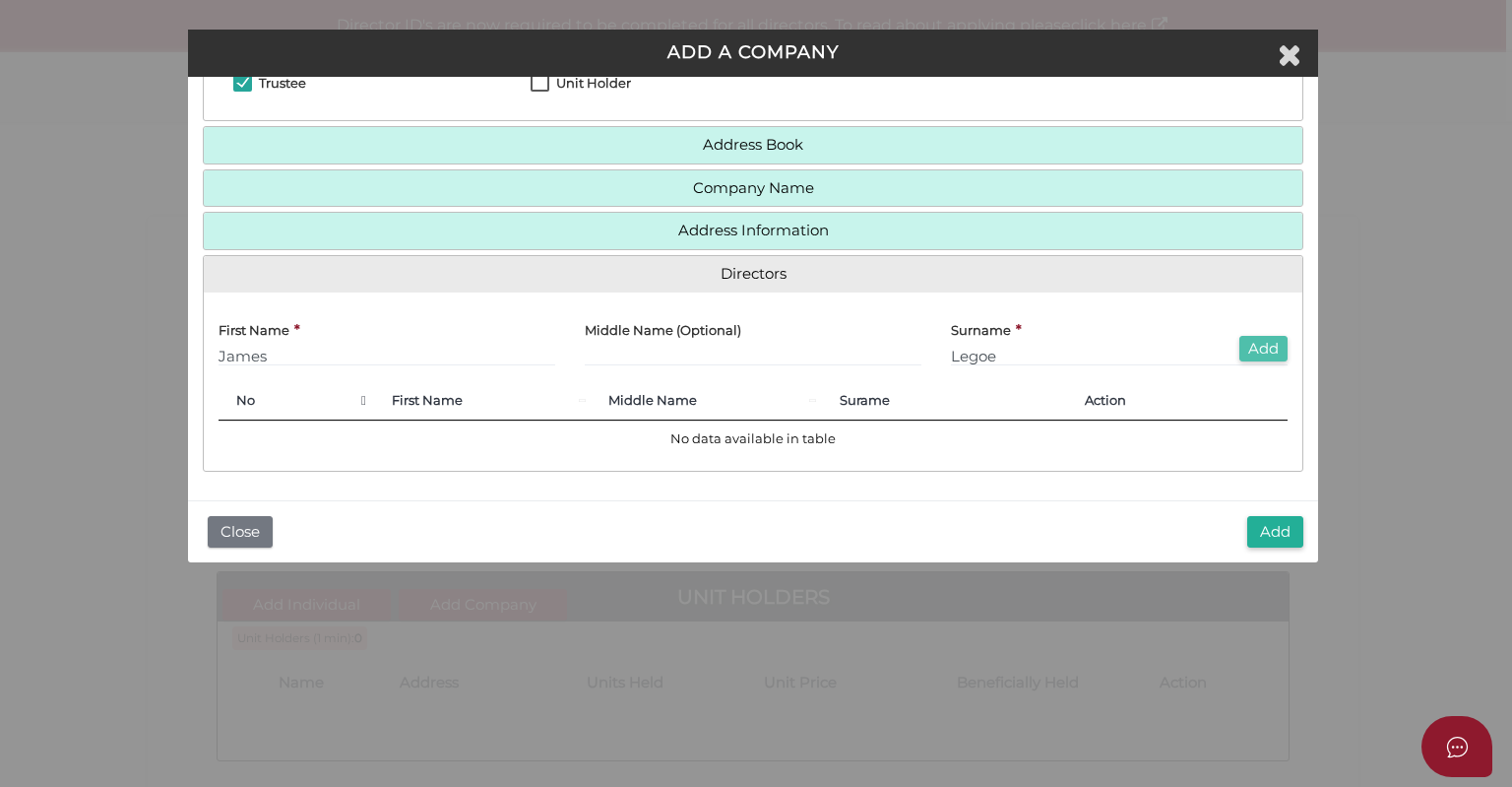 click on "Add" at bounding box center (1263, 349) 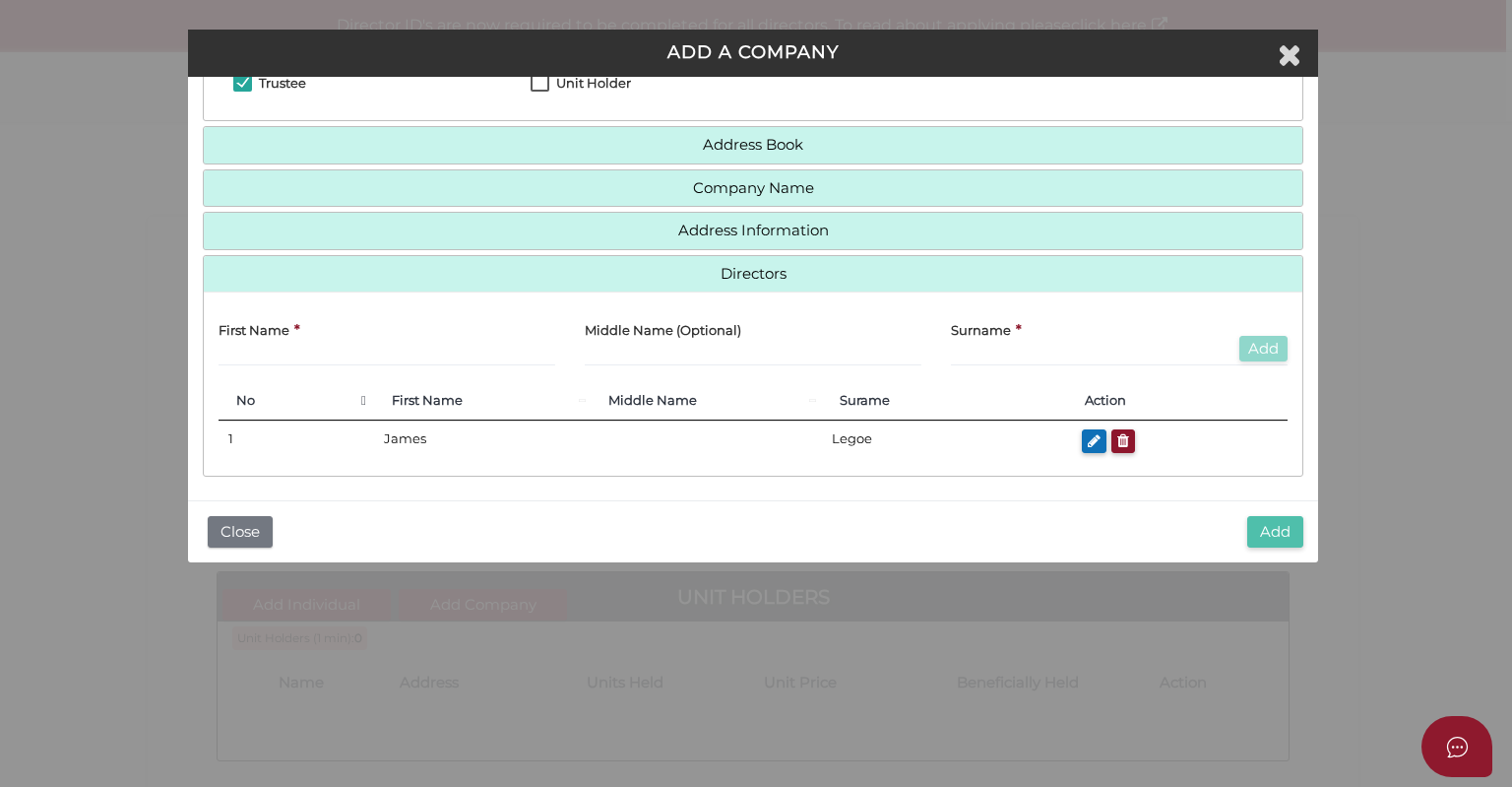 click on "Add" at bounding box center [1275, 532] 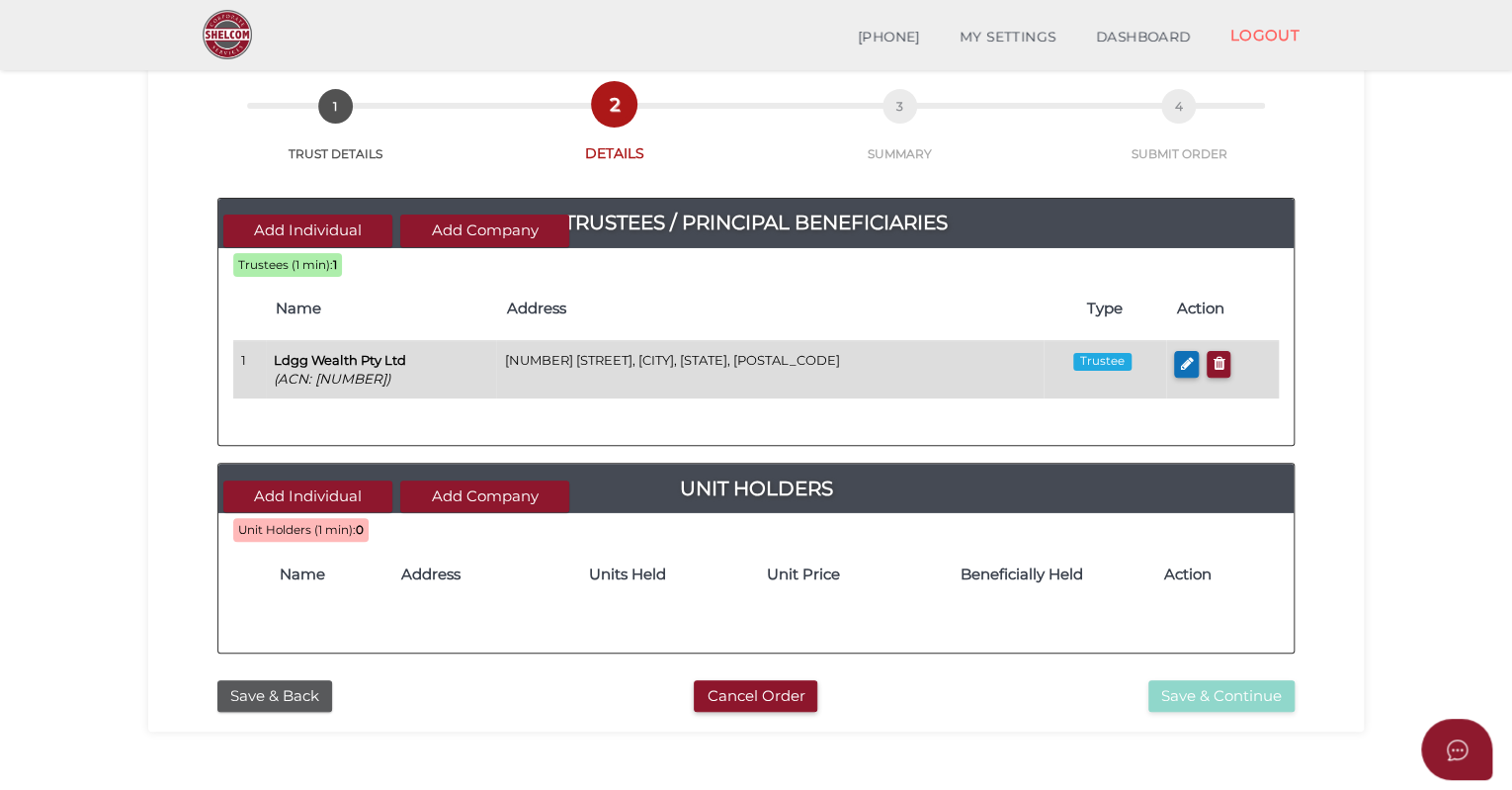 scroll, scrollTop: 198, scrollLeft: 0, axis: vertical 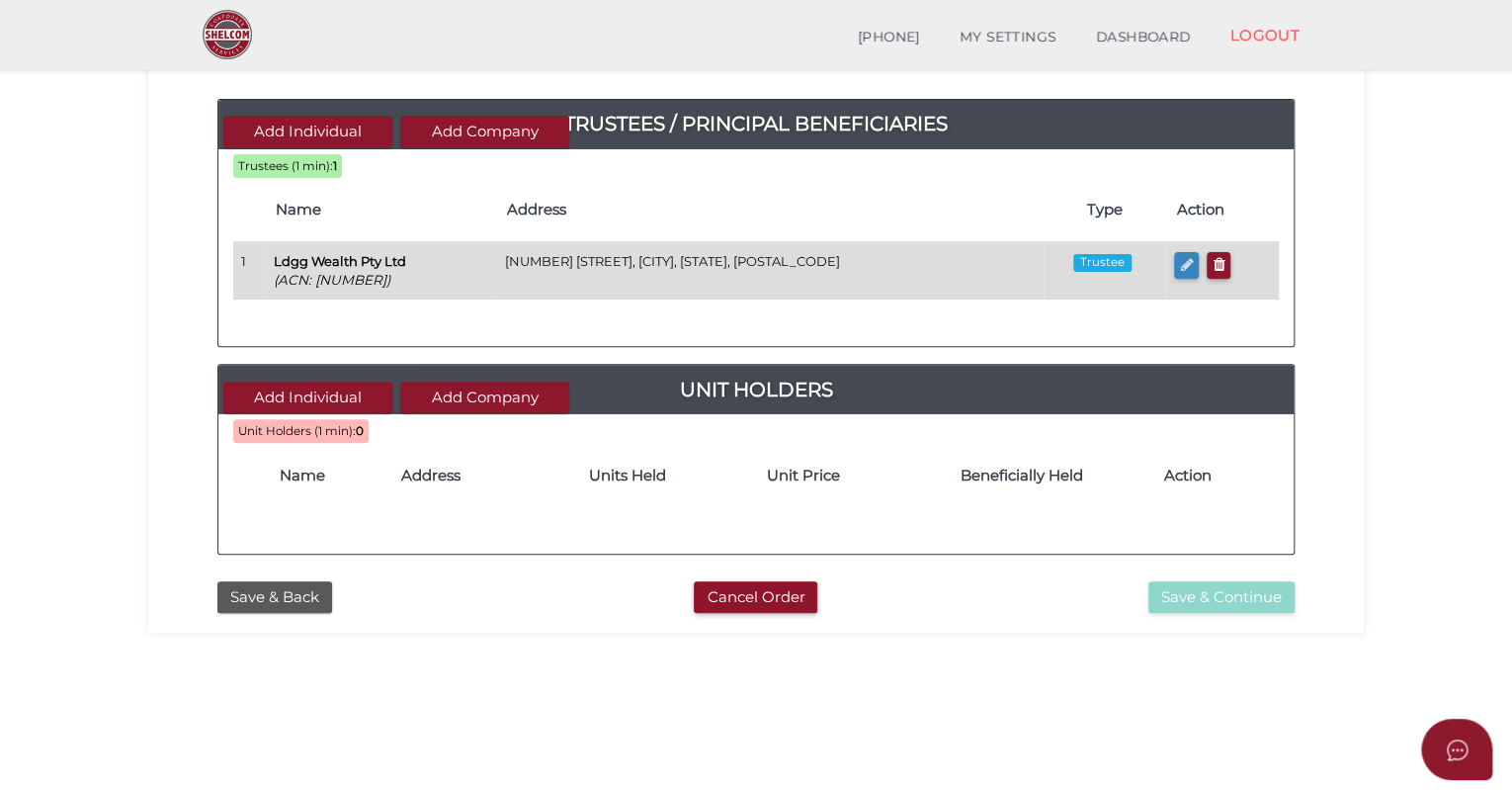 click at bounding box center (1186, 264) 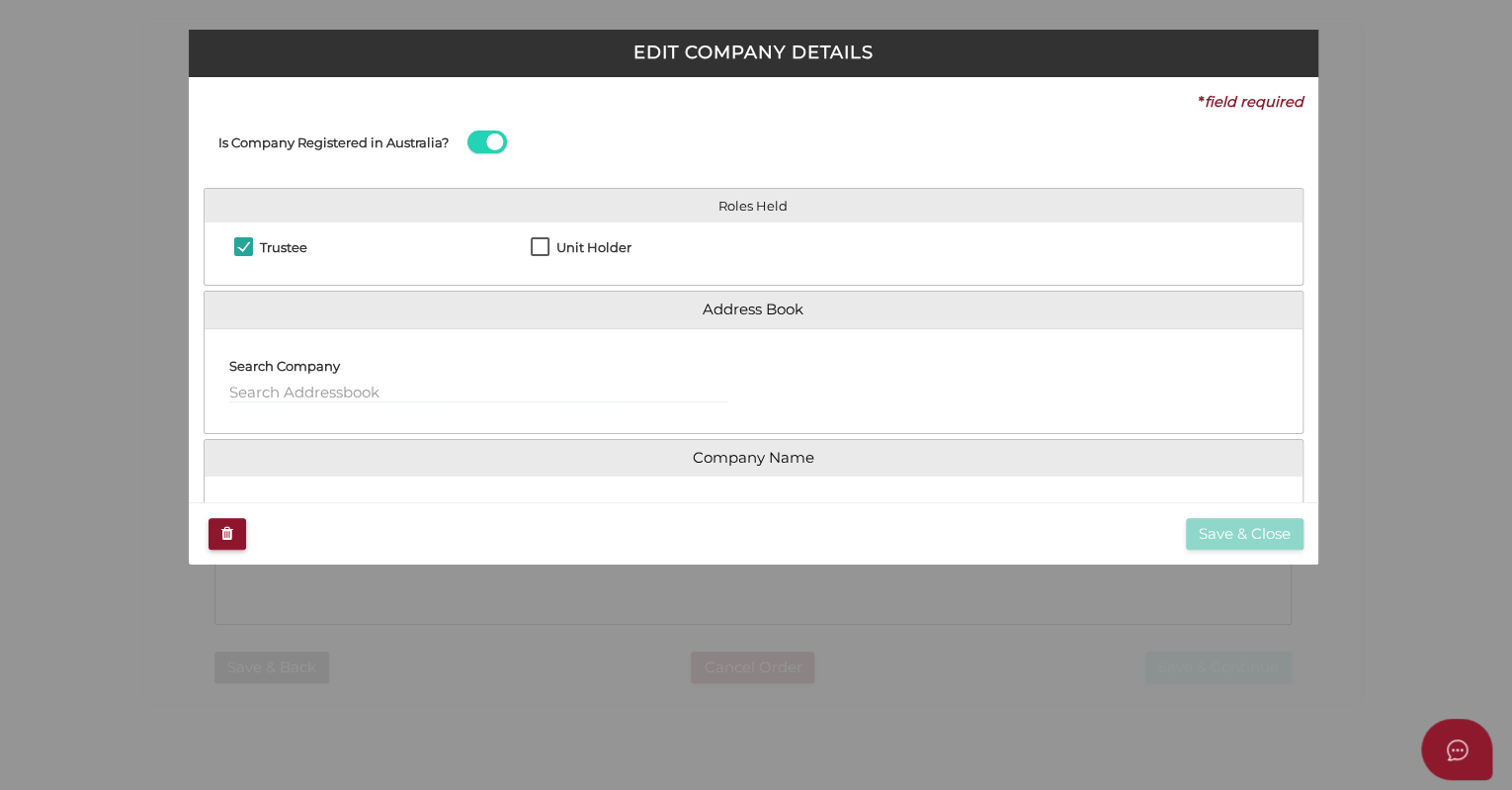 checkbox on "true" 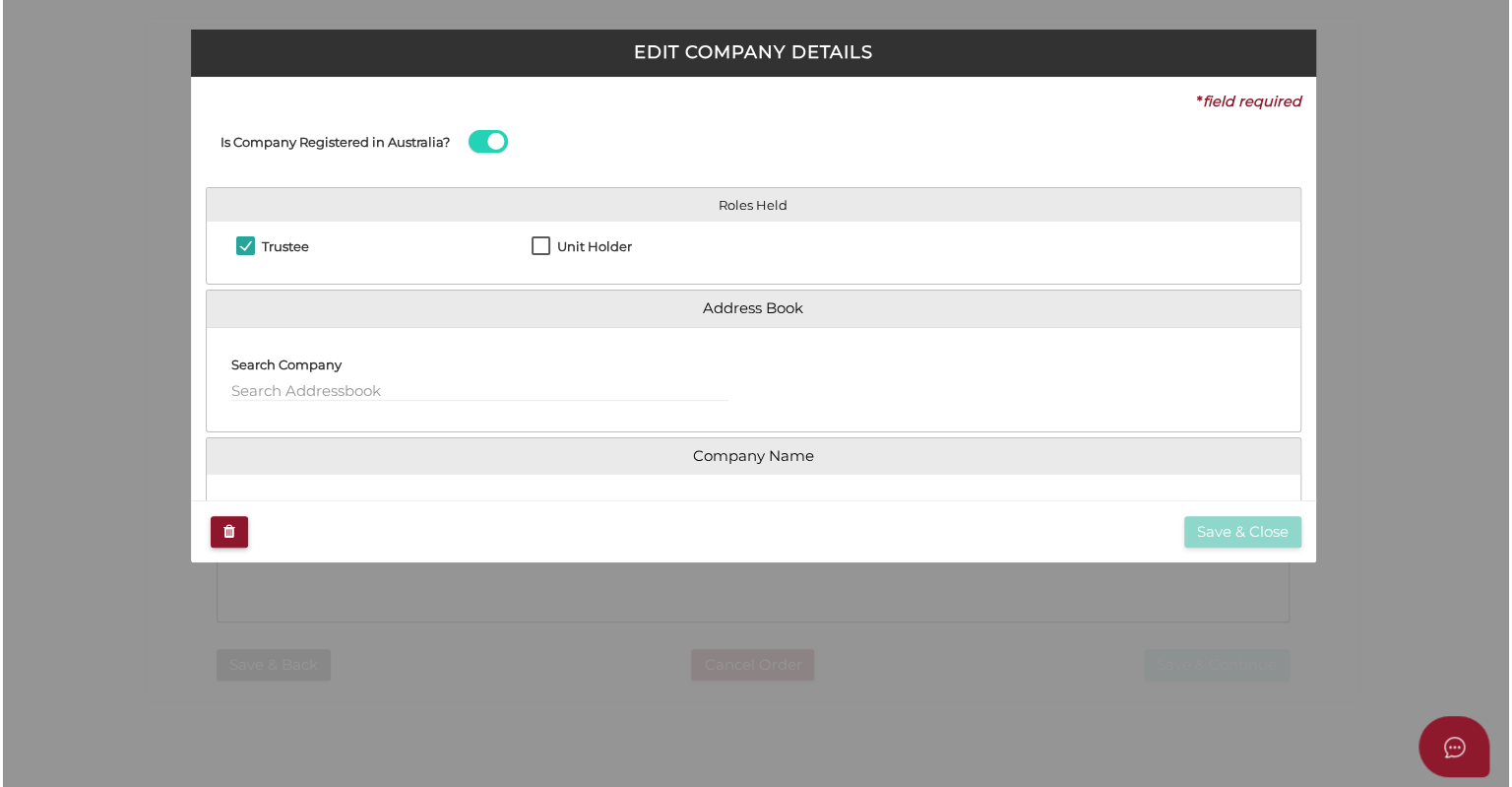 scroll, scrollTop: 0, scrollLeft: 0, axis: both 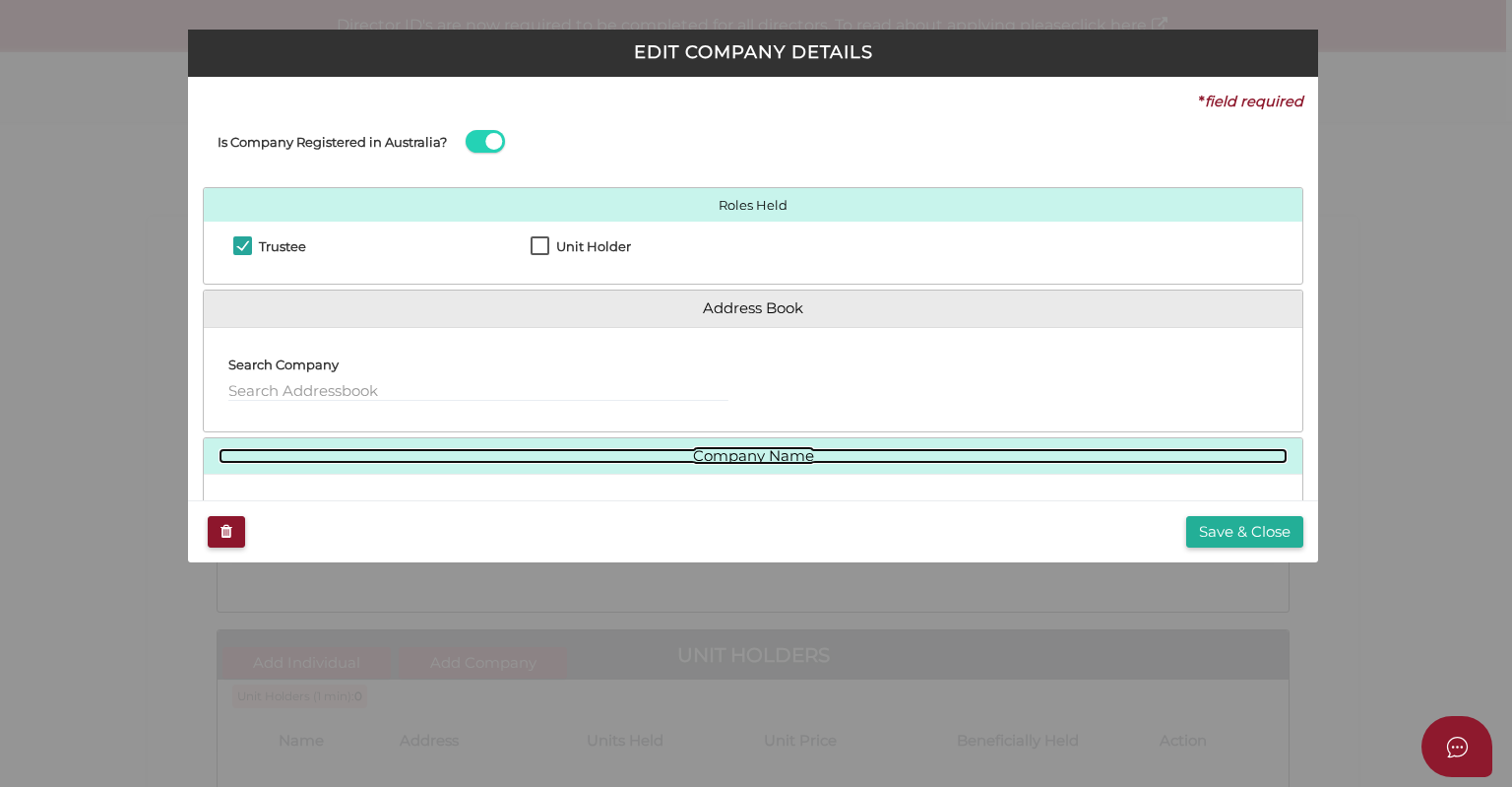click on "Company Name" at bounding box center (753, 456) 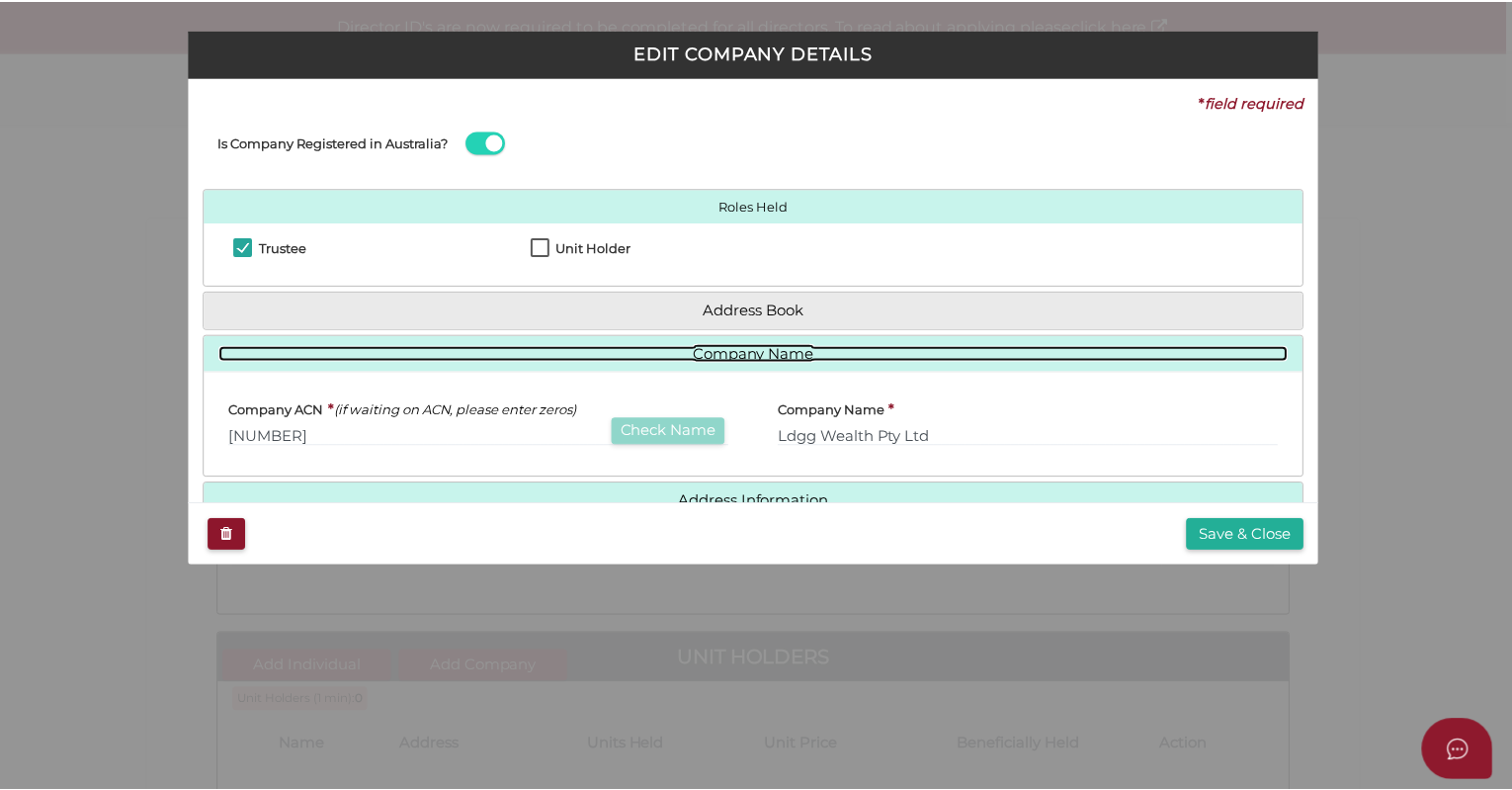 scroll, scrollTop: 91, scrollLeft: 0, axis: vertical 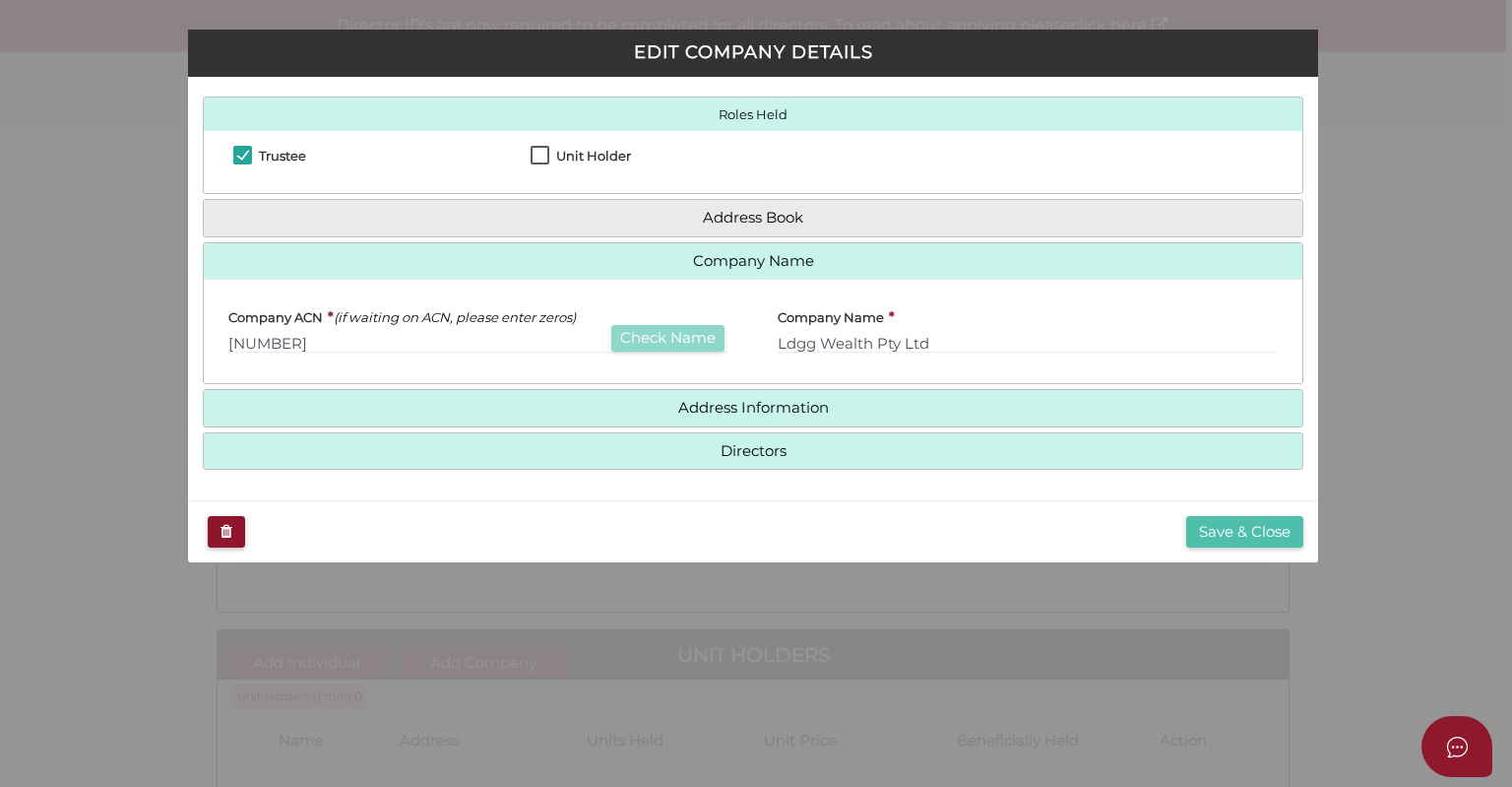 click on "Save & Close" at bounding box center [1244, 532] 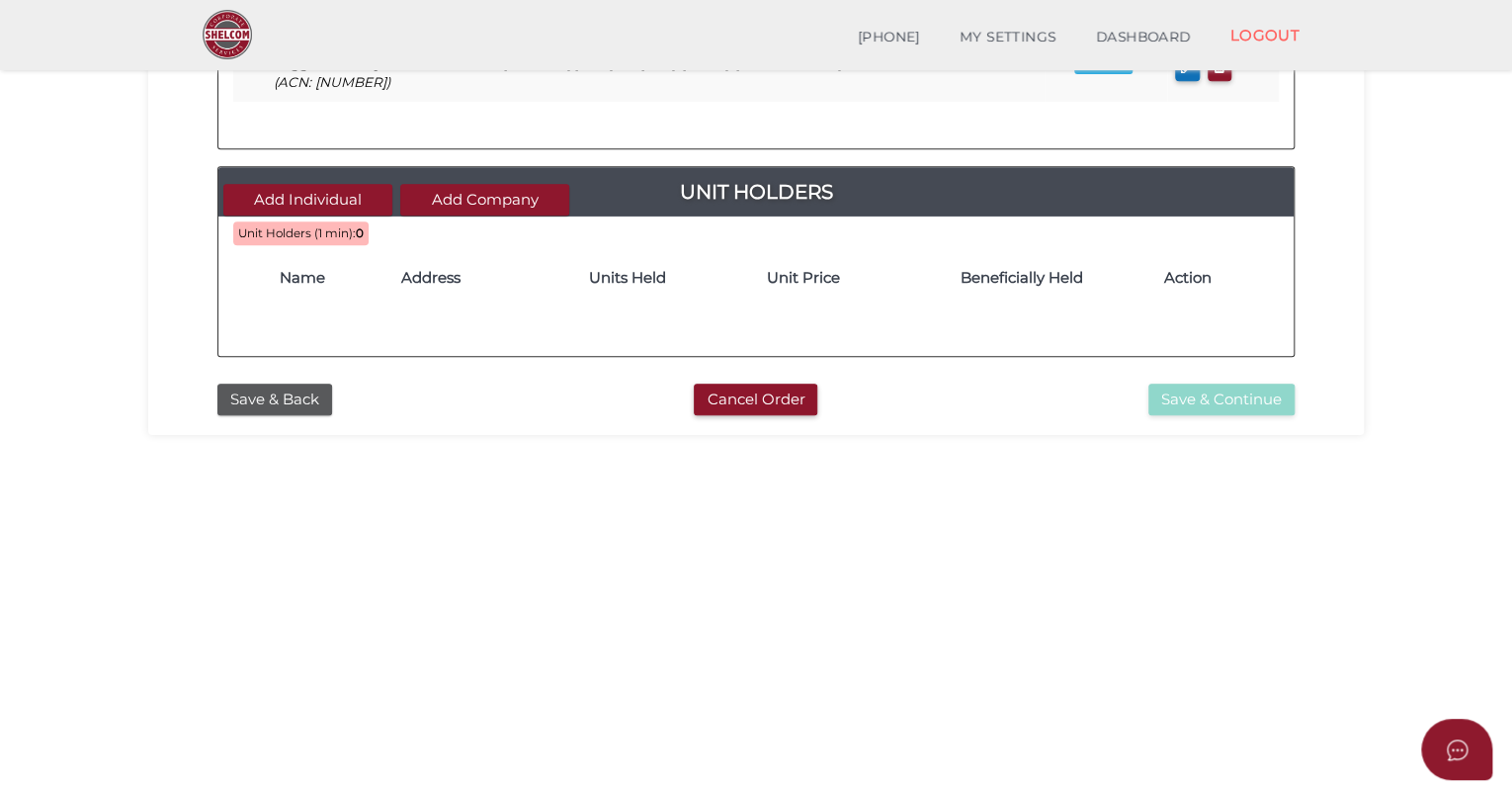 scroll, scrollTop: 494, scrollLeft: 0, axis: vertical 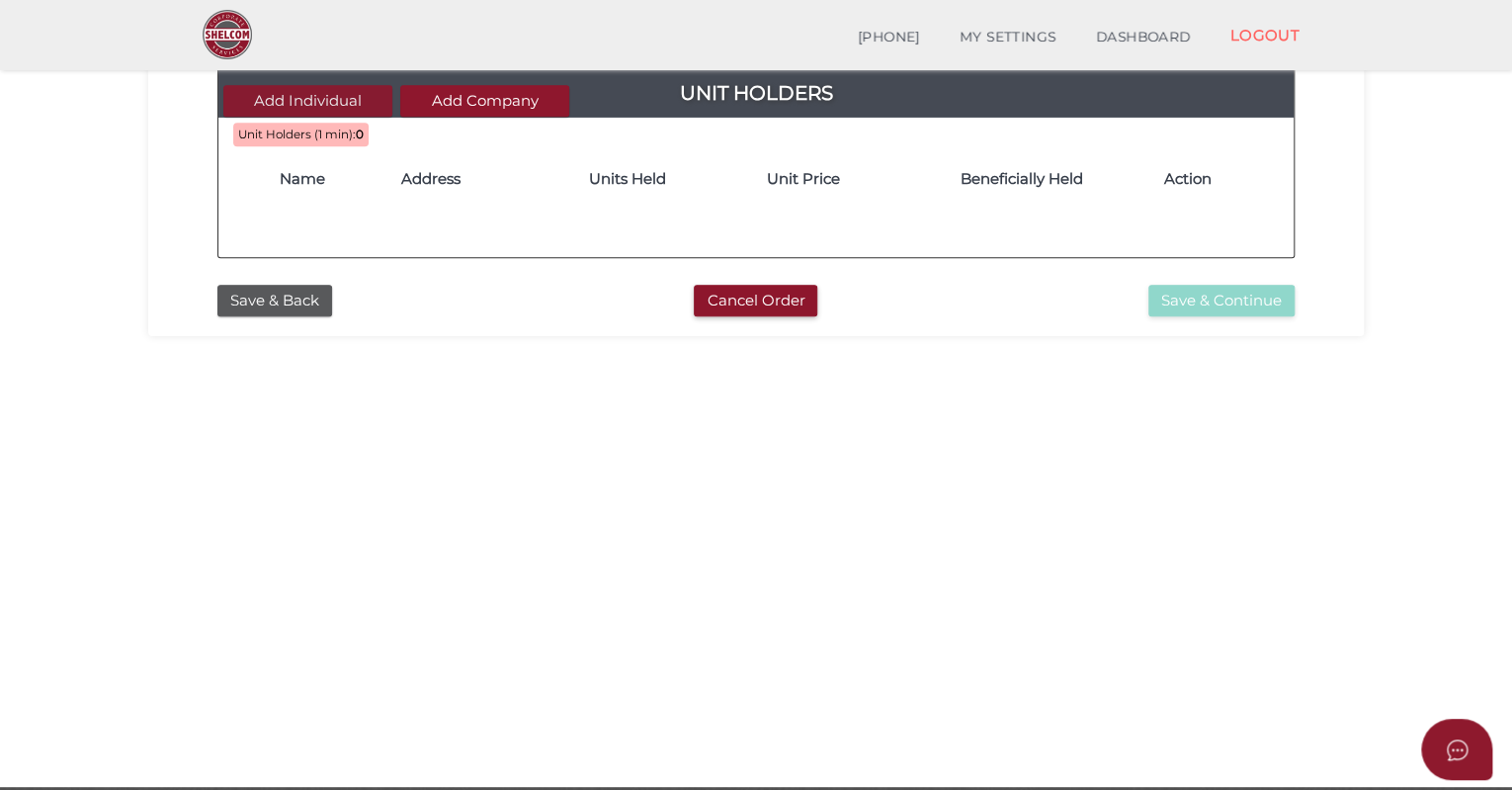 click on "Add Individual" at bounding box center (307, 101) 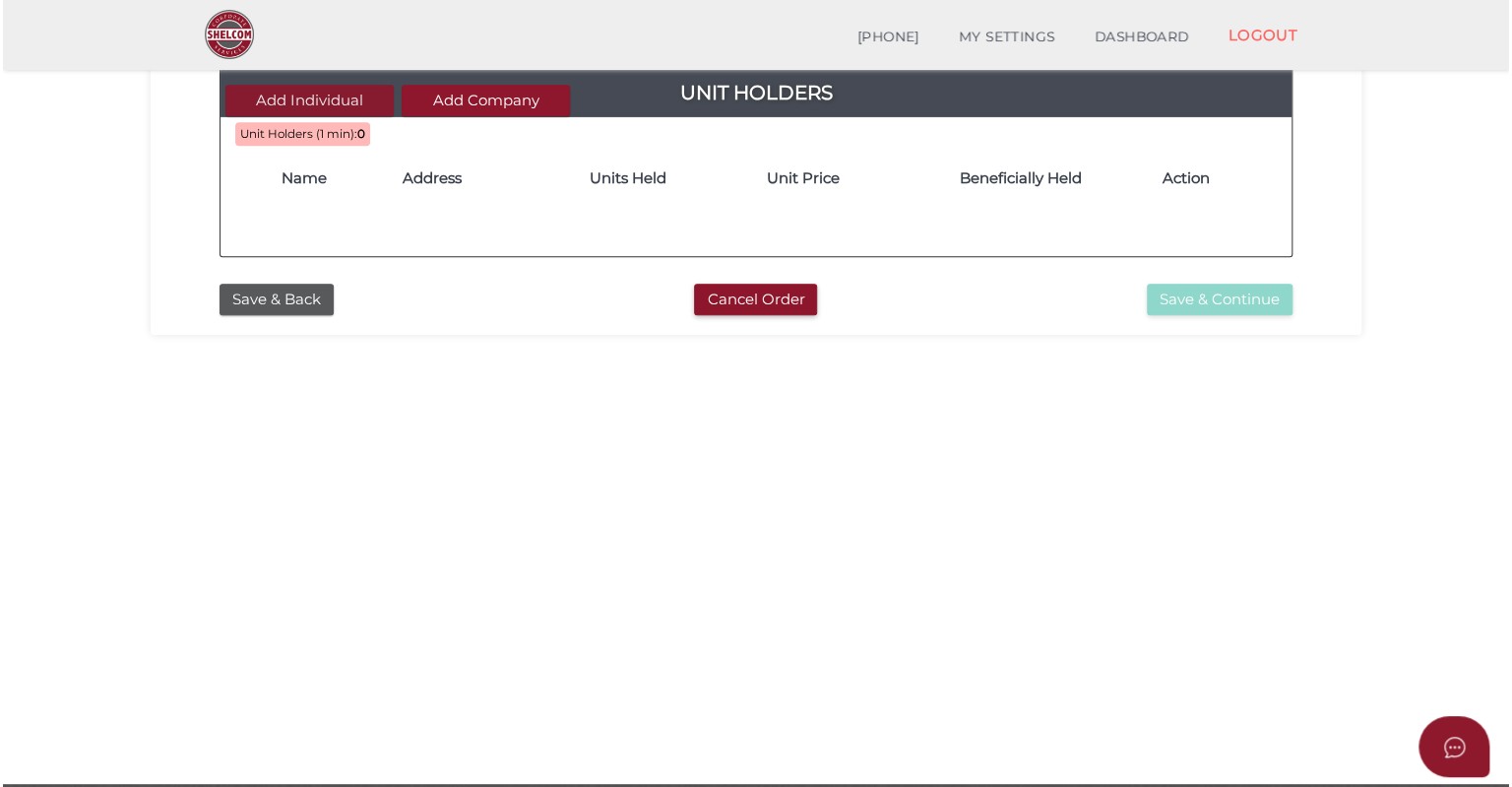 scroll, scrollTop: 0, scrollLeft: 0, axis: both 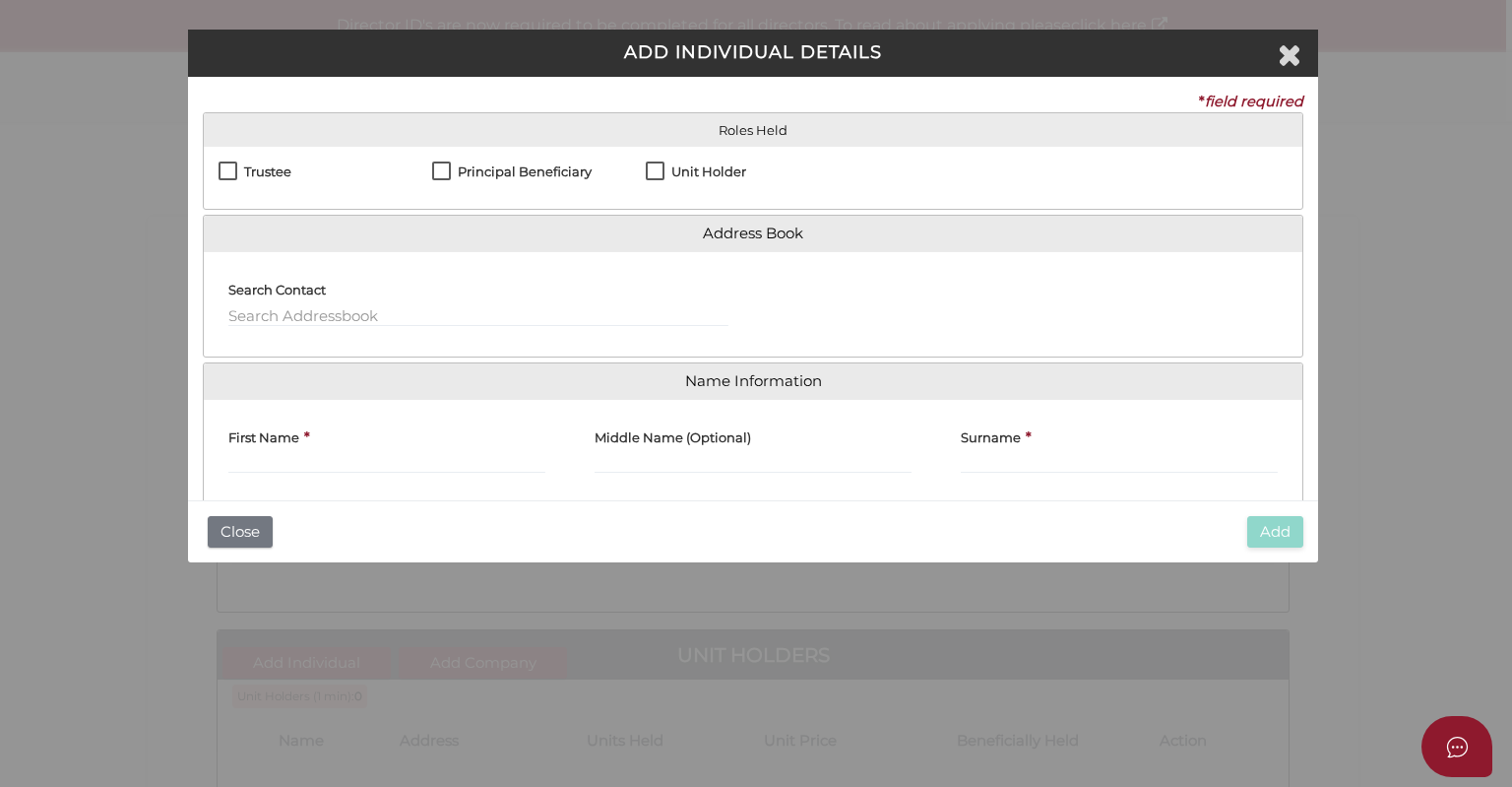 click on "Unit Holder" at bounding box center [696, 176] 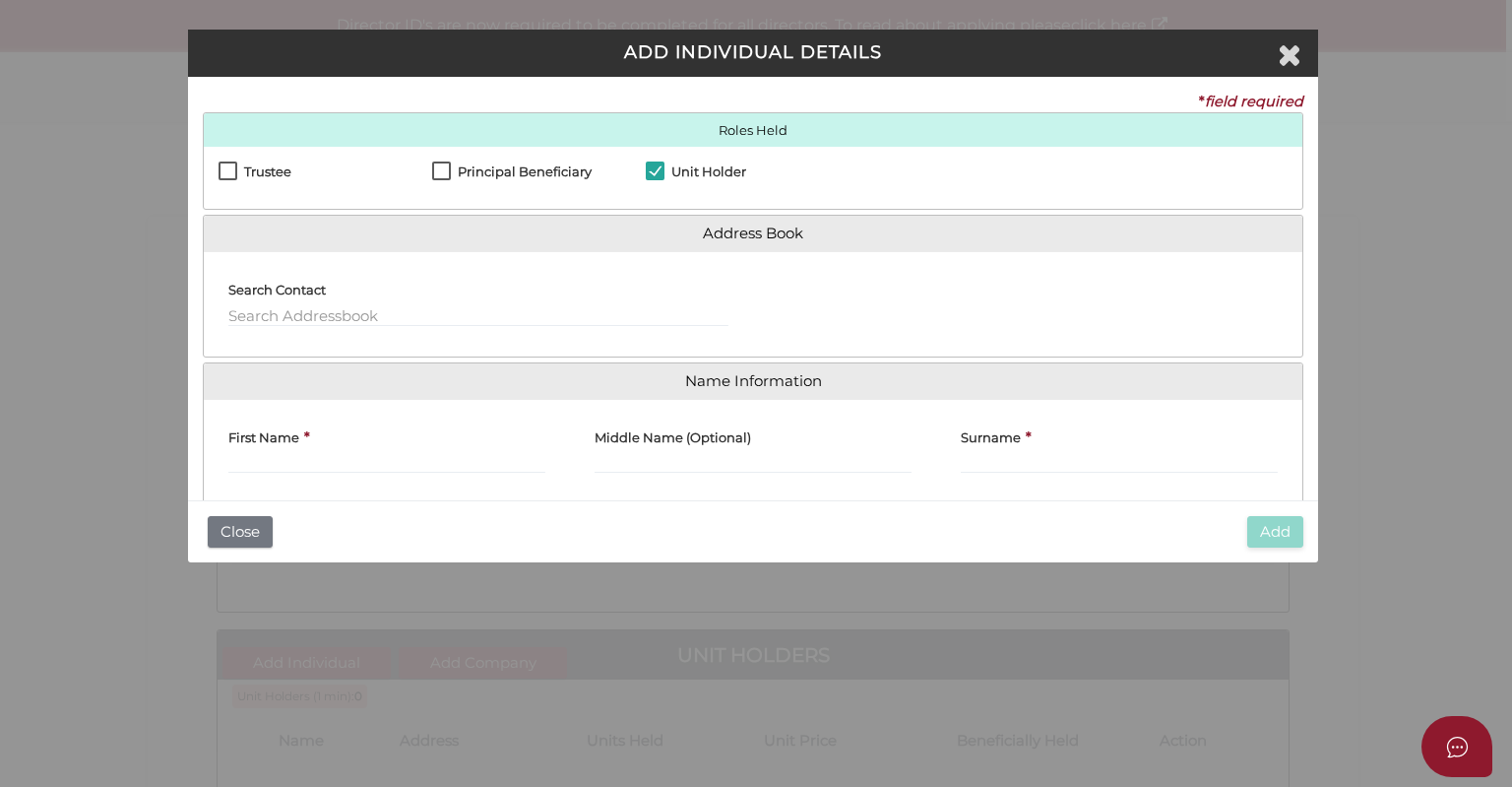 scroll, scrollTop: 98, scrollLeft: 0, axis: vertical 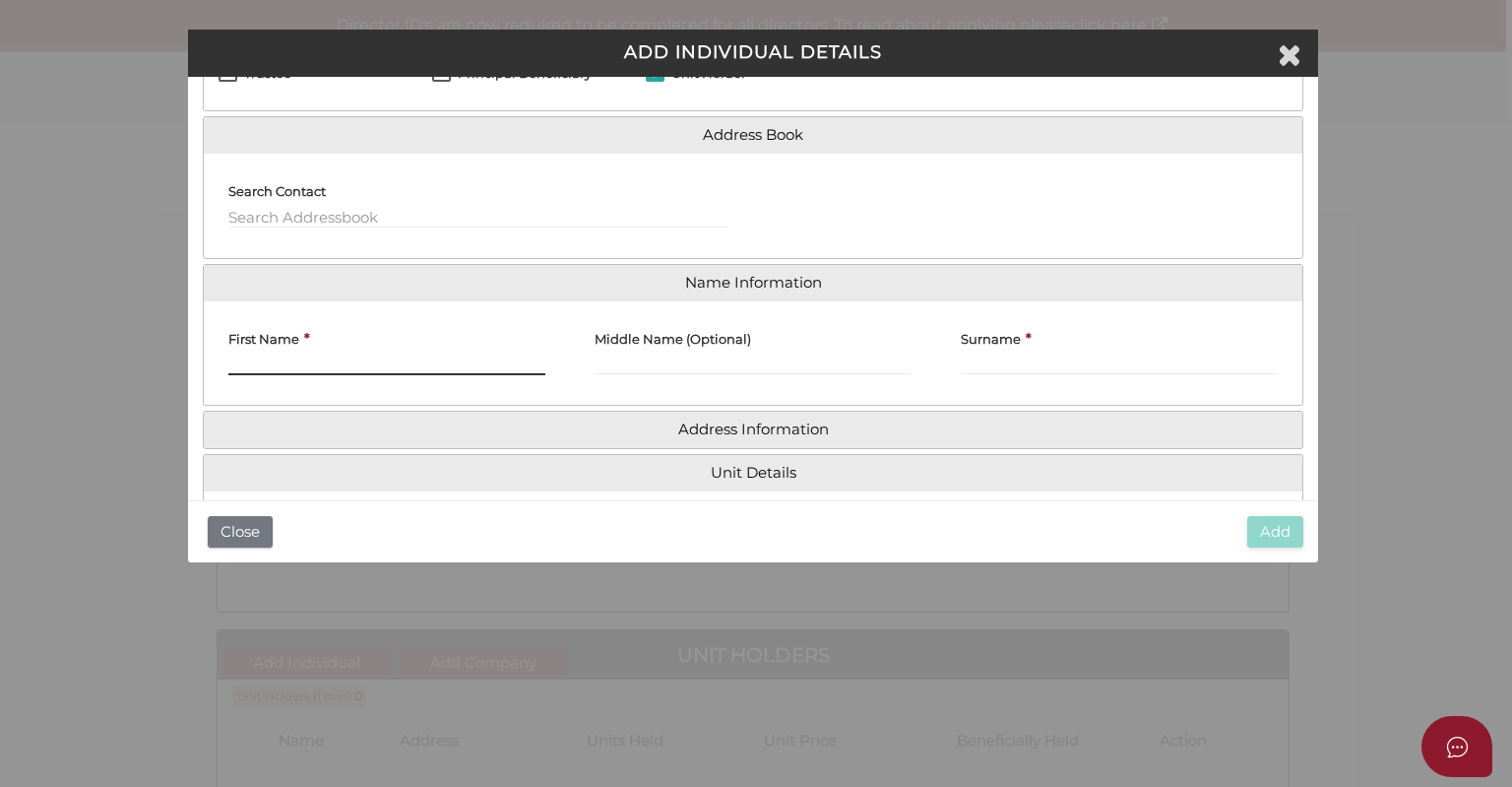 click on "First Name" at bounding box center (387, 364) 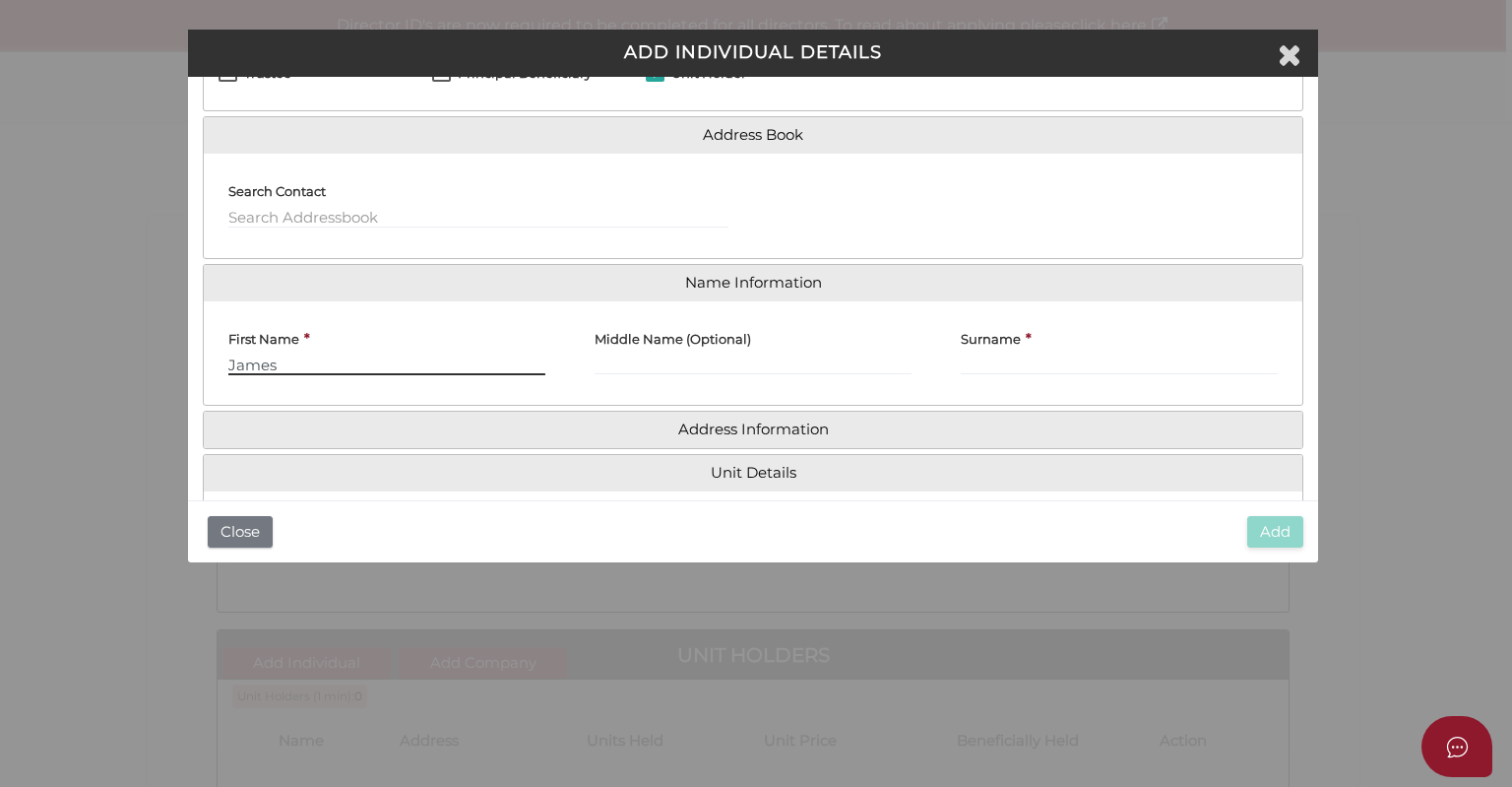 type on "James" 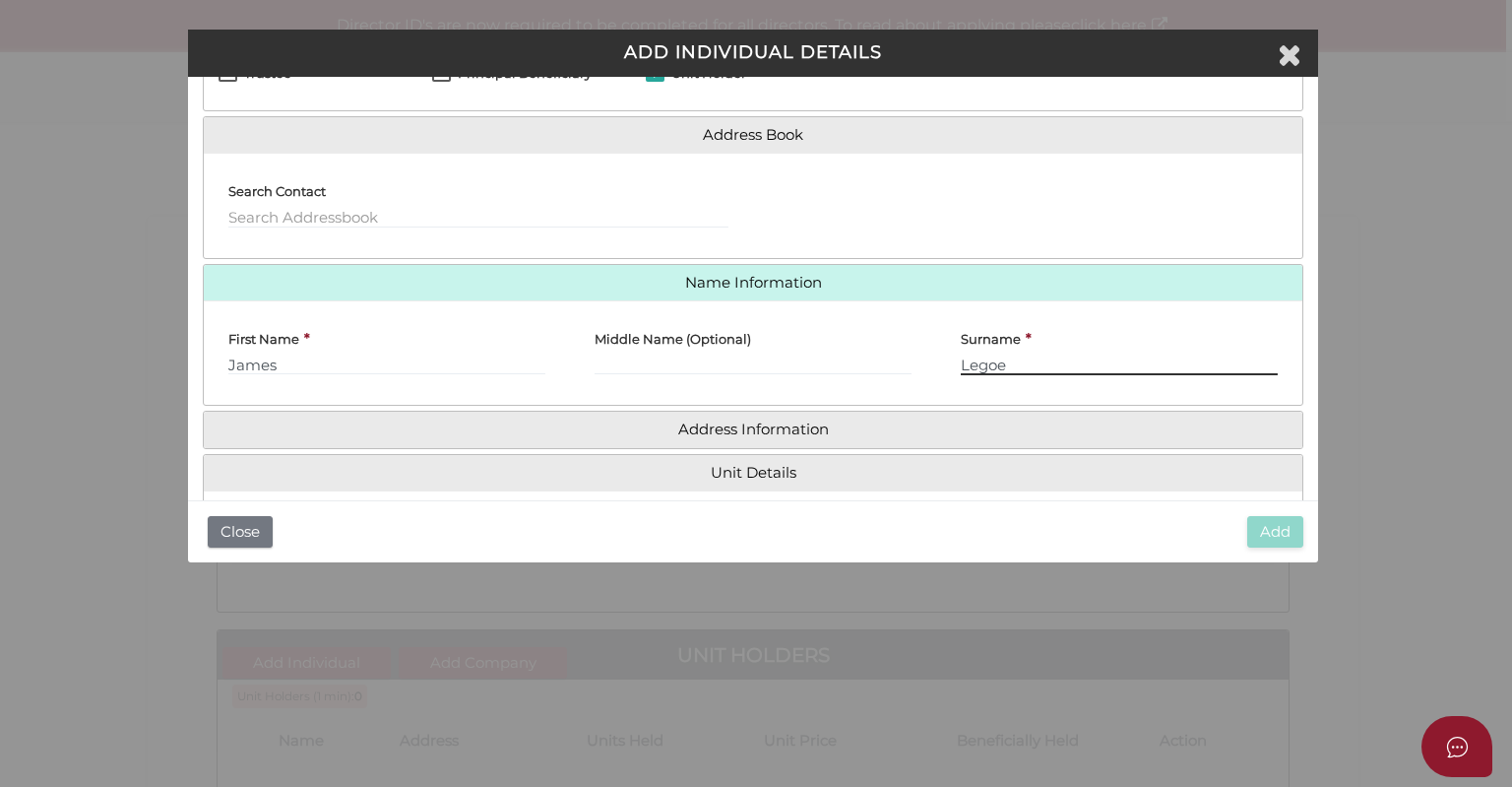 type on "Legoe" 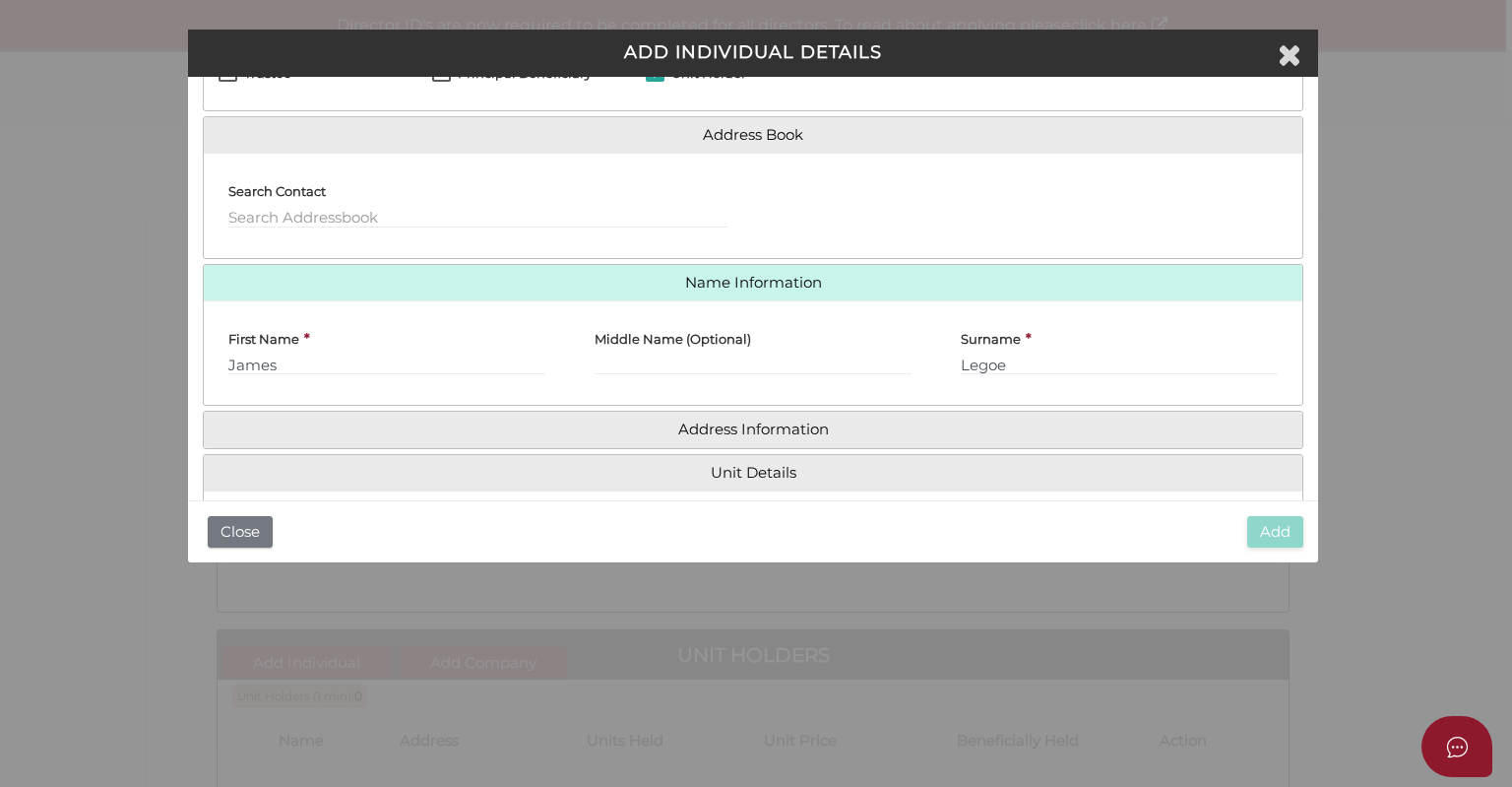 click on "Address Information" at bounding box center [753, 429] 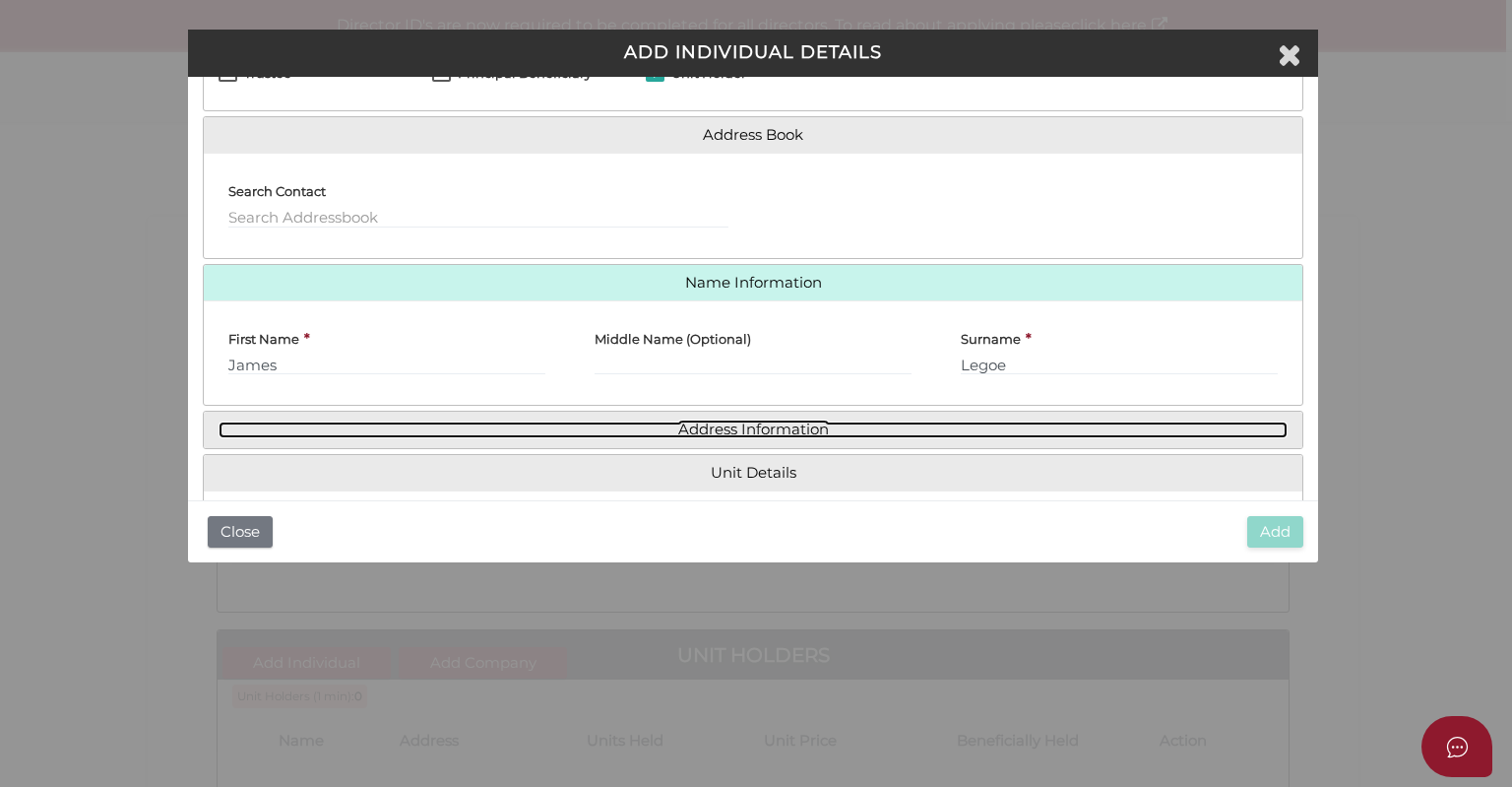 click on "Address Information" at bounding box center [753, 429] 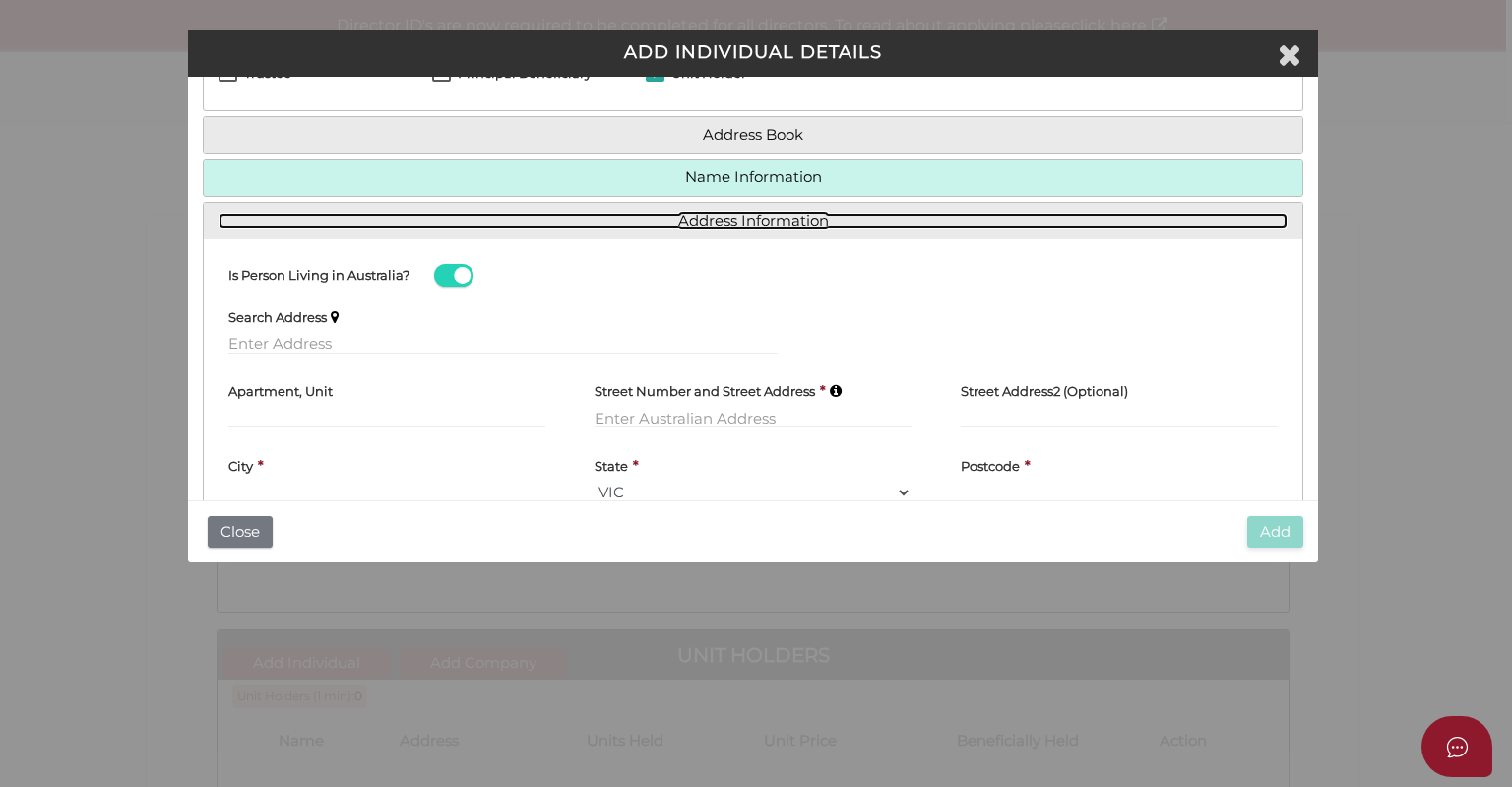 scroll, scrollTop: 194, scrollLeft: 0, axis: vertical 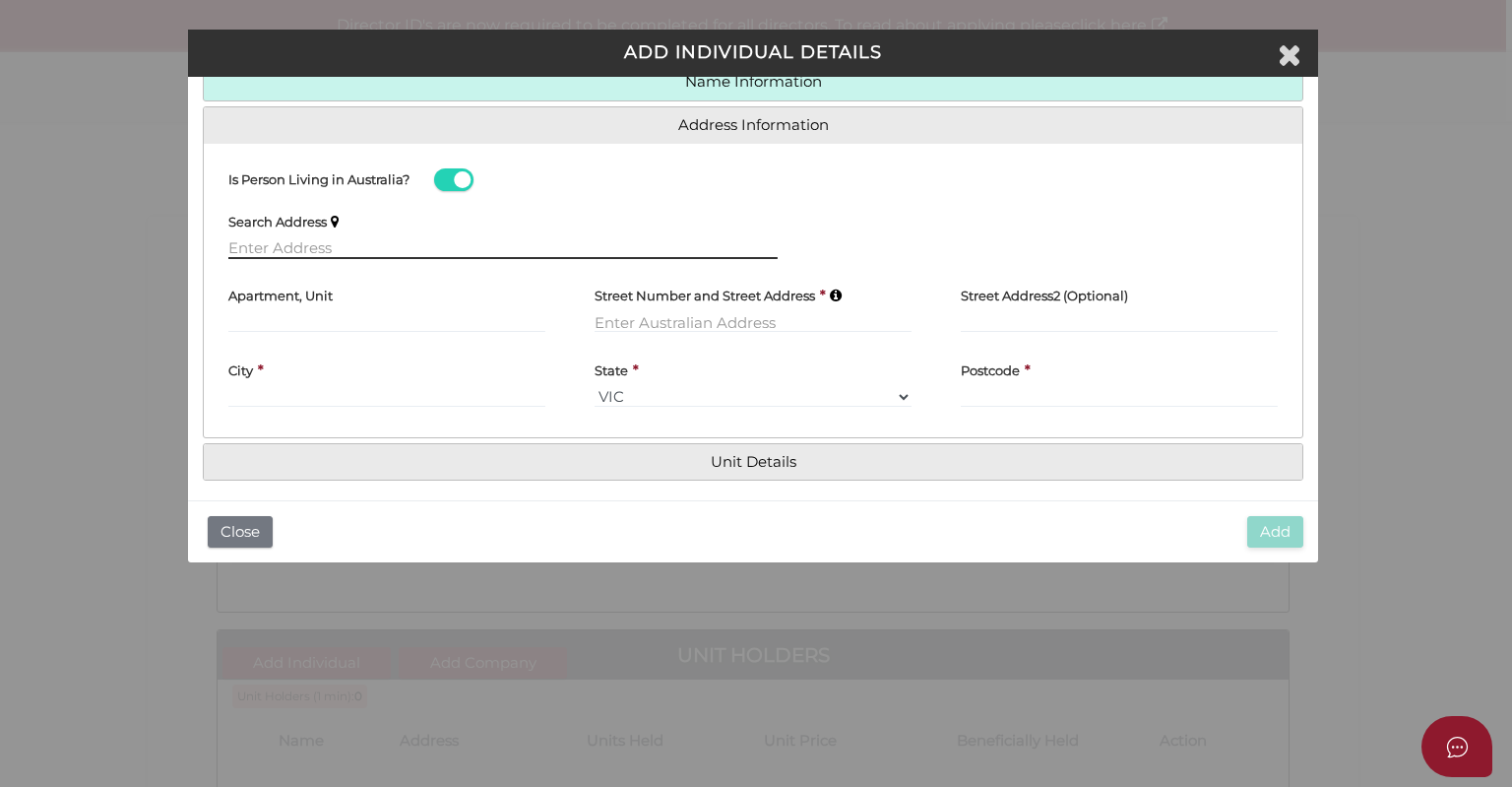 click at bounding box center [503, 248] 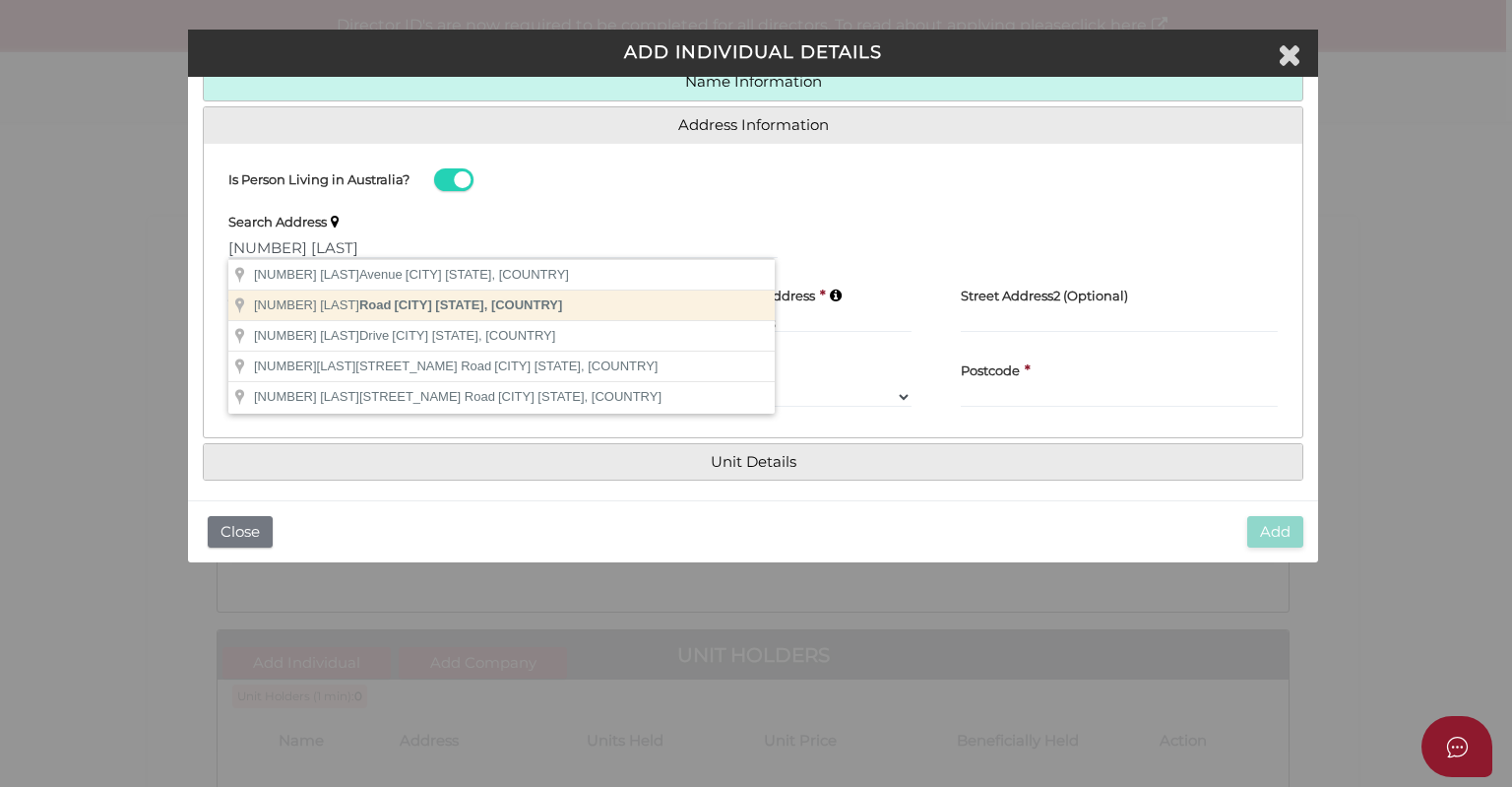 type on "61 Morang Road, Hawthorn VIC, Australia" 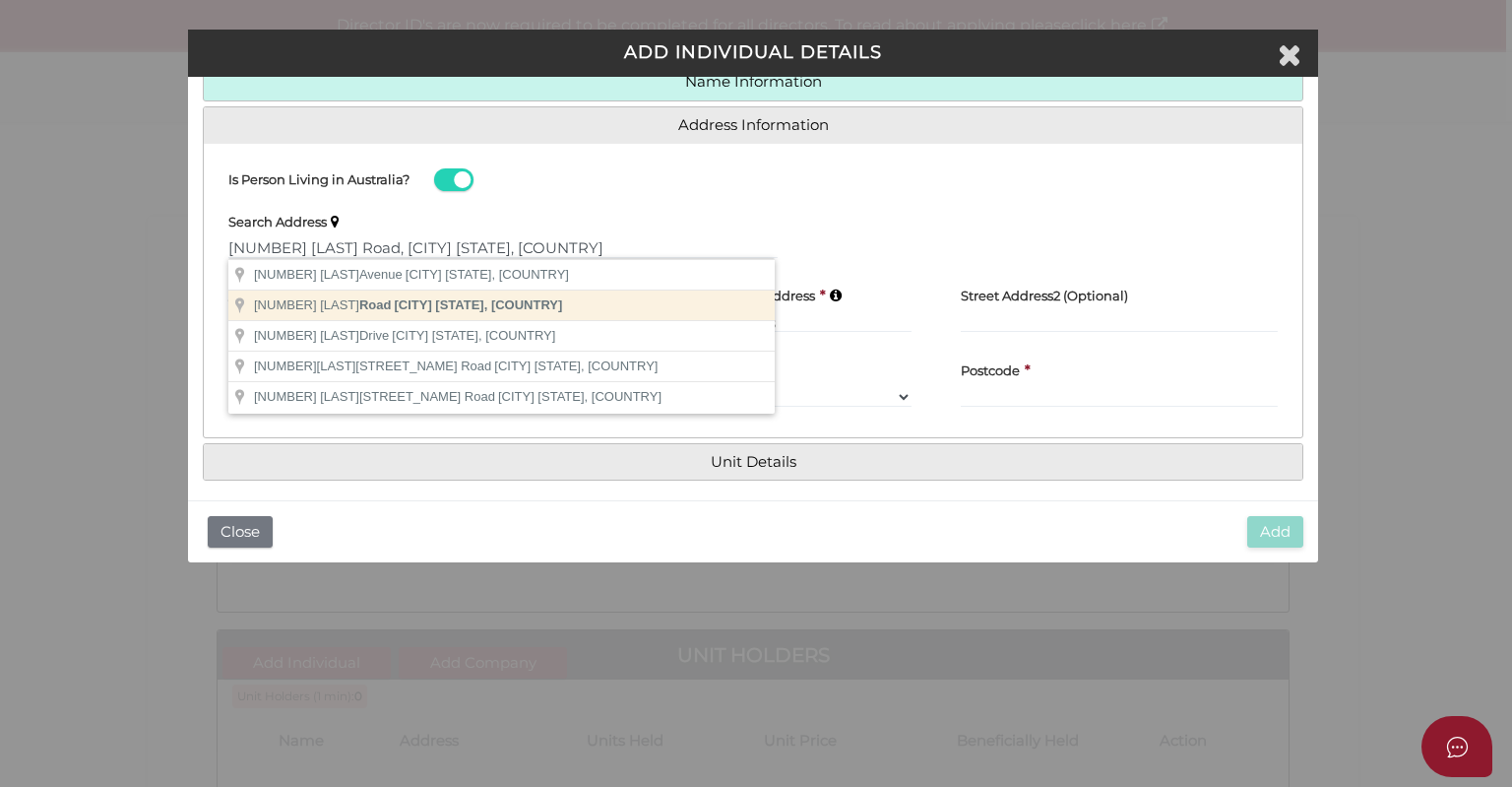 type 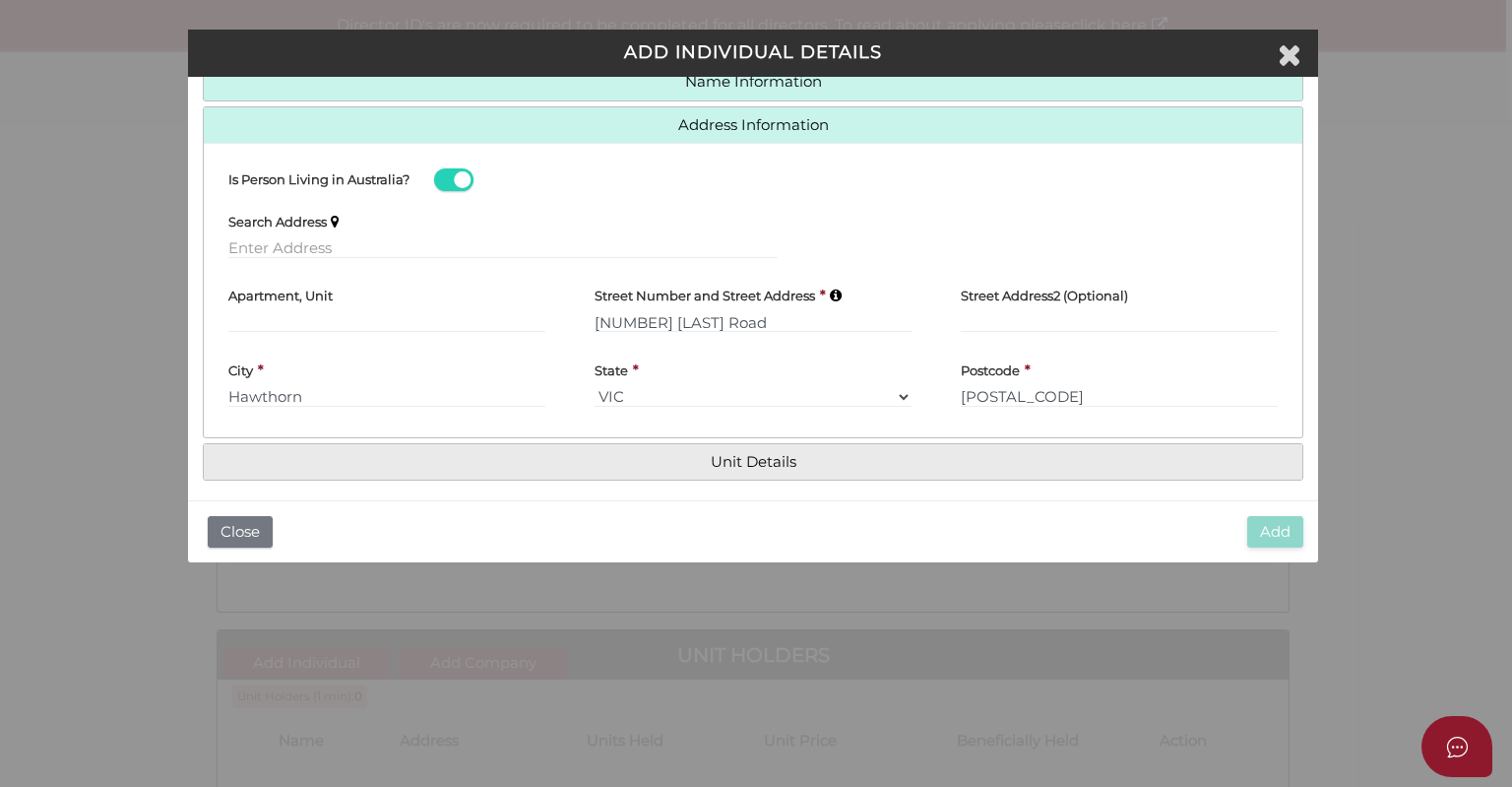 click on "Unit Details" at bounding box center [753, 462] 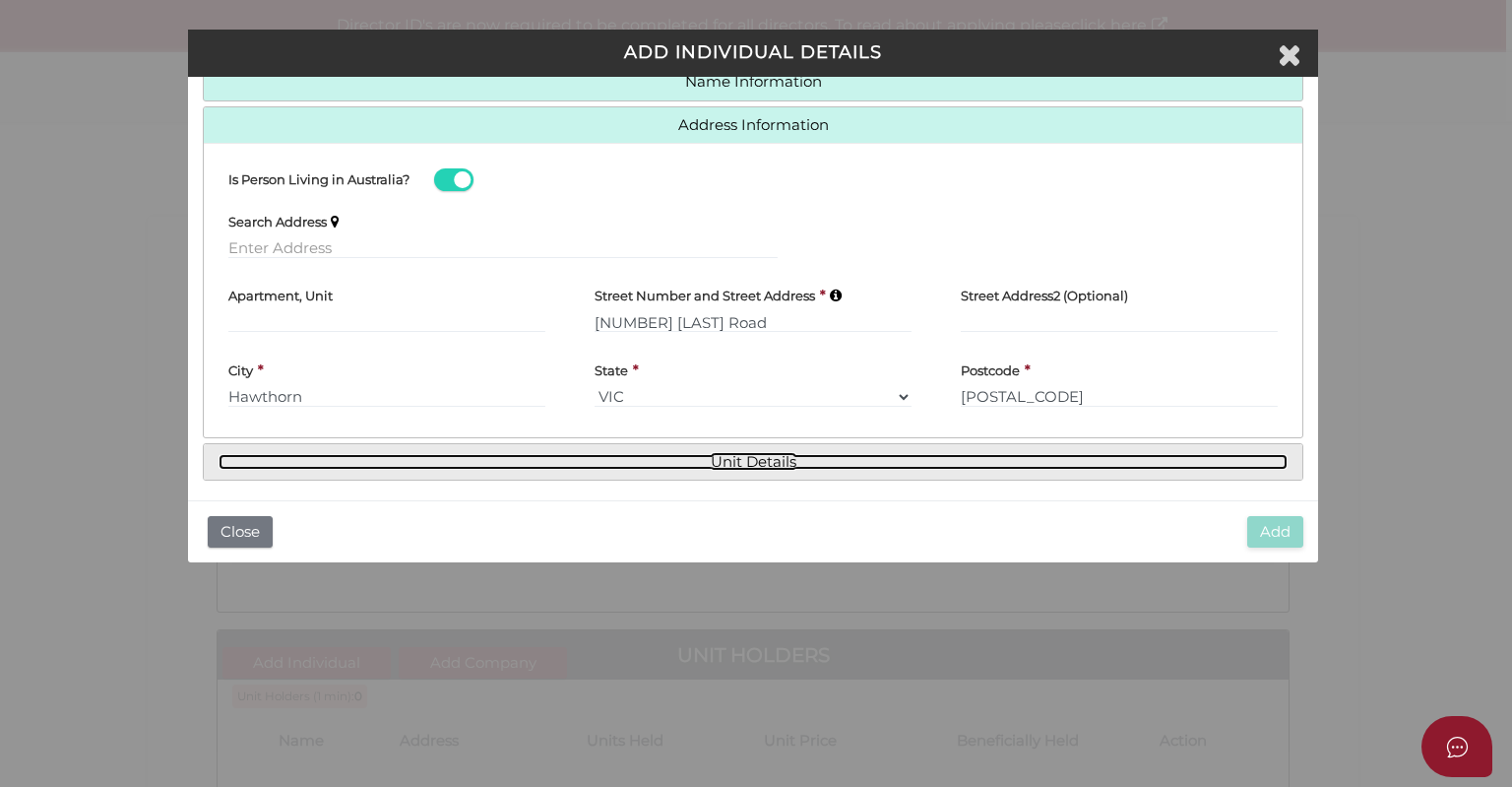 click on "Unit Details" at bounding box center [753, 462] 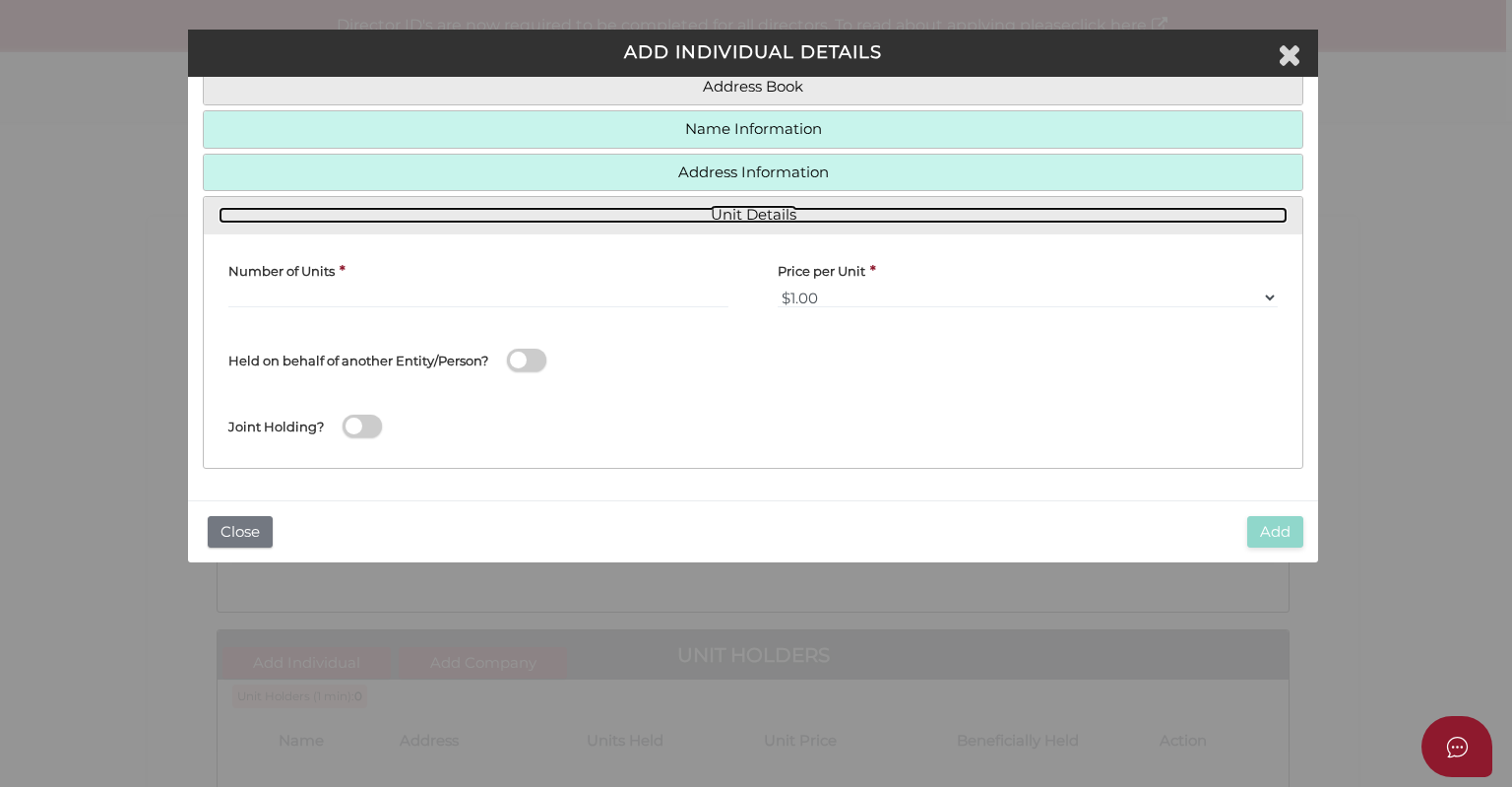 scroll, scrollTop: 146, scrollLeft: 0, axis: vertical 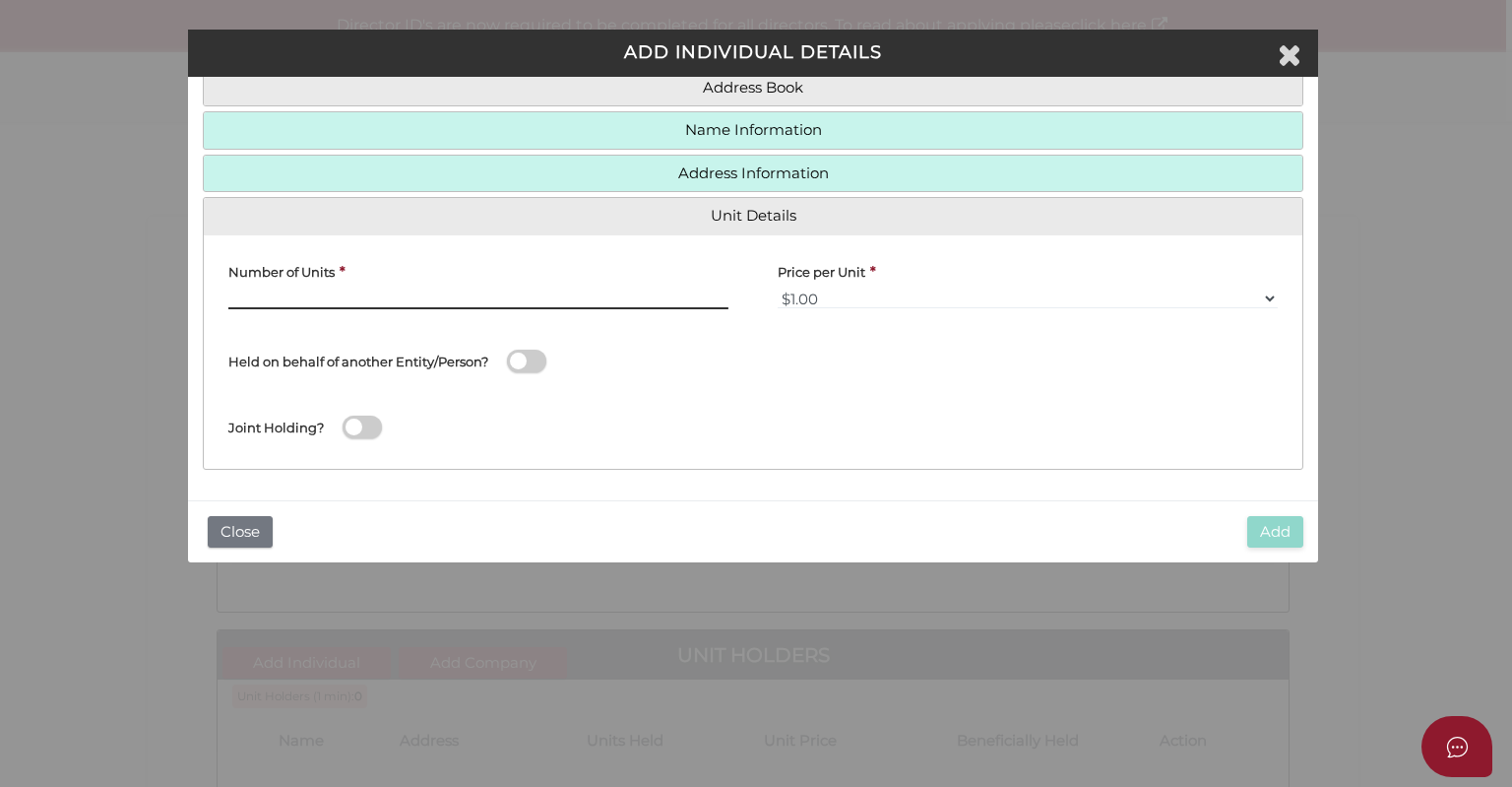 click at bounding box center (478, 298) 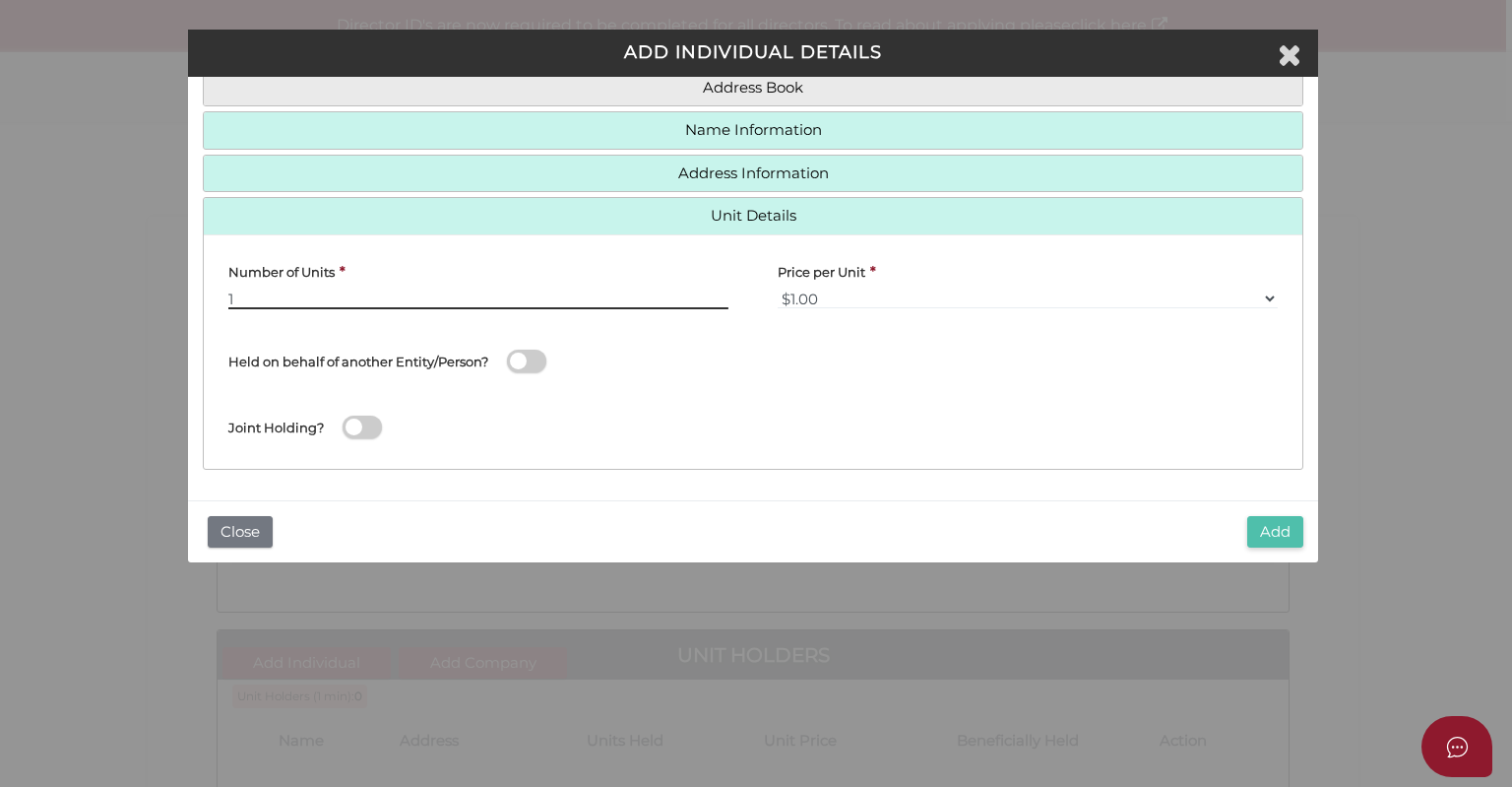 type on "1" 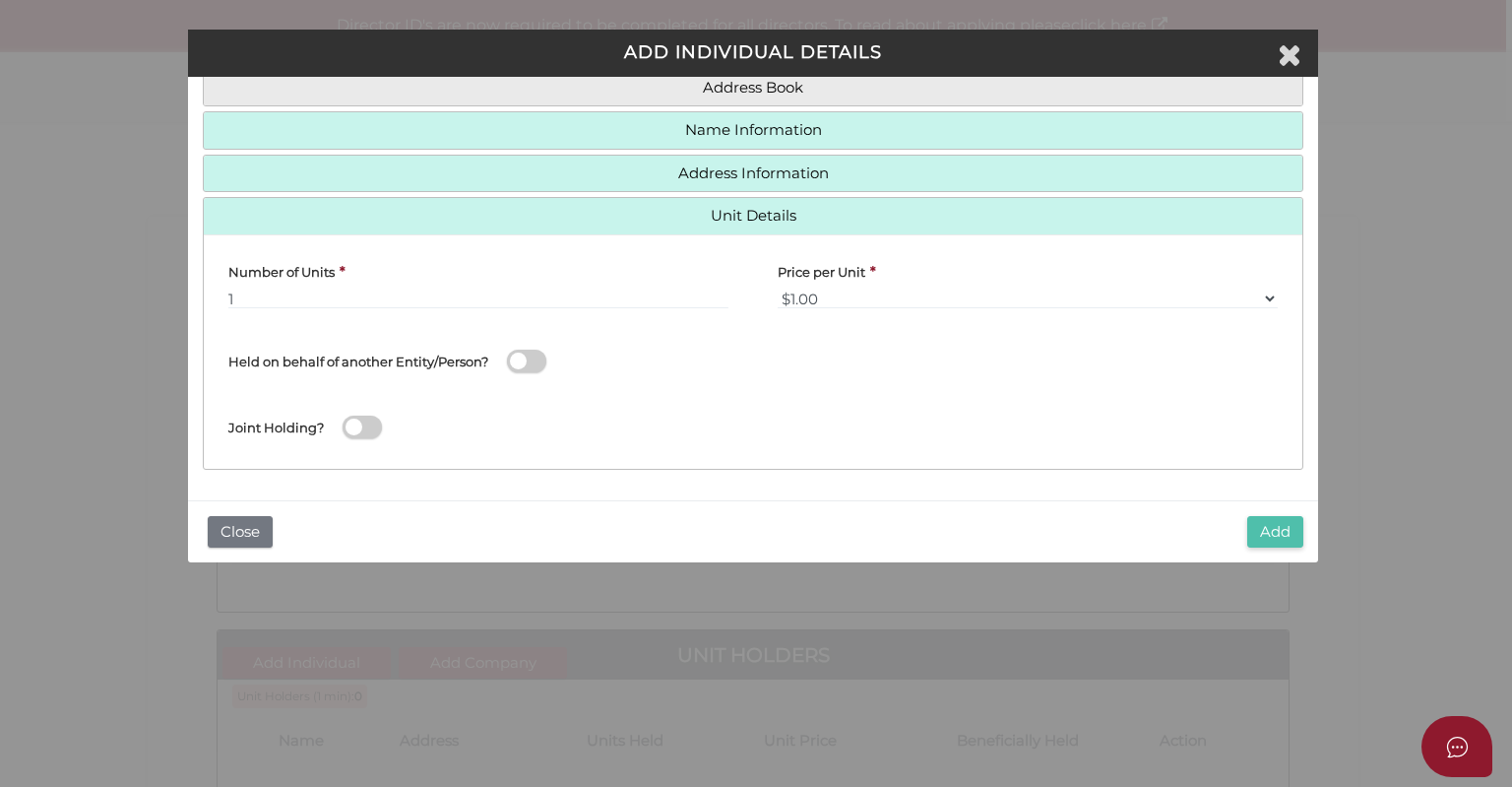 click on "Add" at bounding box center [1275, 532] 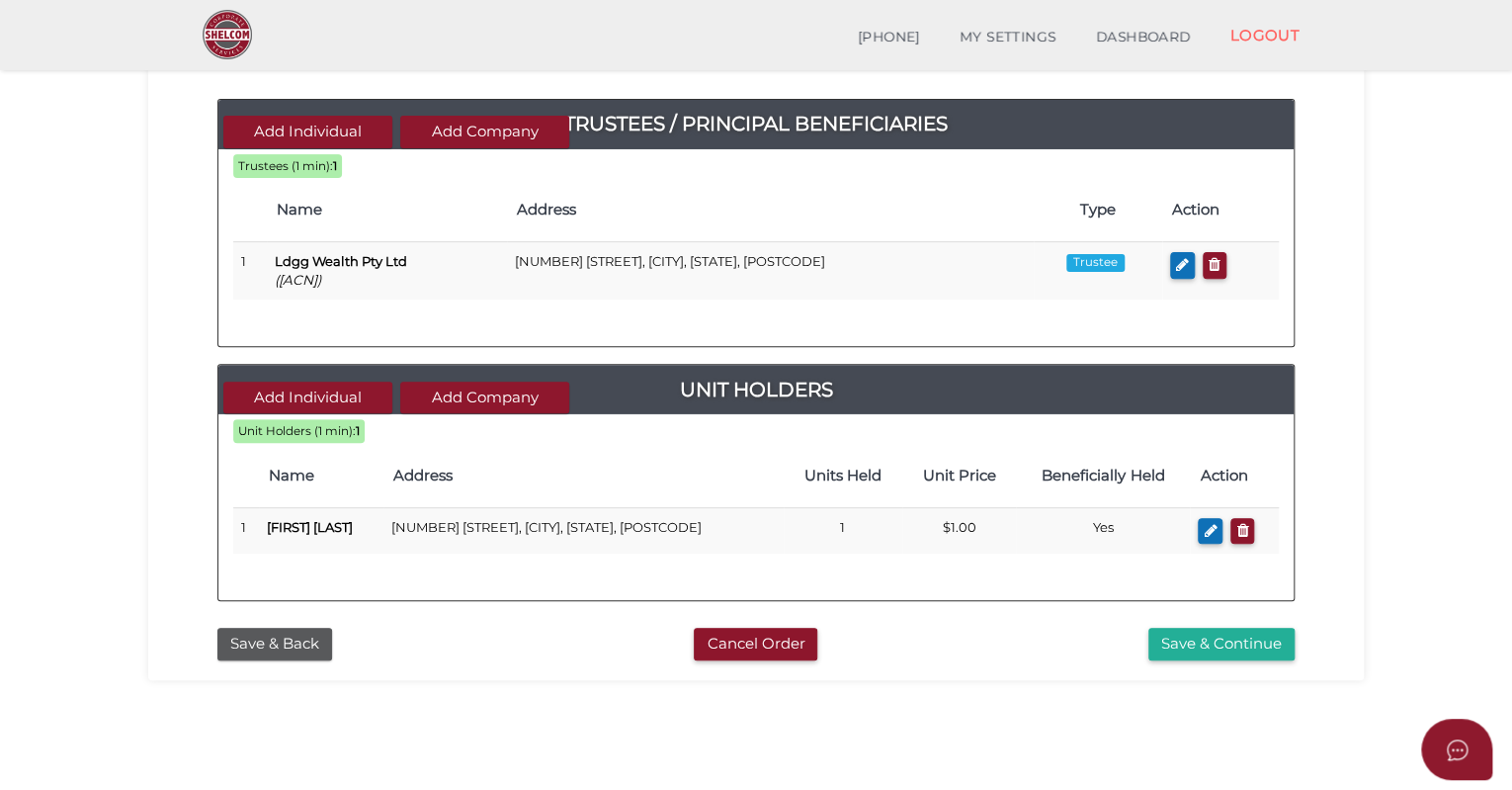 scroll, scrollTop: 297, scrollLeft: 0, axis: vertical 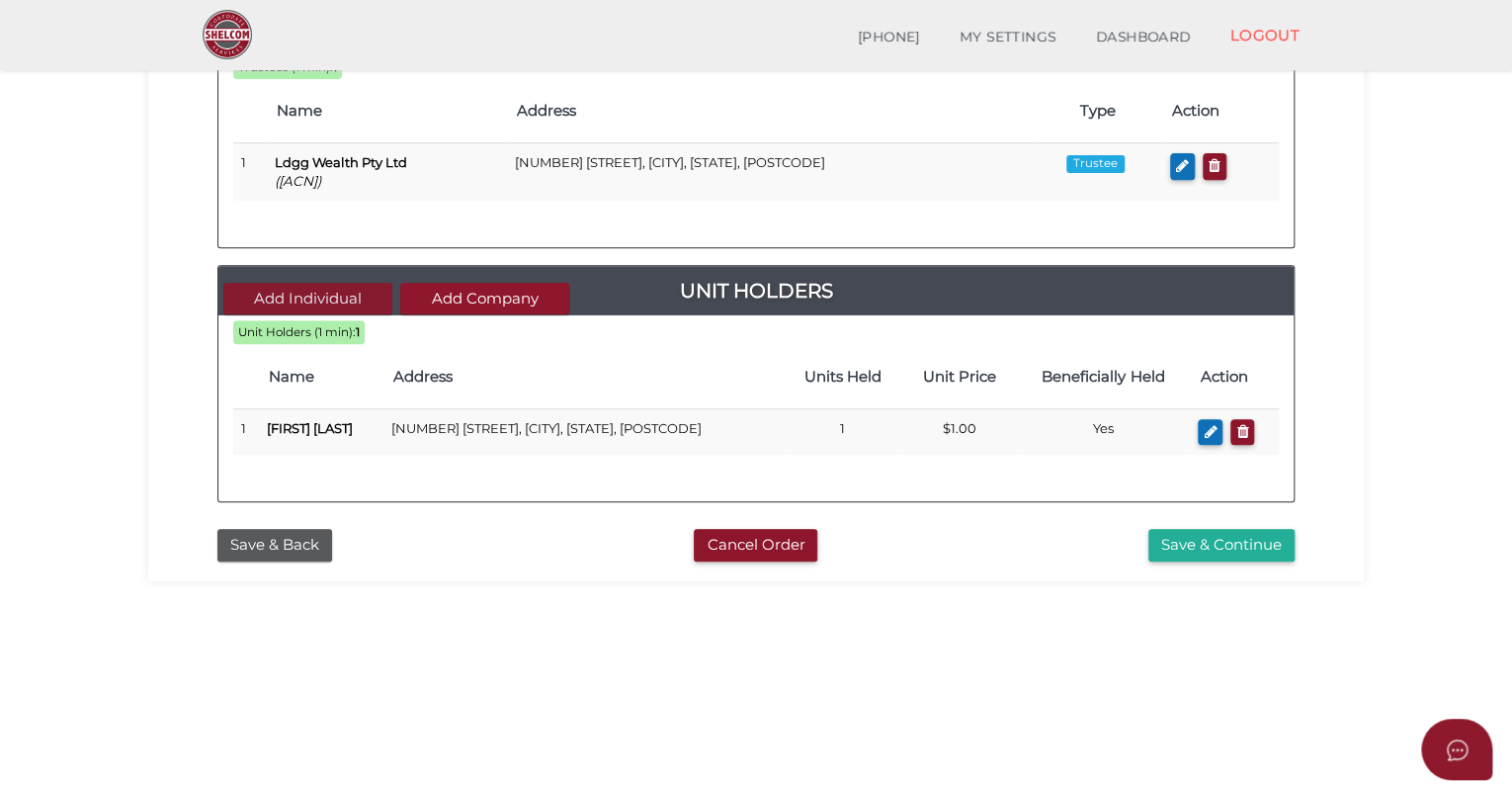 click on "Add Individual" at bounding box center [307, 299] 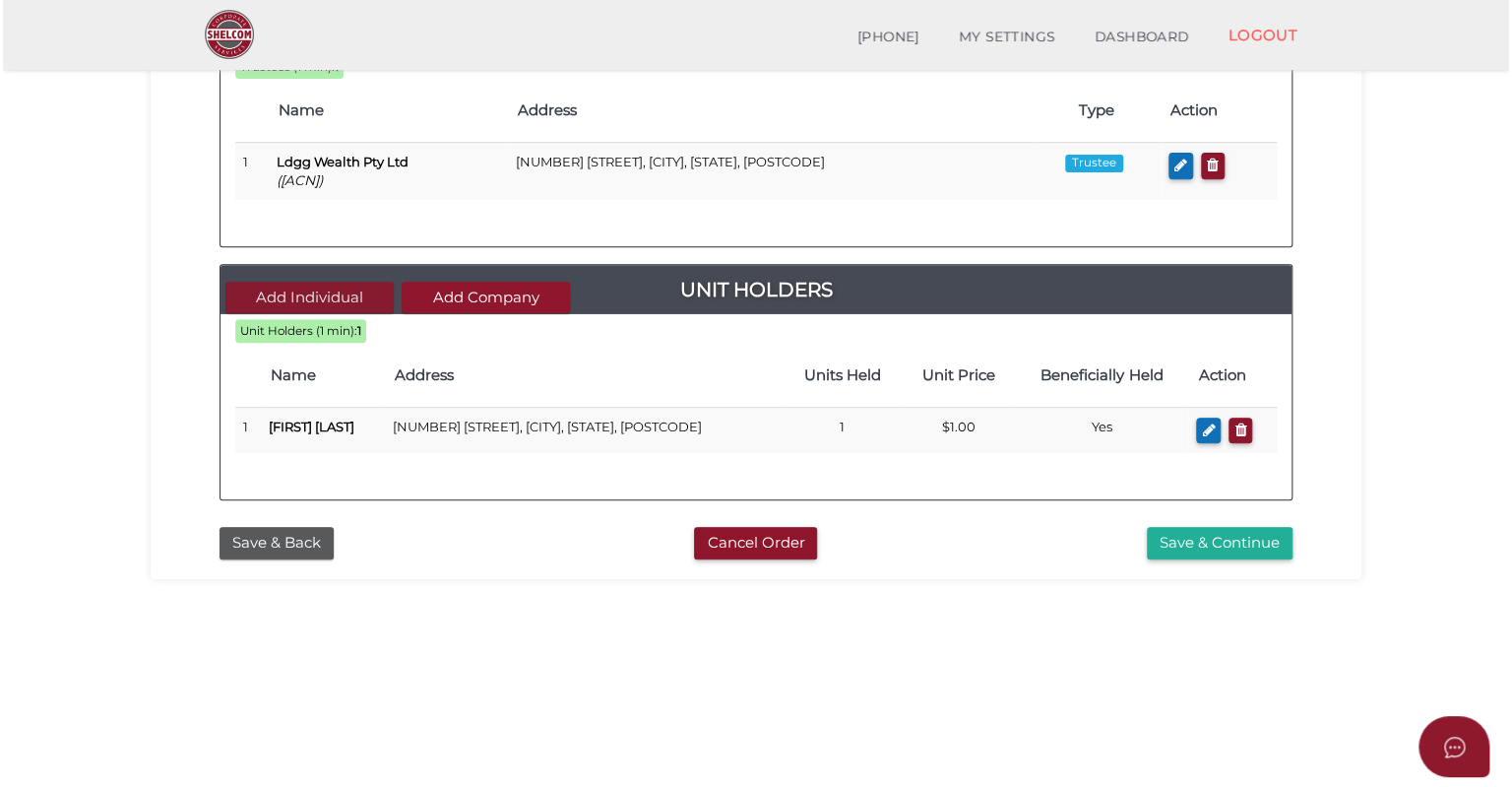 scroll, scrollTop: 0, scrollLeft: 0, axis: both 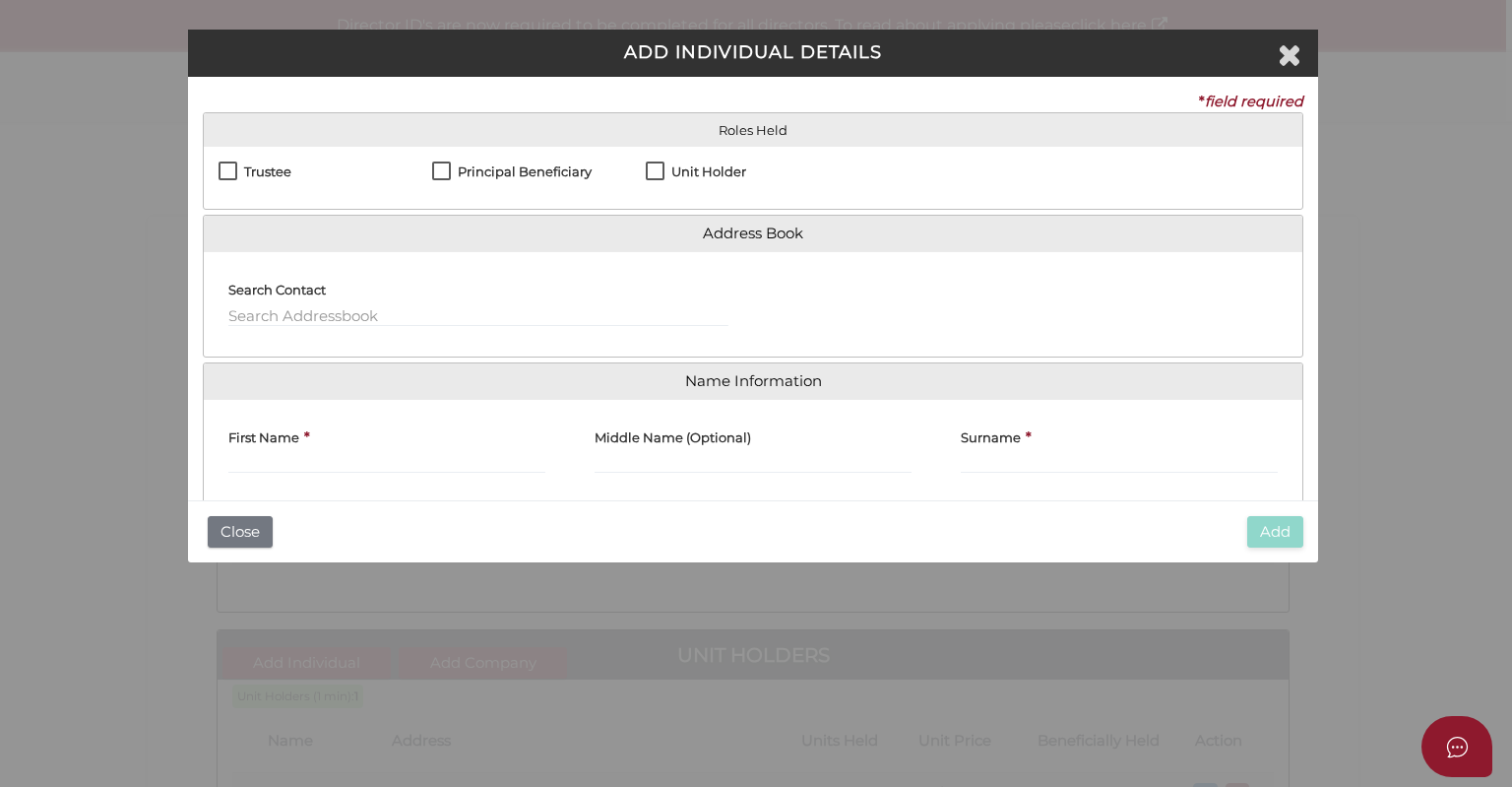 click on "Unit Holder" at bounding box center [696, 176] 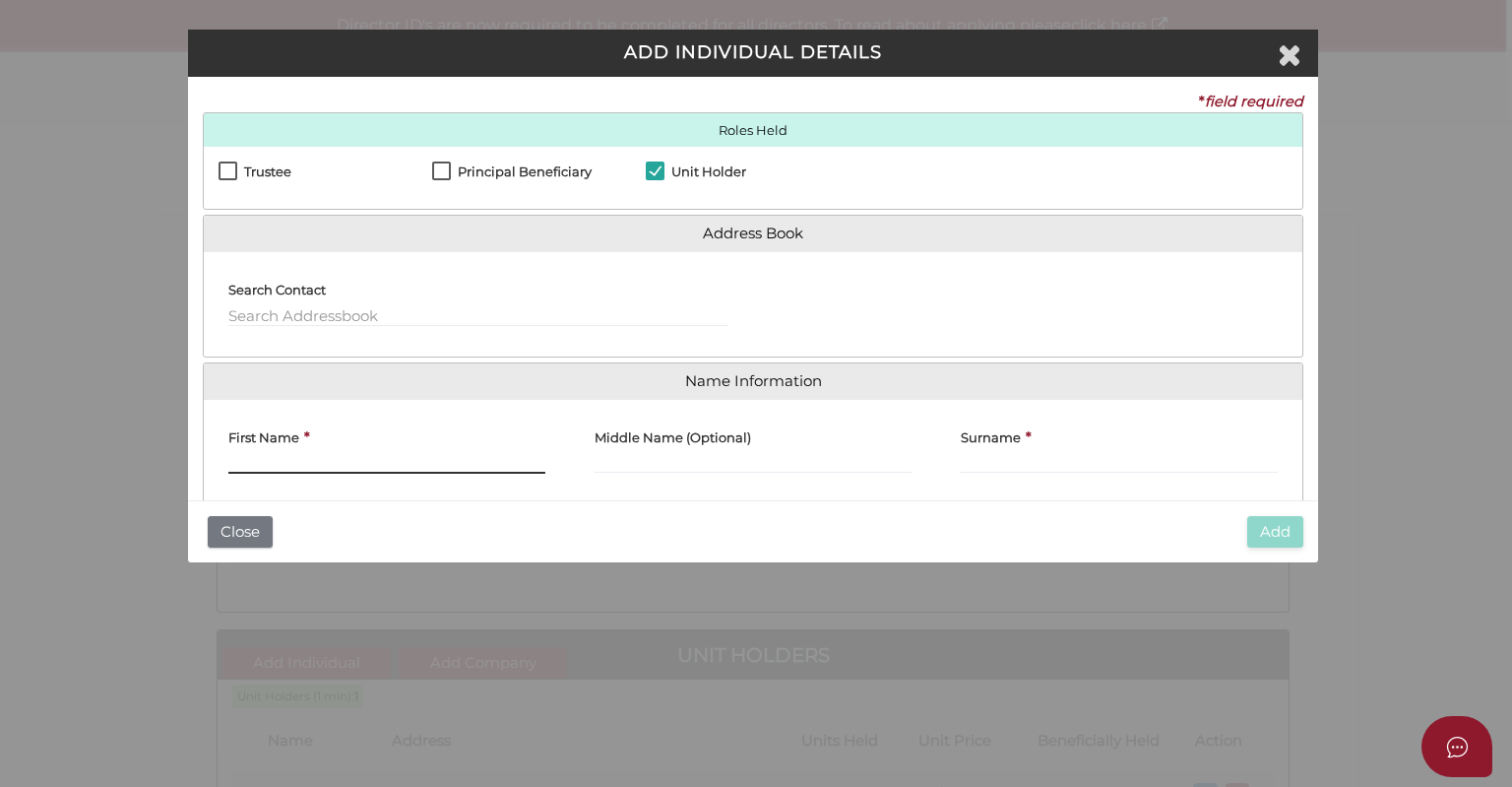 click on "First Name" at bounding box center [387, 463] 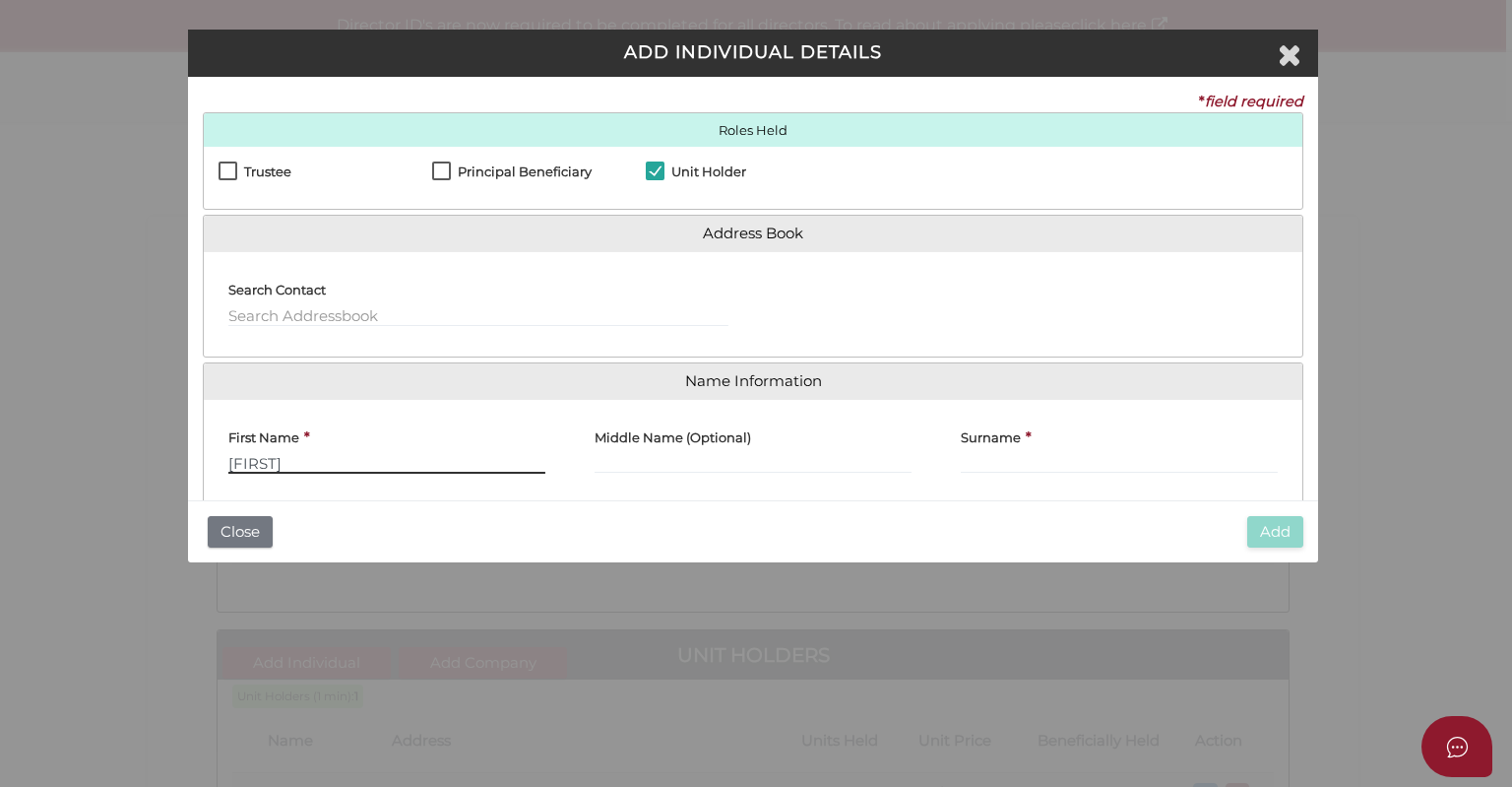 type on "Trevor" 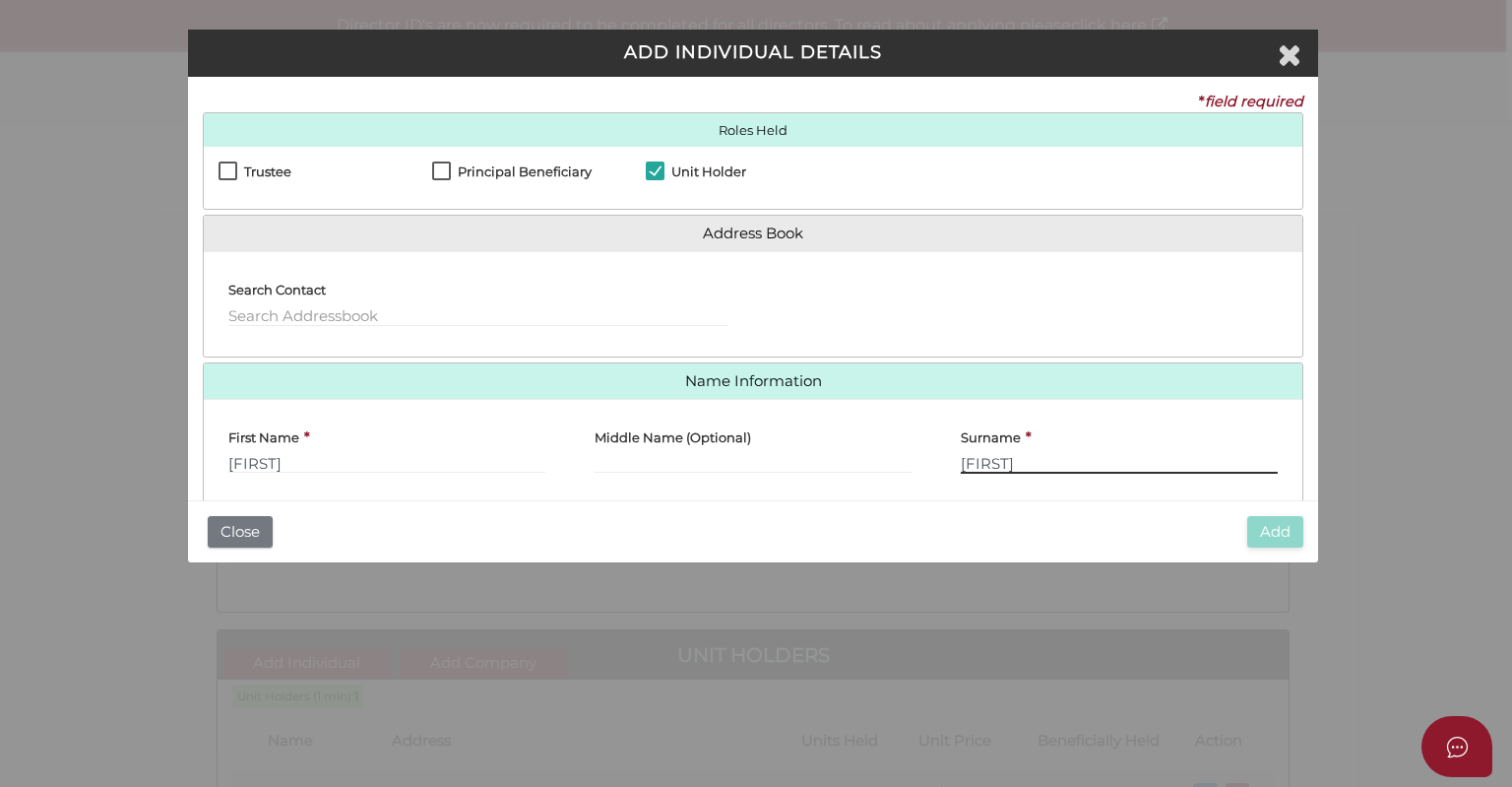 scroll, scrollTop: 355, scrollLeft: 0, axis: vertical 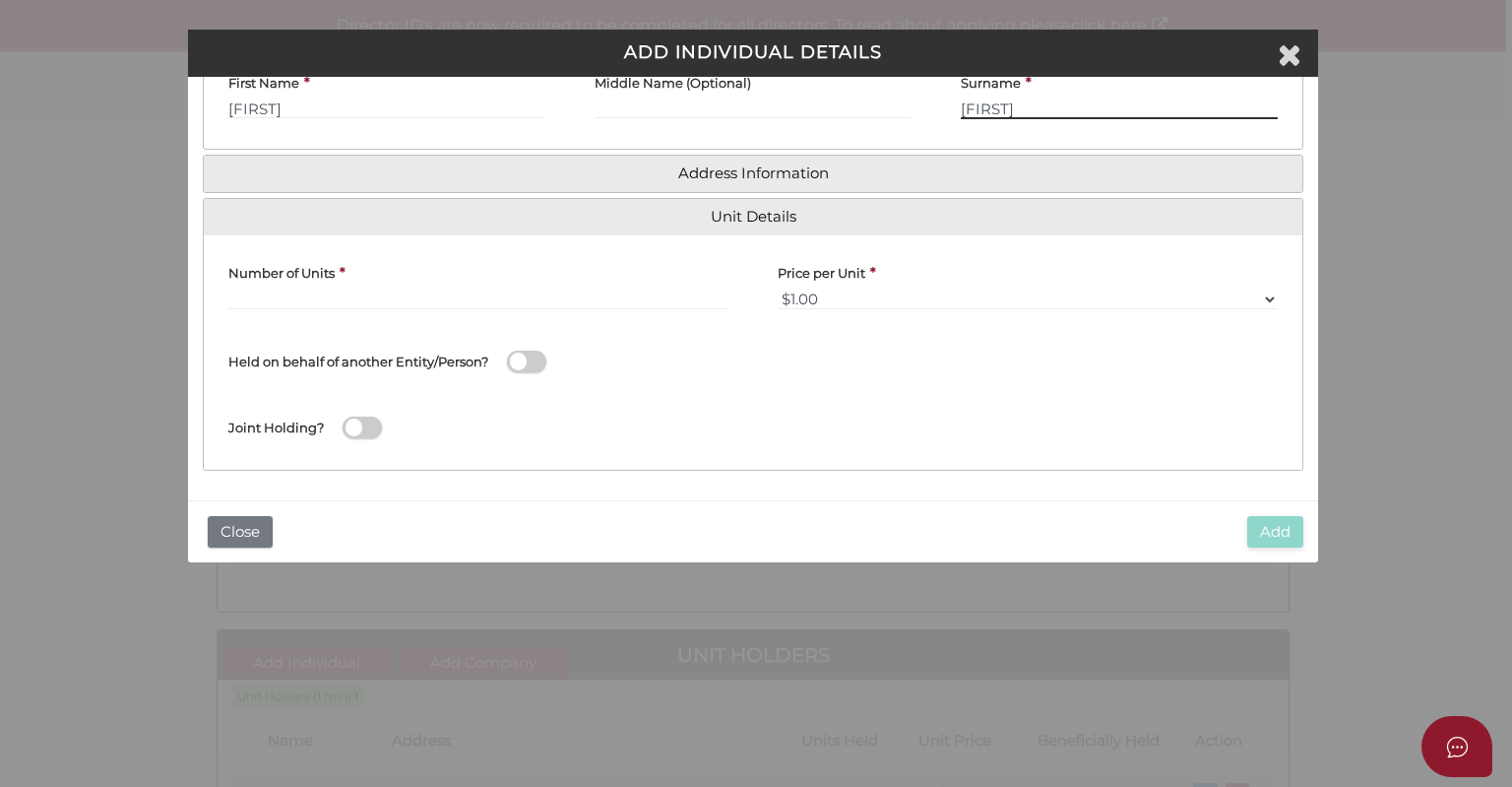 type on "Davidson" 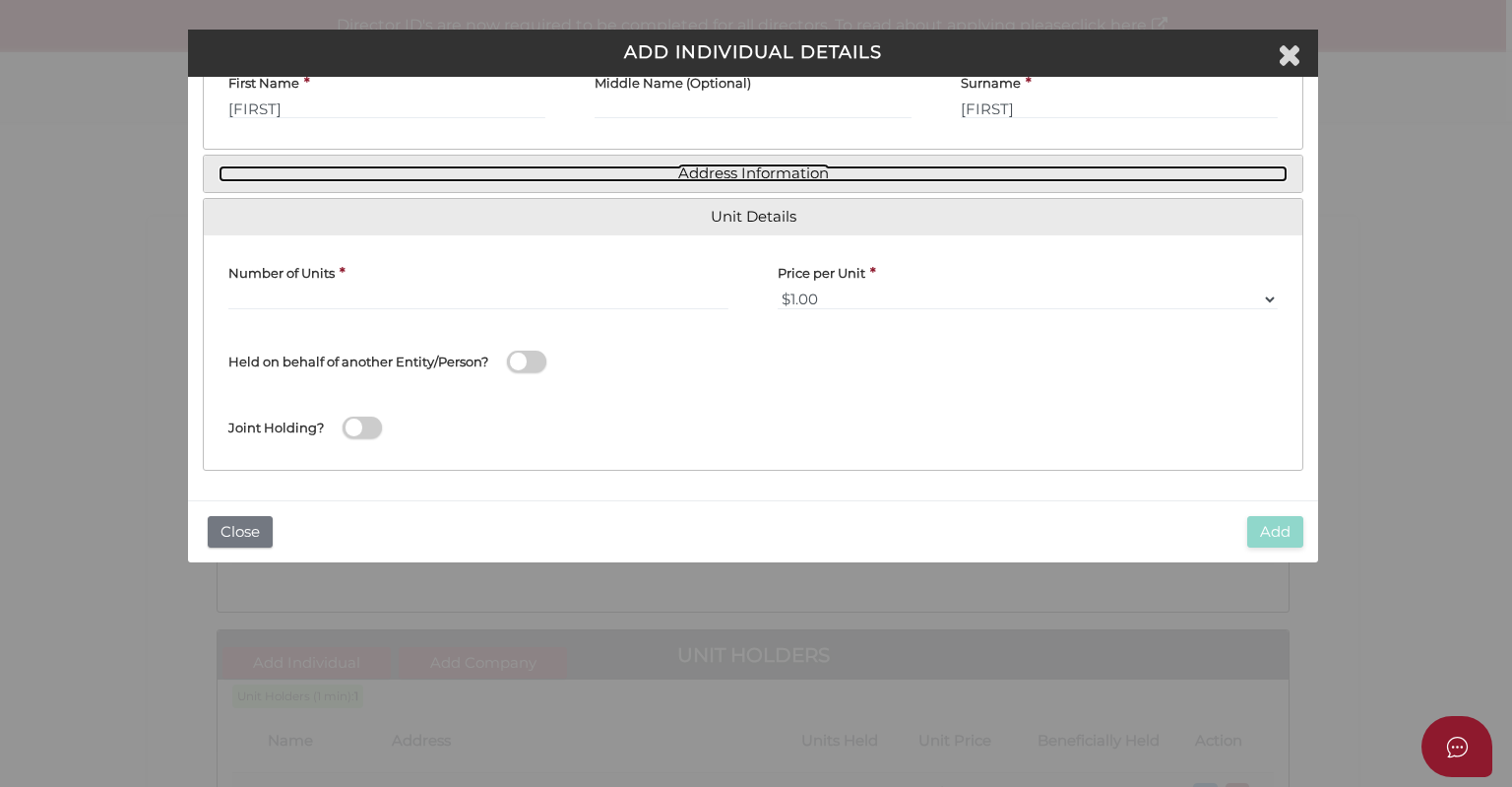 click on "Address Information" at bounding box center (753, 173) 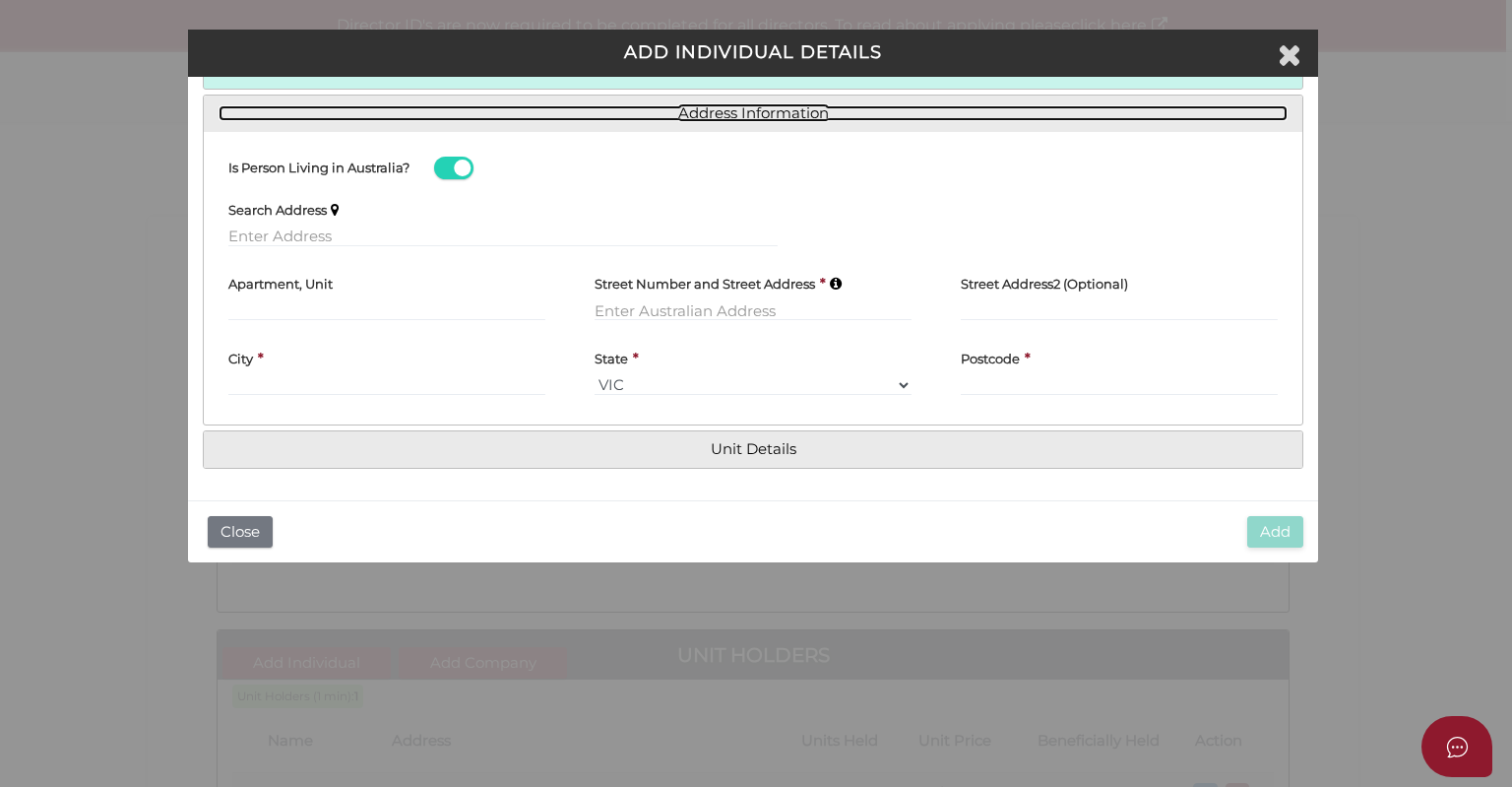 scroll, scrollTop: 205, scrollLeft: 0, axis: vertical 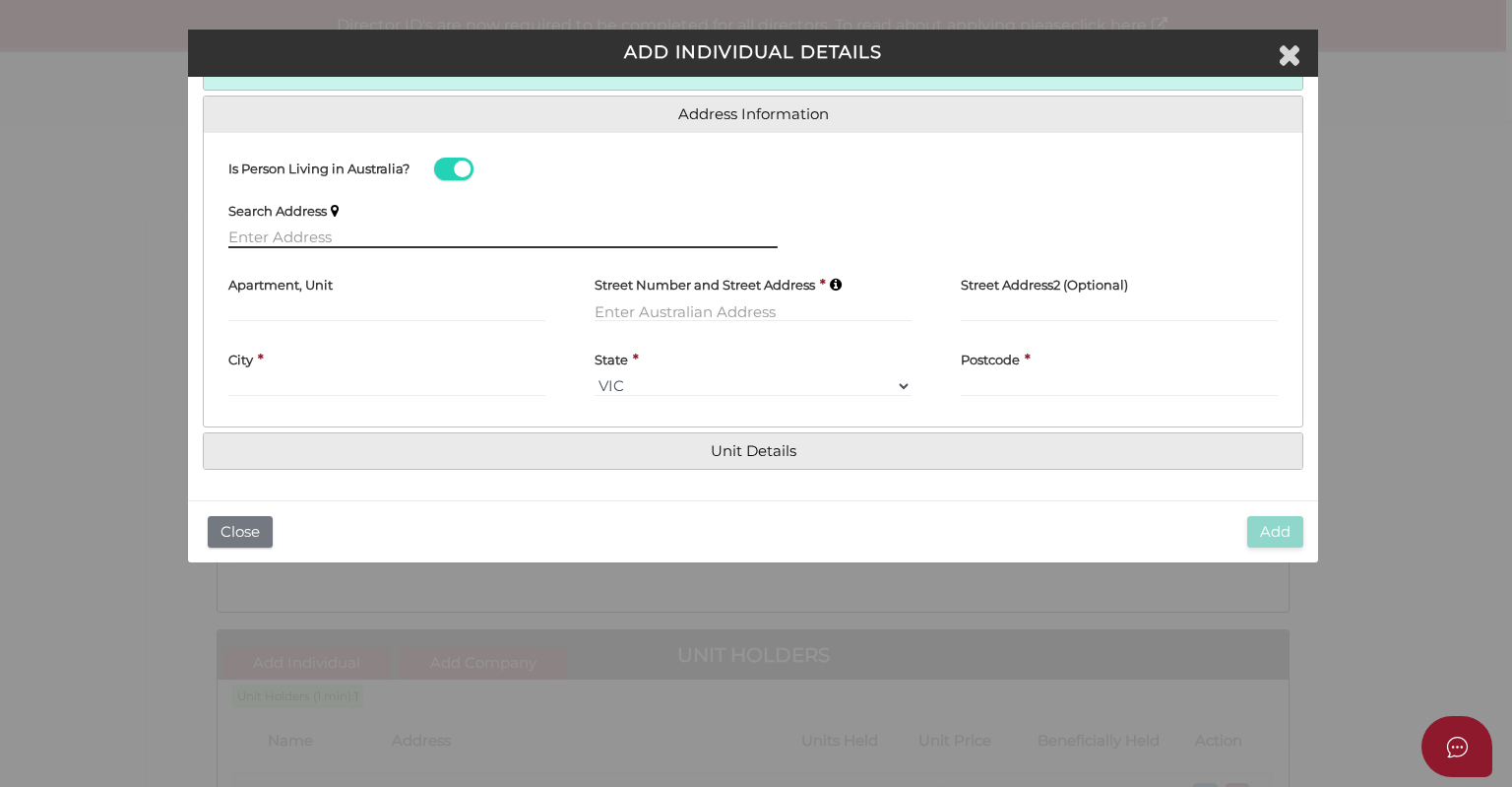 click at bounding box center (503, 237) 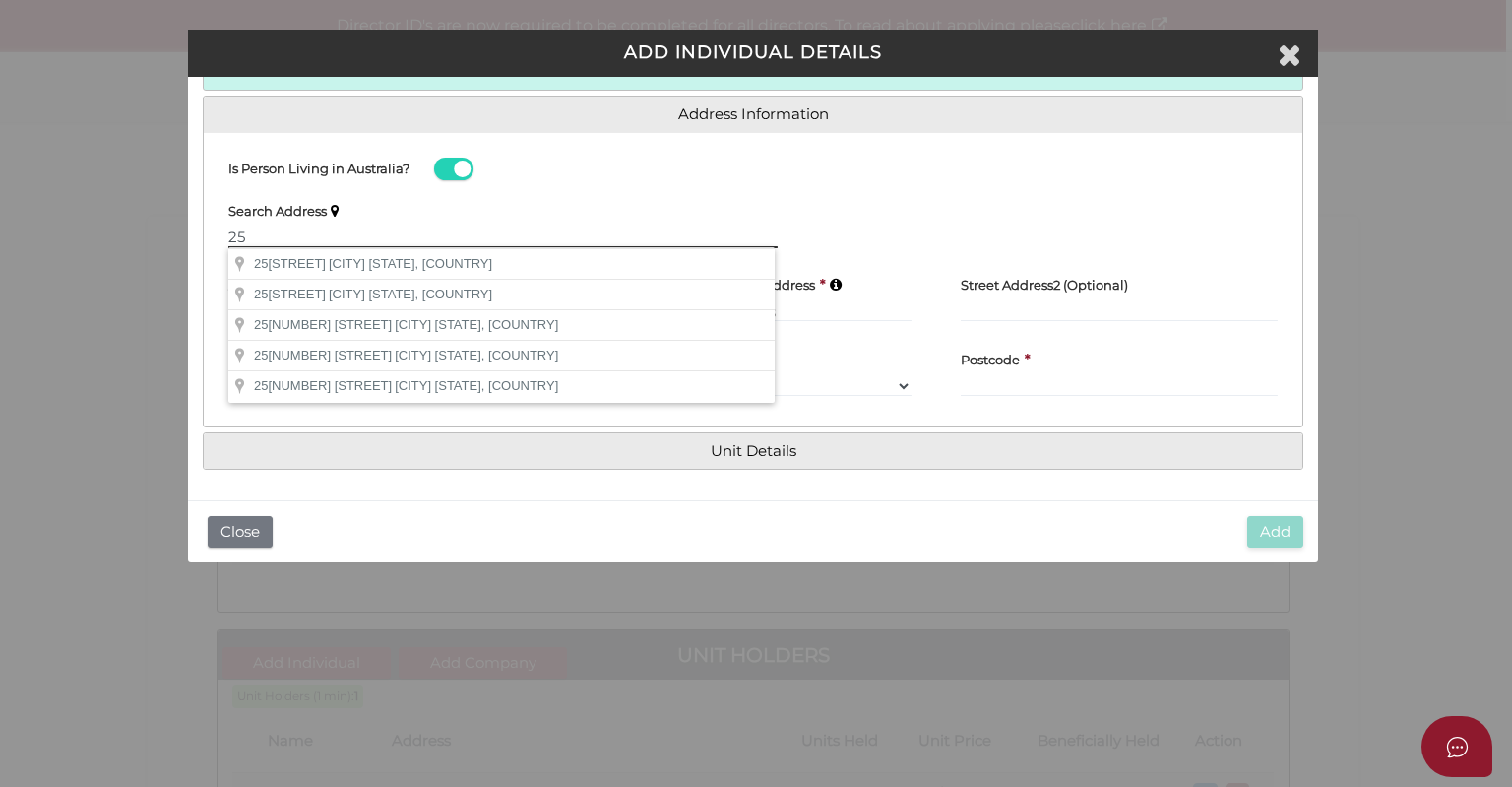 type on "2" 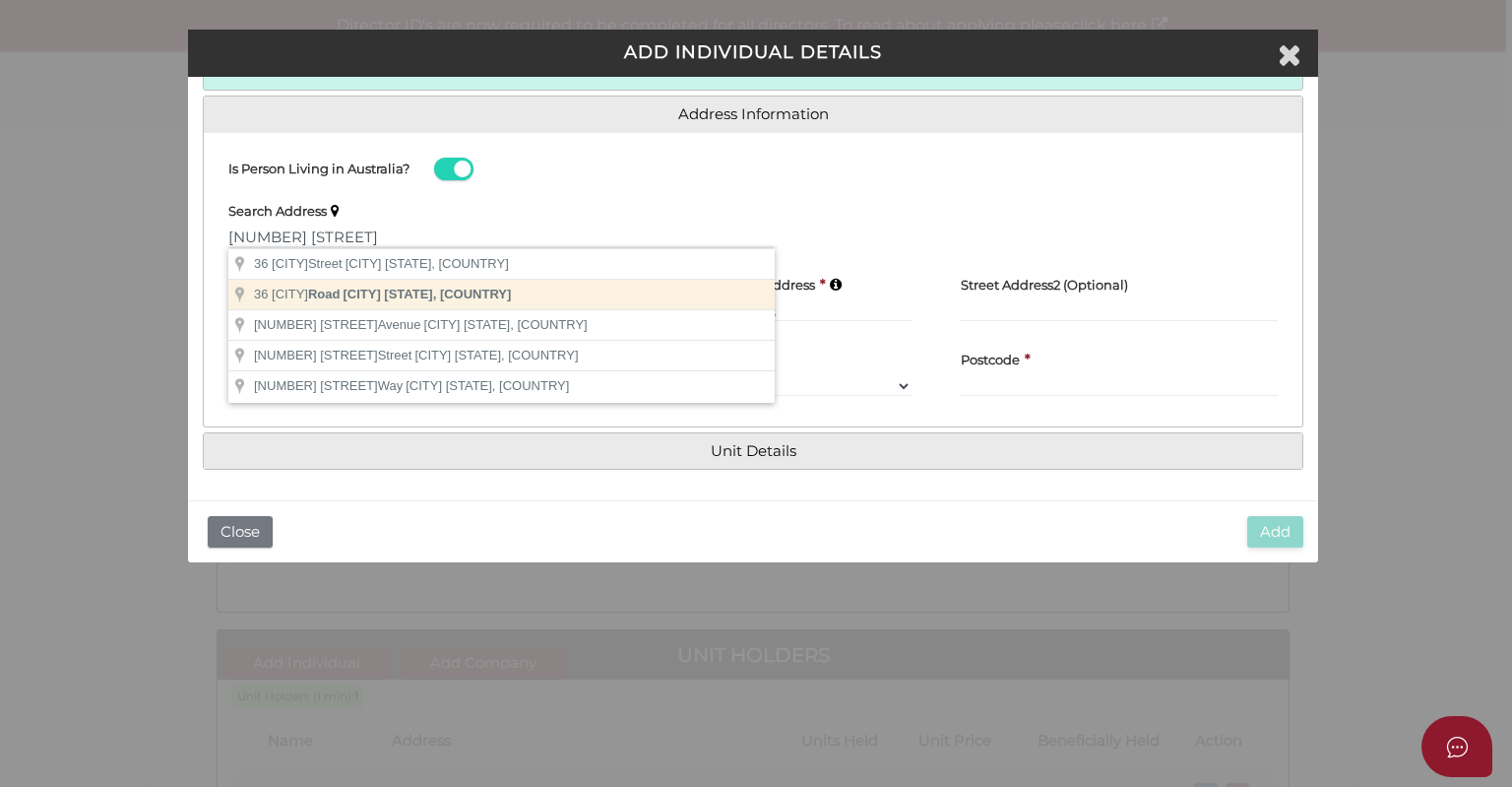 type on "36 Zetland Road, Mont Albert VIC, Australia" 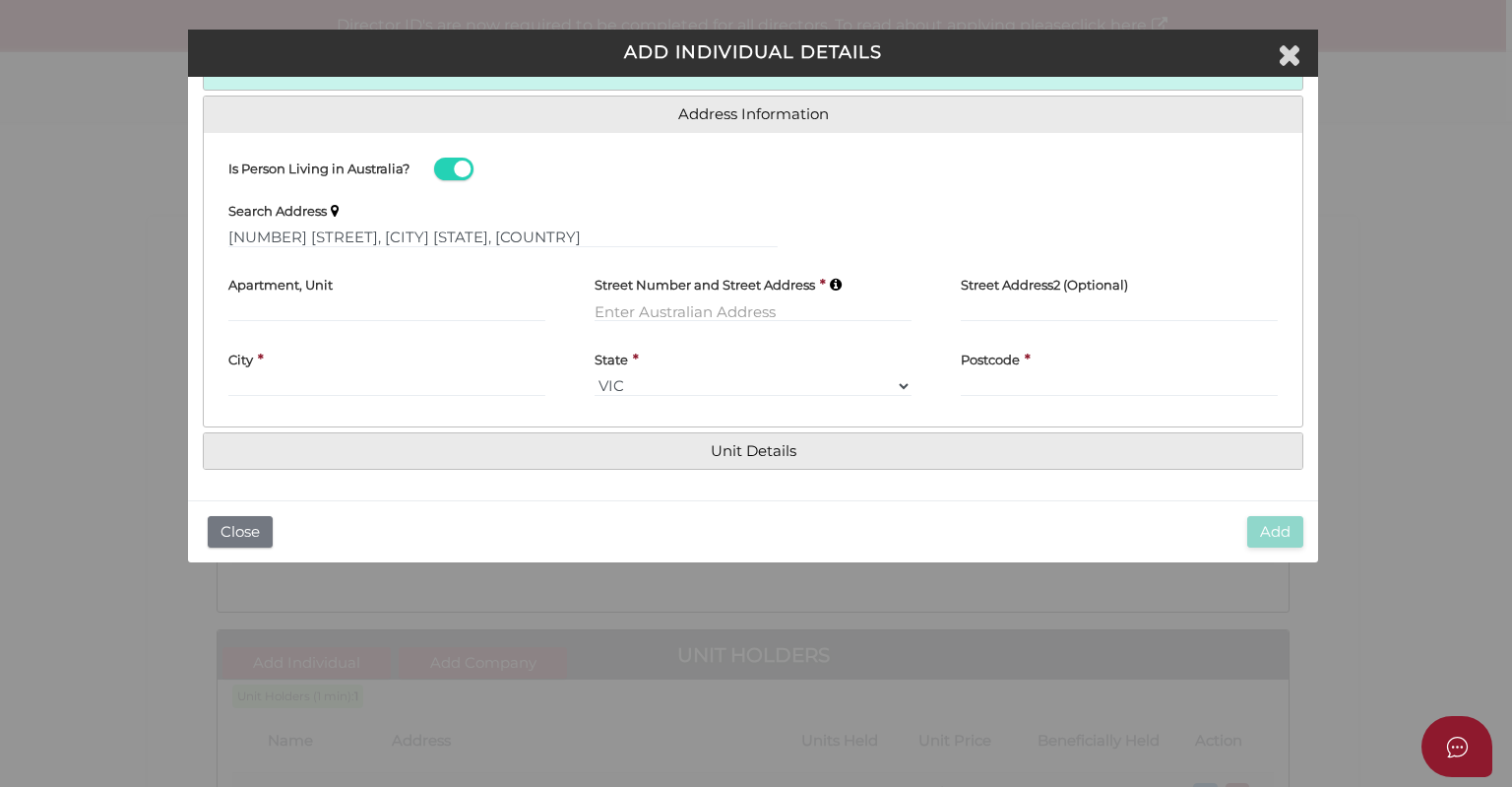 type 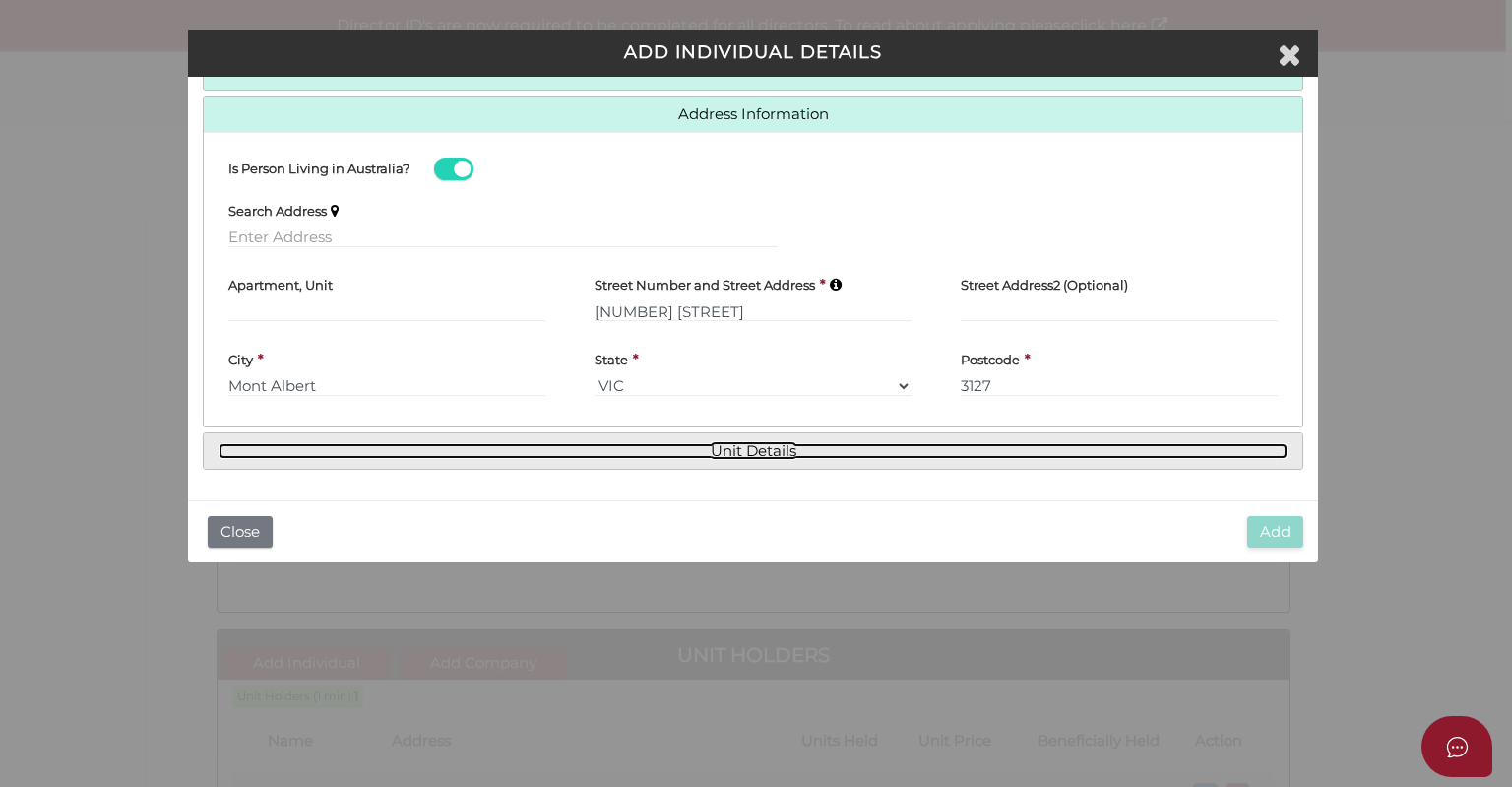 click on "Unit Details" at bounding box center (753, 451) 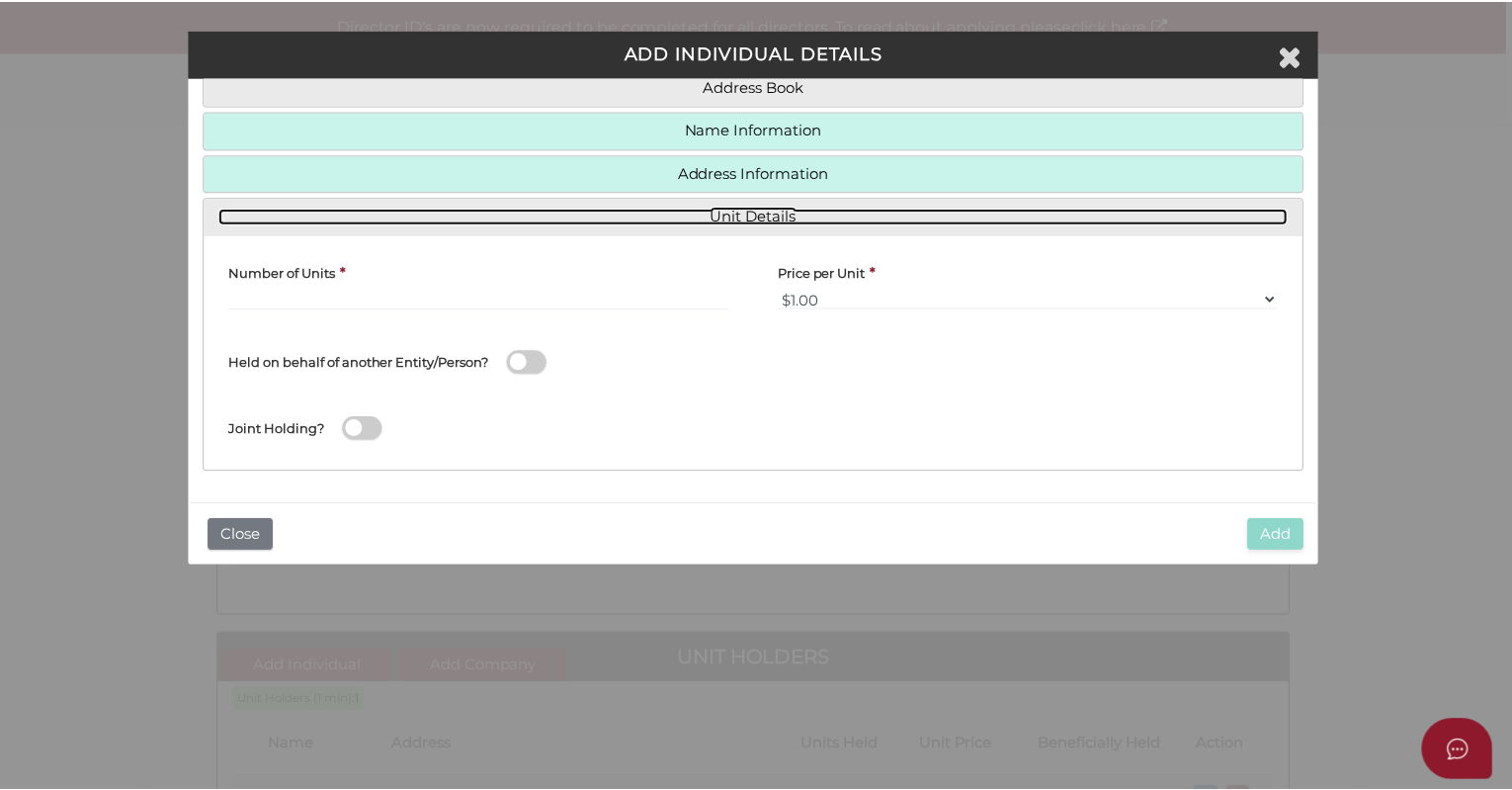 scroll, scrollTop: 146, scrollLeft: 0, axis: vertical 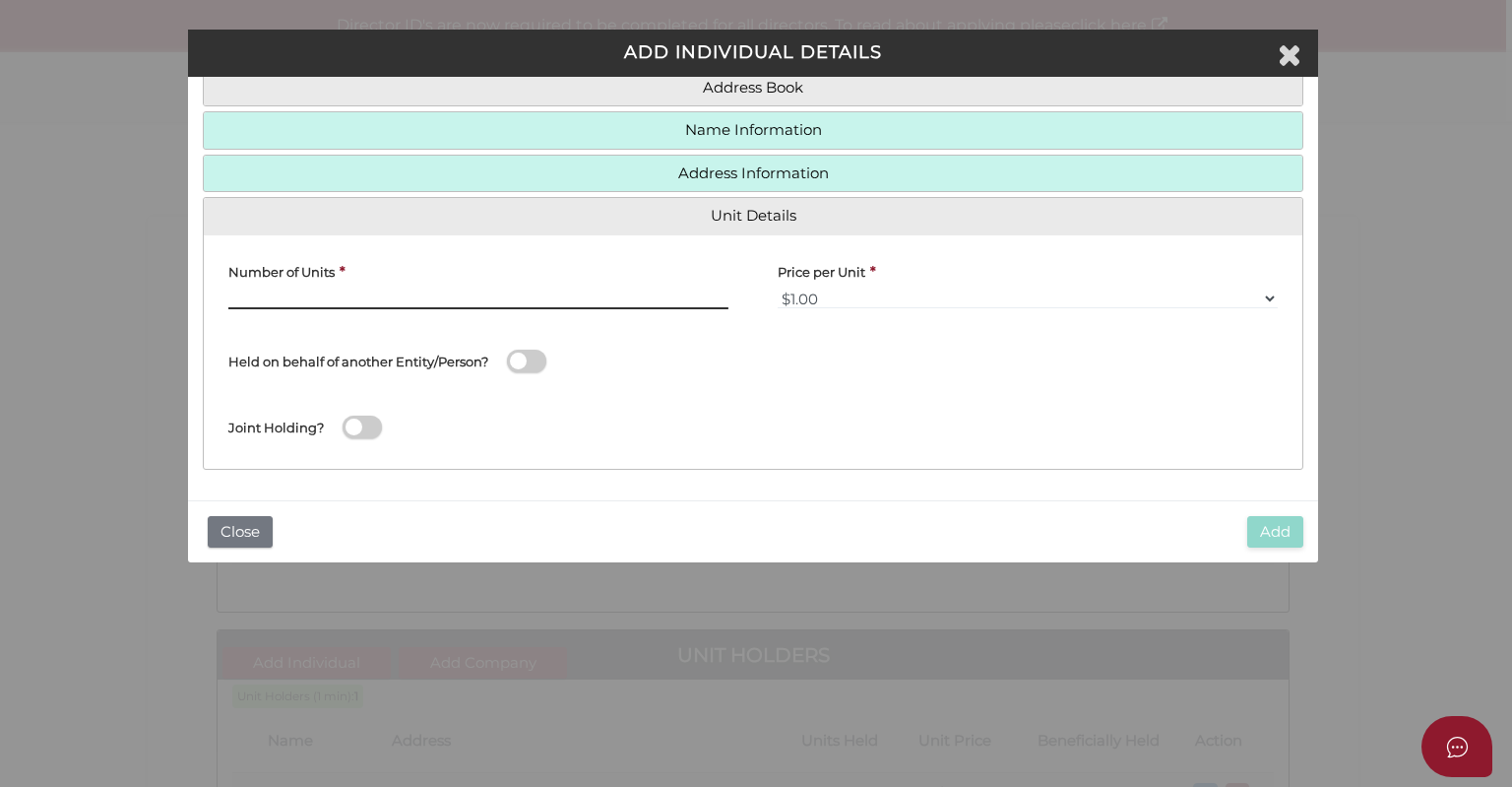 click at bounding box center [478, 298] 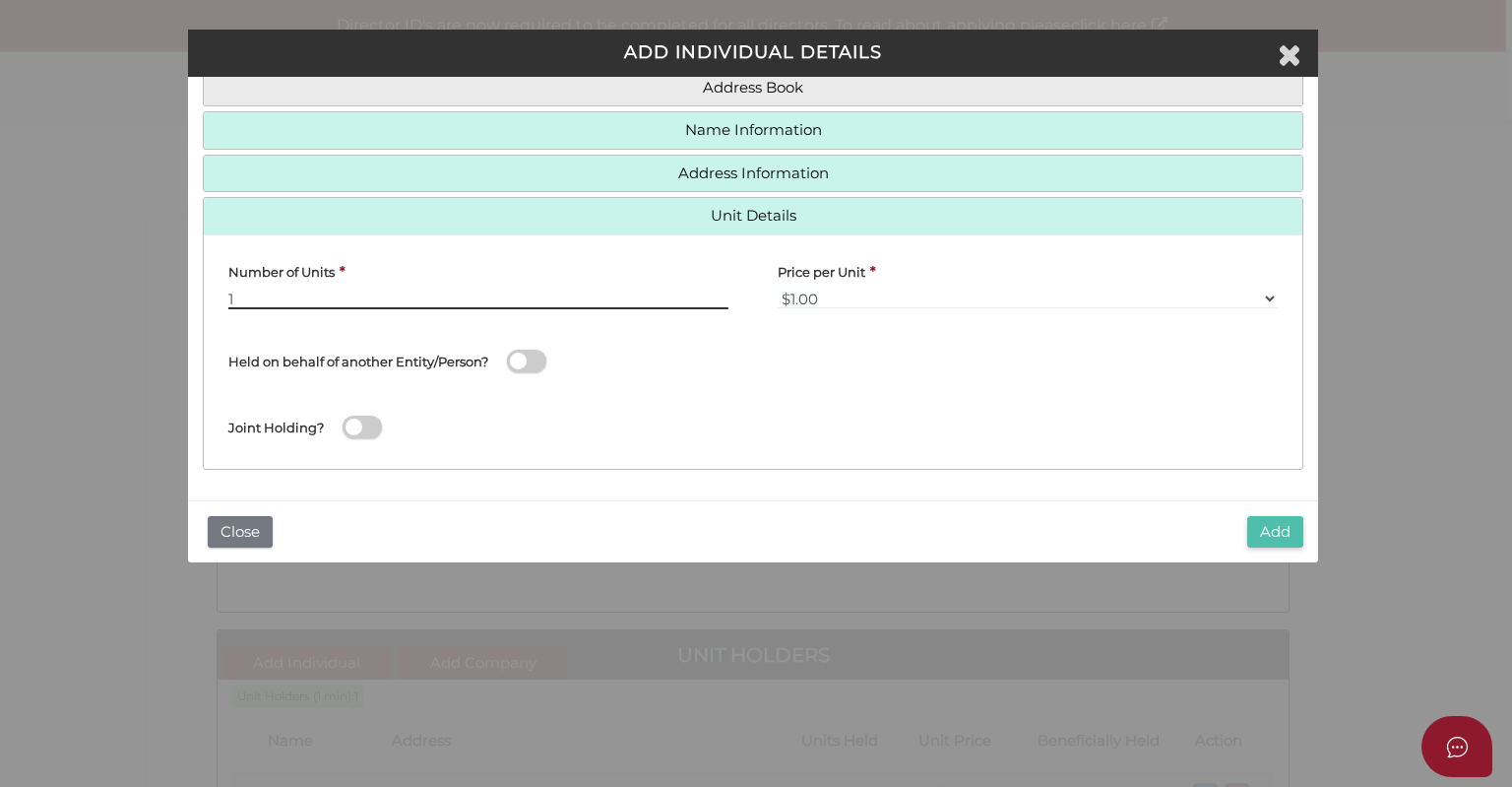 type on "1" 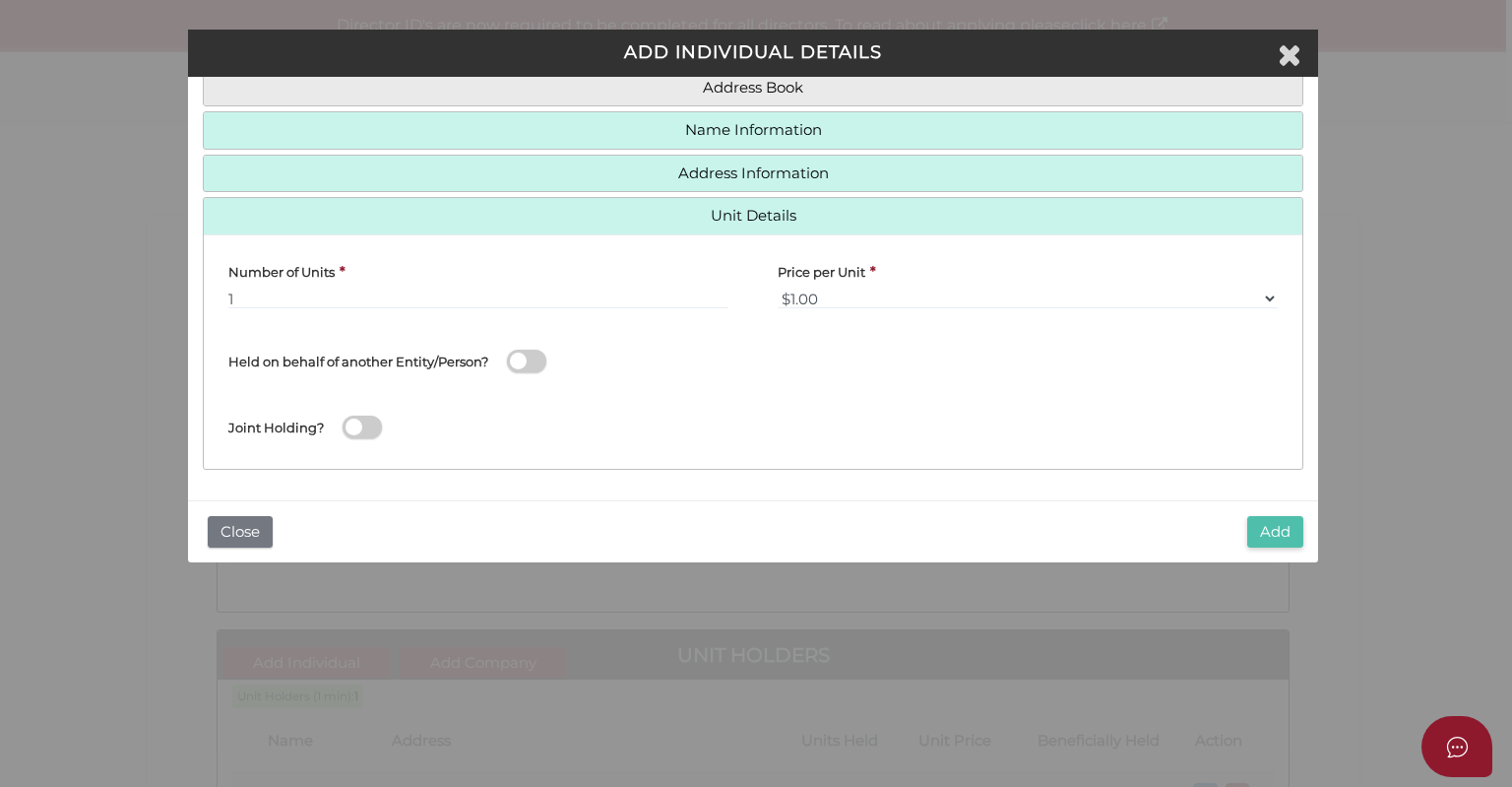 click on "Add" at bounding box center (1275, 532) 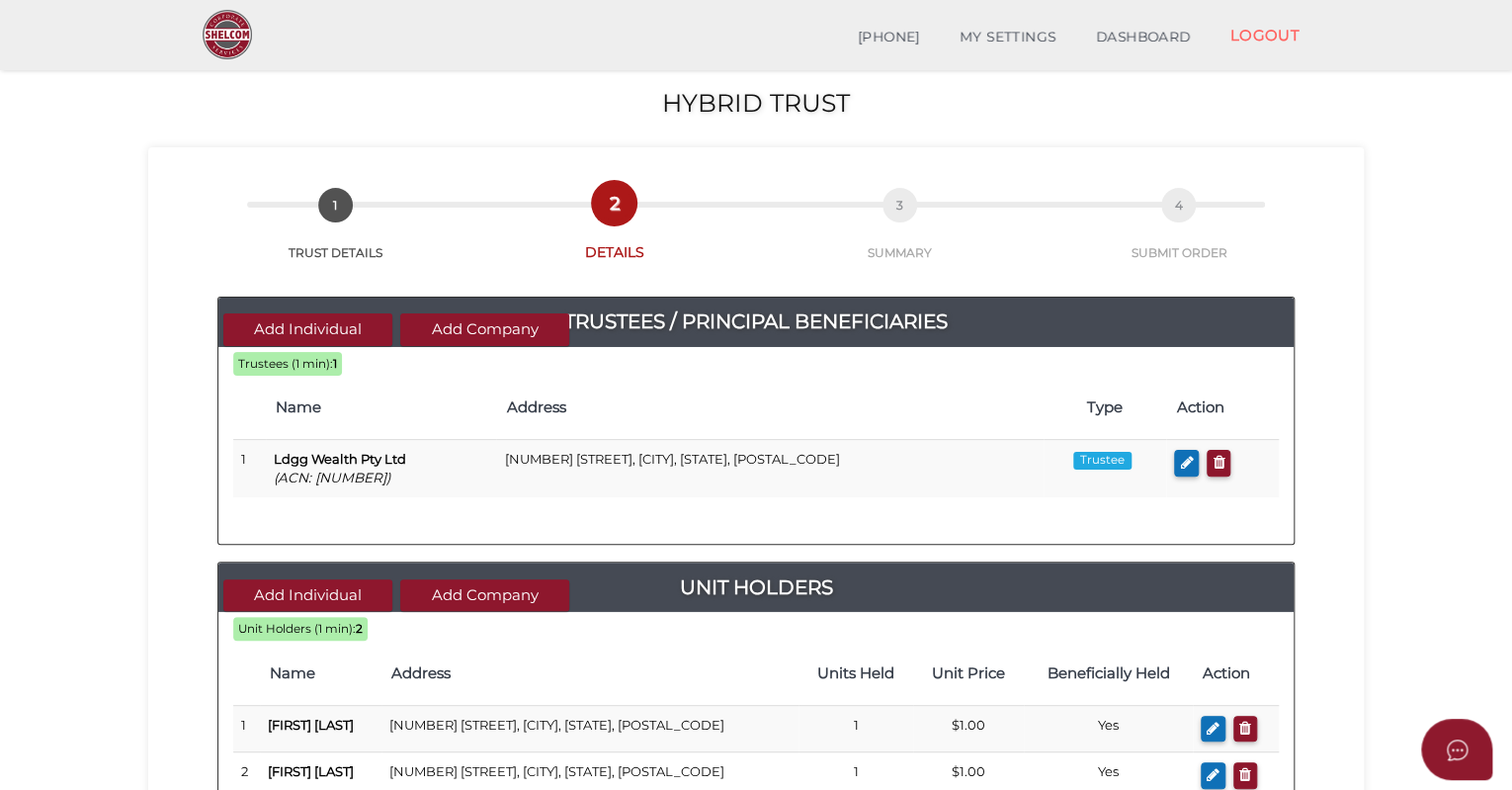 scroll, scrollTop: 297, scrollLeft: 0, axis: vertical 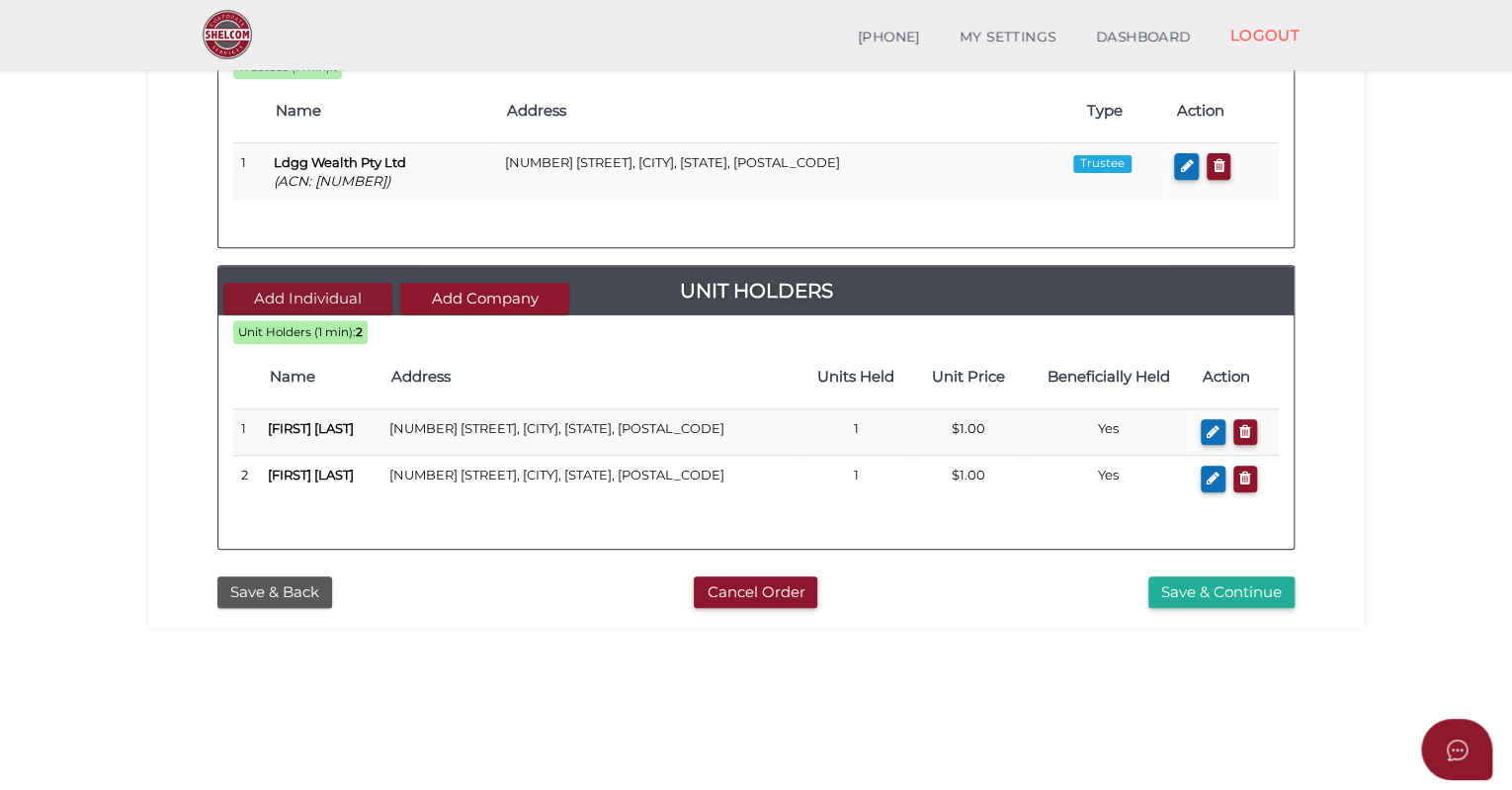 click on "Add Individual" at bounding box center (307, 299) 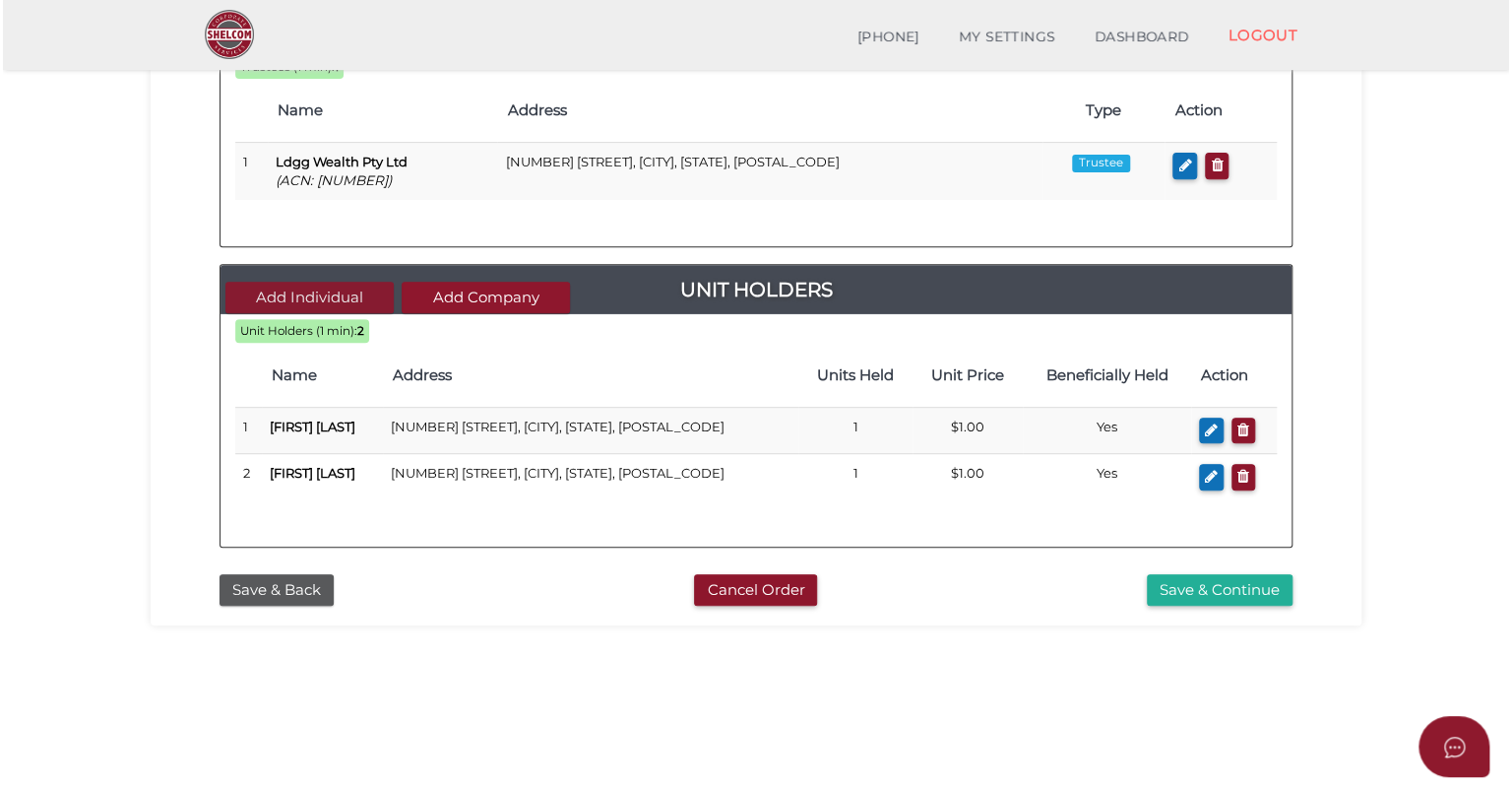 scroll, scrollTop: 0, scrollLeft: 0, axis: both 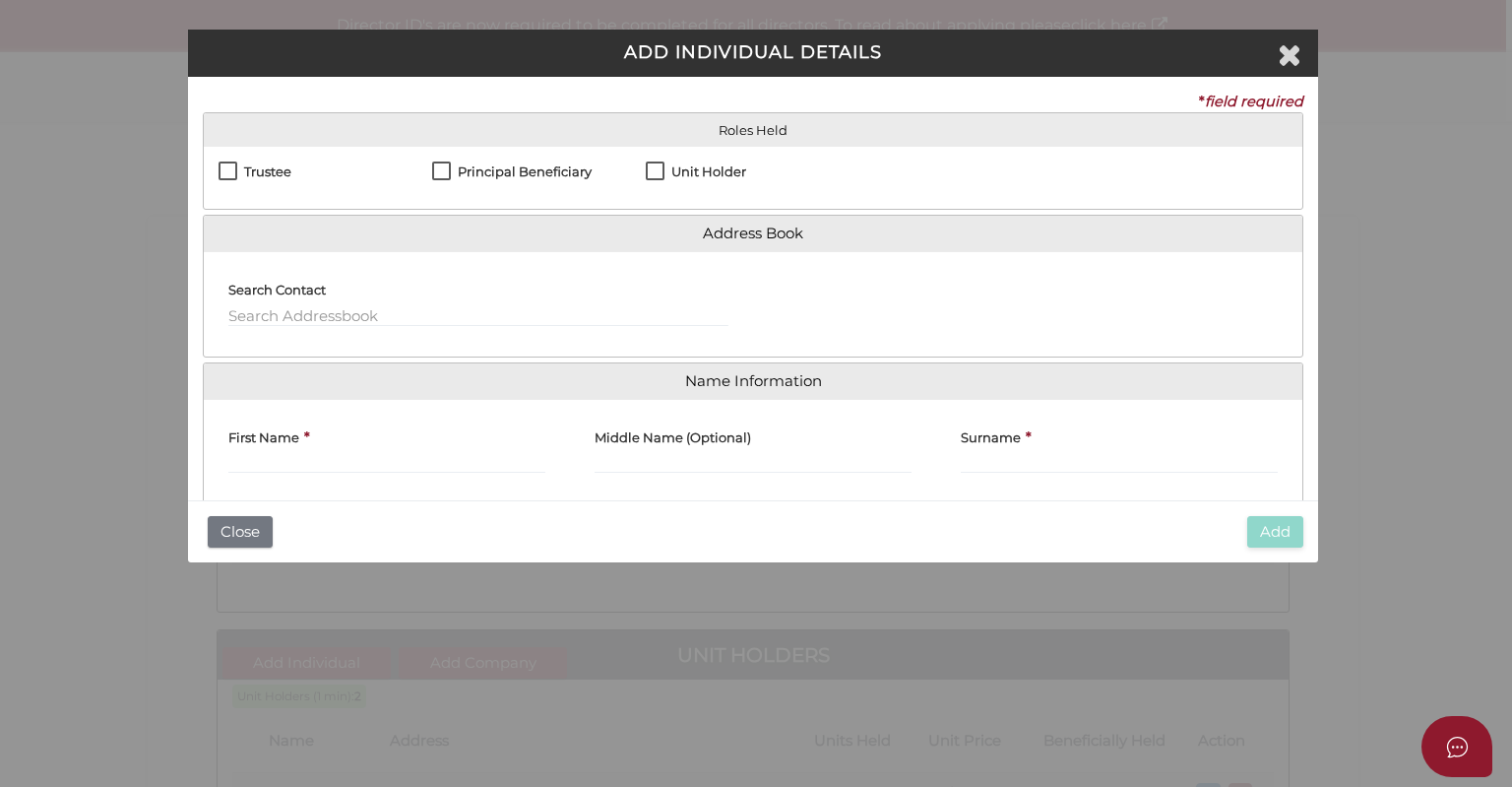 click on "Unit Holder" at bounding box center [696, 176] 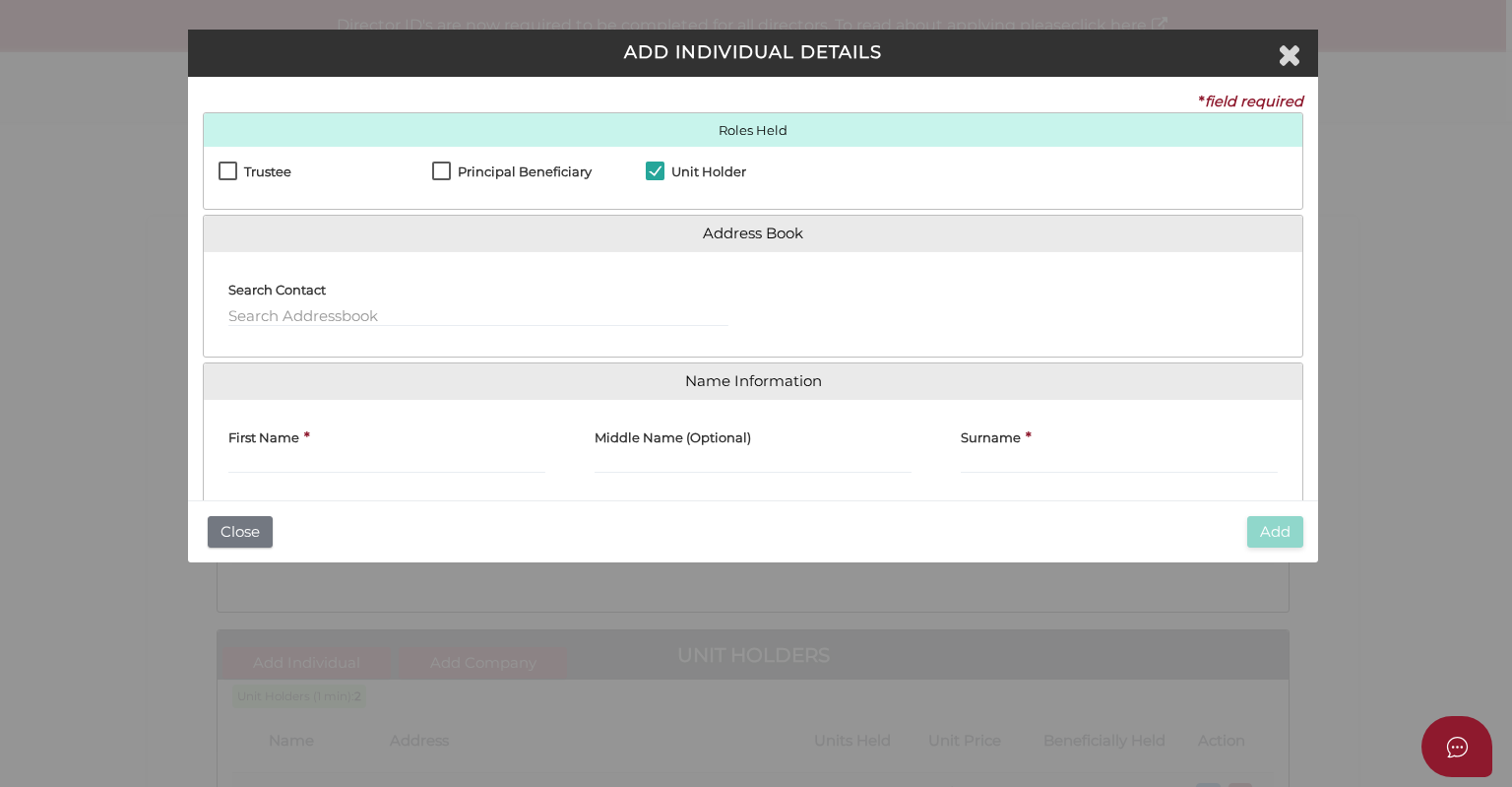 scroll, scrollTop: 295, scrollLeft: 0, axis: vertical 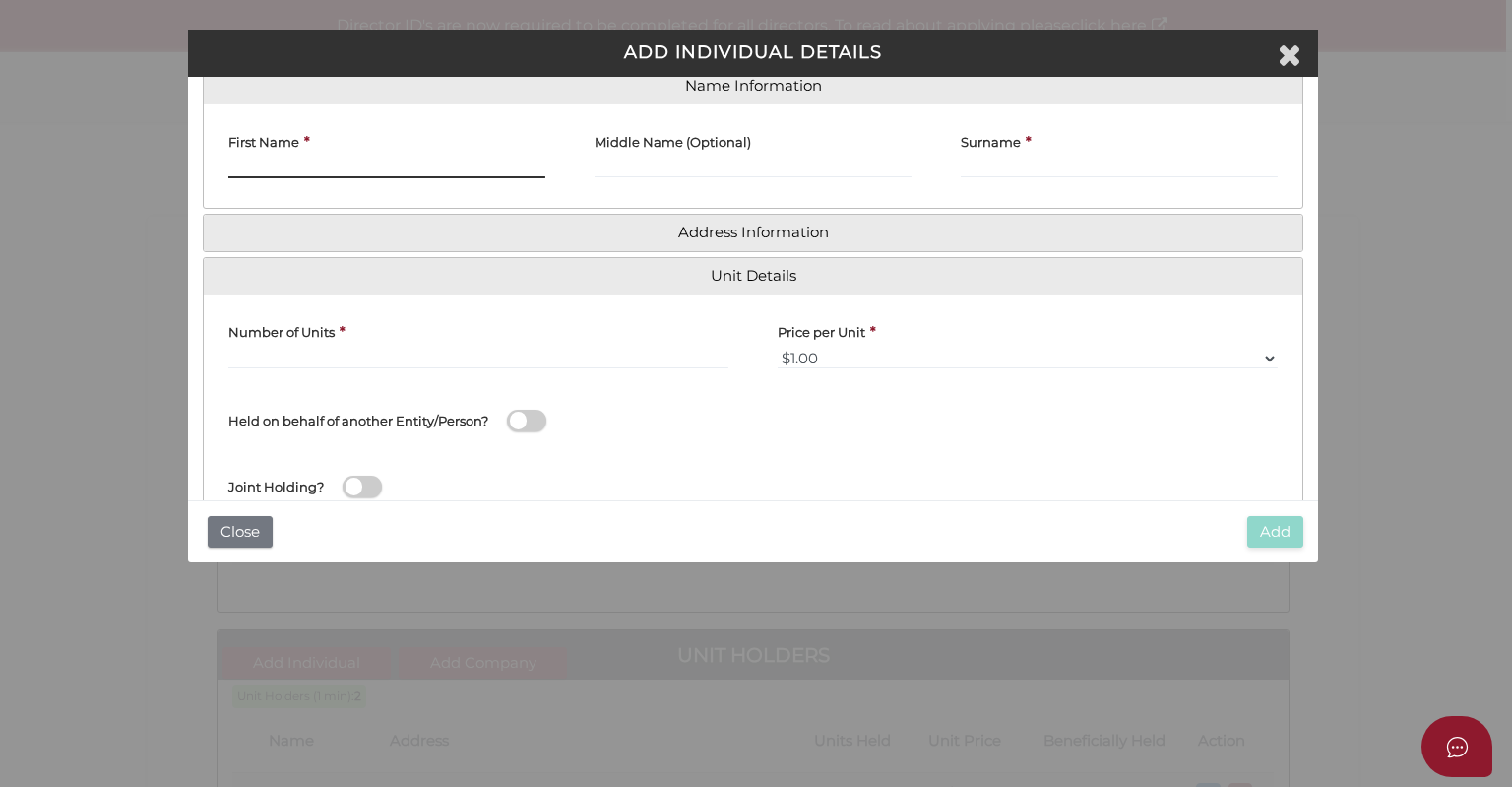 click on "First Name" at bounding box center (387, 167) 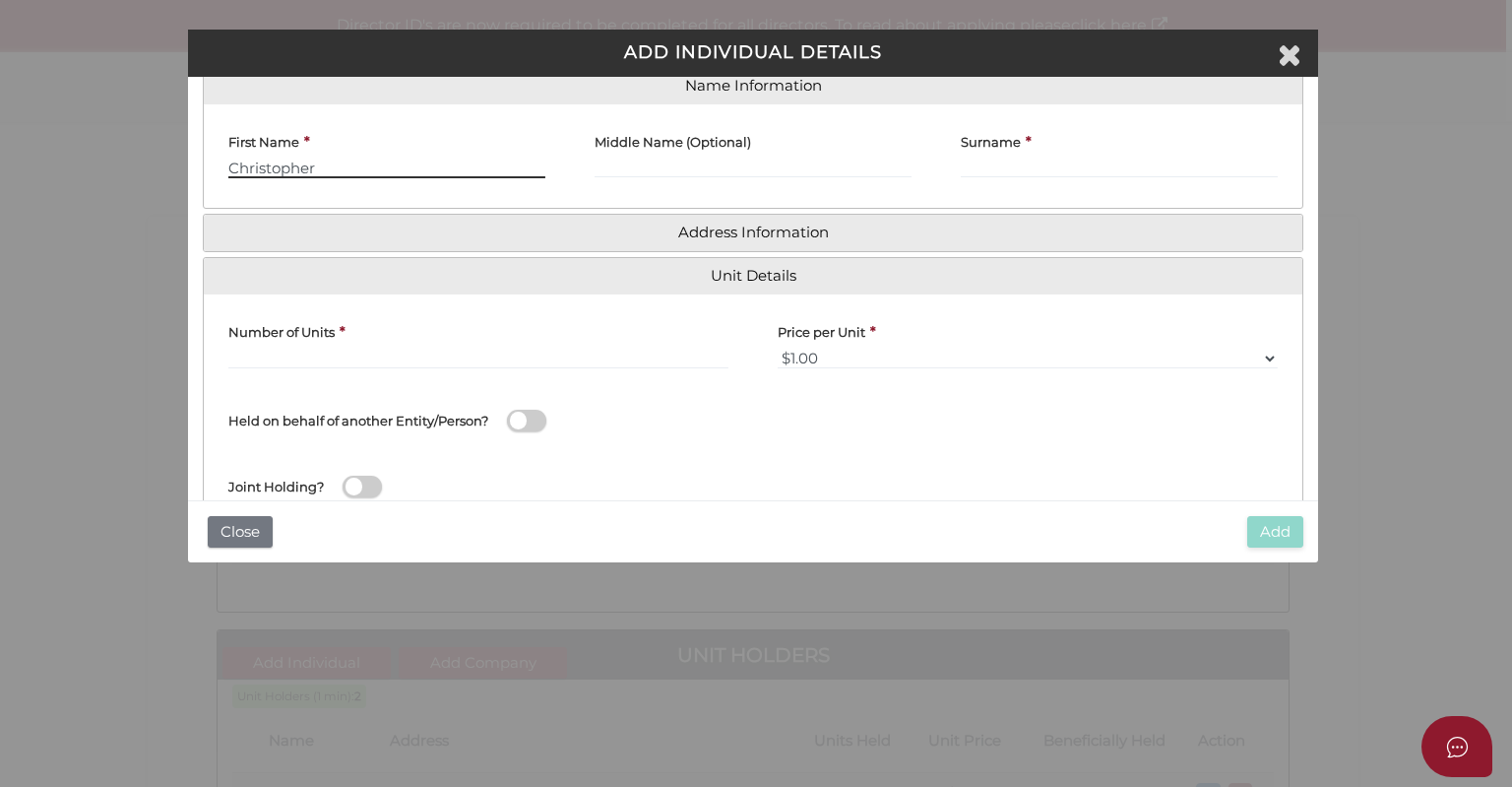 type on "Christopher" 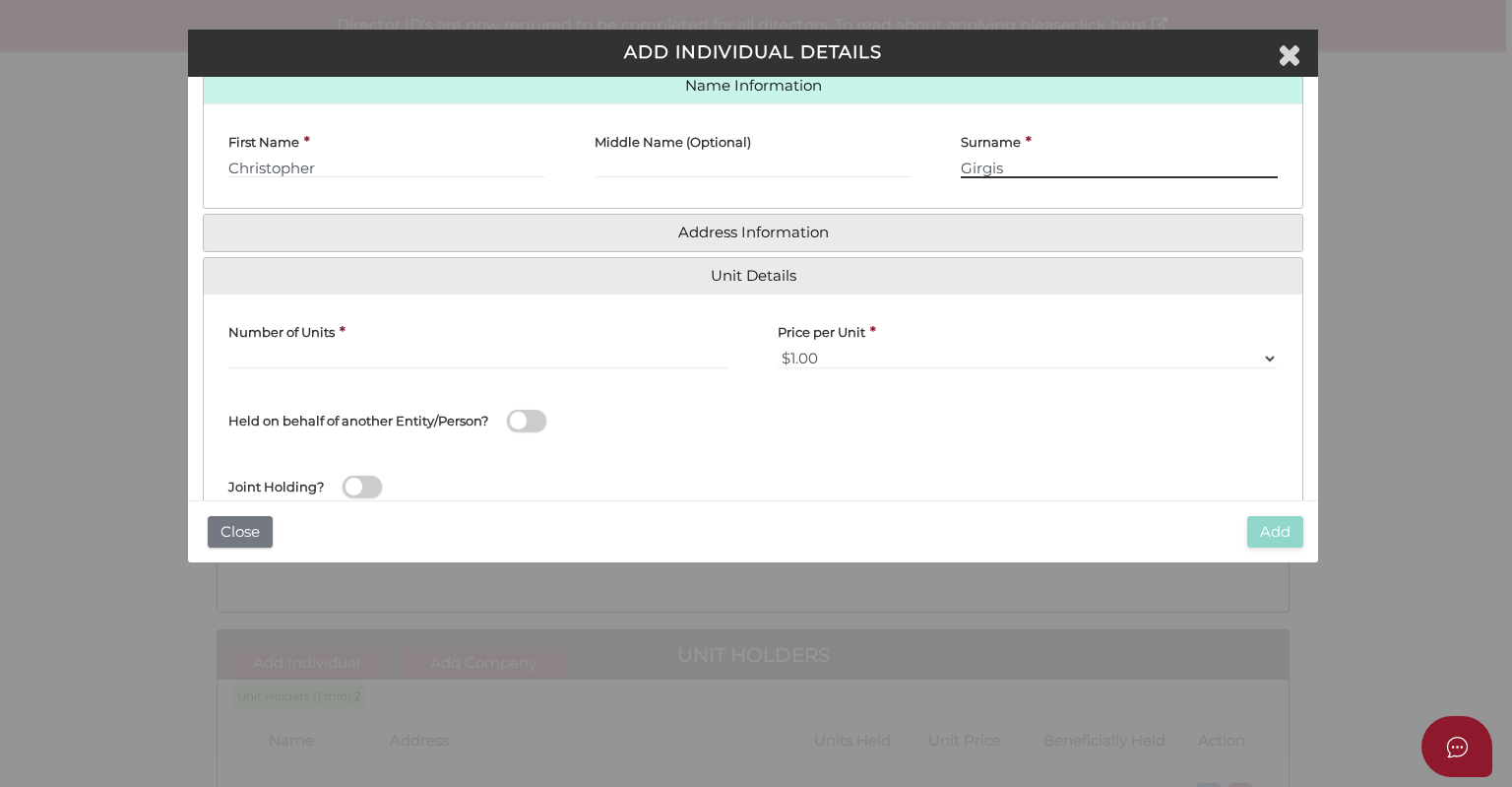 type on "Girgis" 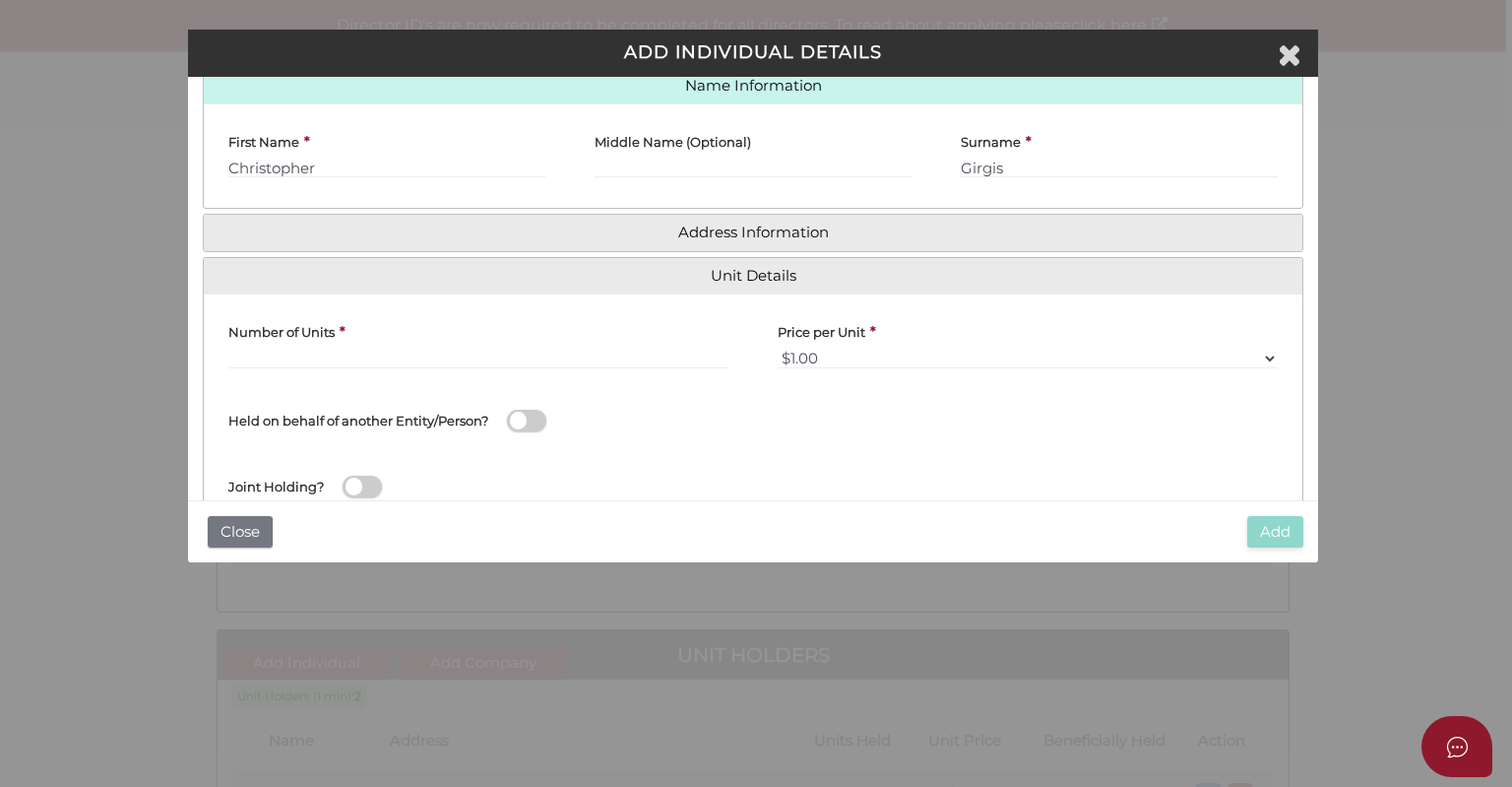 click on "Address Information" at bounding box center (753, 232) 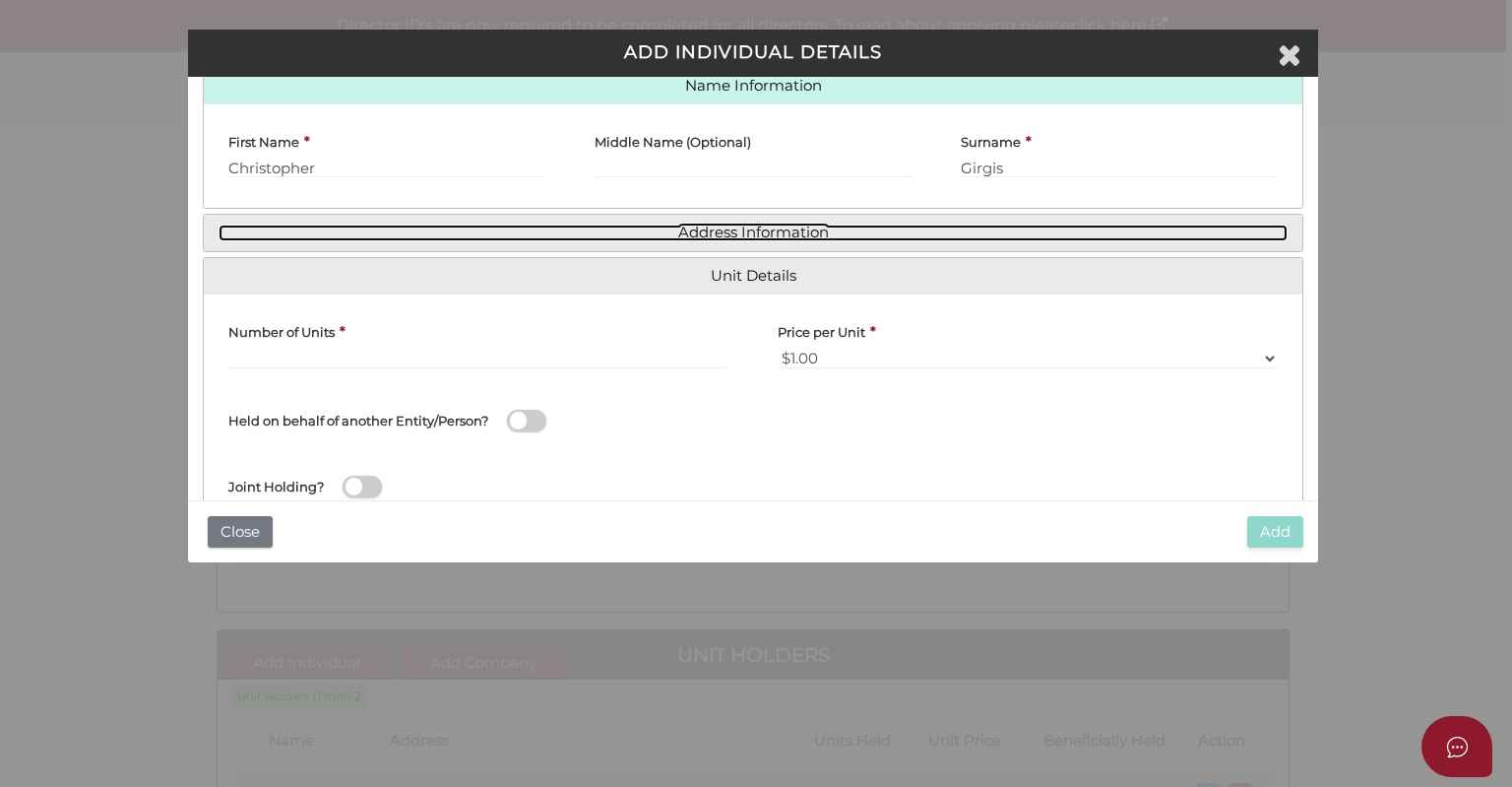 click on "Address Information" at bounding box center [753, 232] 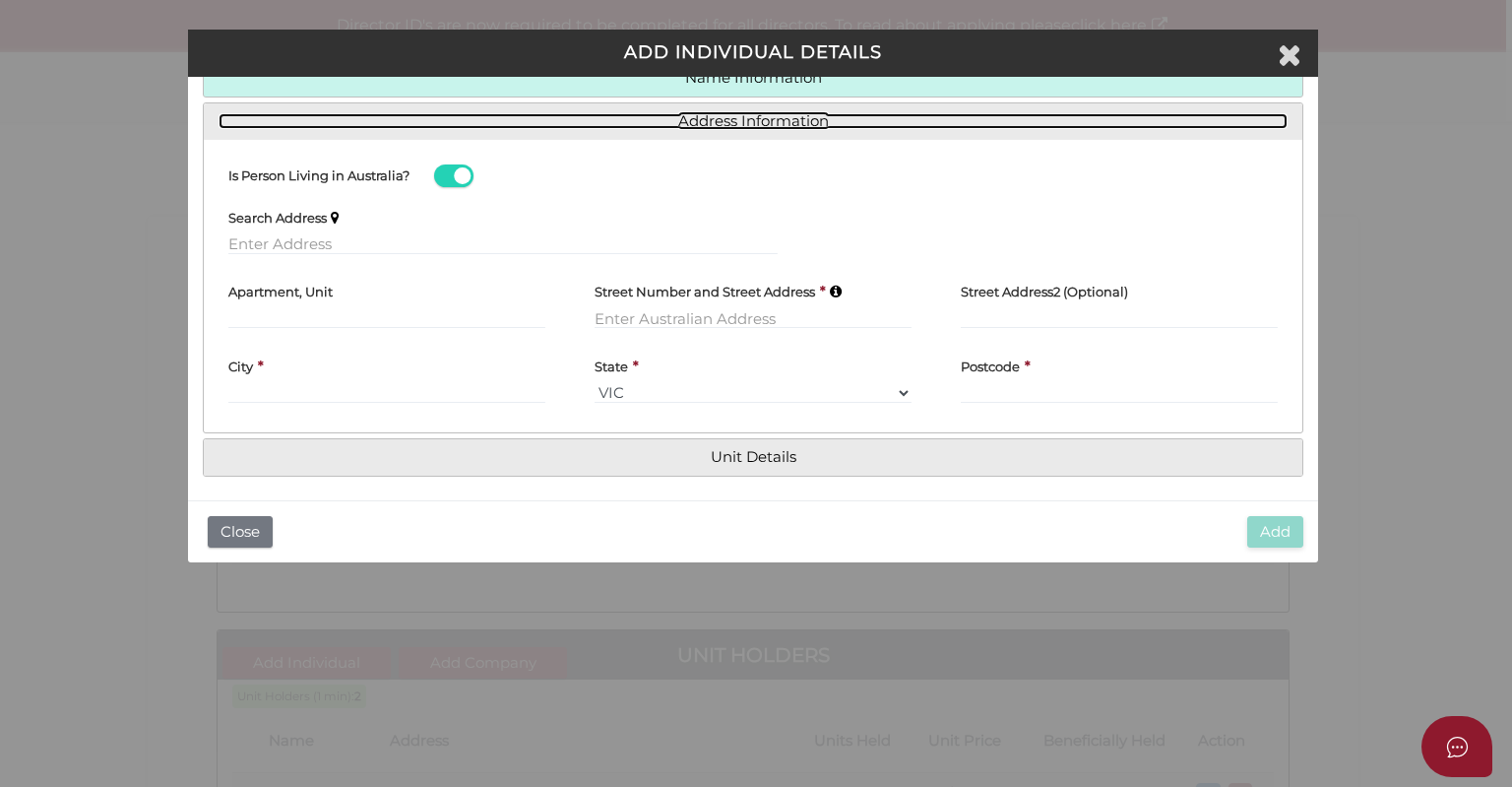 scroll, scrollTop: 190, scrollLeft: 0, axis: vertical 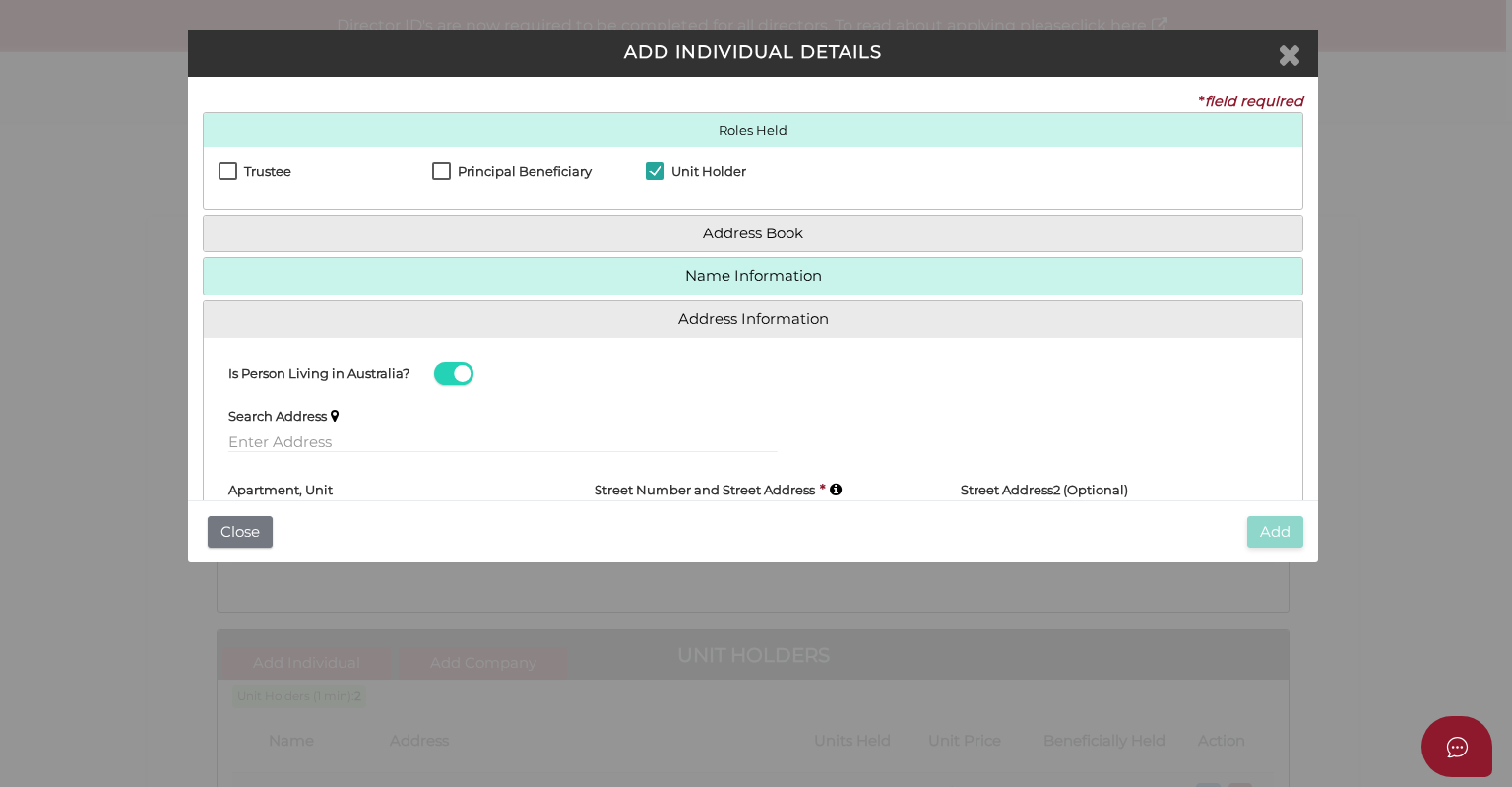 click at bounding box center [1290, 54] 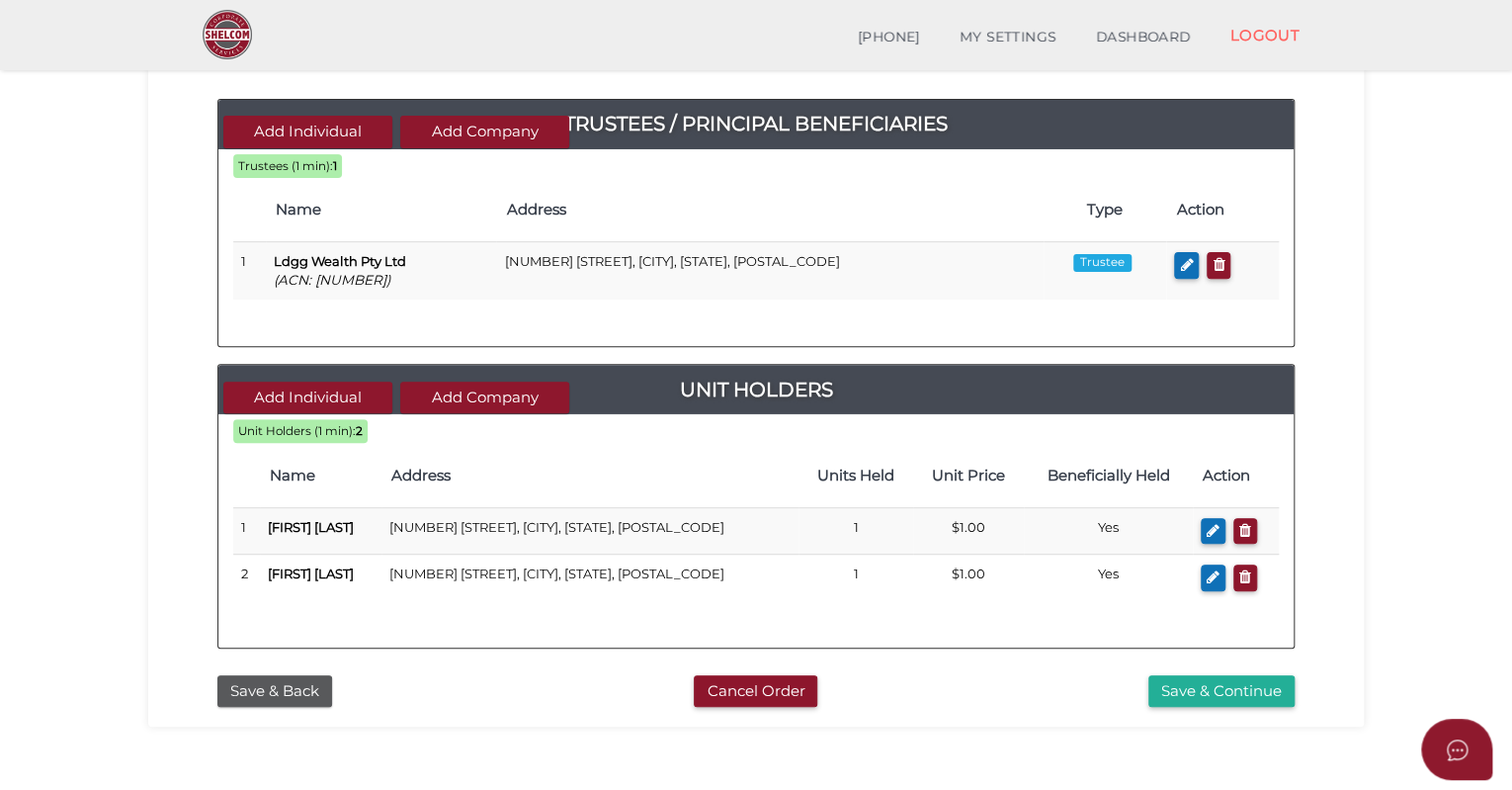 scroll, scrollTop: 297, scrollLeft: 0, axis: vertical 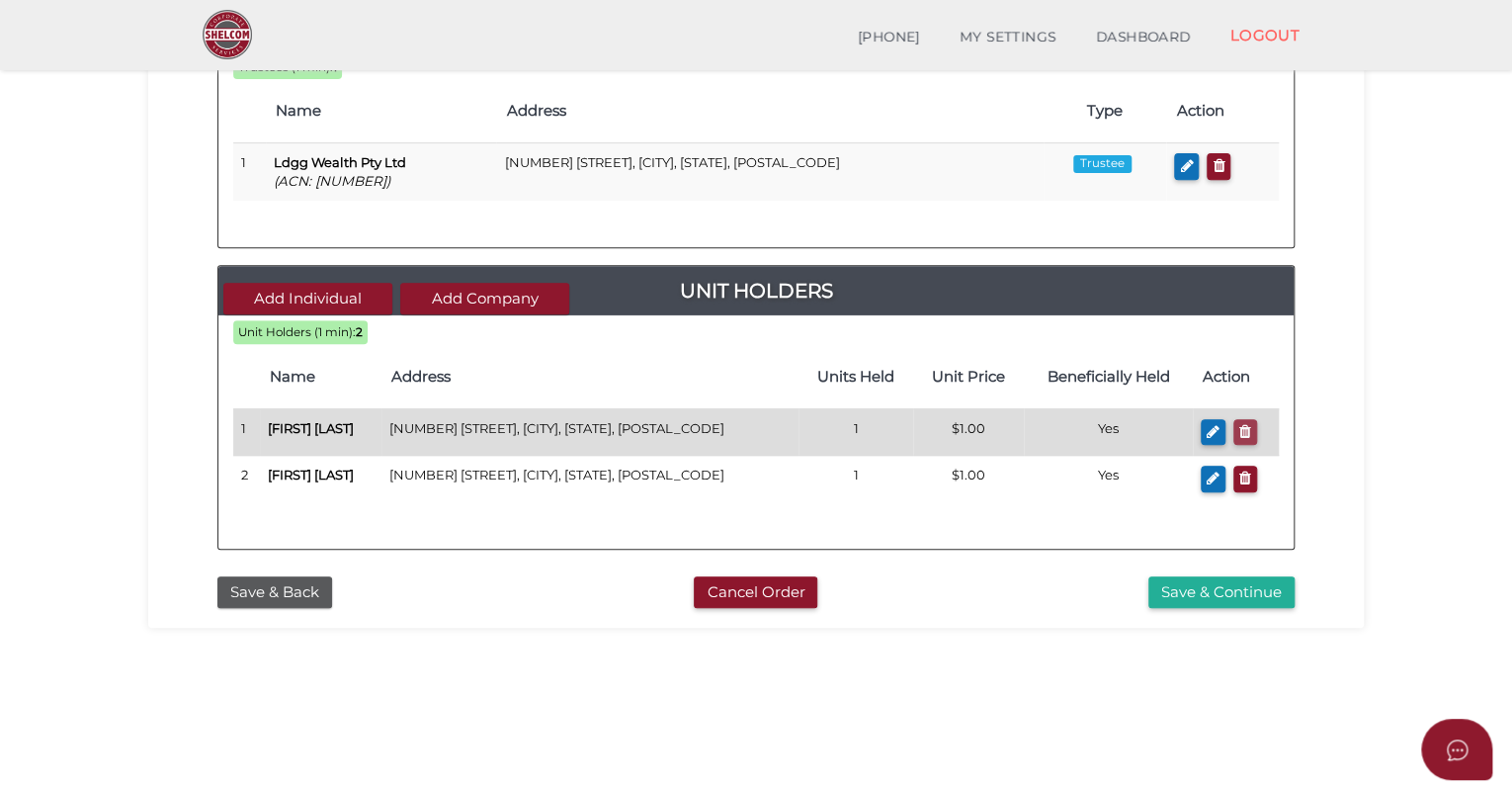 click at bounding box center (1245, 431) 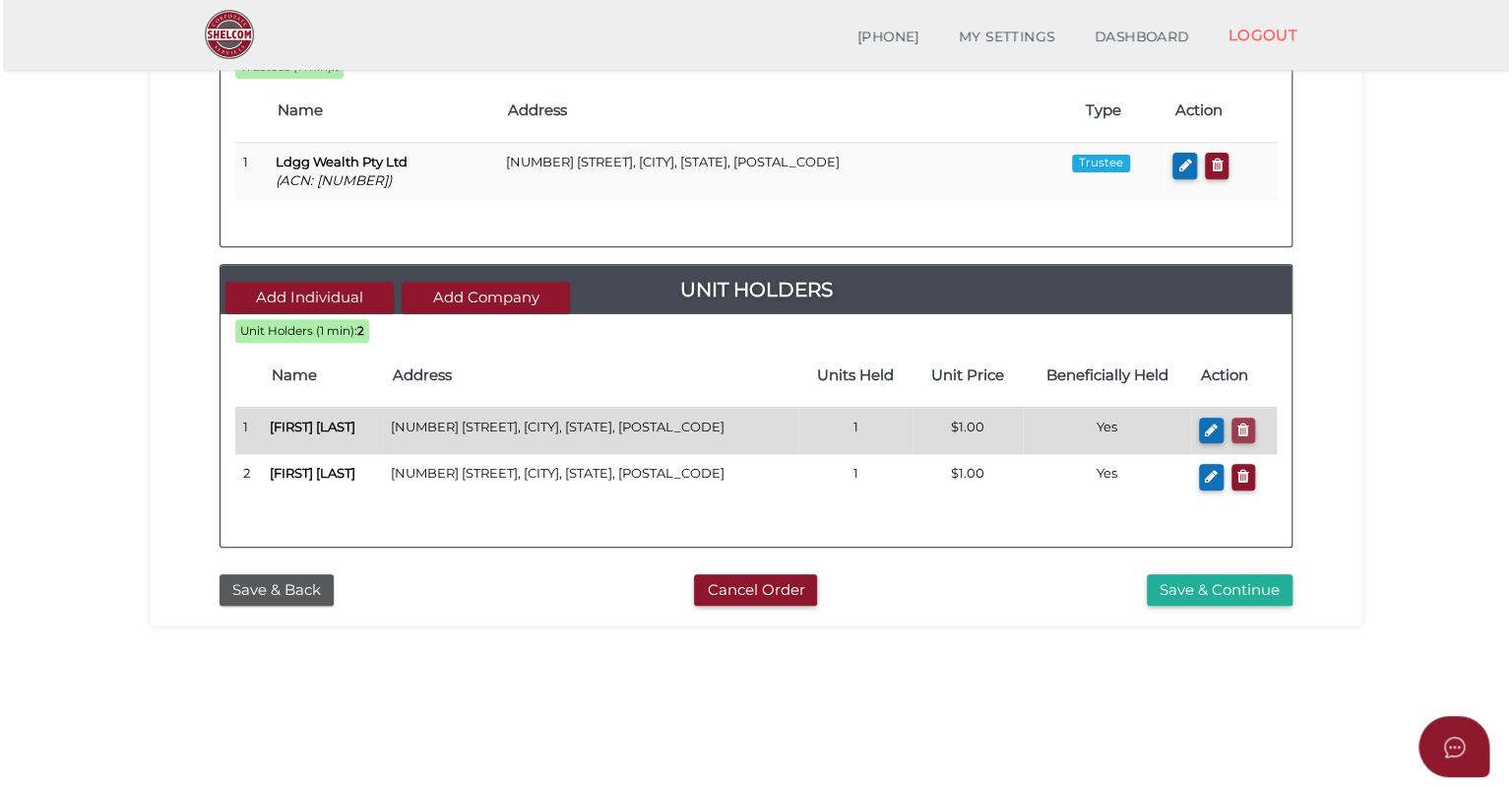scroll, scrollTop: 0, scrollLeft: 0, axis: both 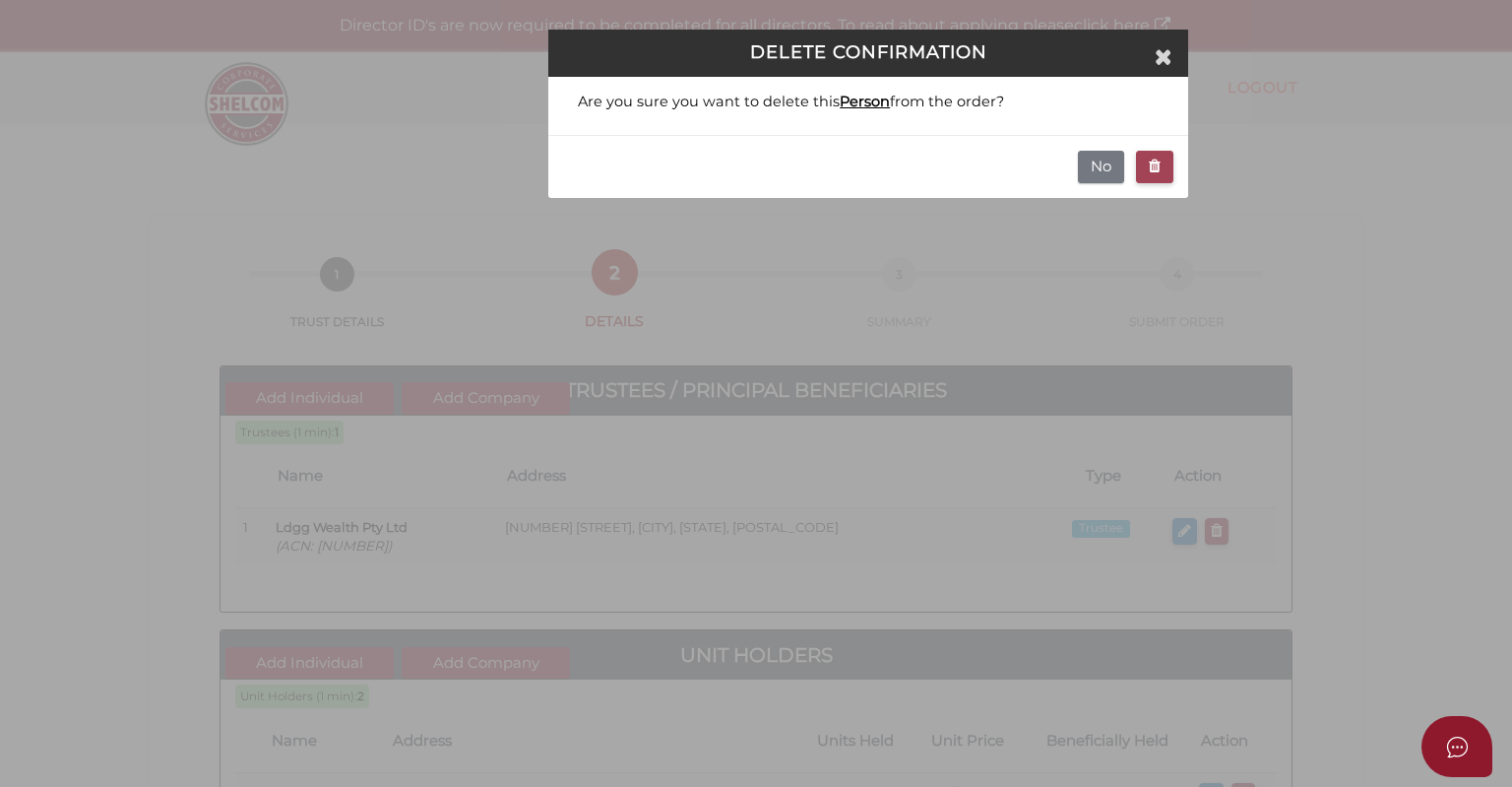 click at bounding box center [1155, 165] 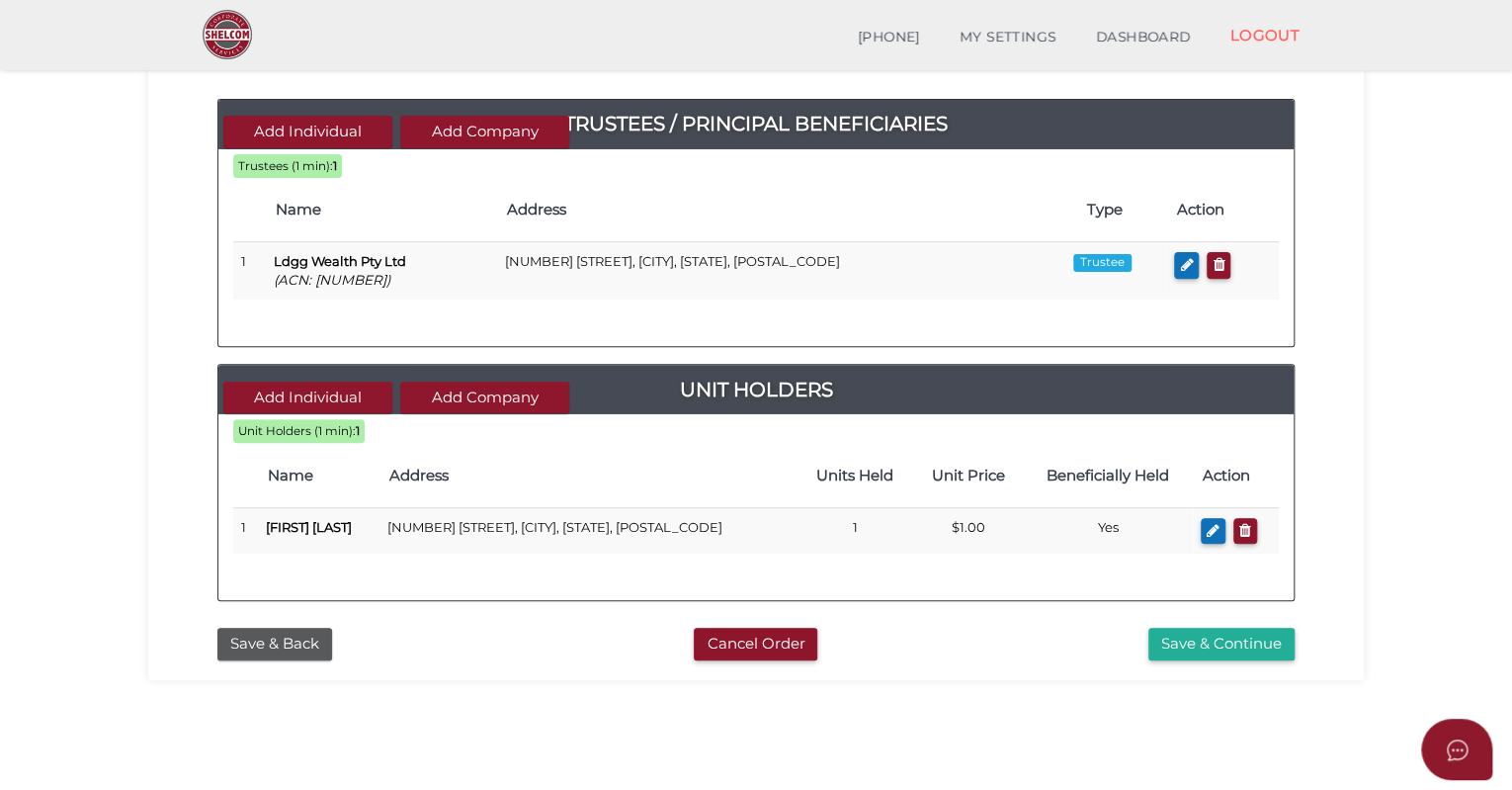scroll, scrollTop: 297, scrollLeft: 0, axis: vertical 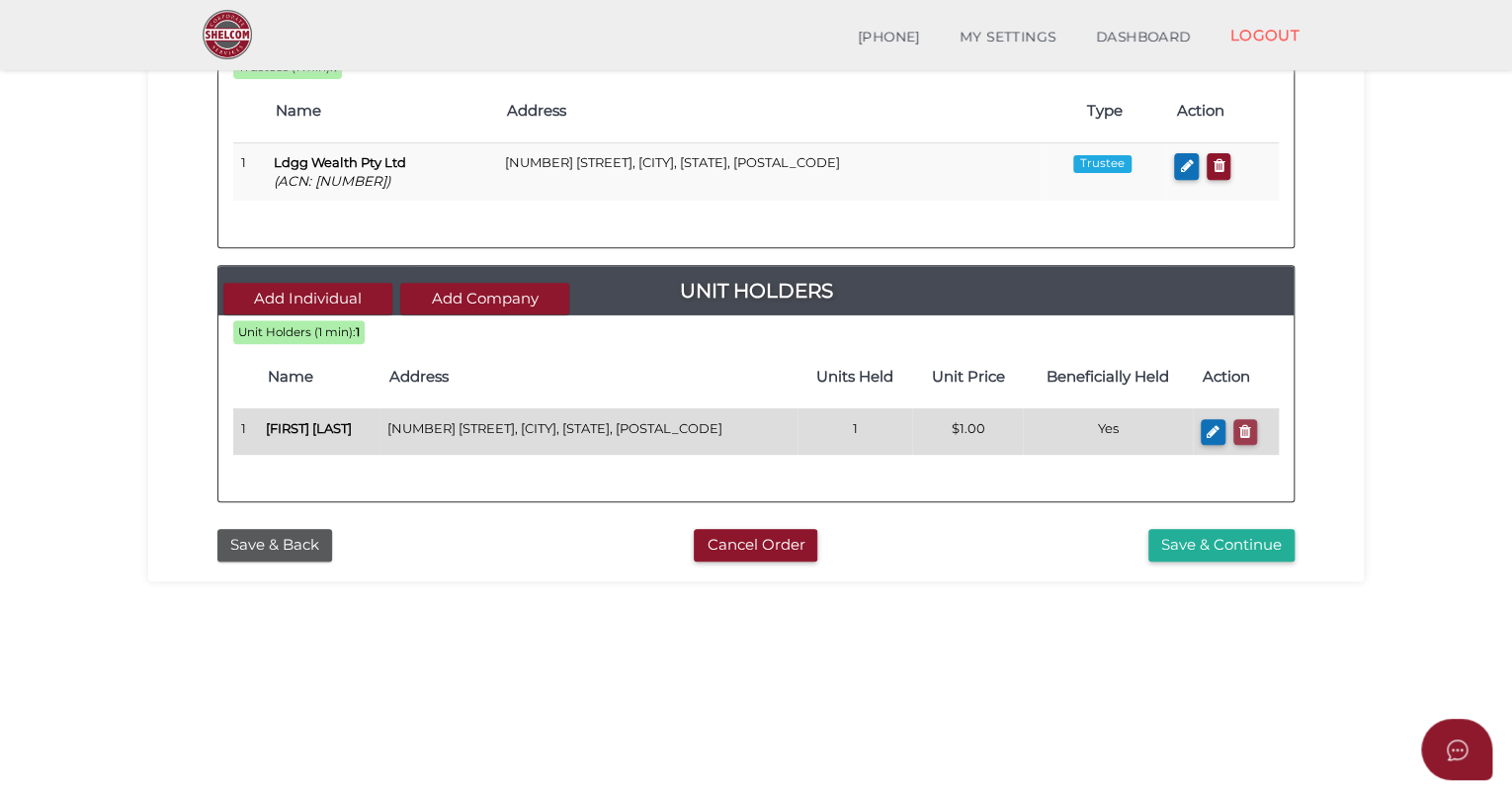 click at bounding box center [1245, 431] 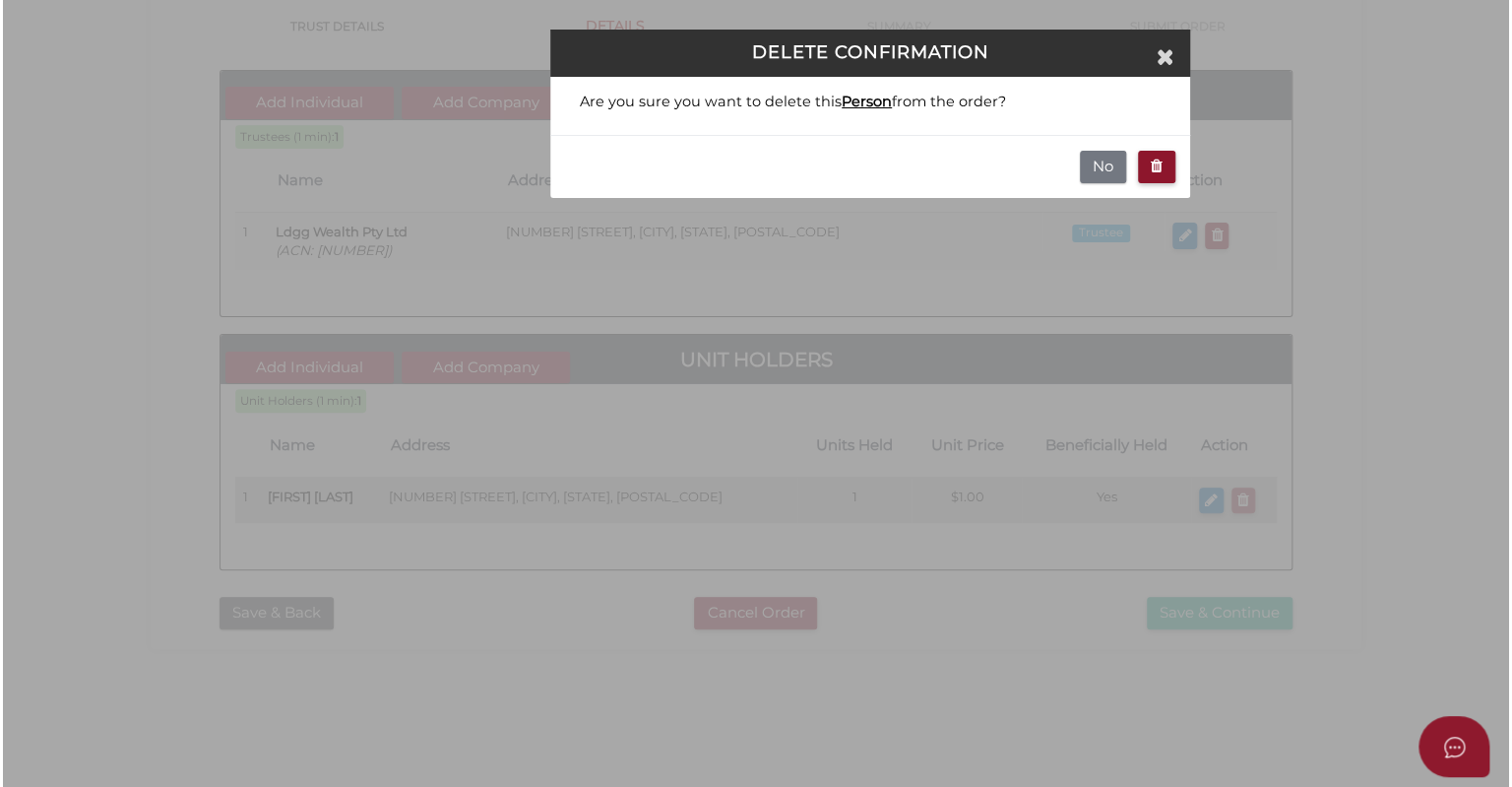 scroll, scrollTop: 0, scrollLeft: 0, axis: both 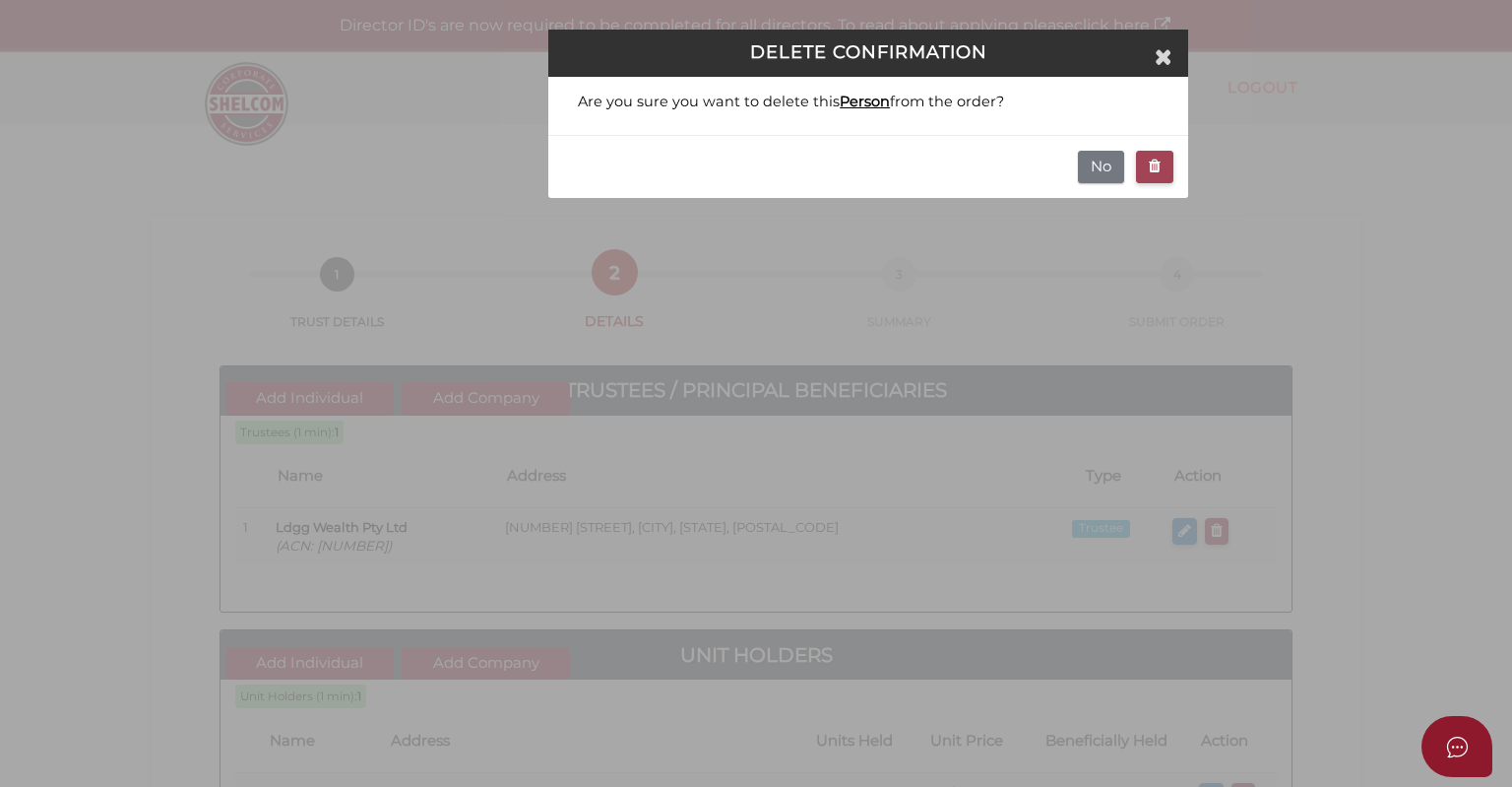 click at bounding box center (1155, 165) 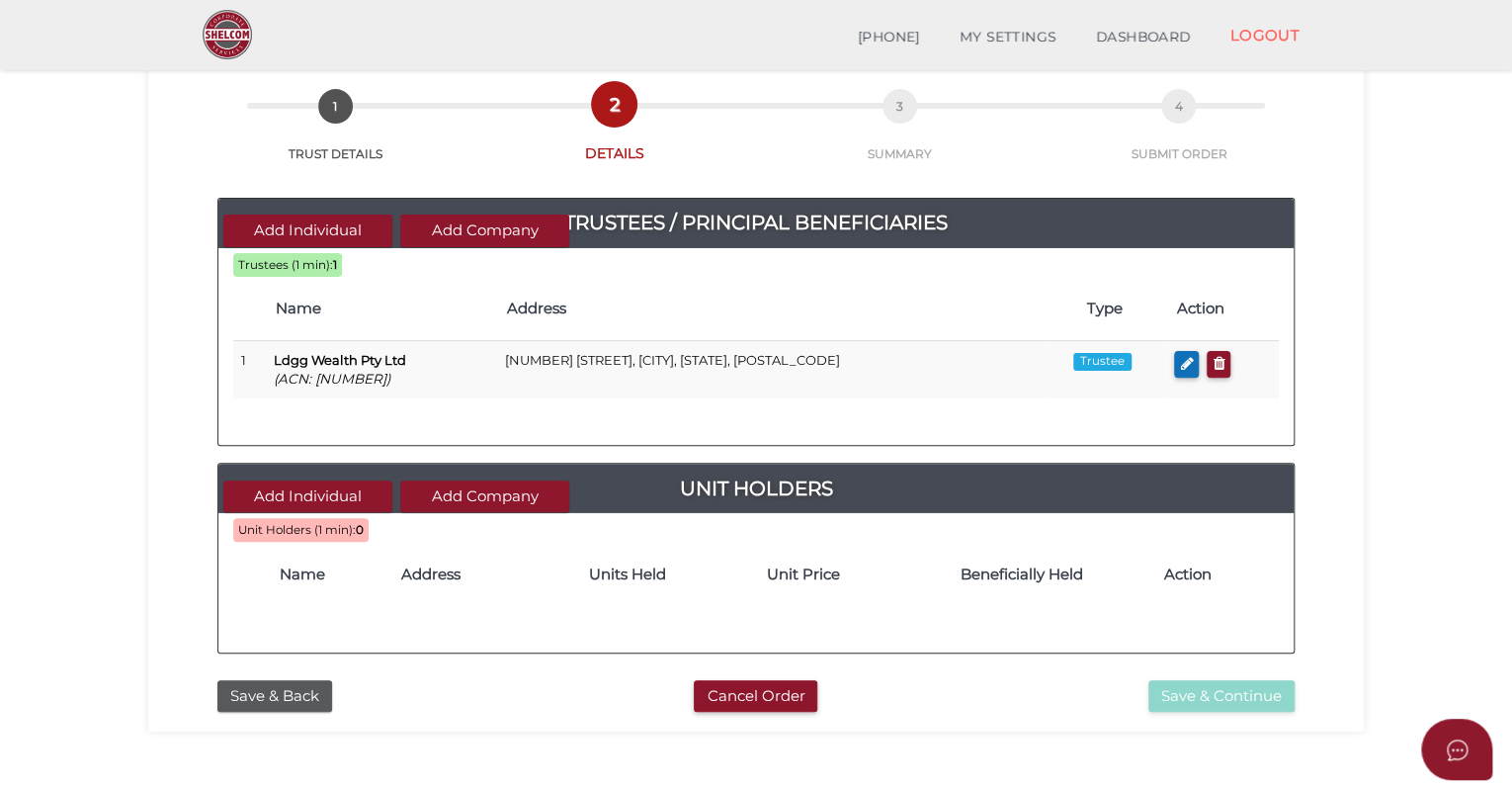 scroll, scrollTop: 297, scrollLeft: 0, axis: vertical 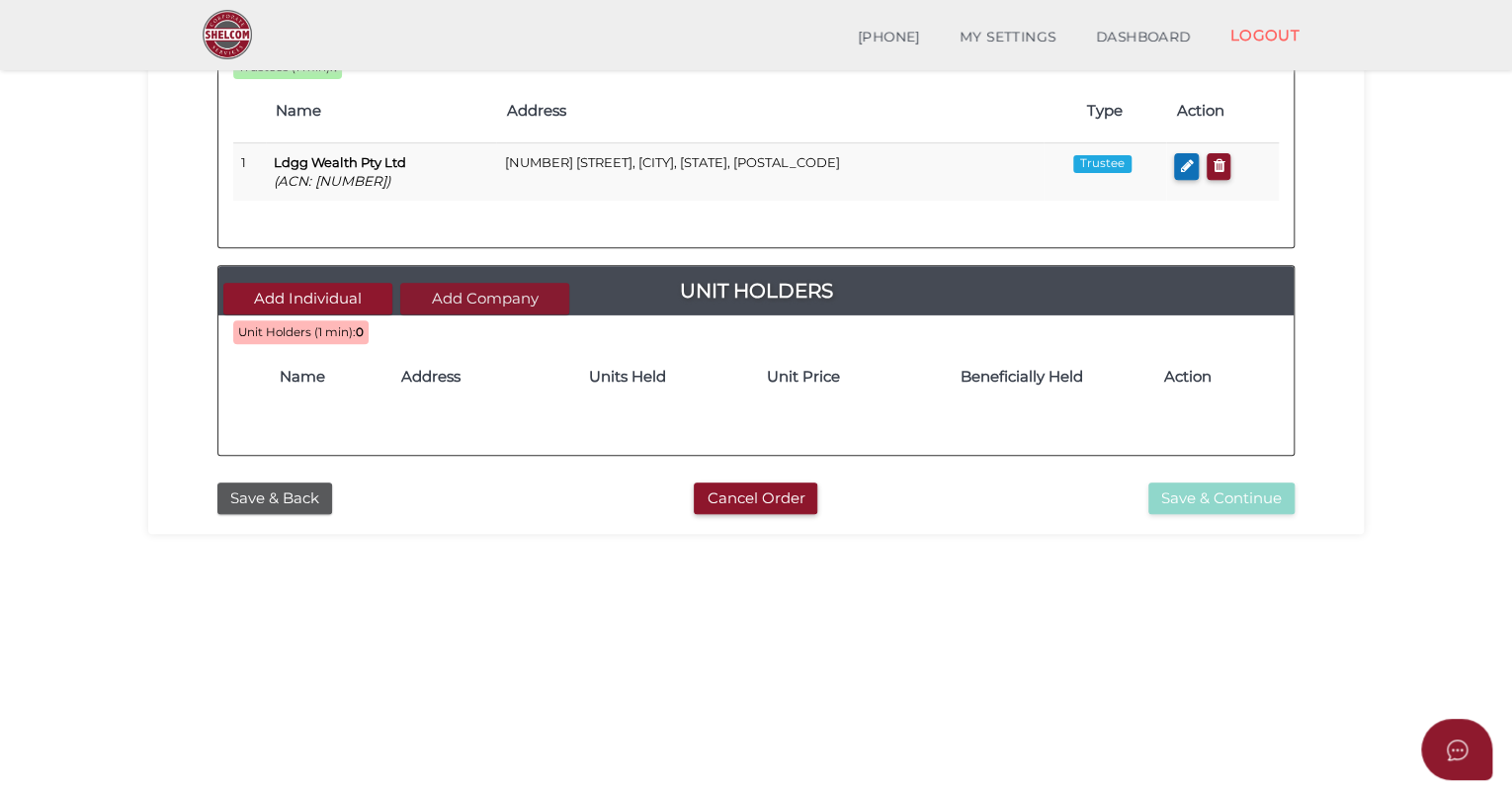 click on "Add Company" at bounding box center [484, 299] 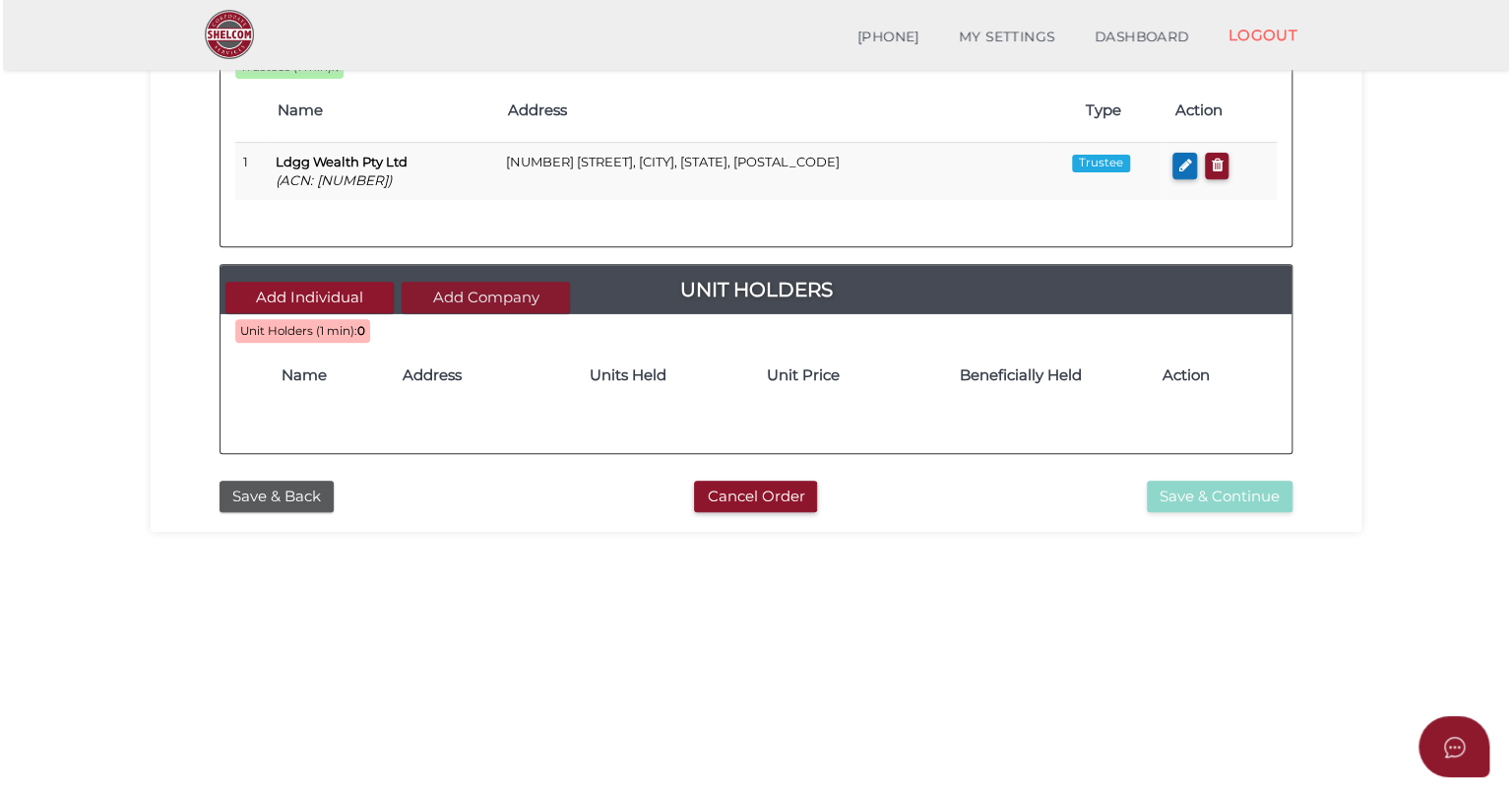 scroll, scrollTop: 0, scrollLeft: 0, axis: both 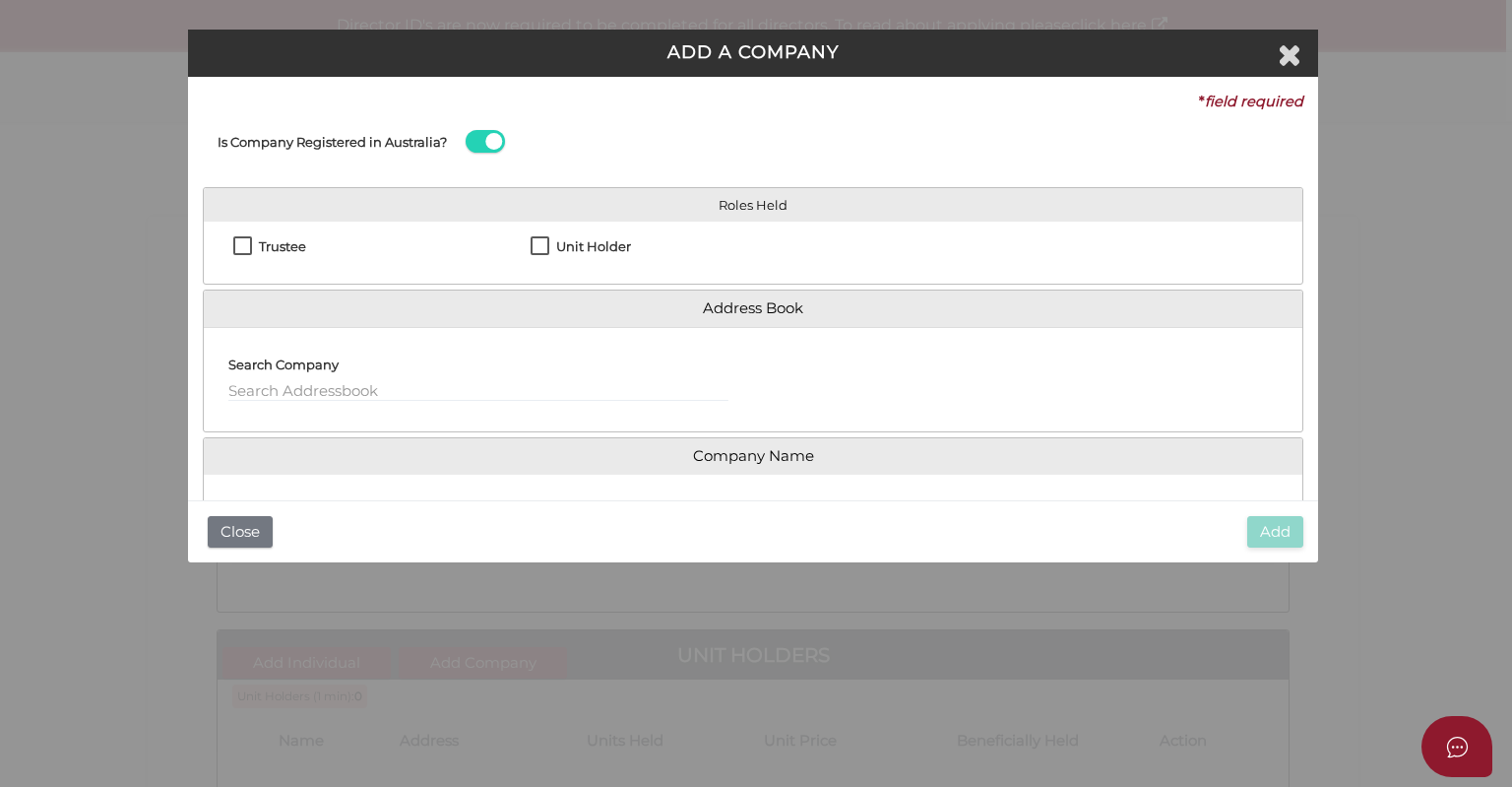 click on "Unit Holder" at bounding box center (581, 251) 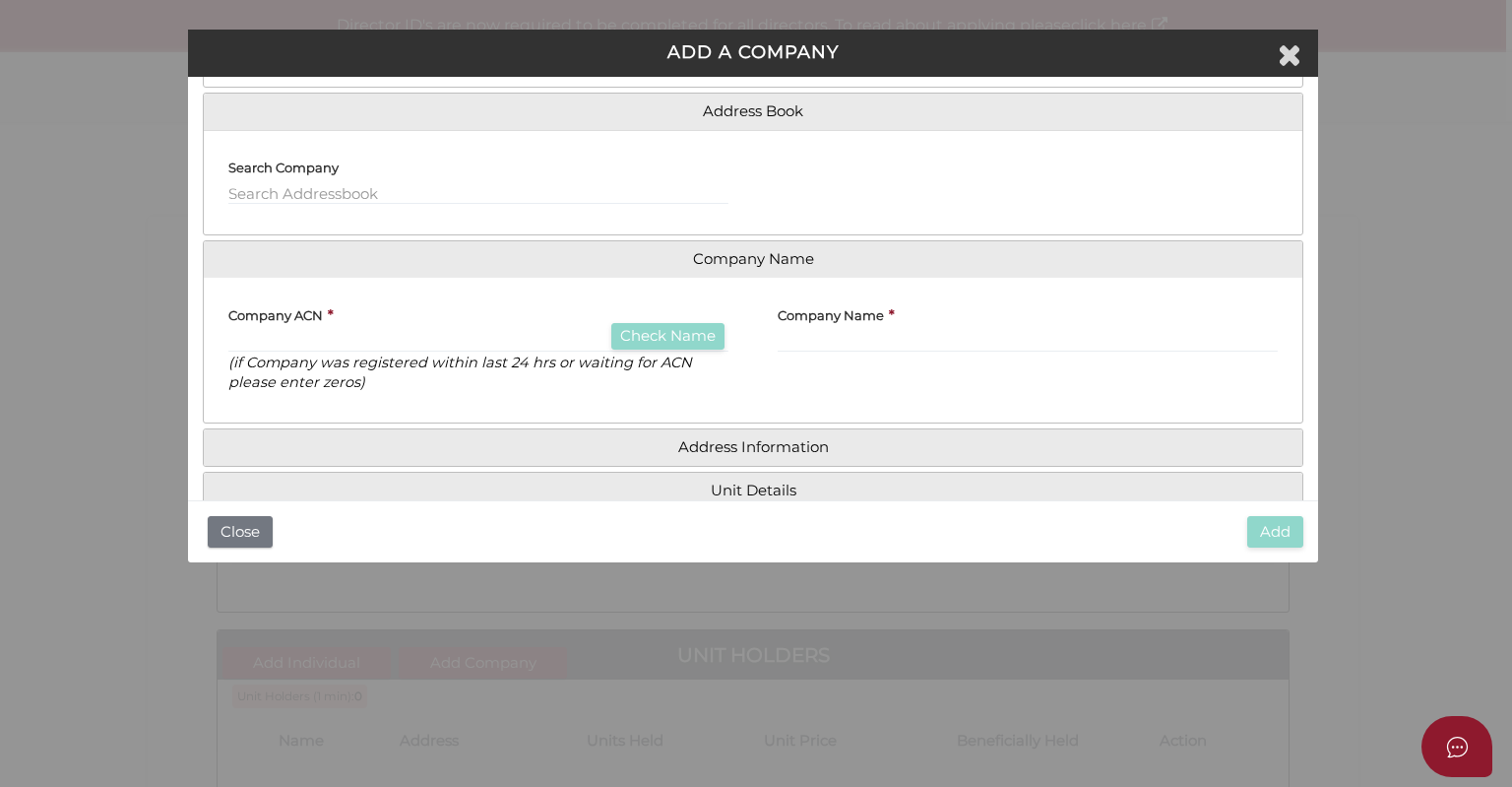 scroll, scrollTop: 295, scrollLeft: 0, axis: vertical 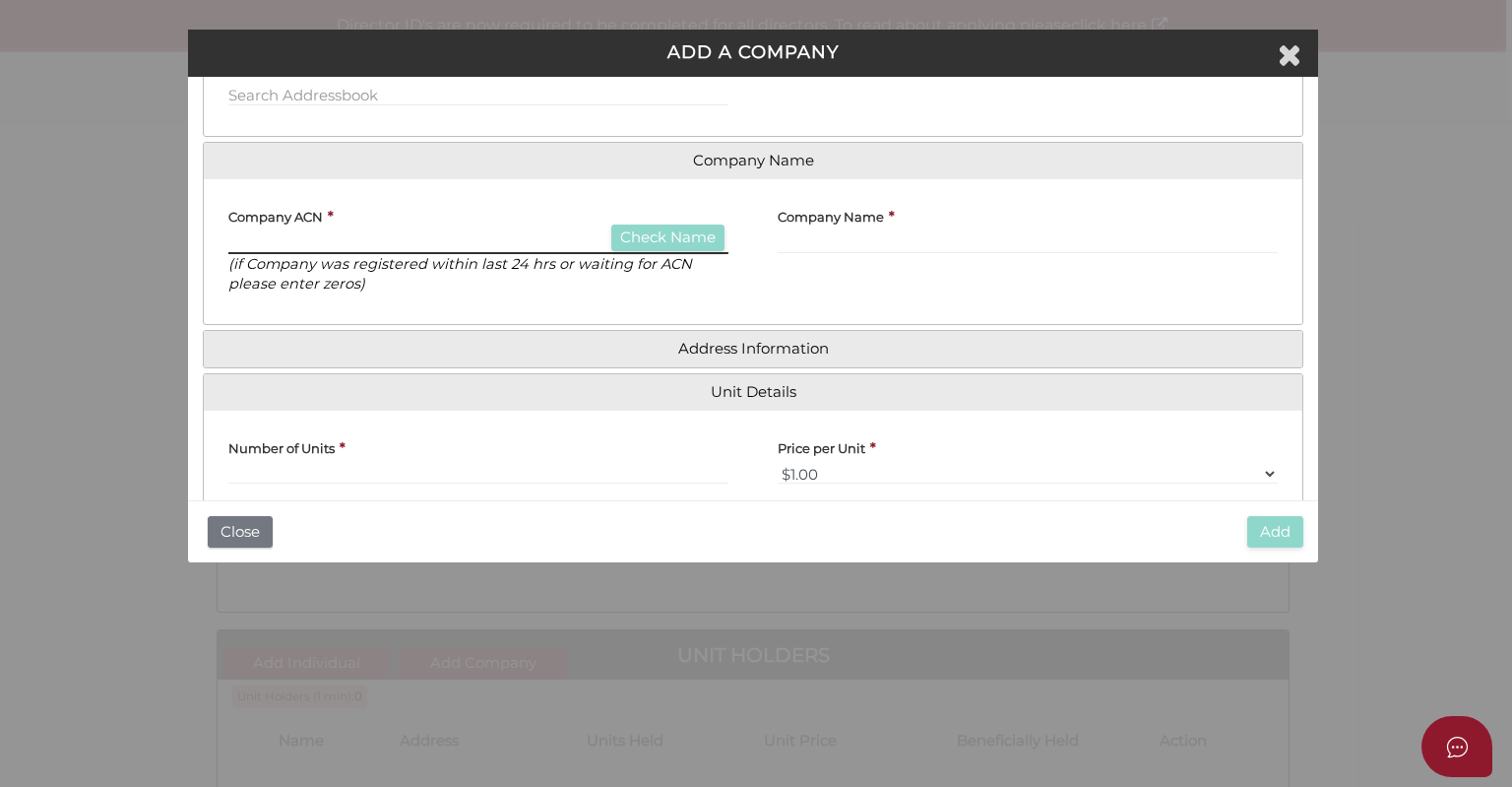 click at bounding box center [478, 243] 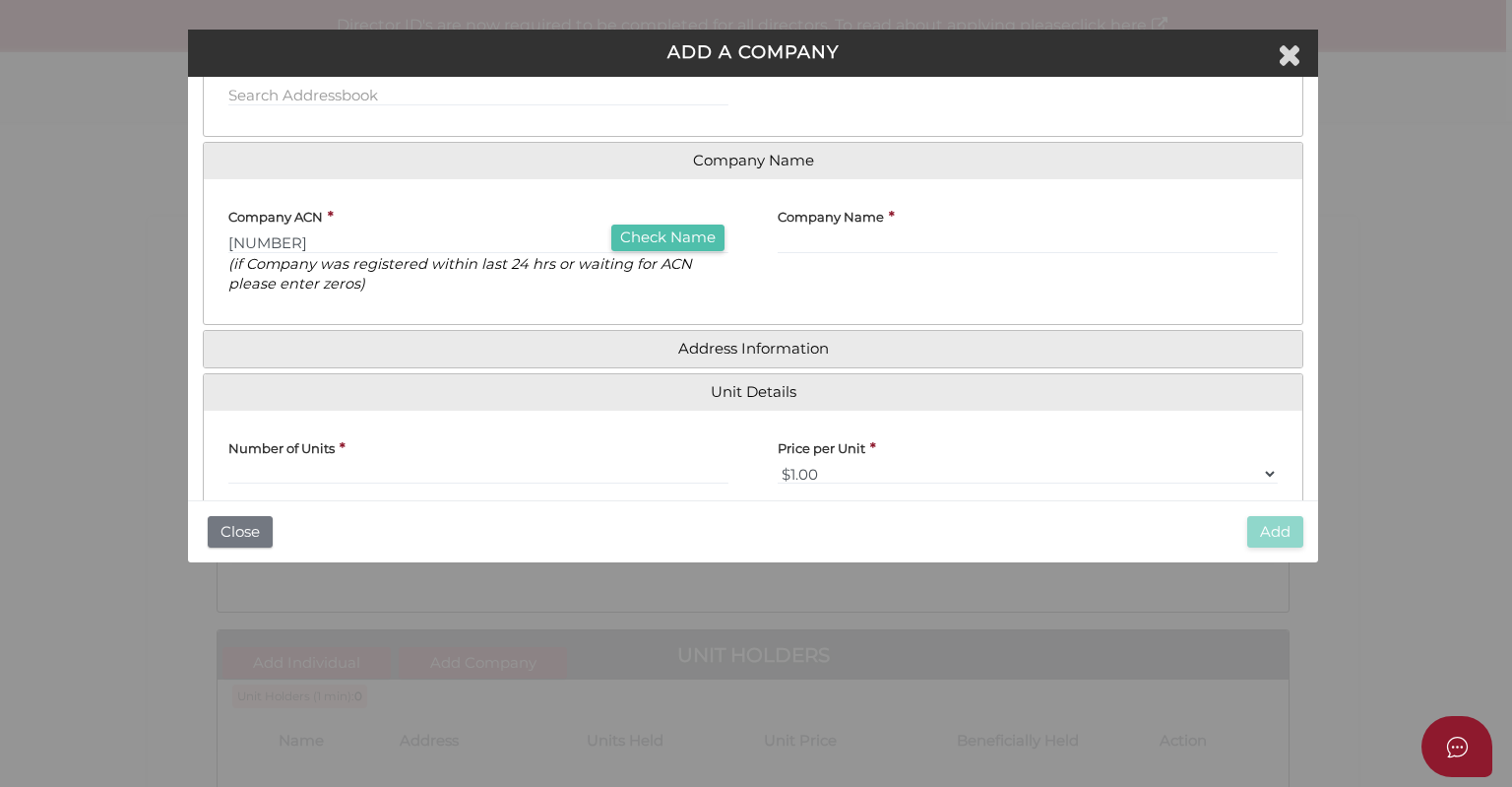 click on "Check Name" at bounding box center [667, 237] 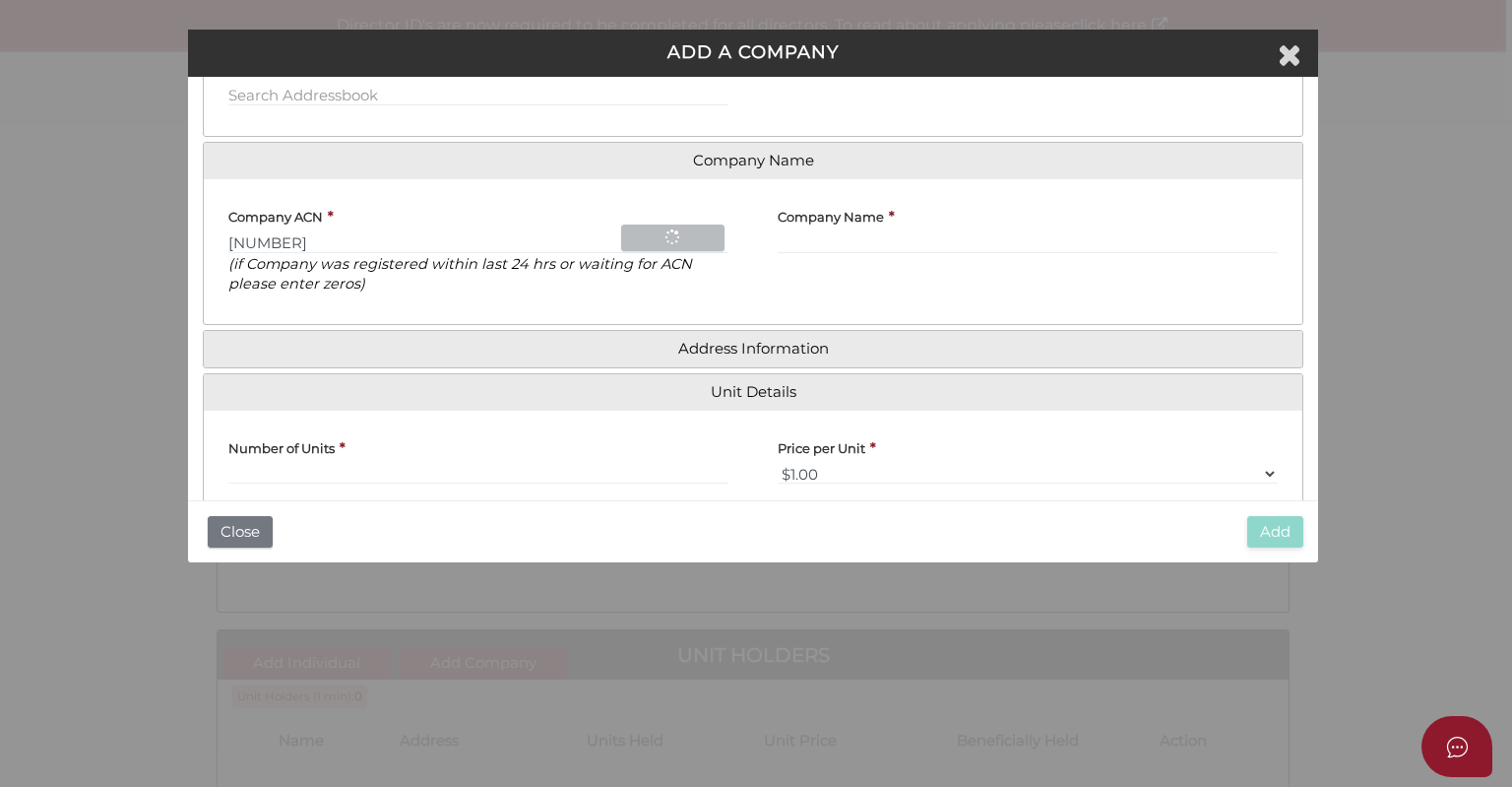 type on "JASALE NOMINEES PTY LTD" 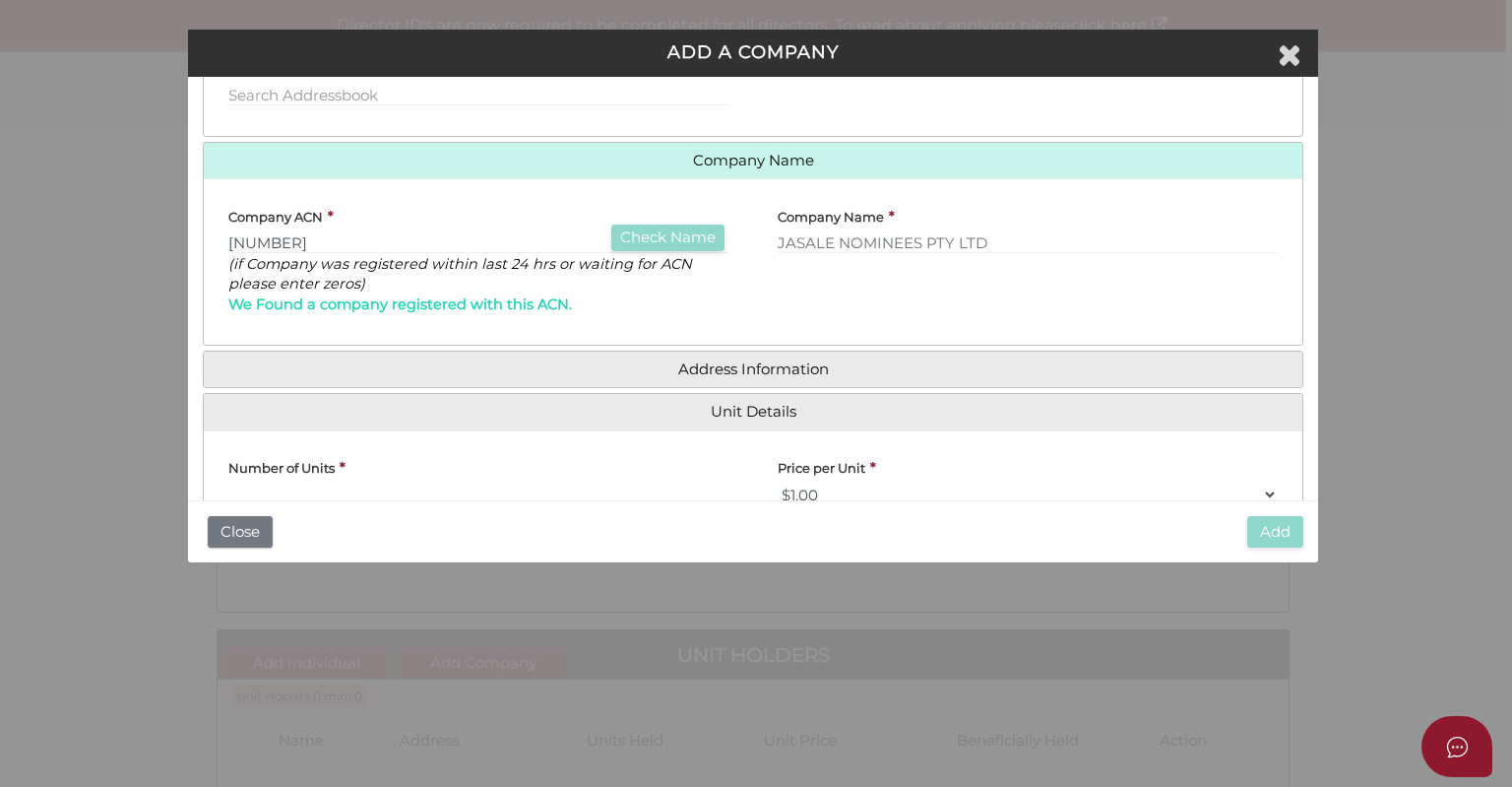 scroll, scrollTop: 394, scrollLeft: 0, axis: vertical 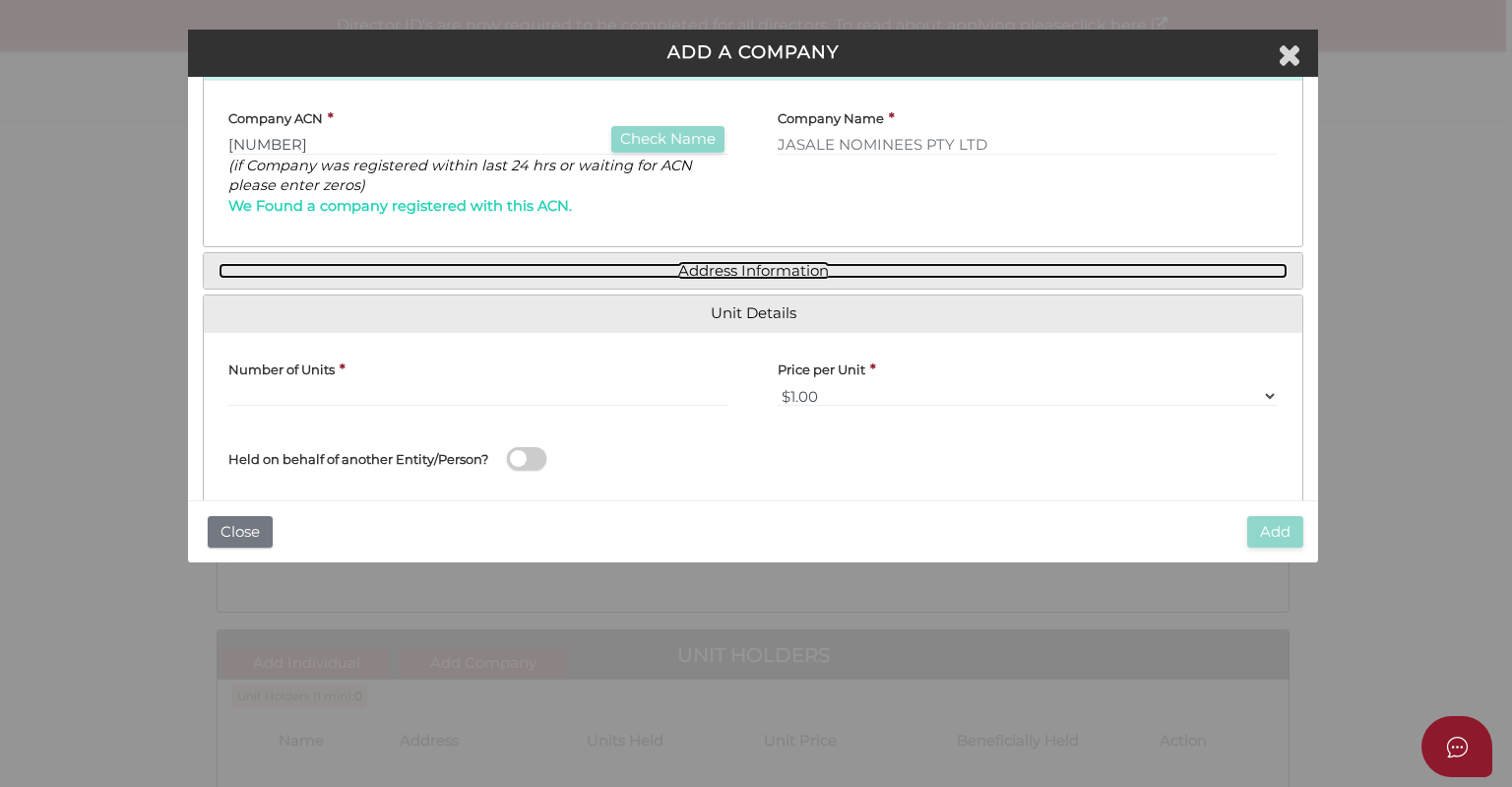 click on "Address Information" at bounding box center (753, 271) 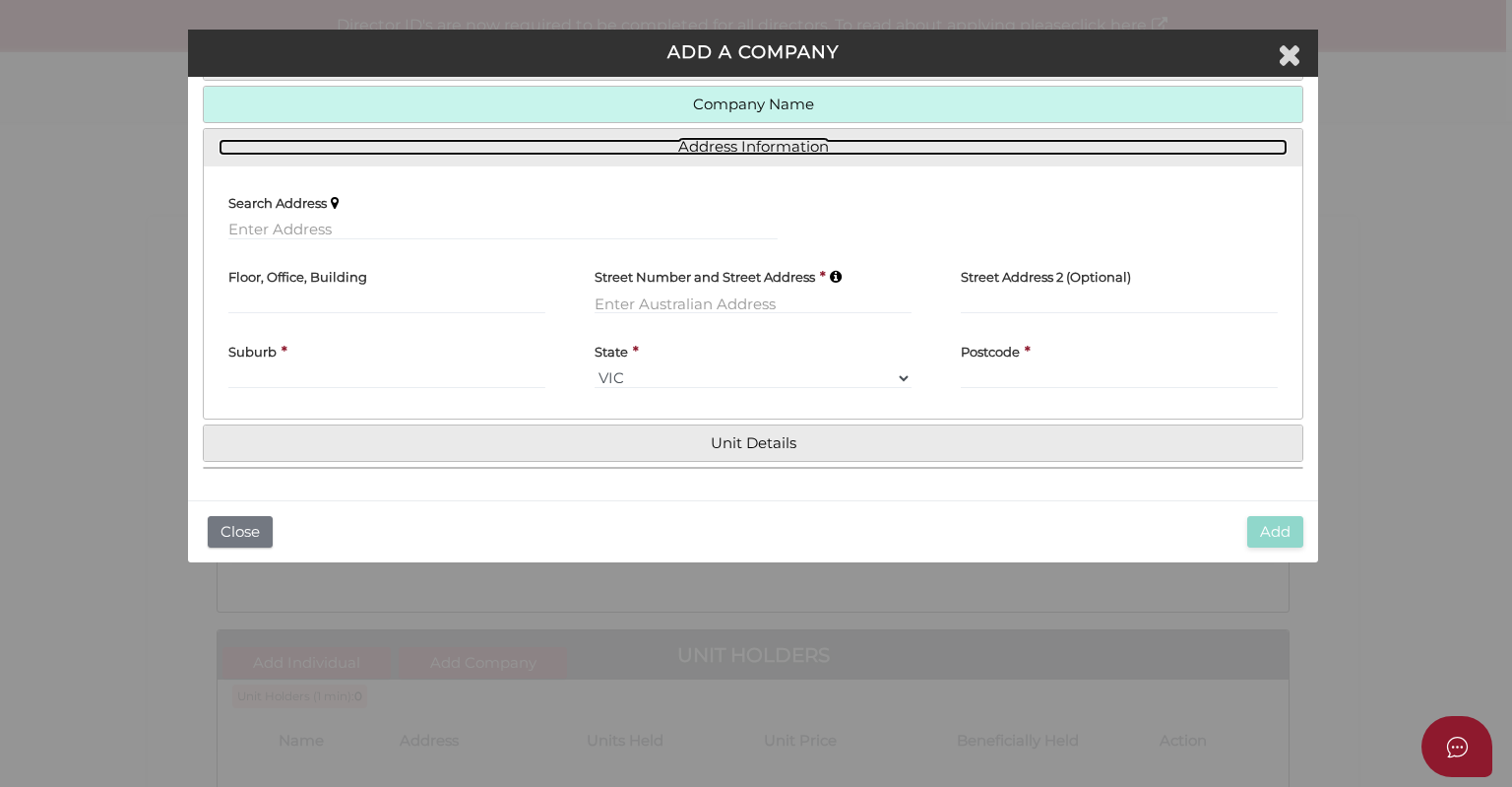 scroll, scrollTop: 245, scrollLeft: 0, axis: vertical 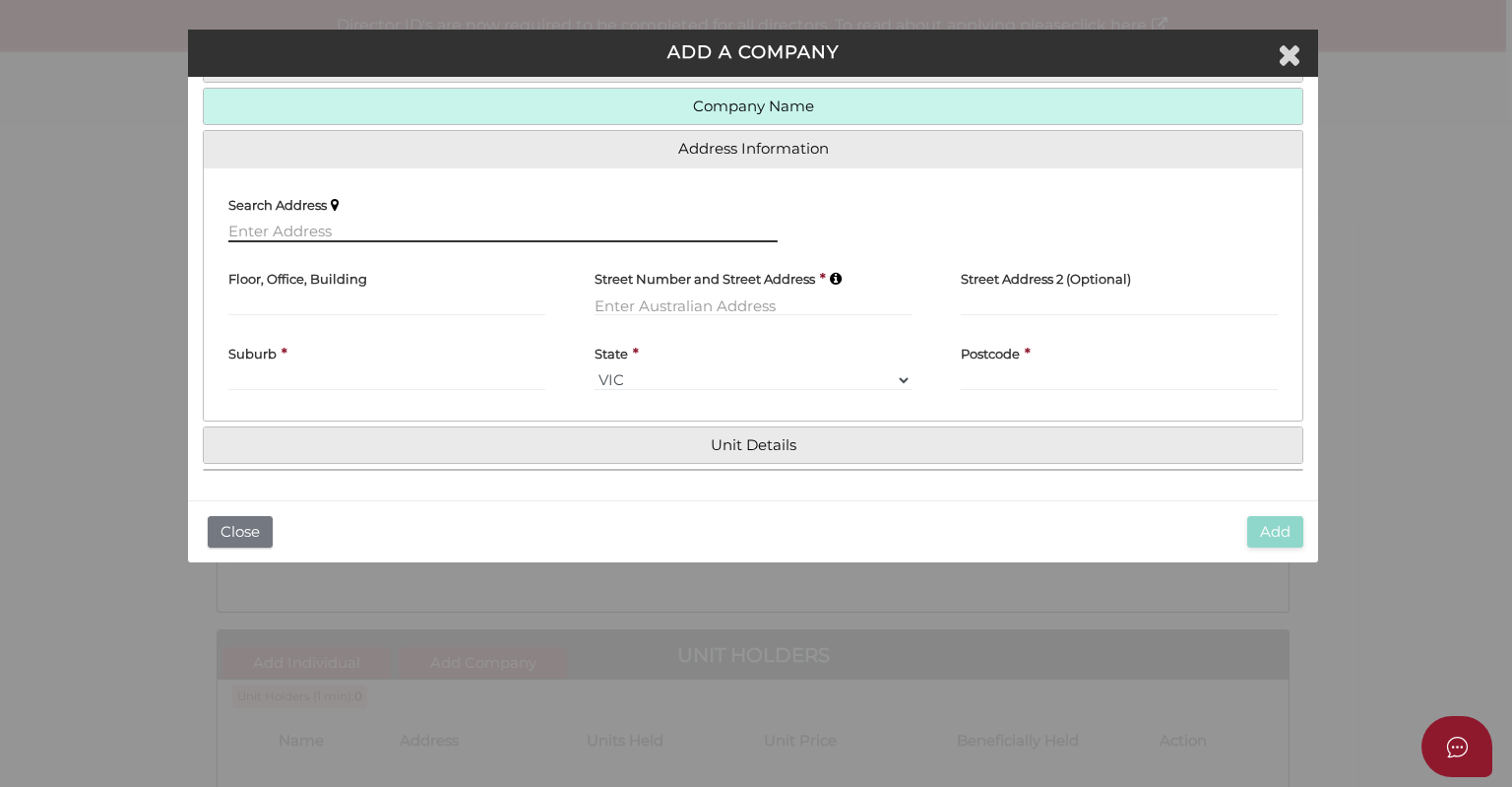 click at bounding box center [503, 231] 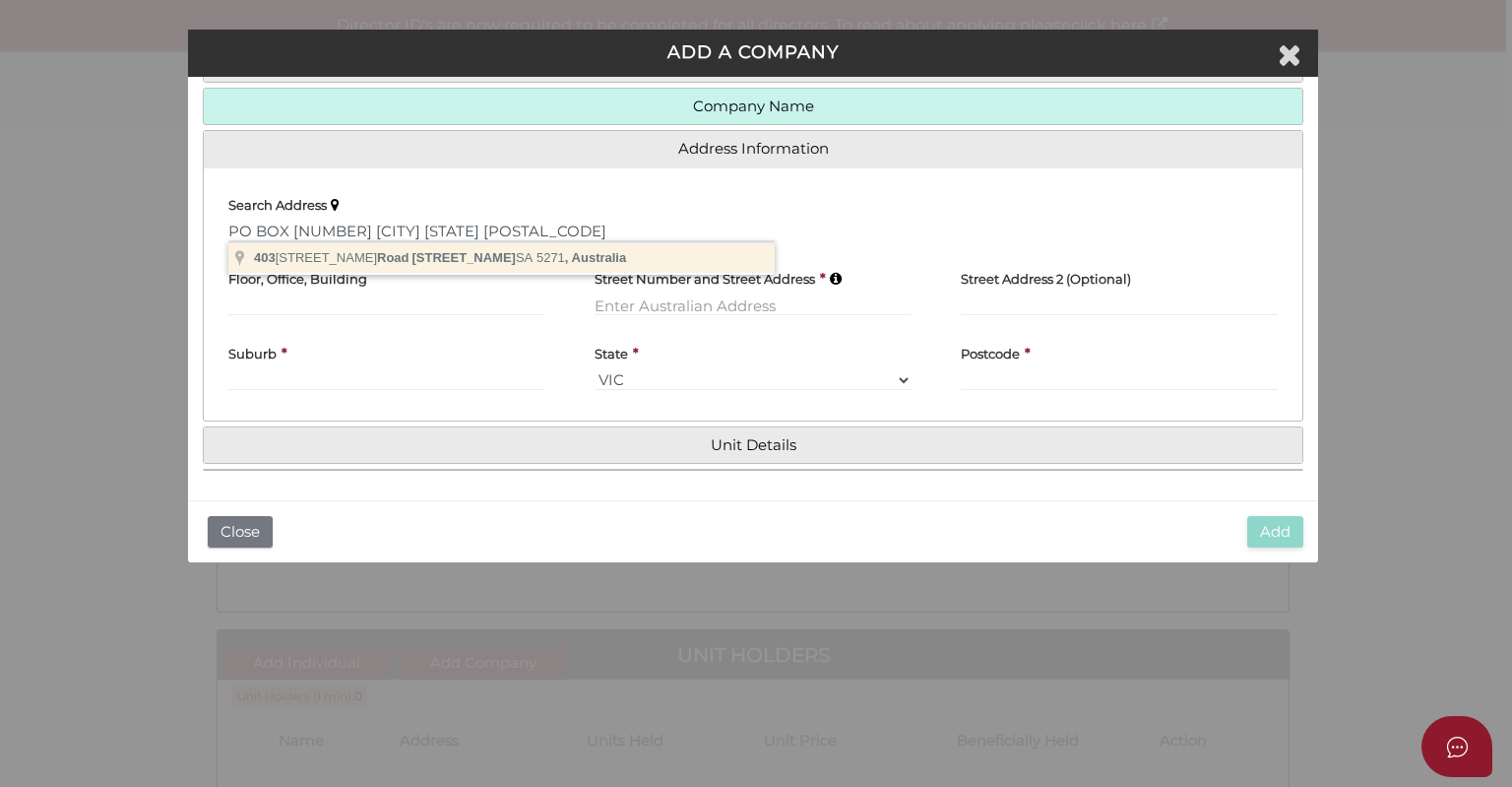 type on "403 Naracoorte Road, Keppoch SA 5271, Australia" 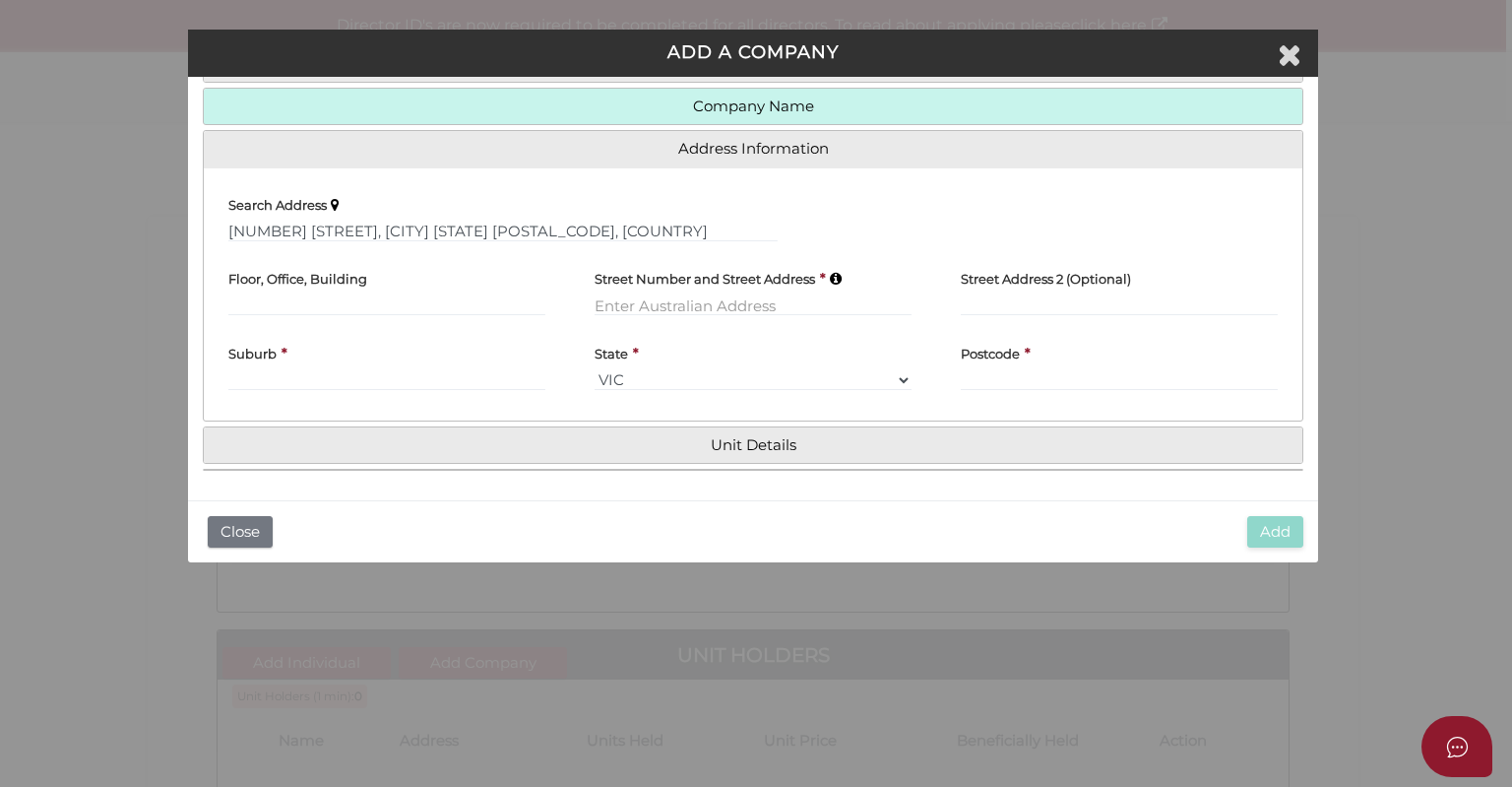 type 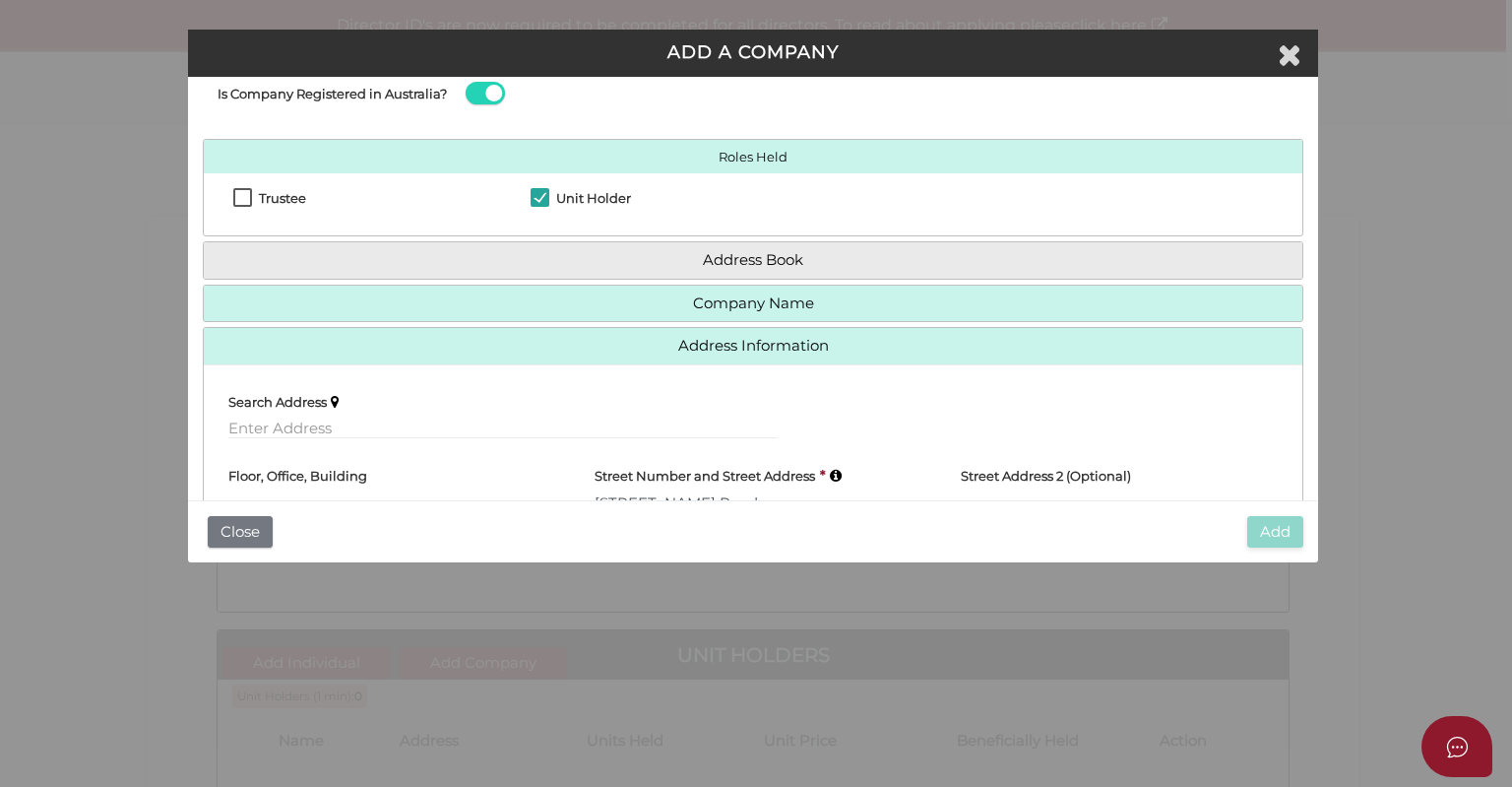 scroll, scrollTop: 245, scrollLeft: 0, axis: vertical 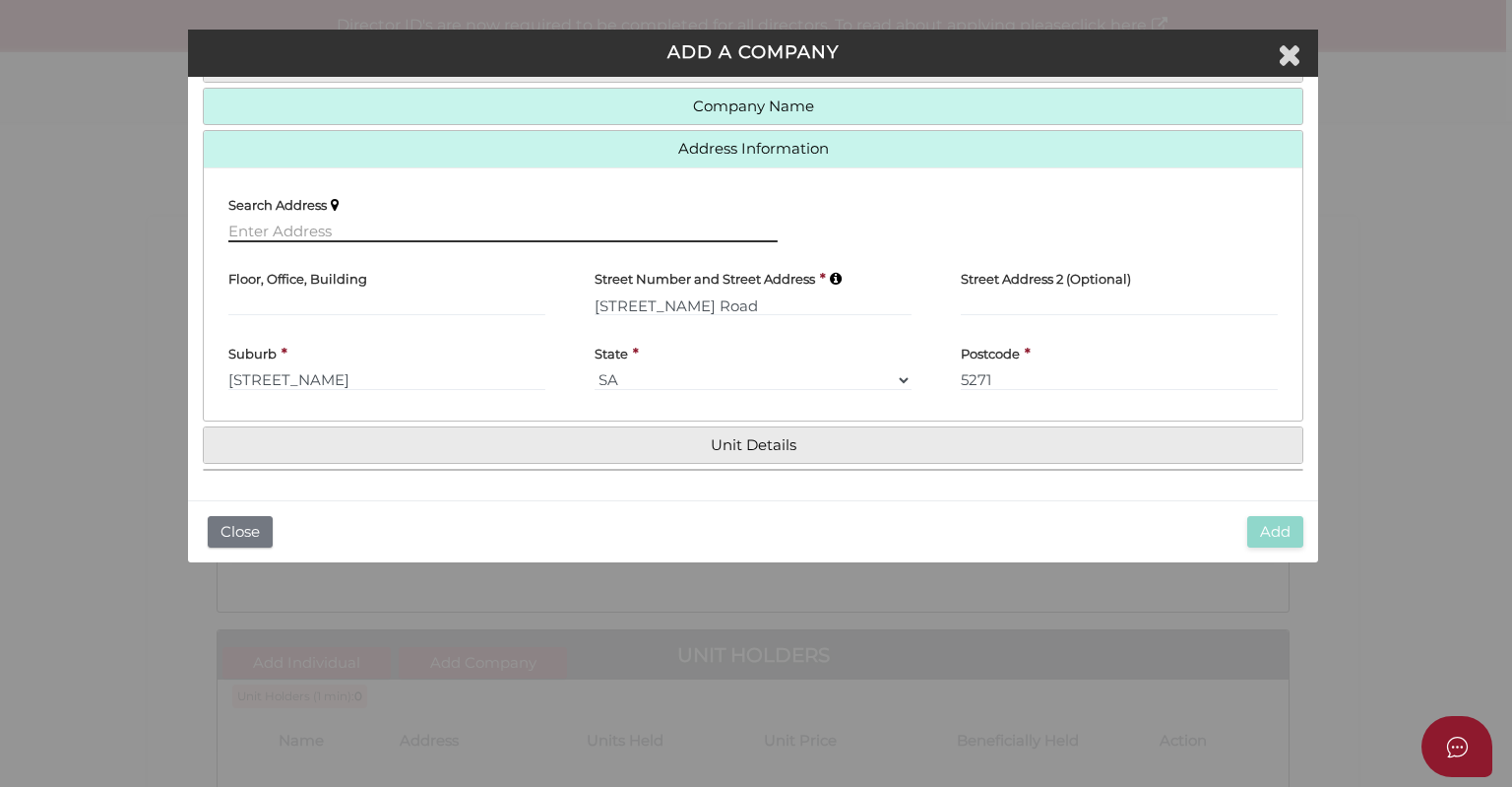 click at bounding box center (503, 231) 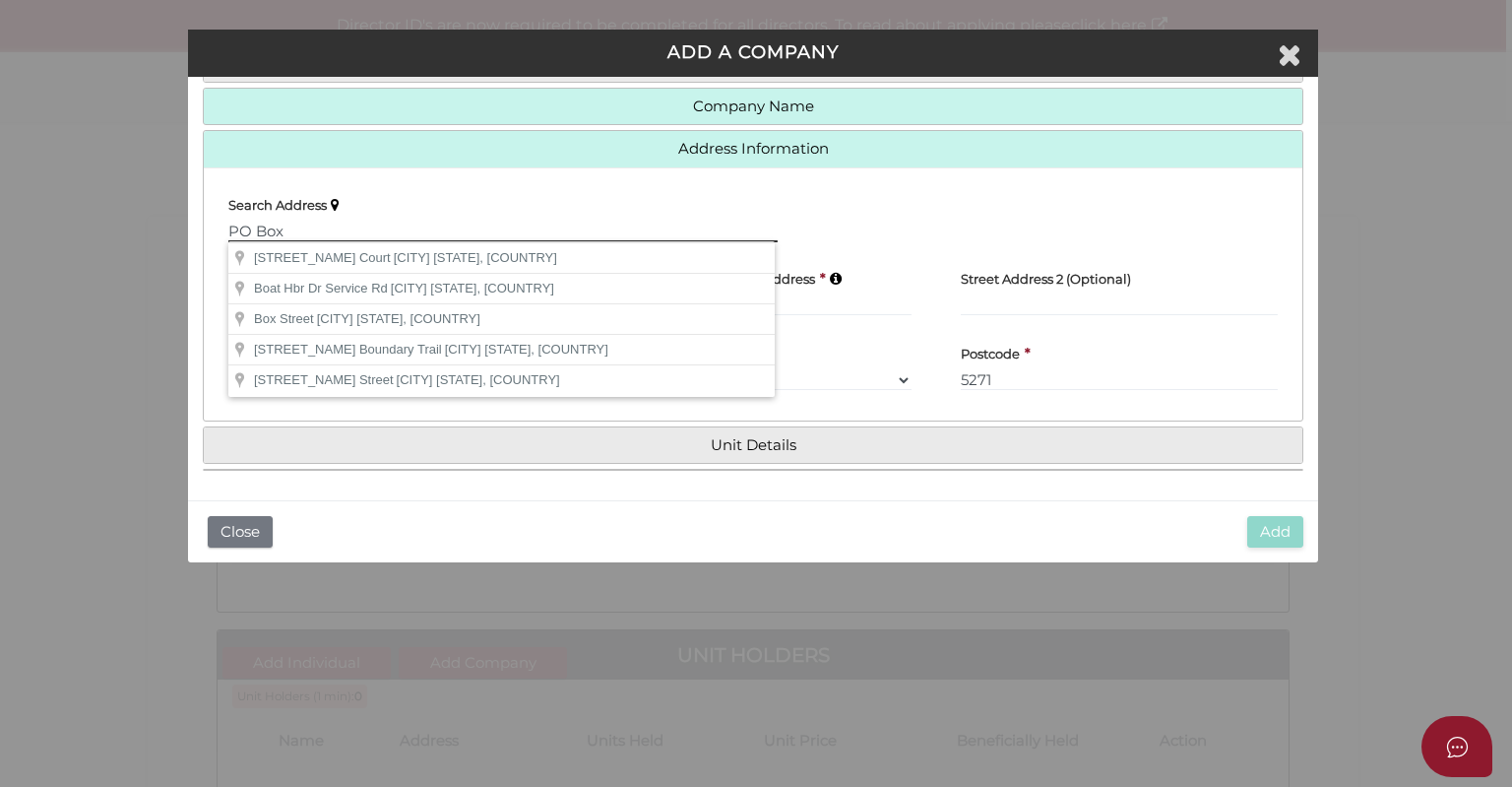 type on "PO Box" 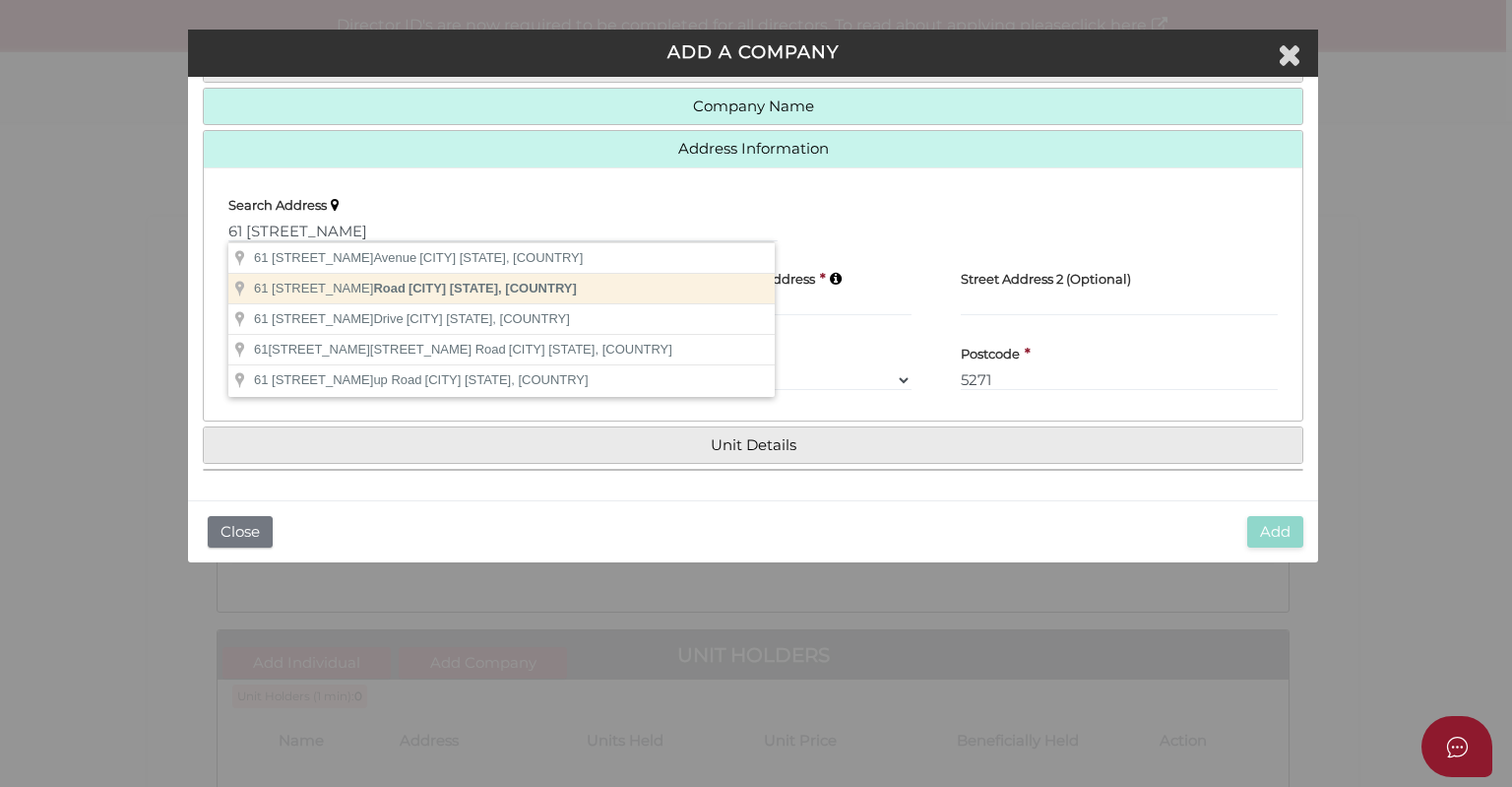 type on "61 Morang Road, Hawthorn VIC, Australia" 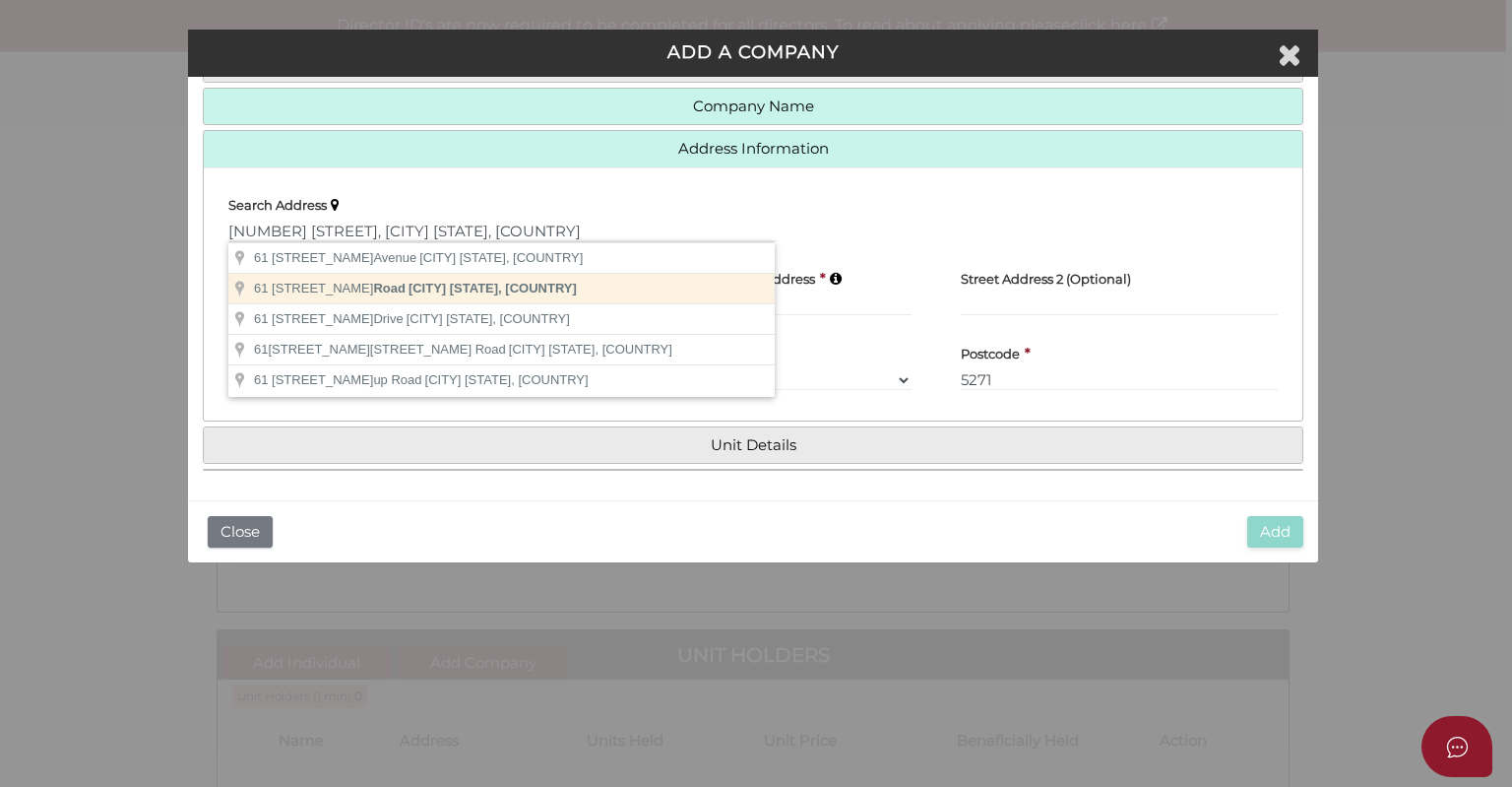 type 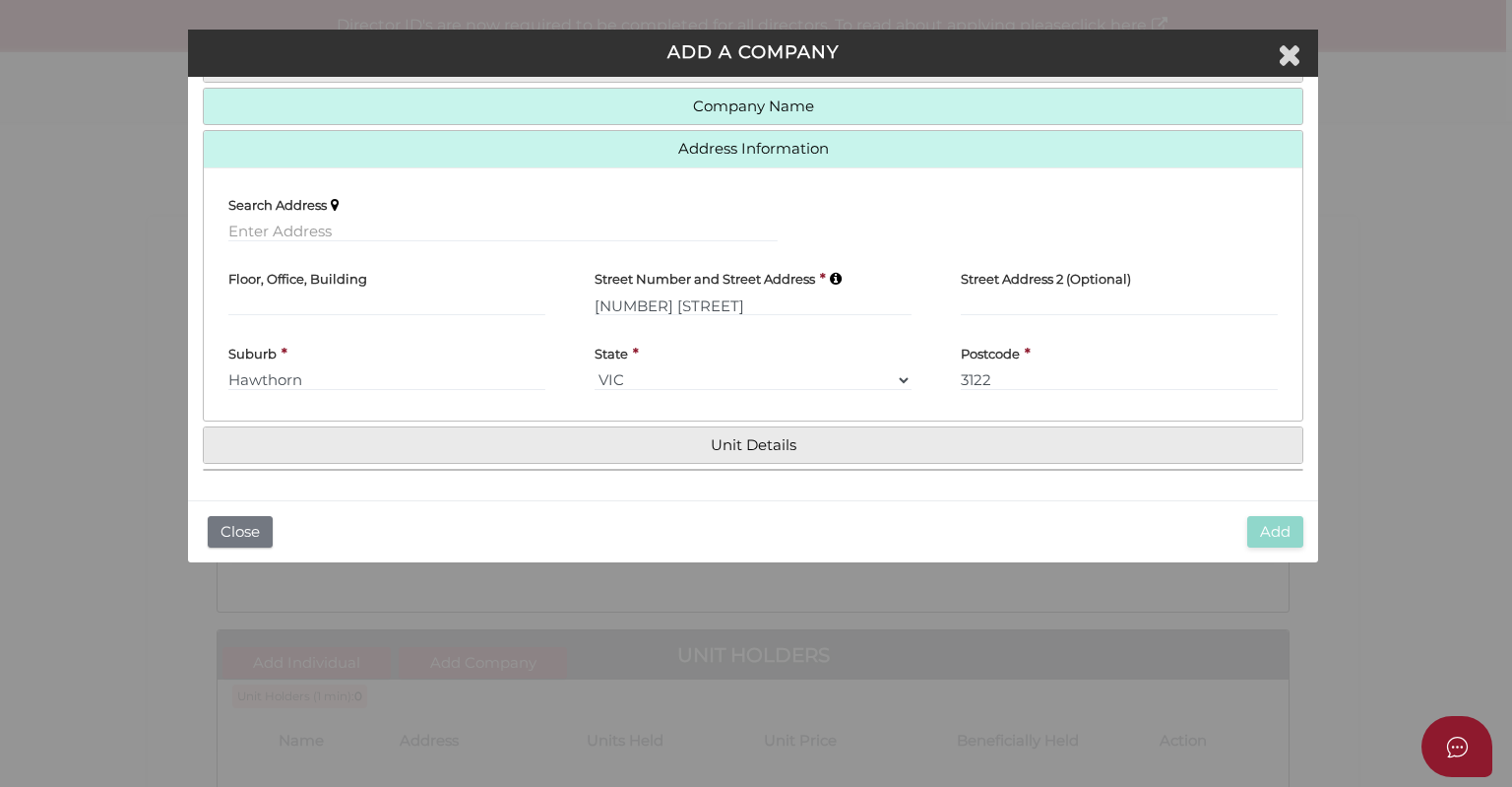 click on "Unit Details" at bounding box center [753, 445] 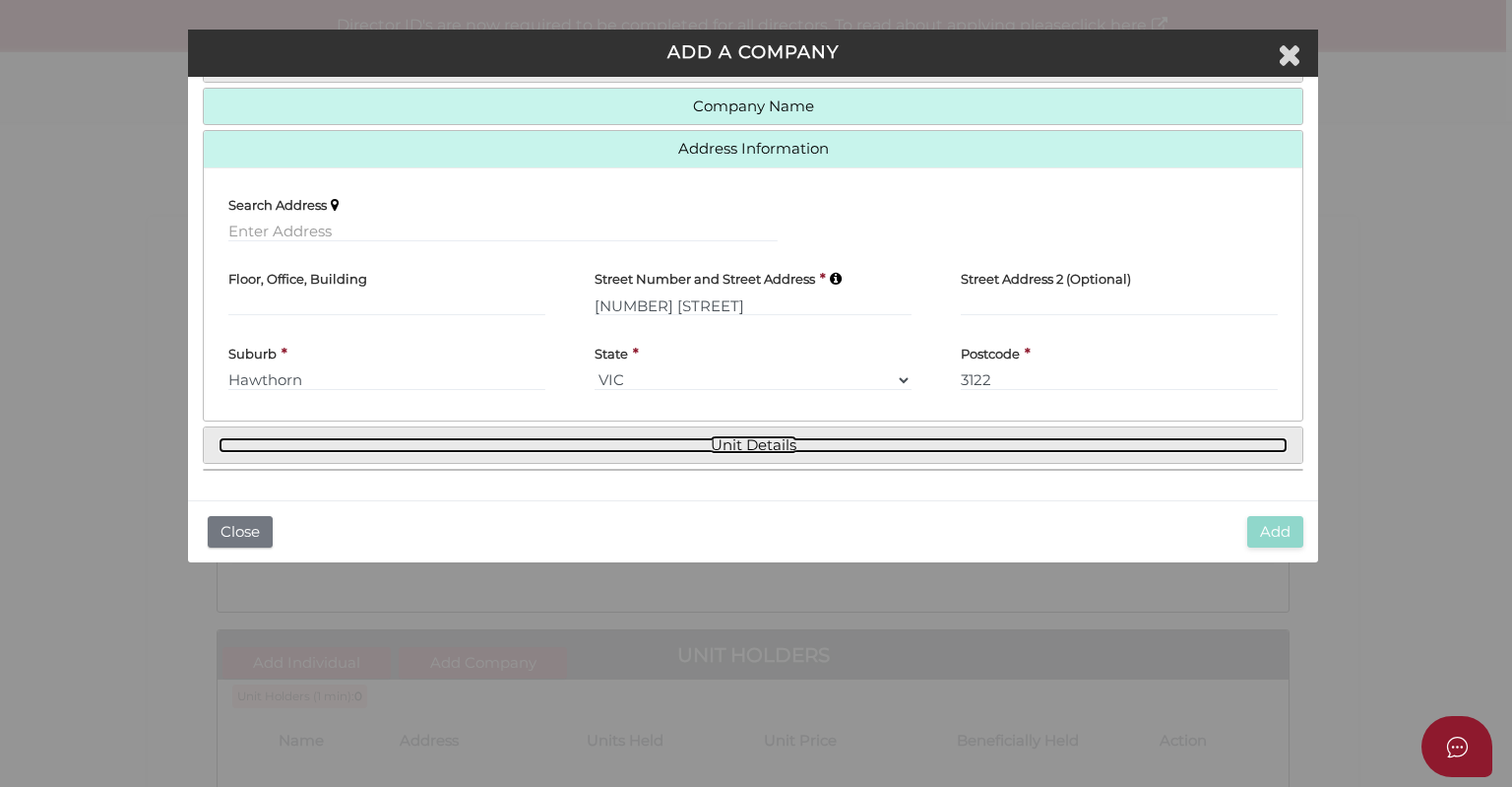 click on "Unit Details" at bounding box center [753, 445] 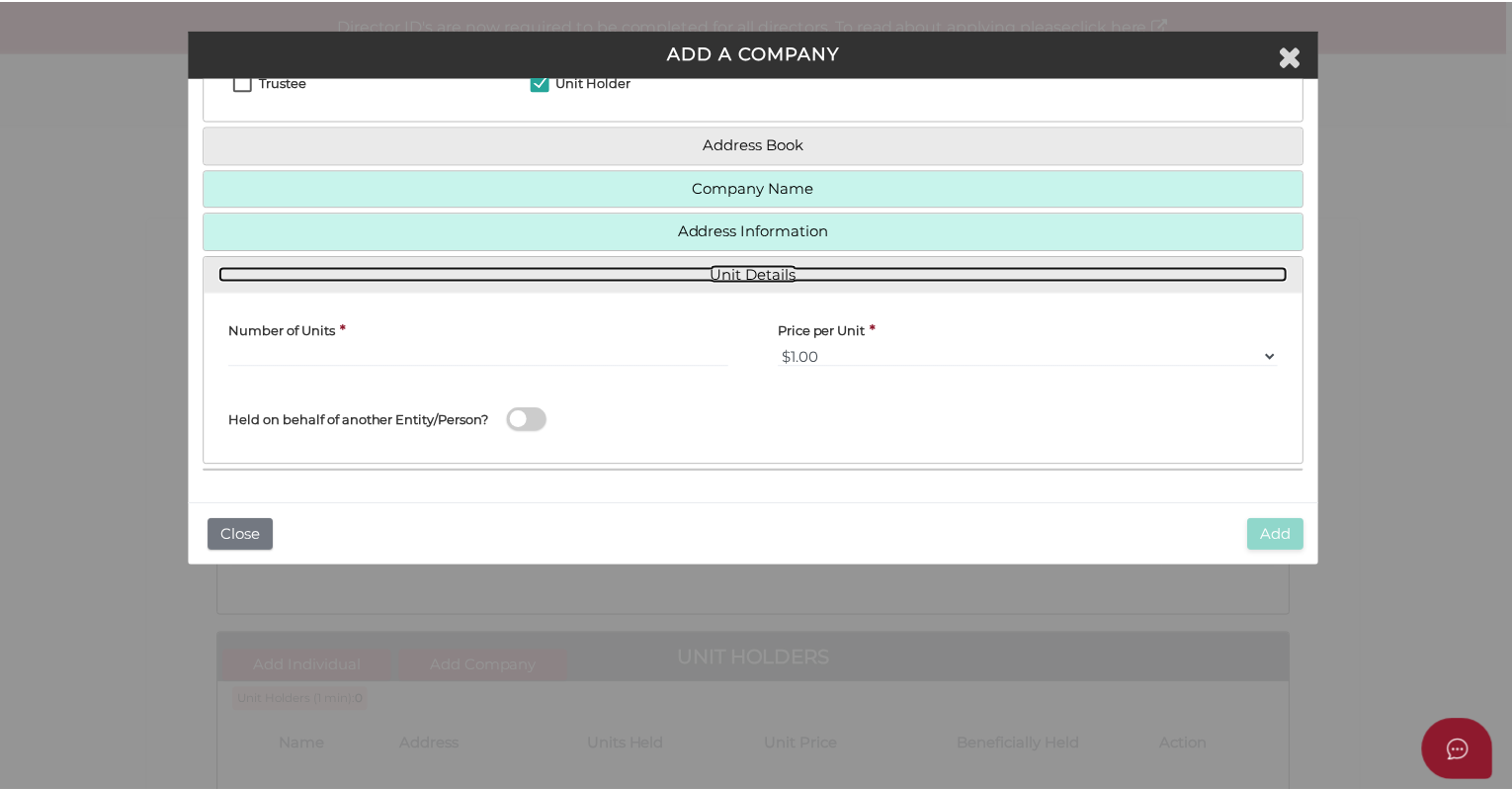 scroll, scrollTop: 163, scrollLeft: 0, axis: vertical 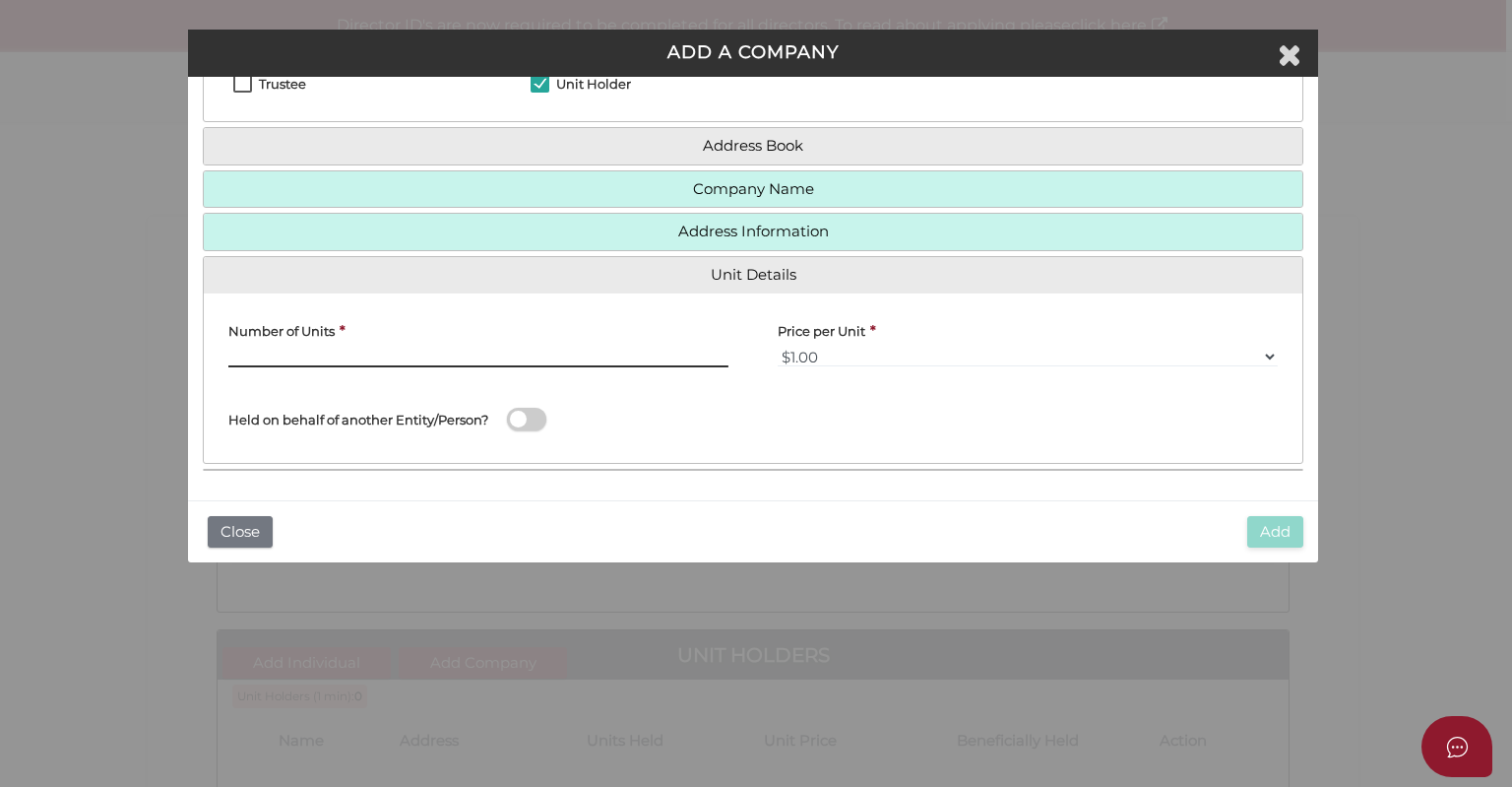 click at bounding box center (478, 357) 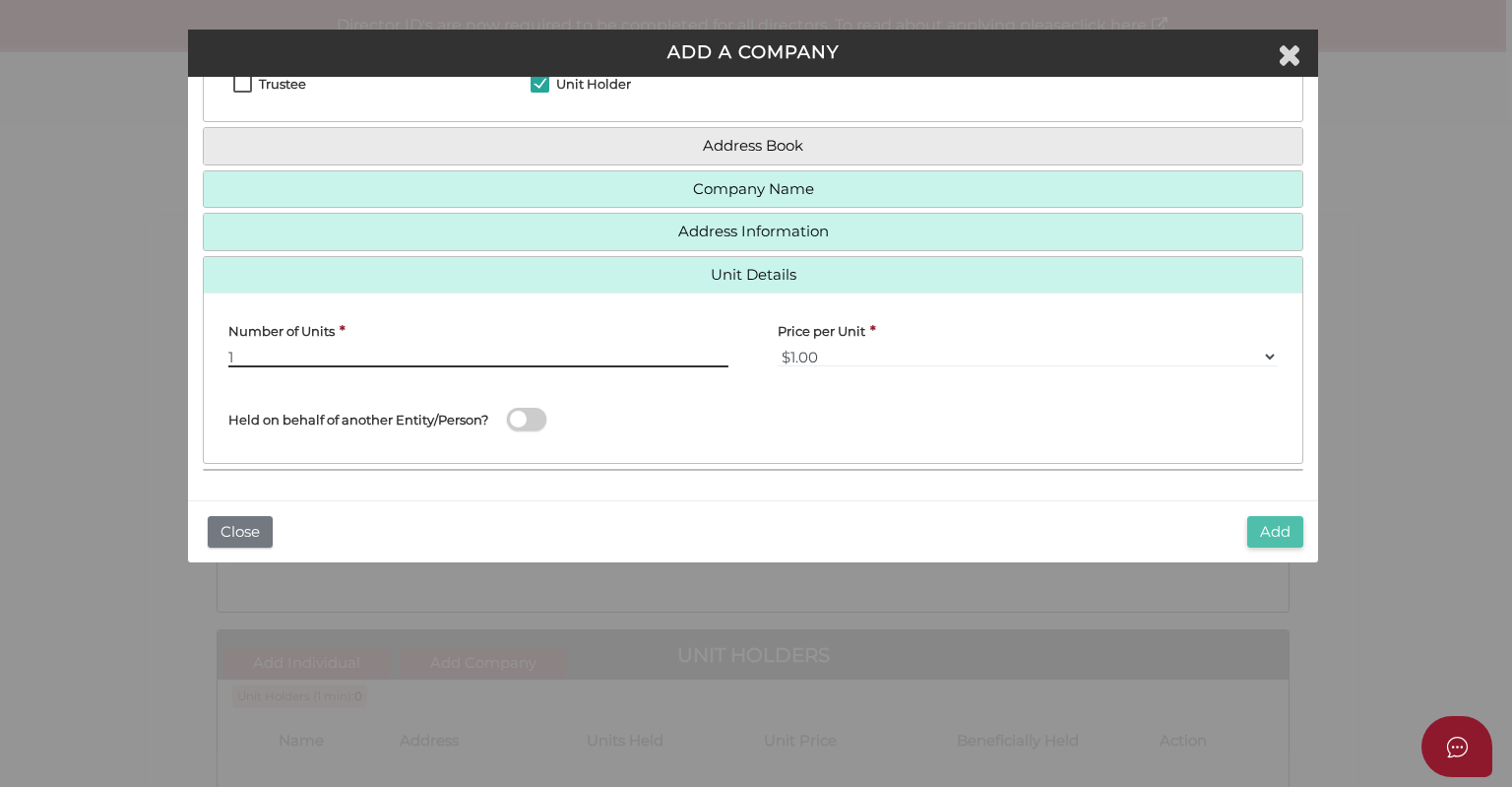 type on "1" 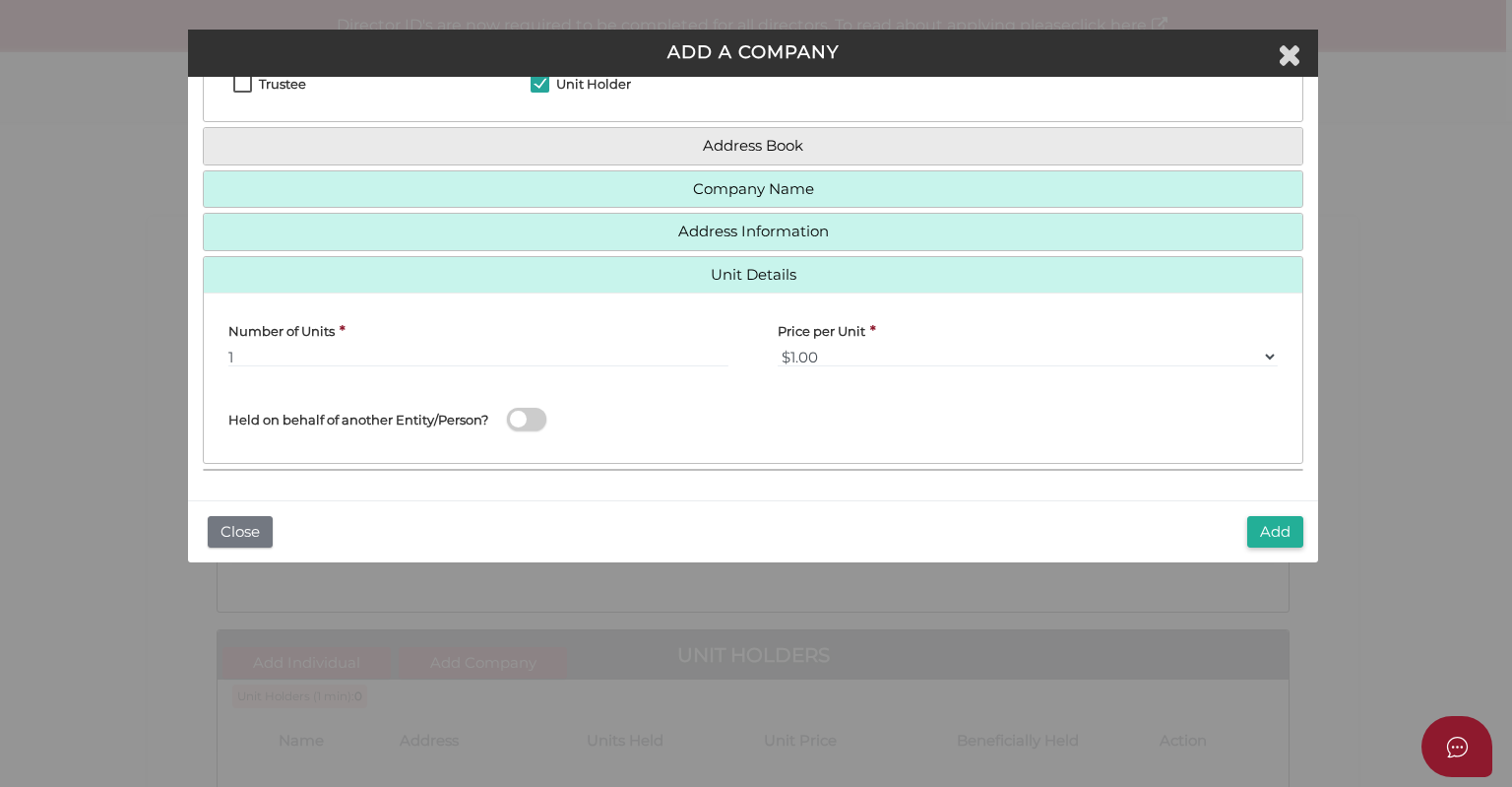 click on "Add" at bounding box center (1275, 532) 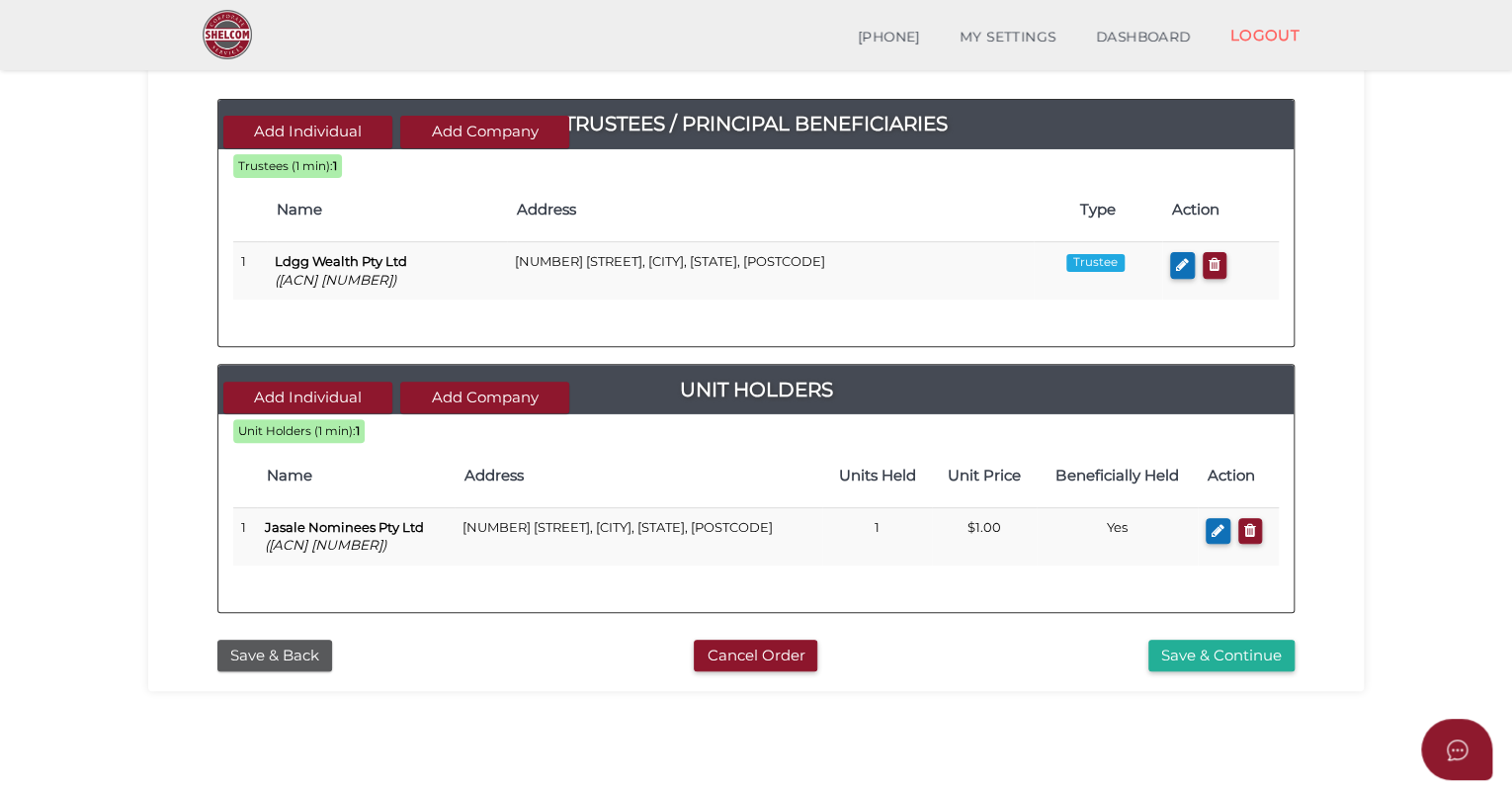 scroll, scrollTop: 297, scrollLeft: 0, axis: vertical 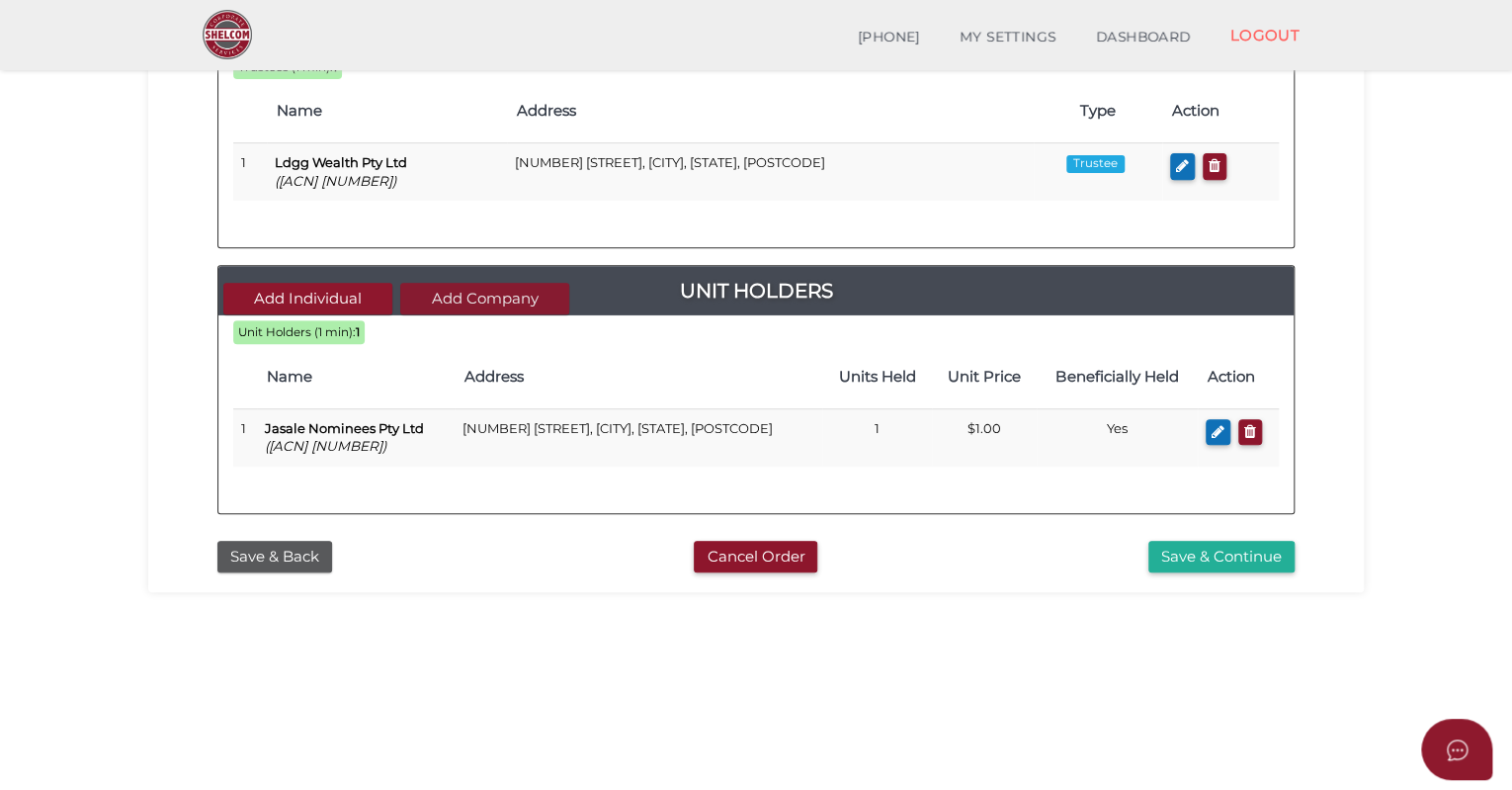 click on "Add Company" at bounding box center (484, 299) 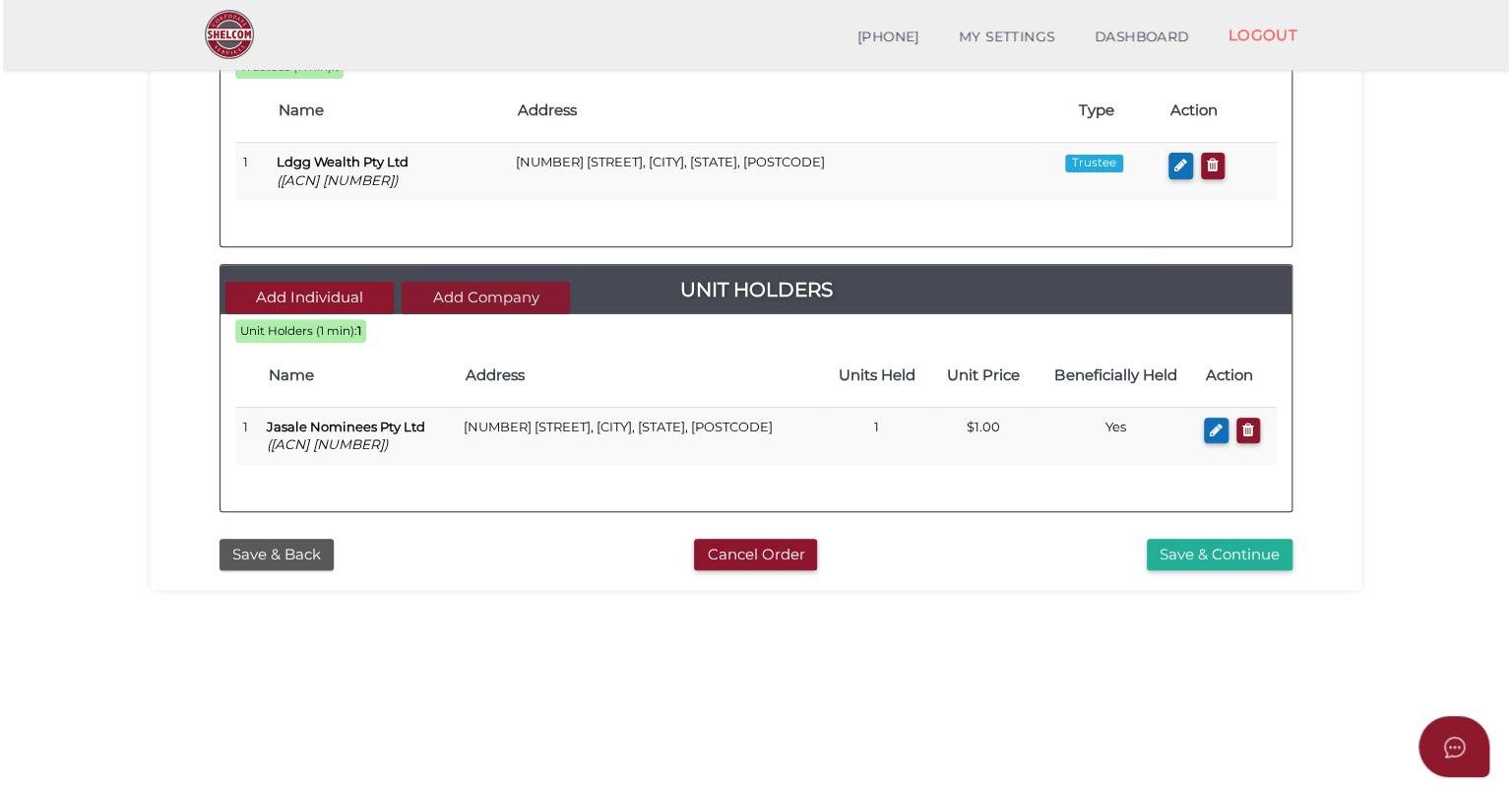 scroll, scrollTop: 0, scrollLeft: 0, axis: both 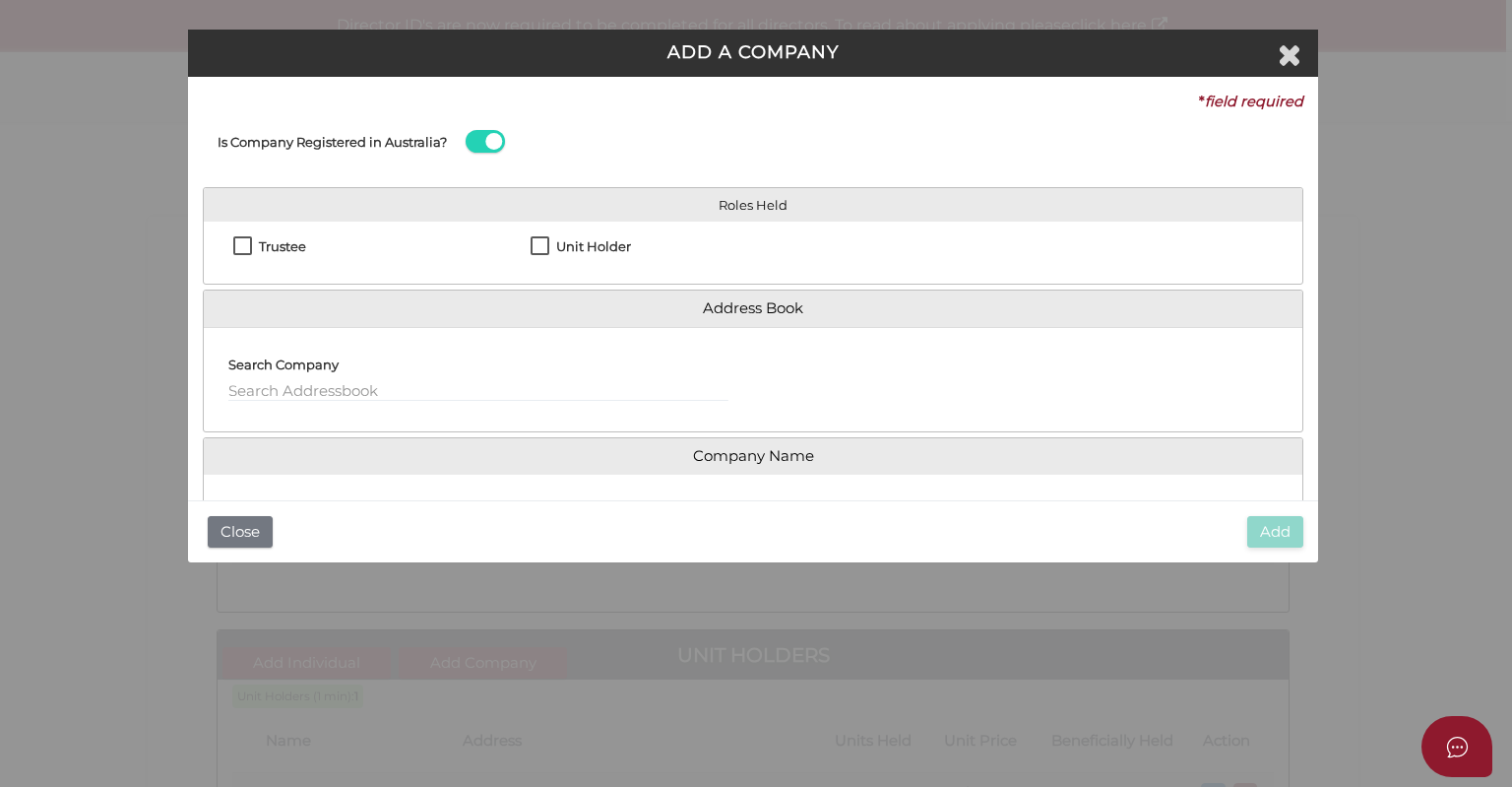 type 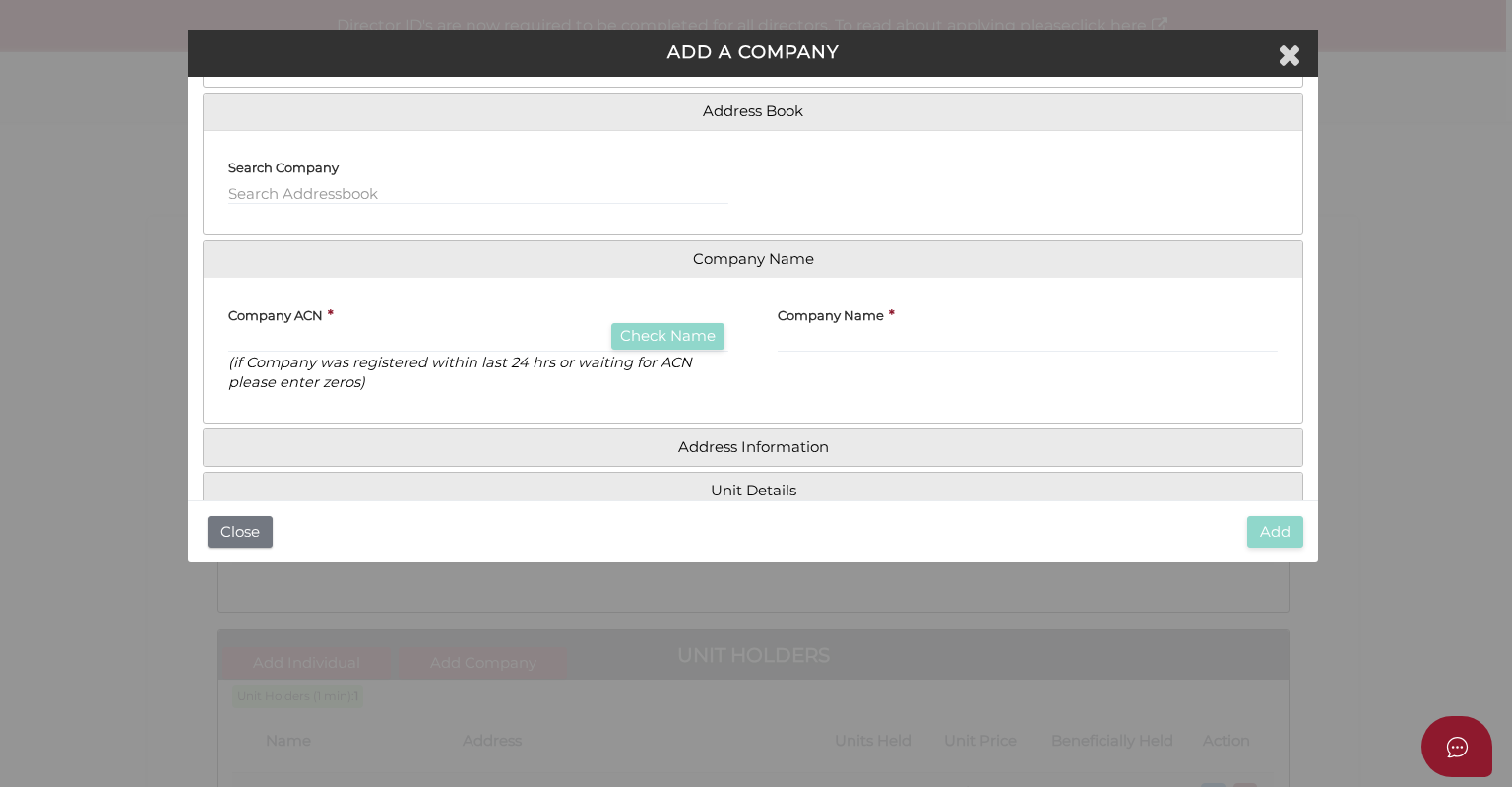 scroll, scrollTop: 295, scrollLeft: 0, axis: vertical 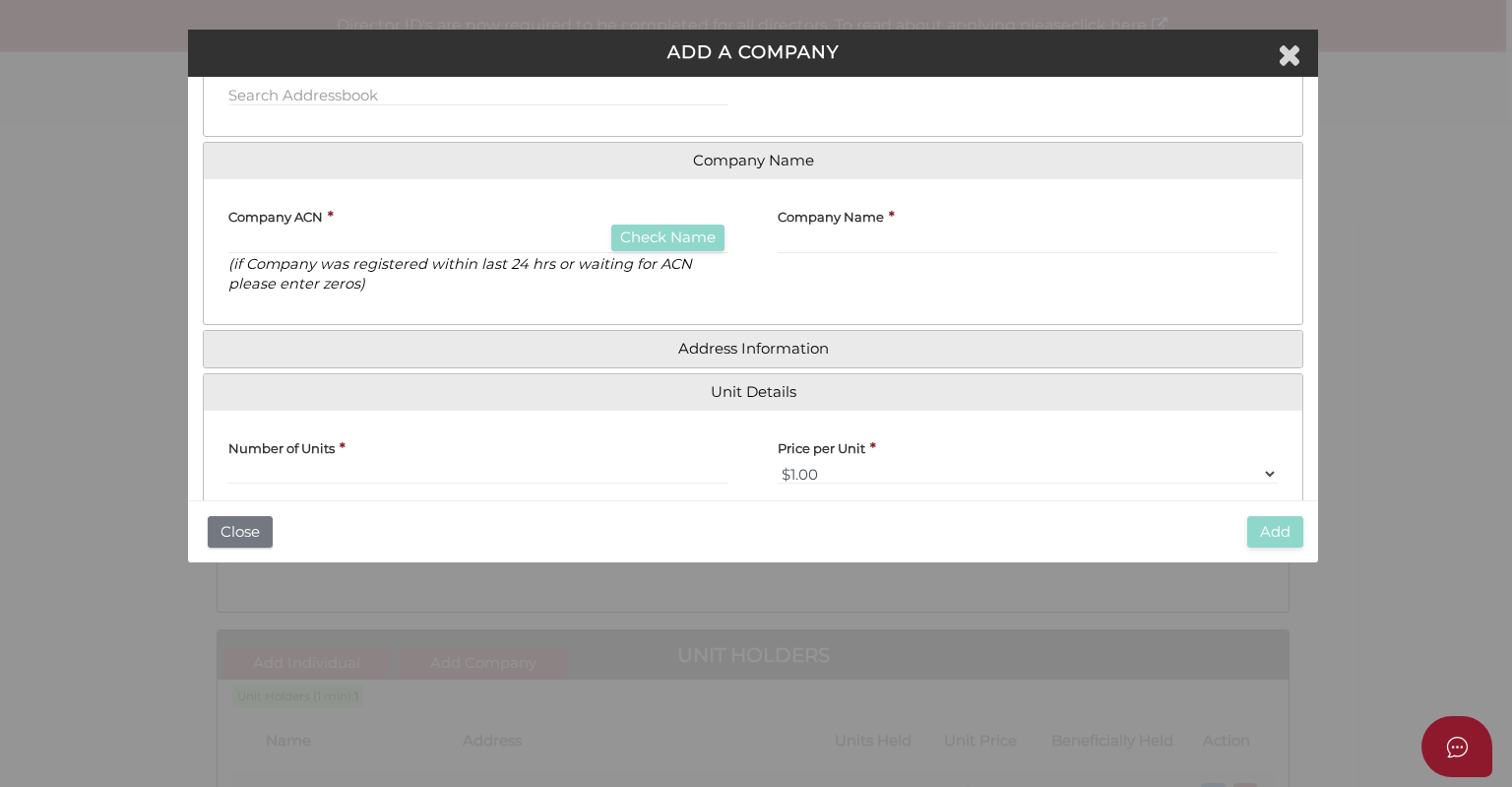 click on "Company ACN *
Check Name
(if Company was registered within last 24 hrs or waiting for ACN please enter zeros)" at bounding box center (478, 244) 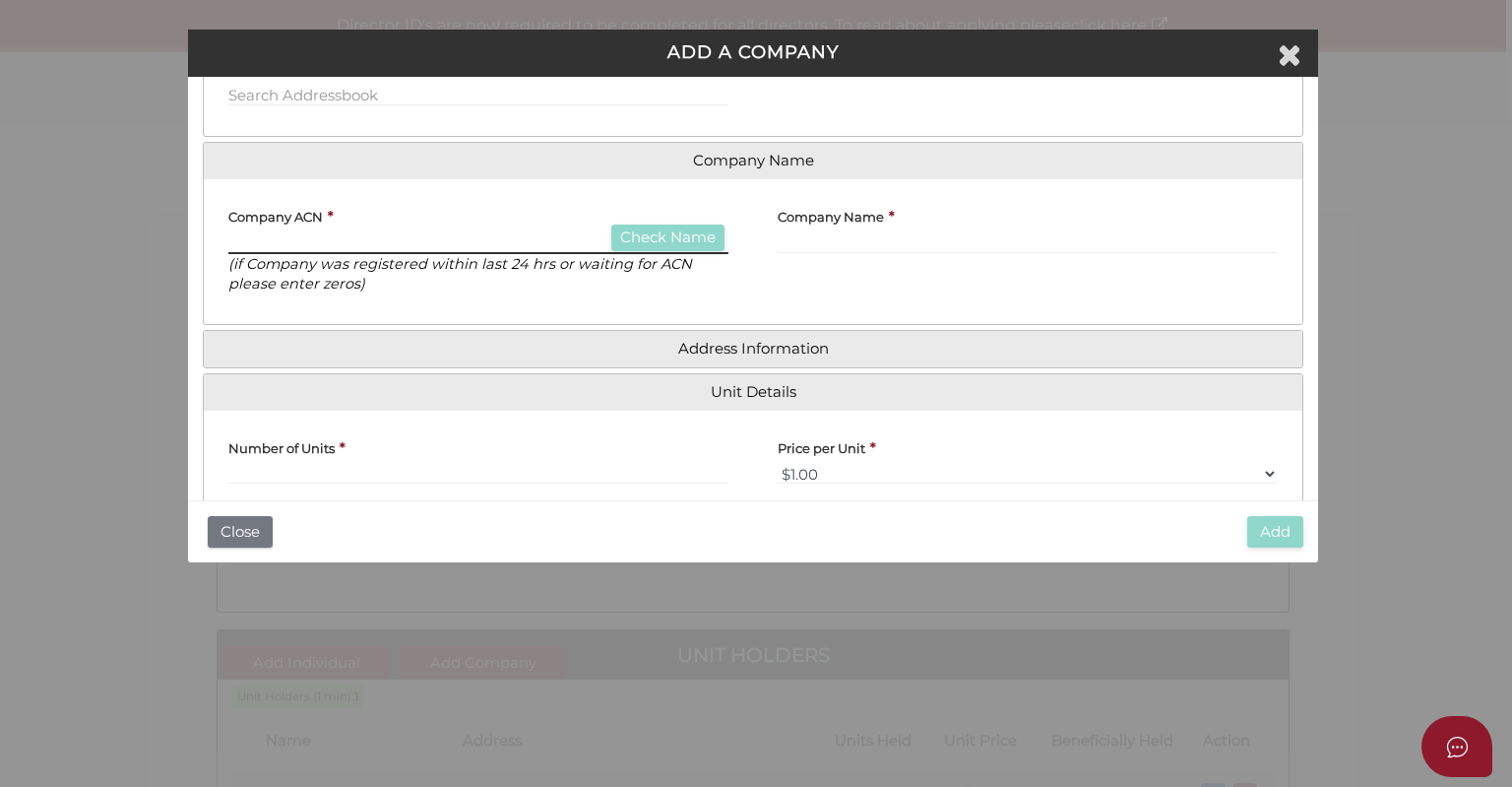 click at bounding box center [478, 243] 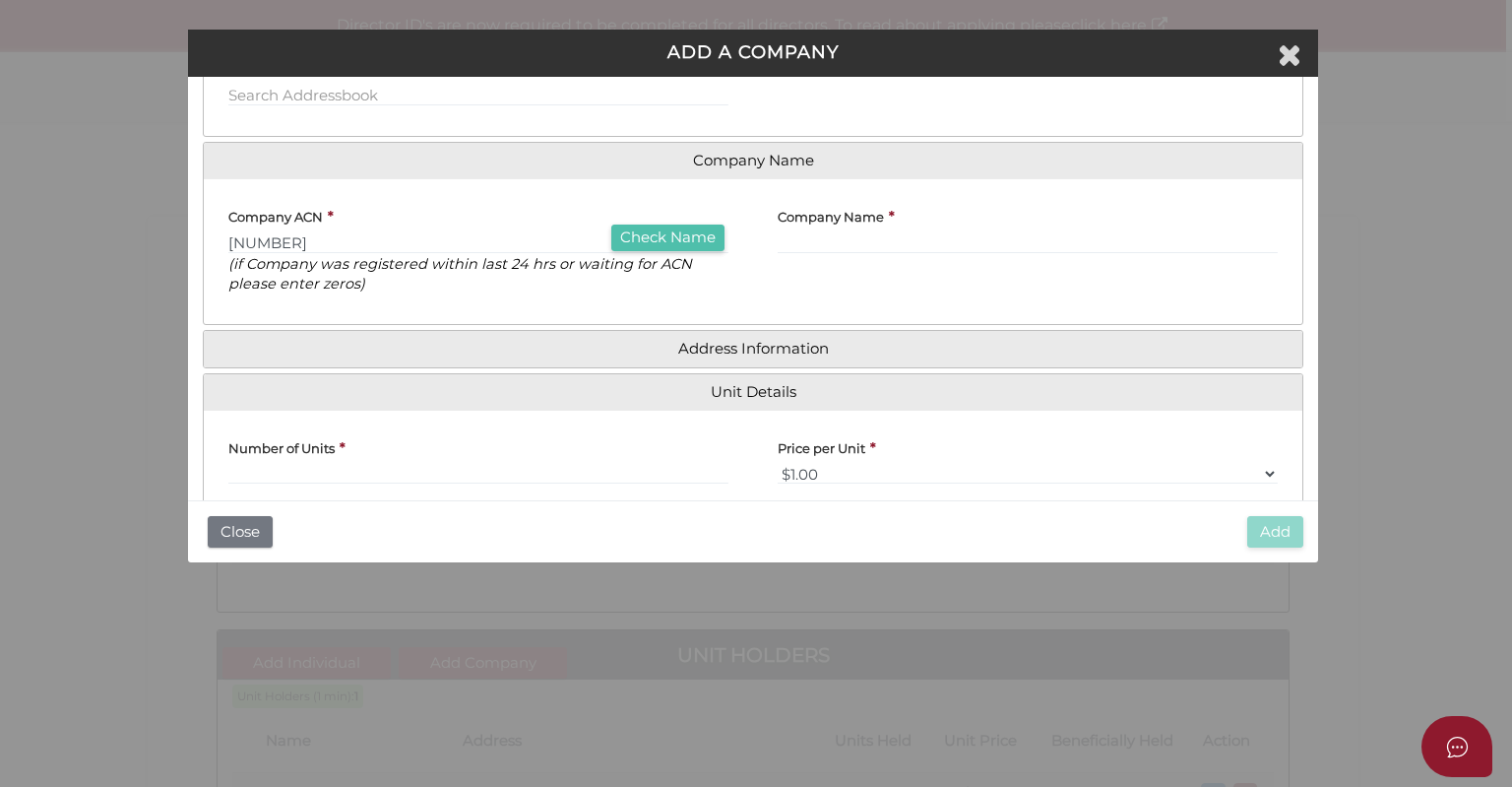 click on "Check Name" at bounding box center (667, 237) 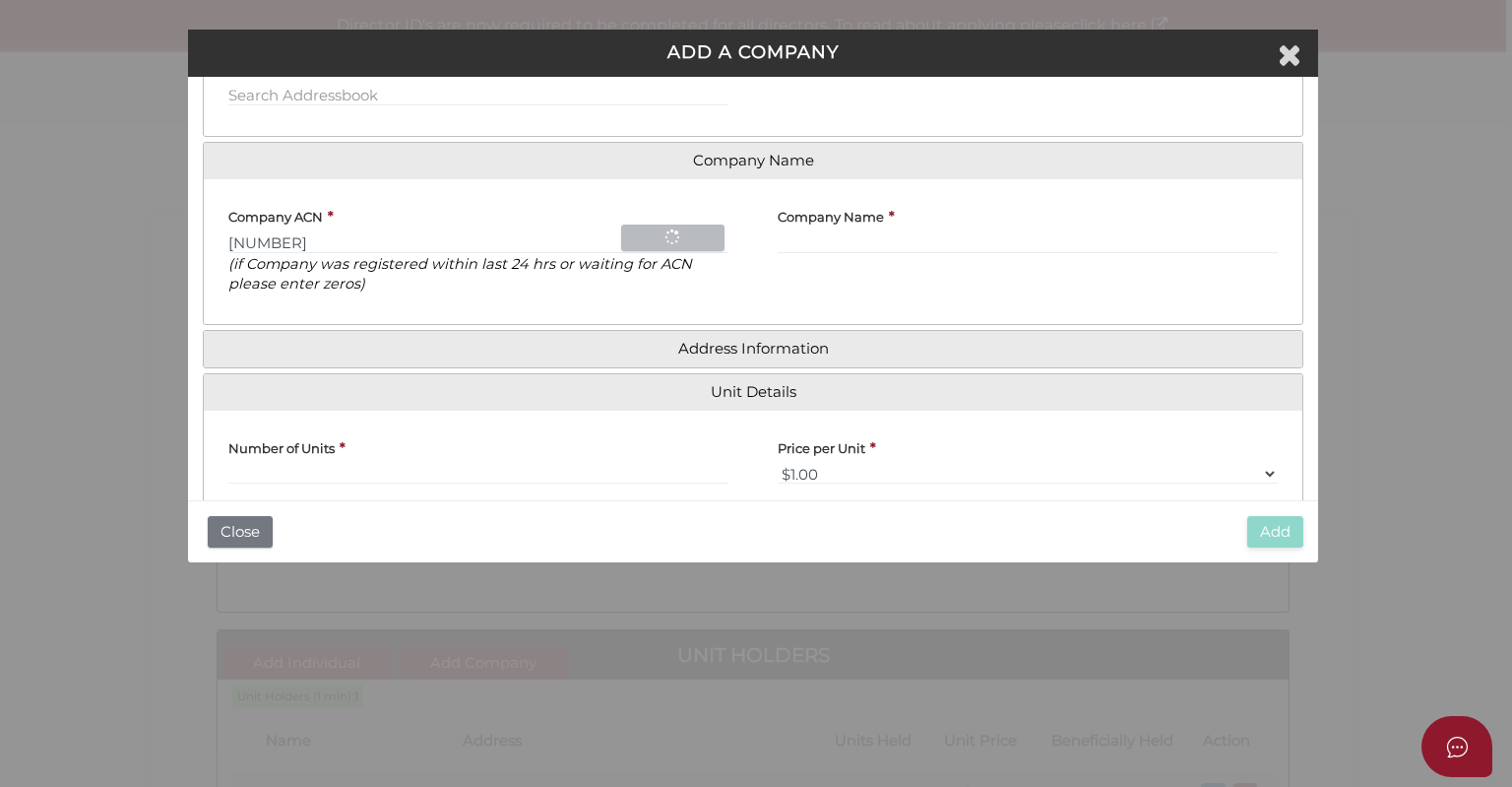 type on "BETHEL STONE INVESTMENTS PTY LTD" 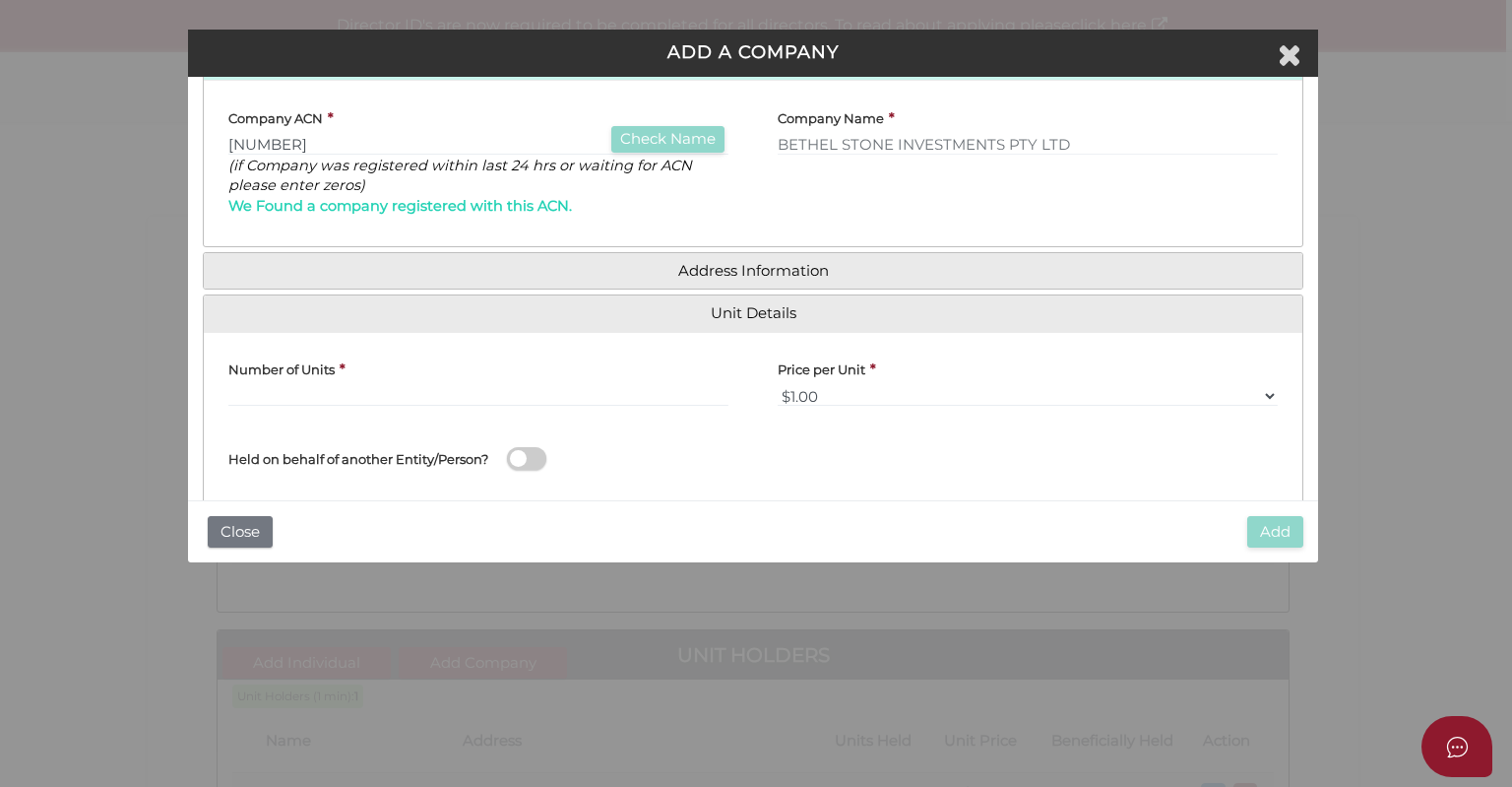 scroll, scrollTop: 433, scrollLeft: 0, axis: vertical 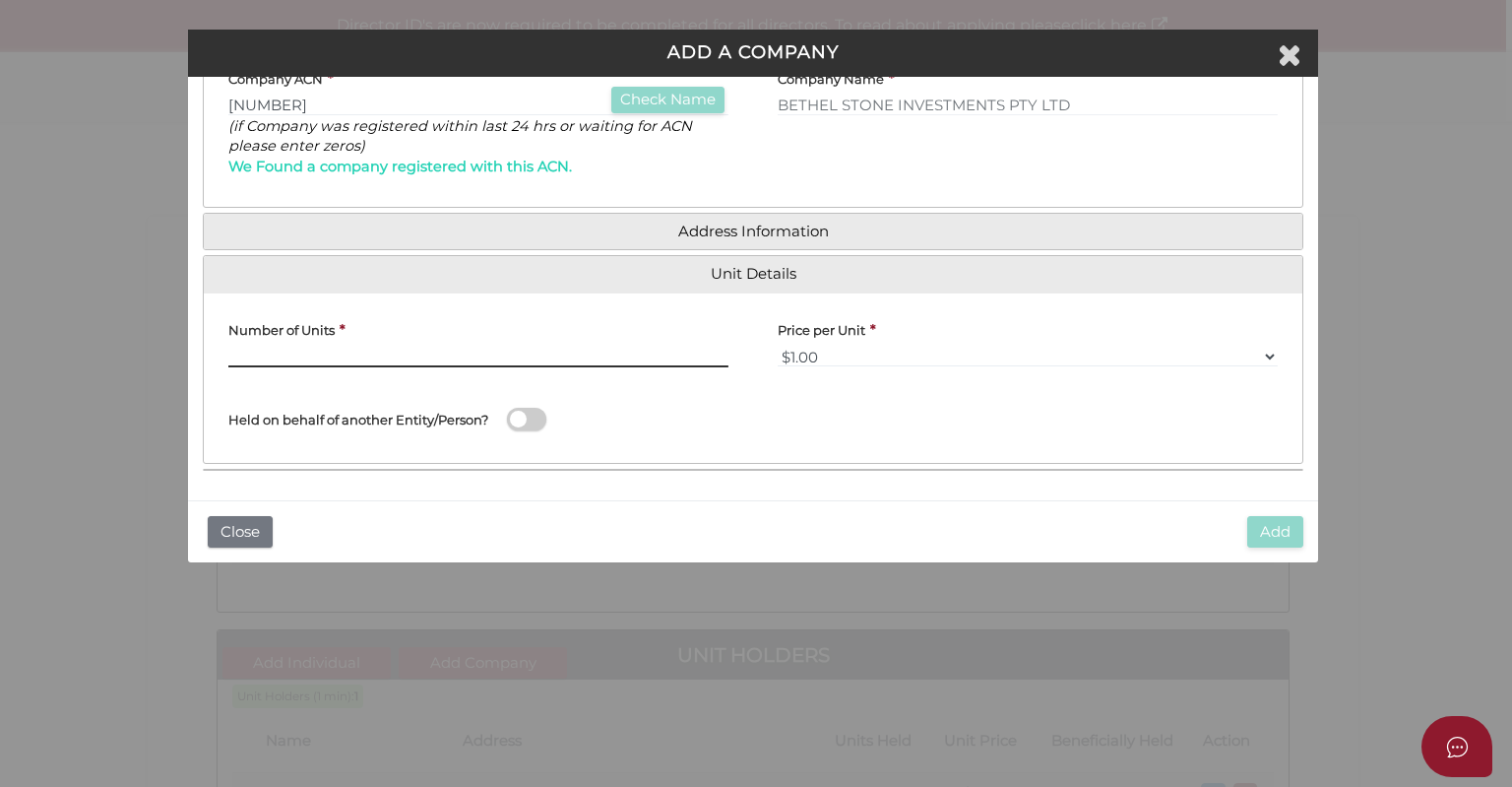 click at bounding box center [478, 357] 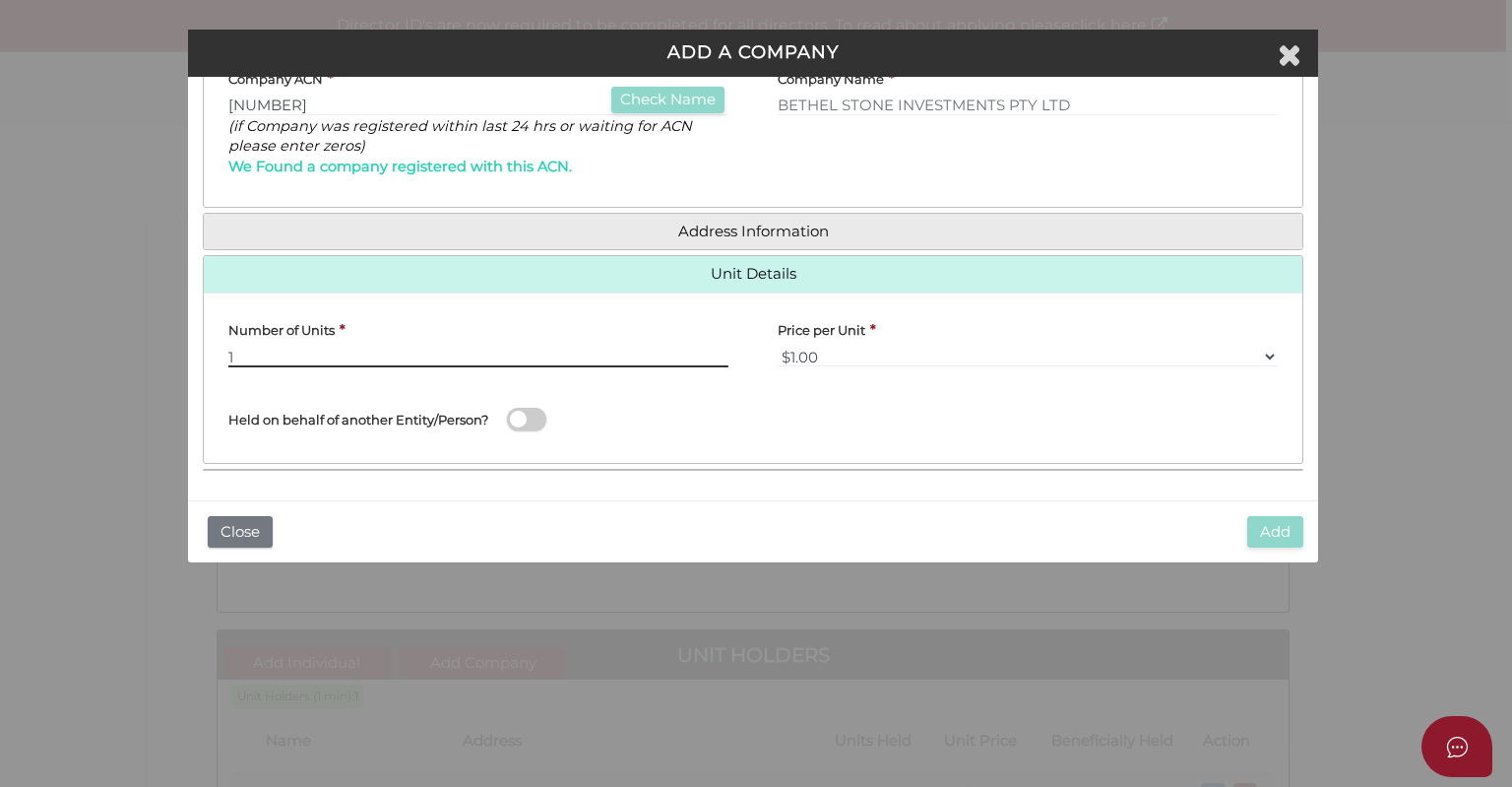 type on "1" 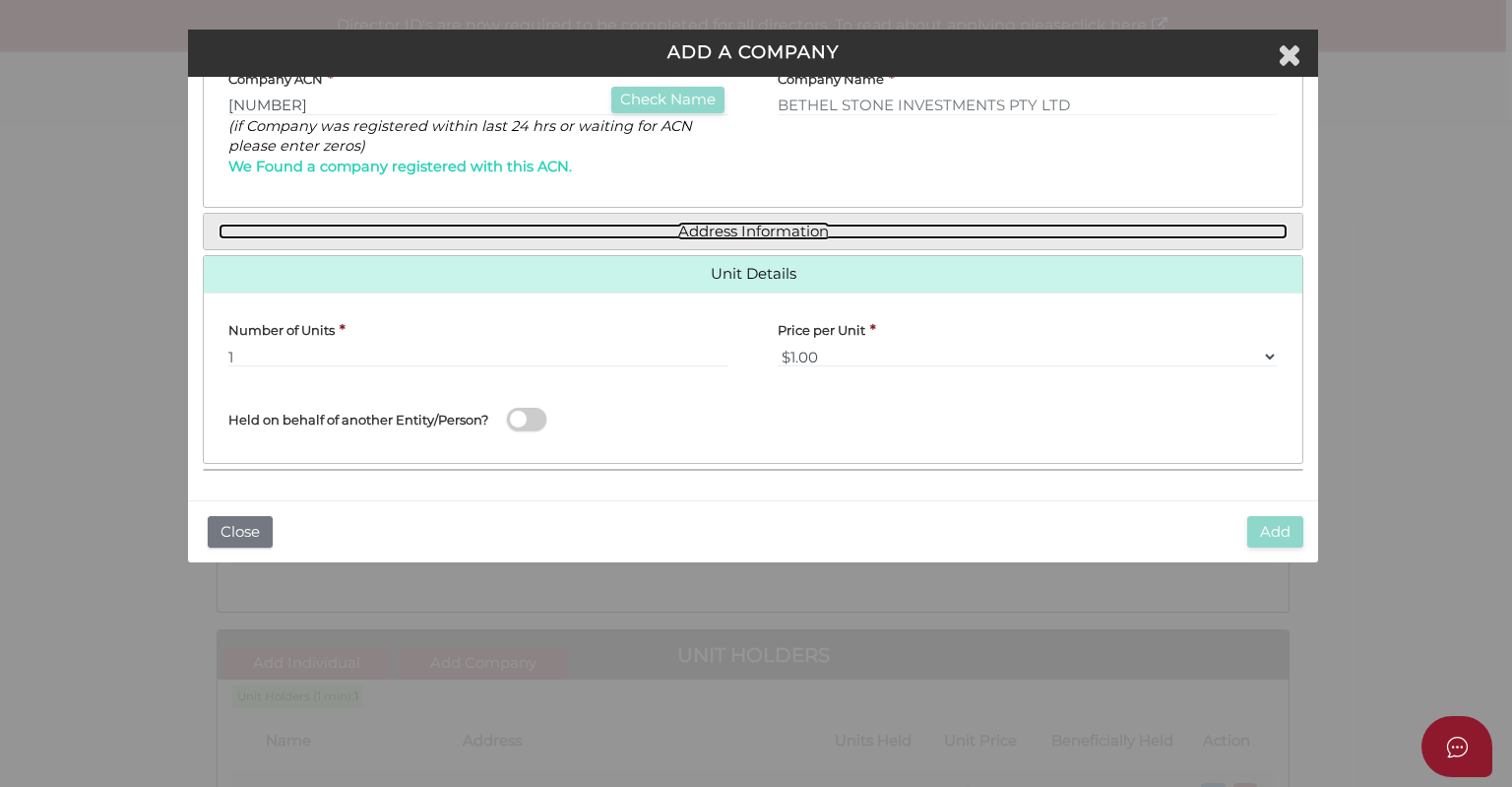 click on "Address Information" at bounding box center (753, 231) 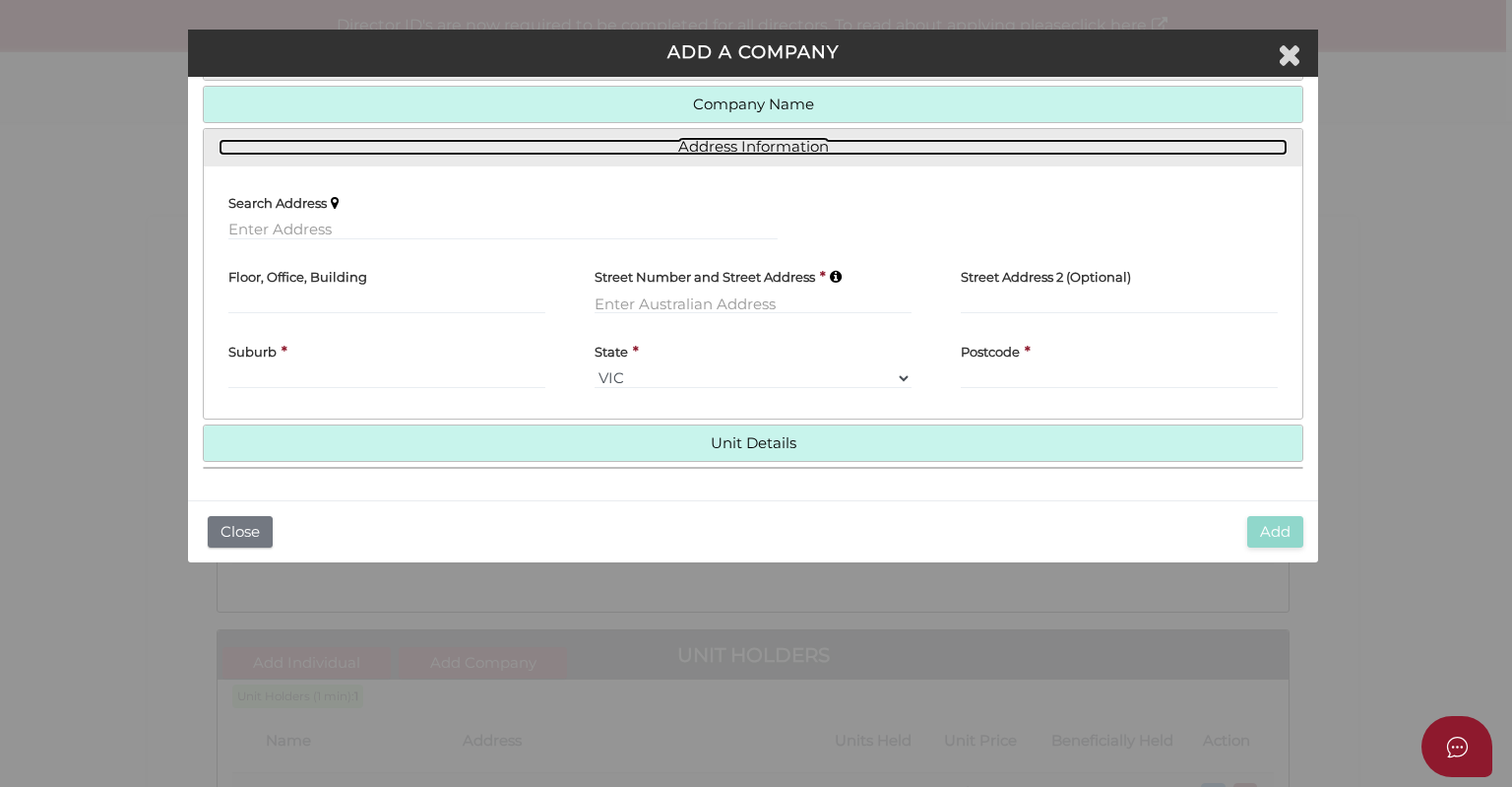 scroll, scrollTop: 245, scrollLeft: 0, axis: vertical 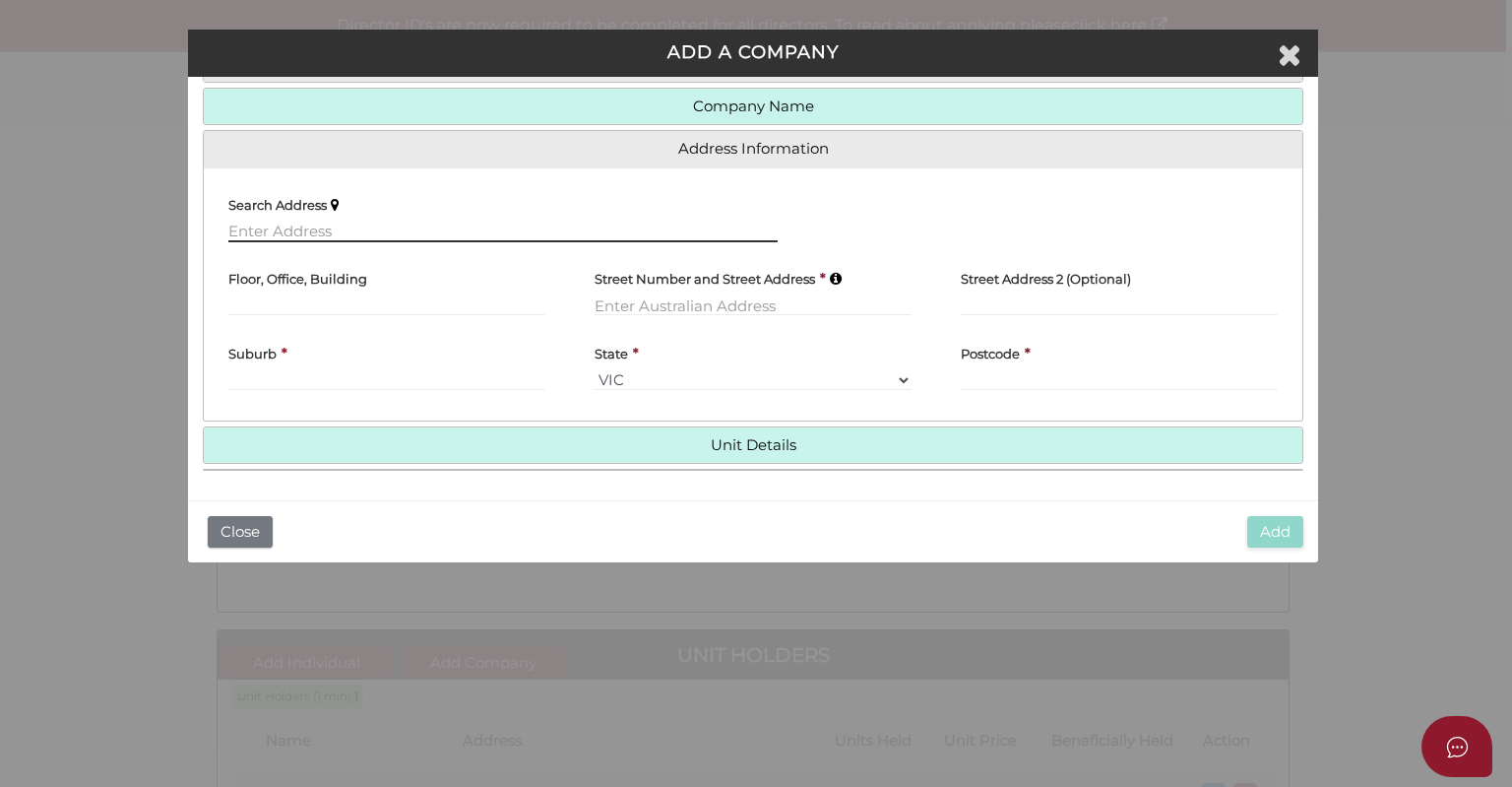 click at bounding box center [503, 231] 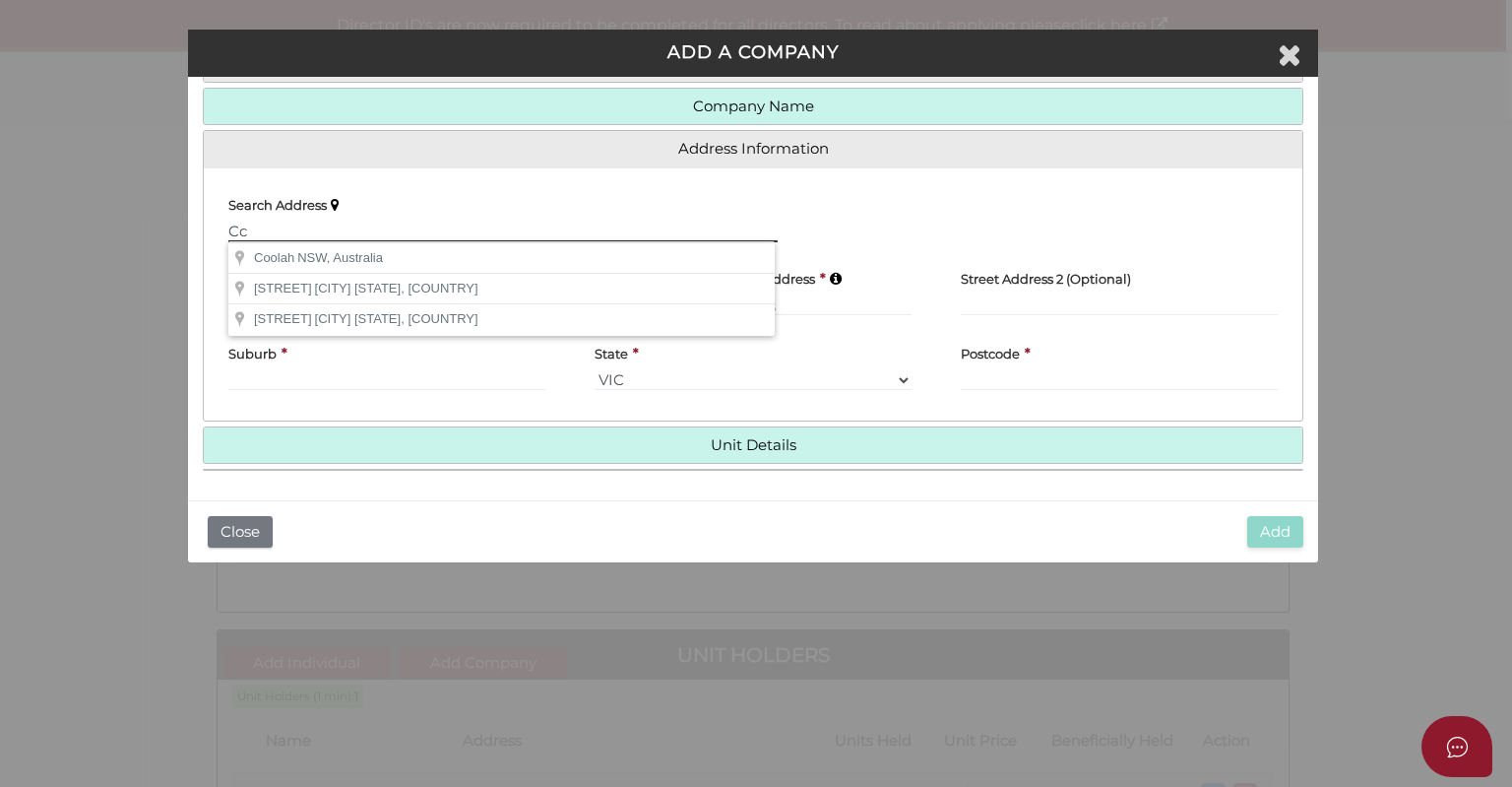 type on "C" 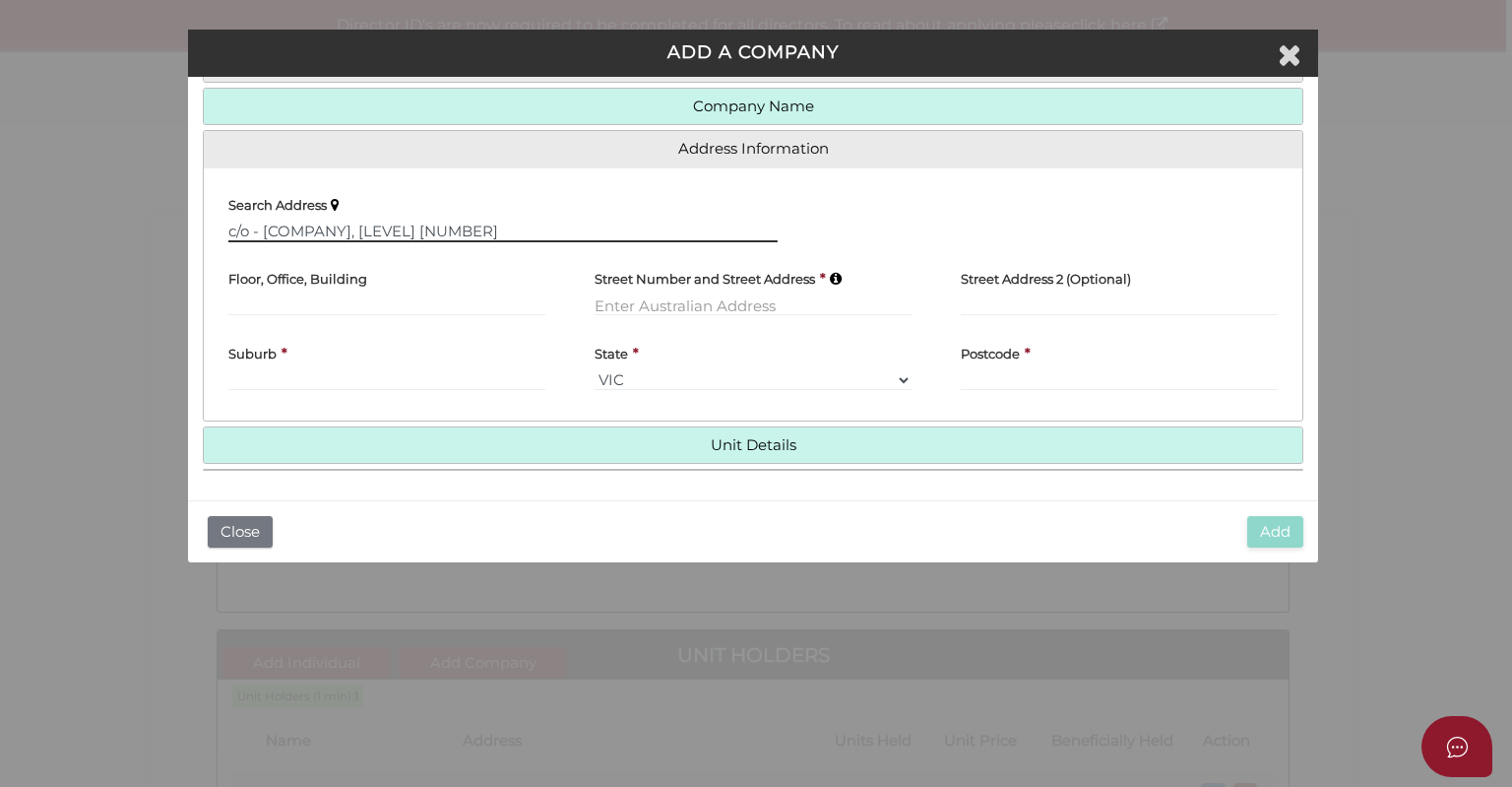 drag, startPoint x: 445, startPoint y: 224, endPoint x: 224, endPoint y: 220, distance: 221.0362 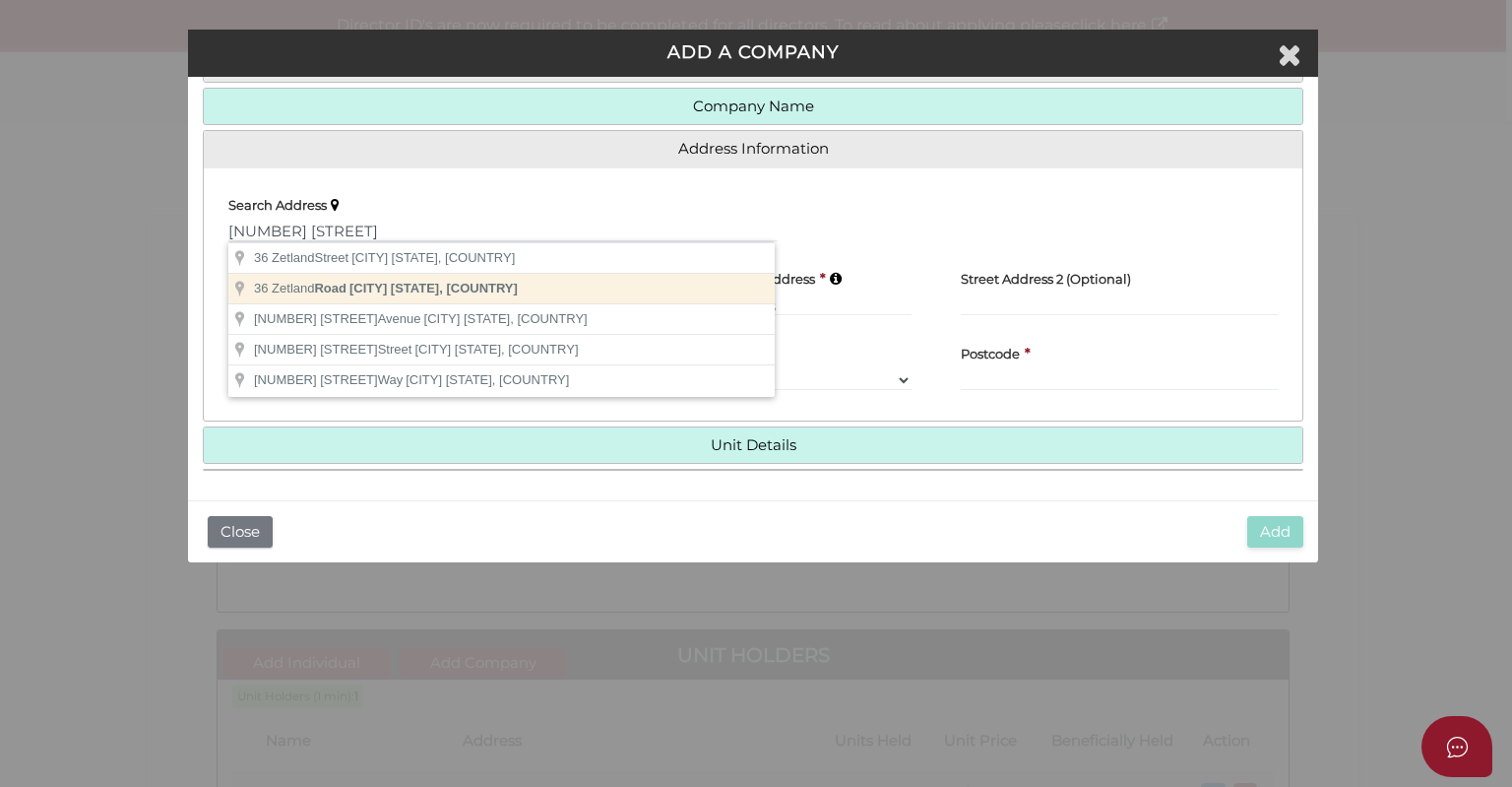 type on "36 Zetland Road, Mont Albert VIC, Australia" 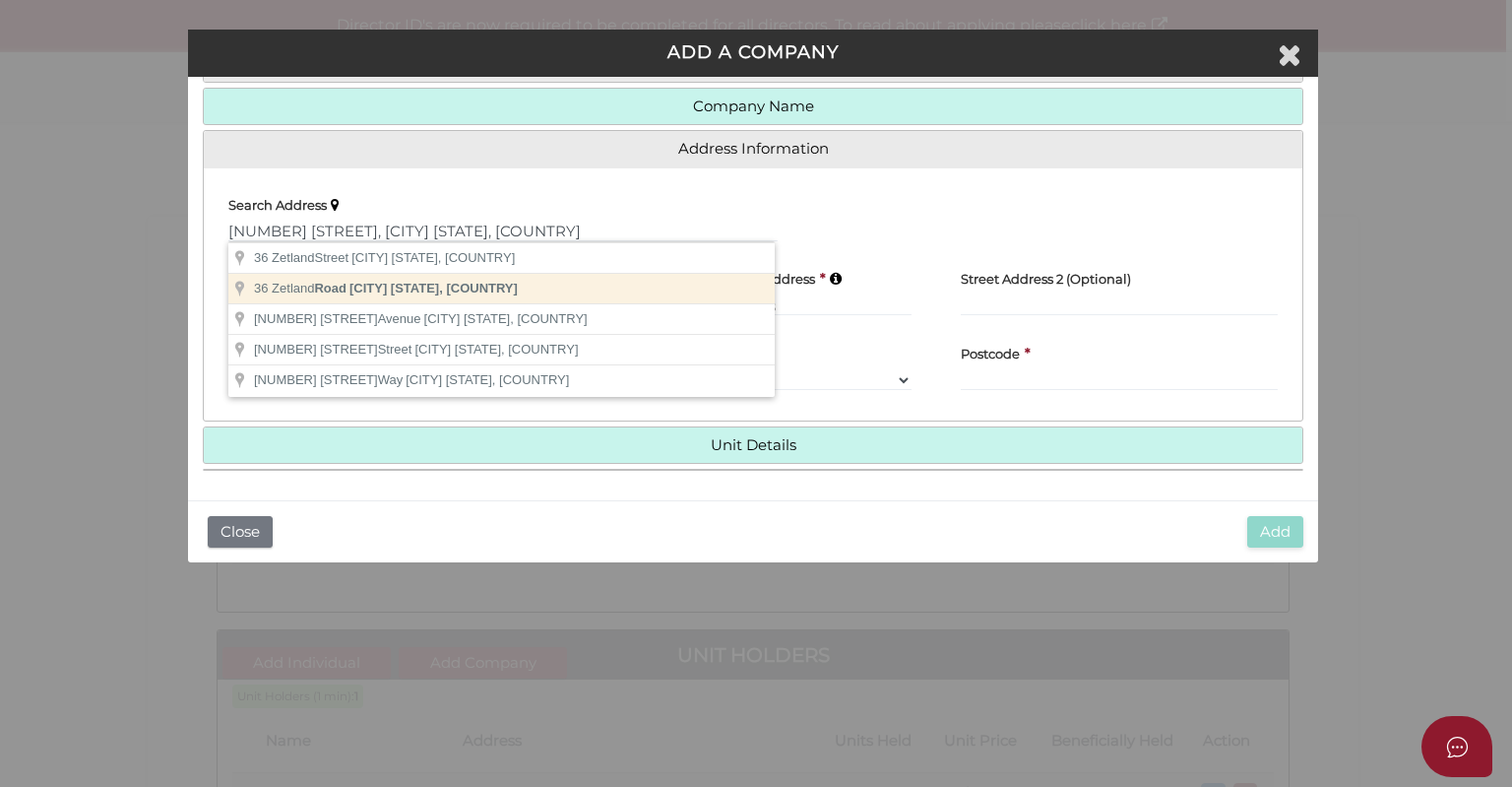 type 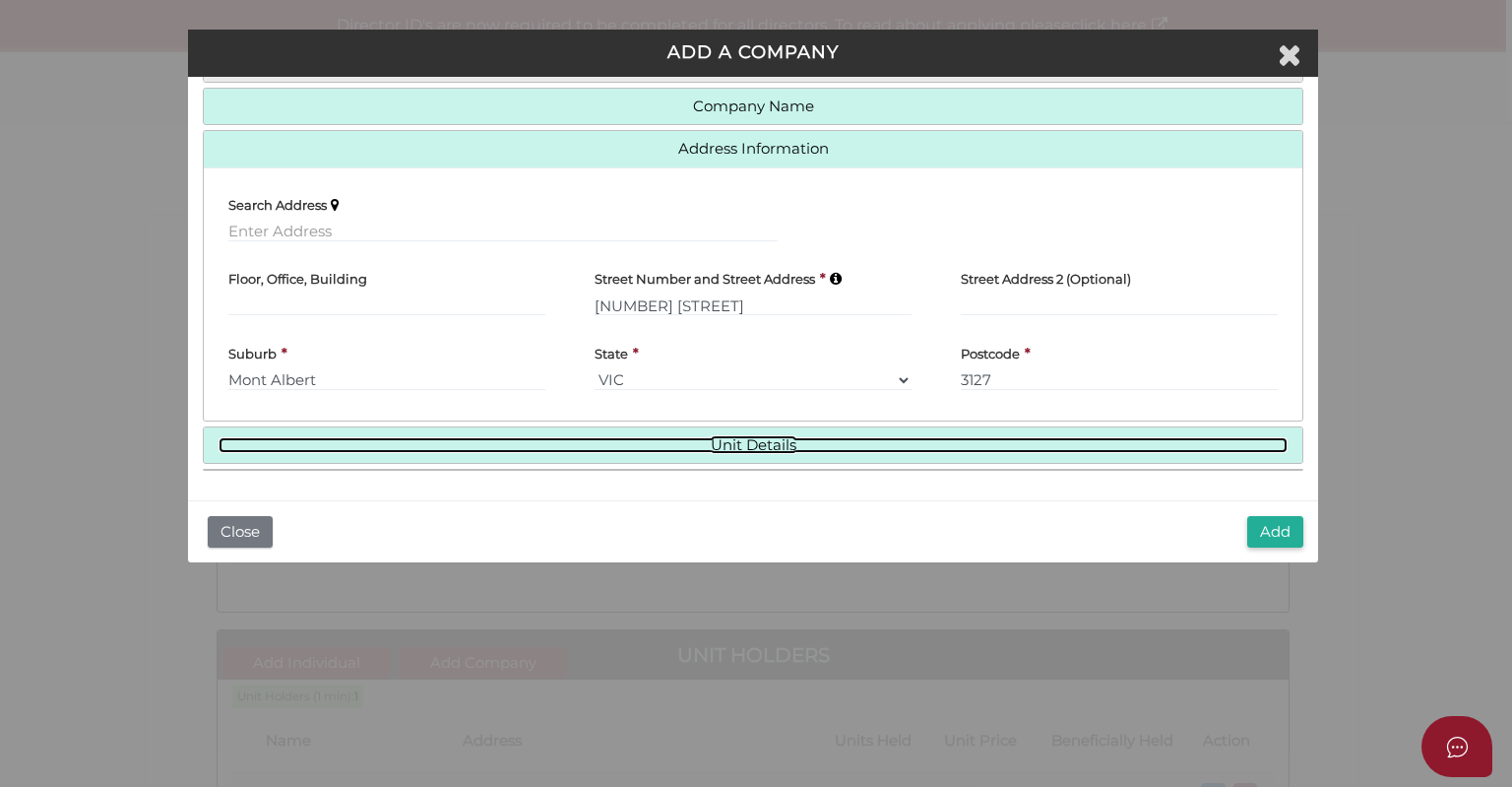 click on "Unit Details" at bounding box center (753, 445) 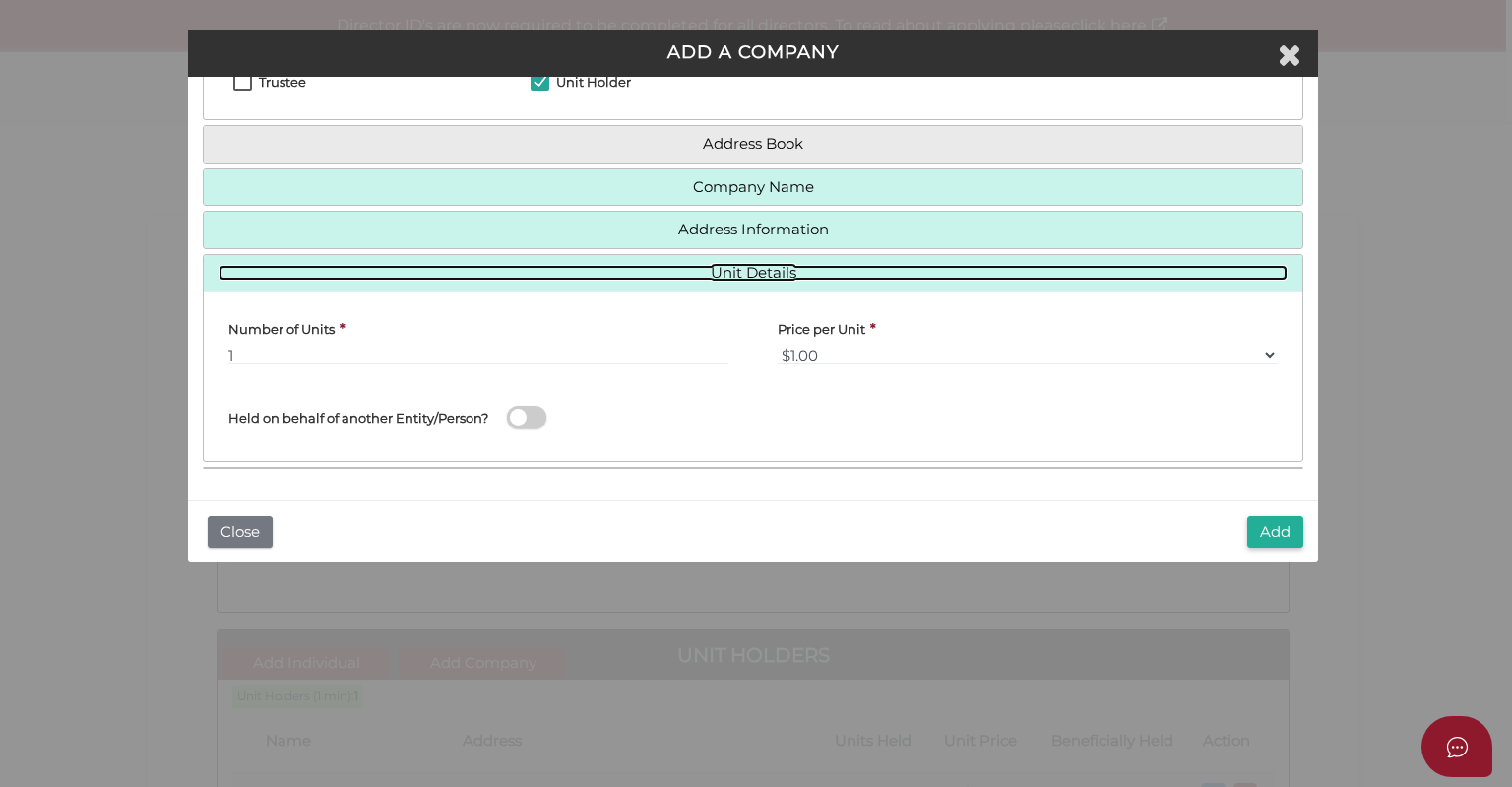 scroll, scrollTop: 163, scrollLeft: 0, axis: vertical 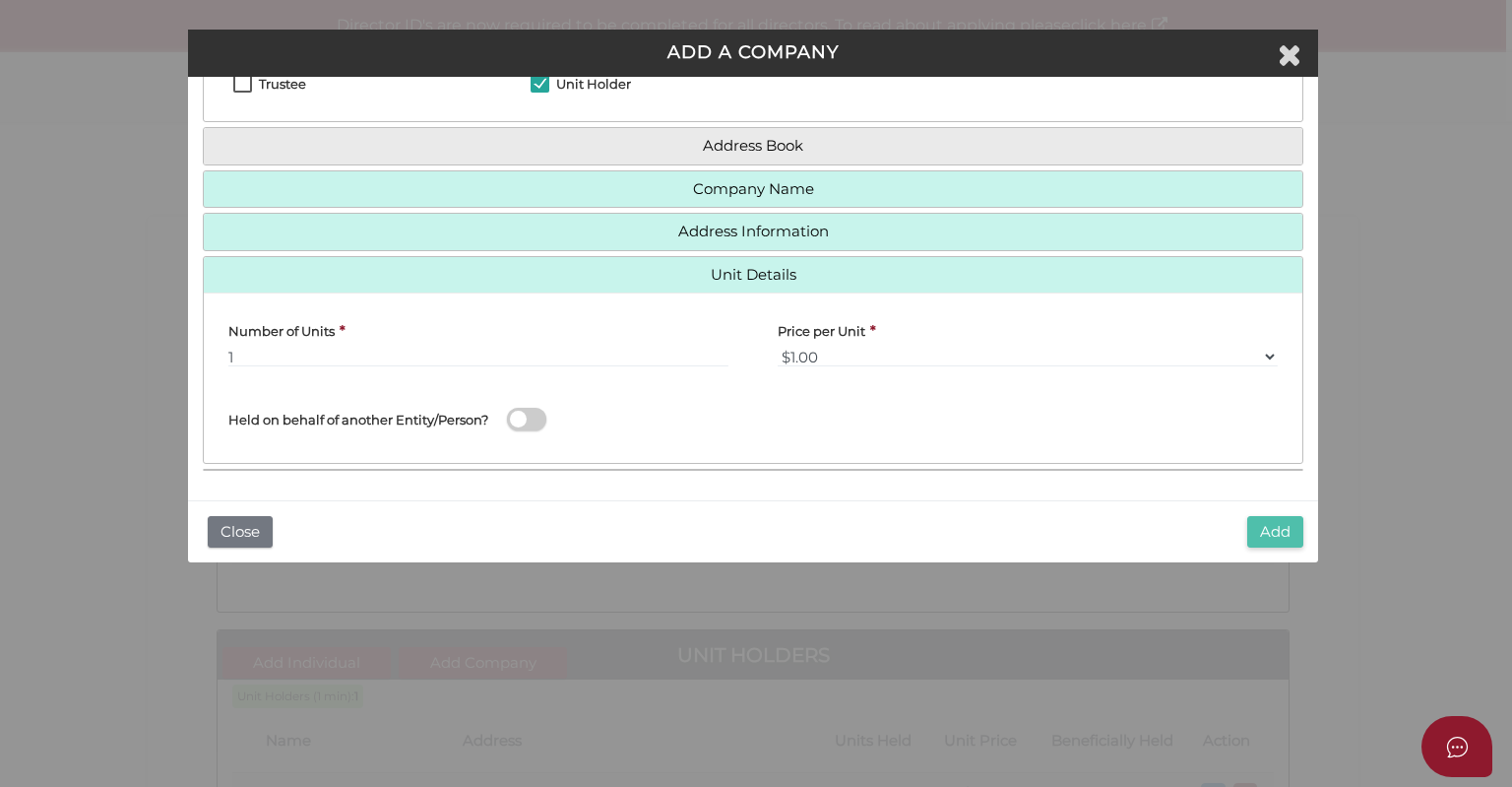 click on "Add" at bounding box center (1275, 532) 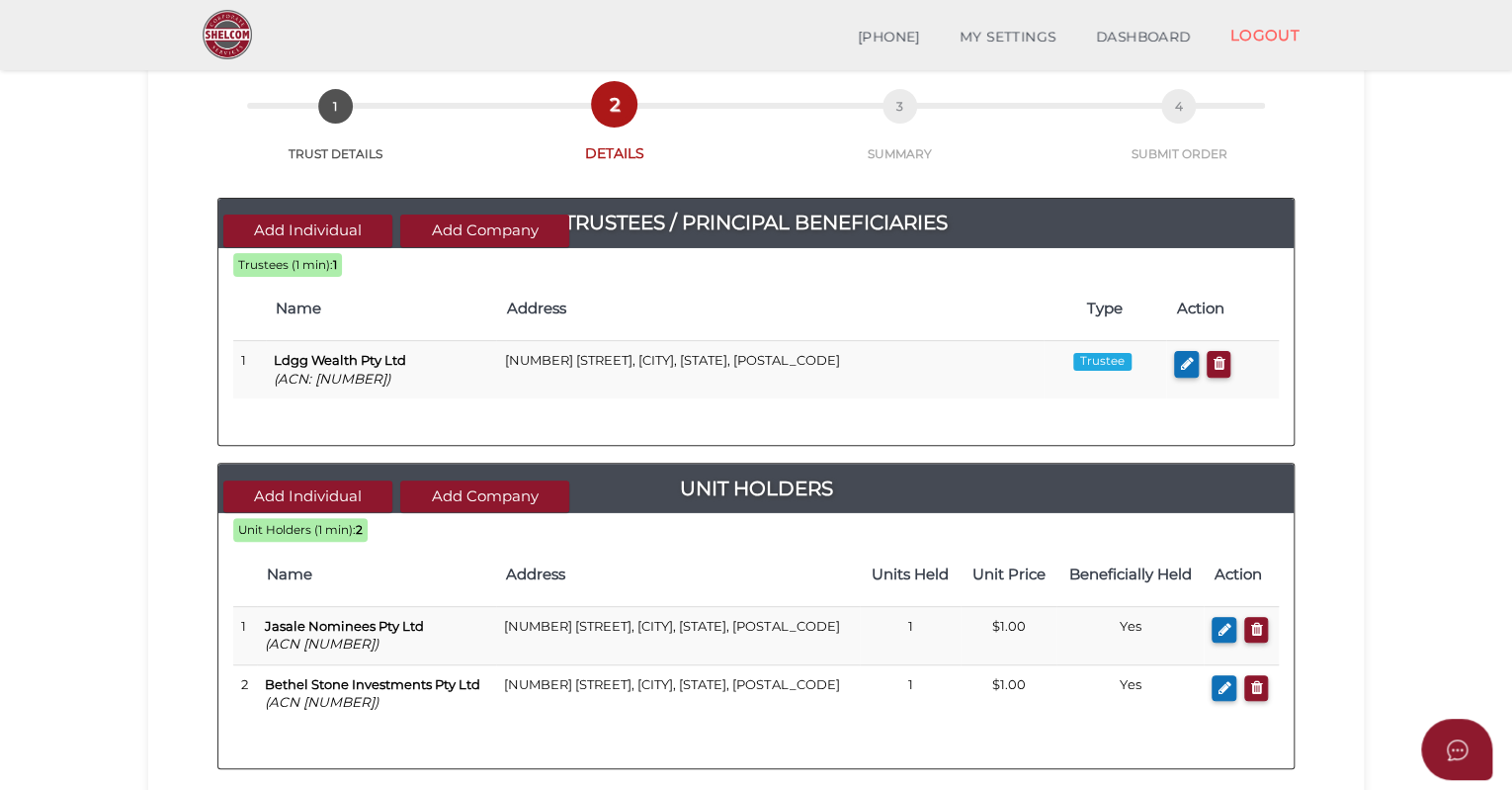 scroll, scrollTop: 198, scrollLeft: 0, axis: vertical 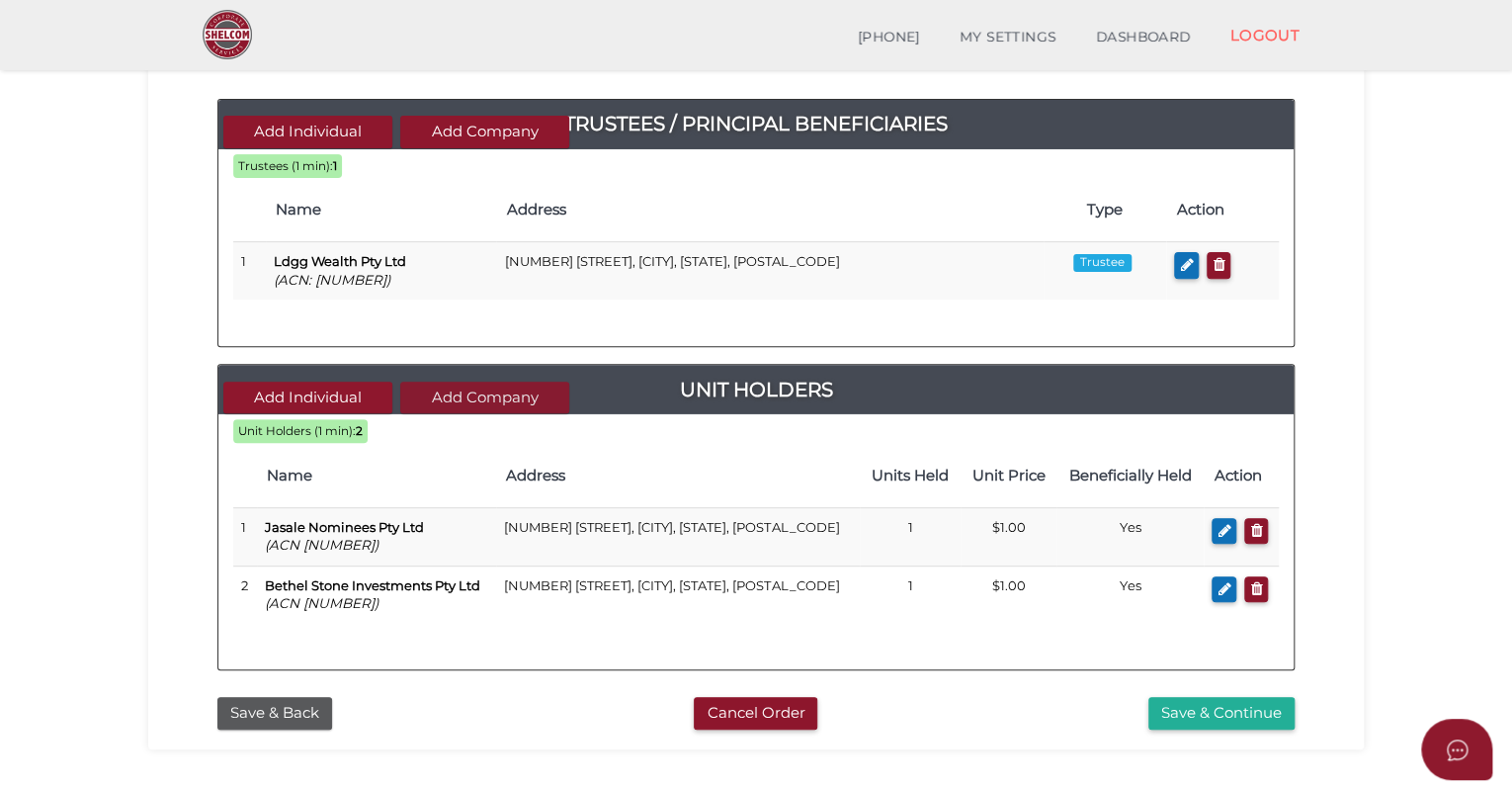 click on "Add Company" at bounding box center [484, 397] 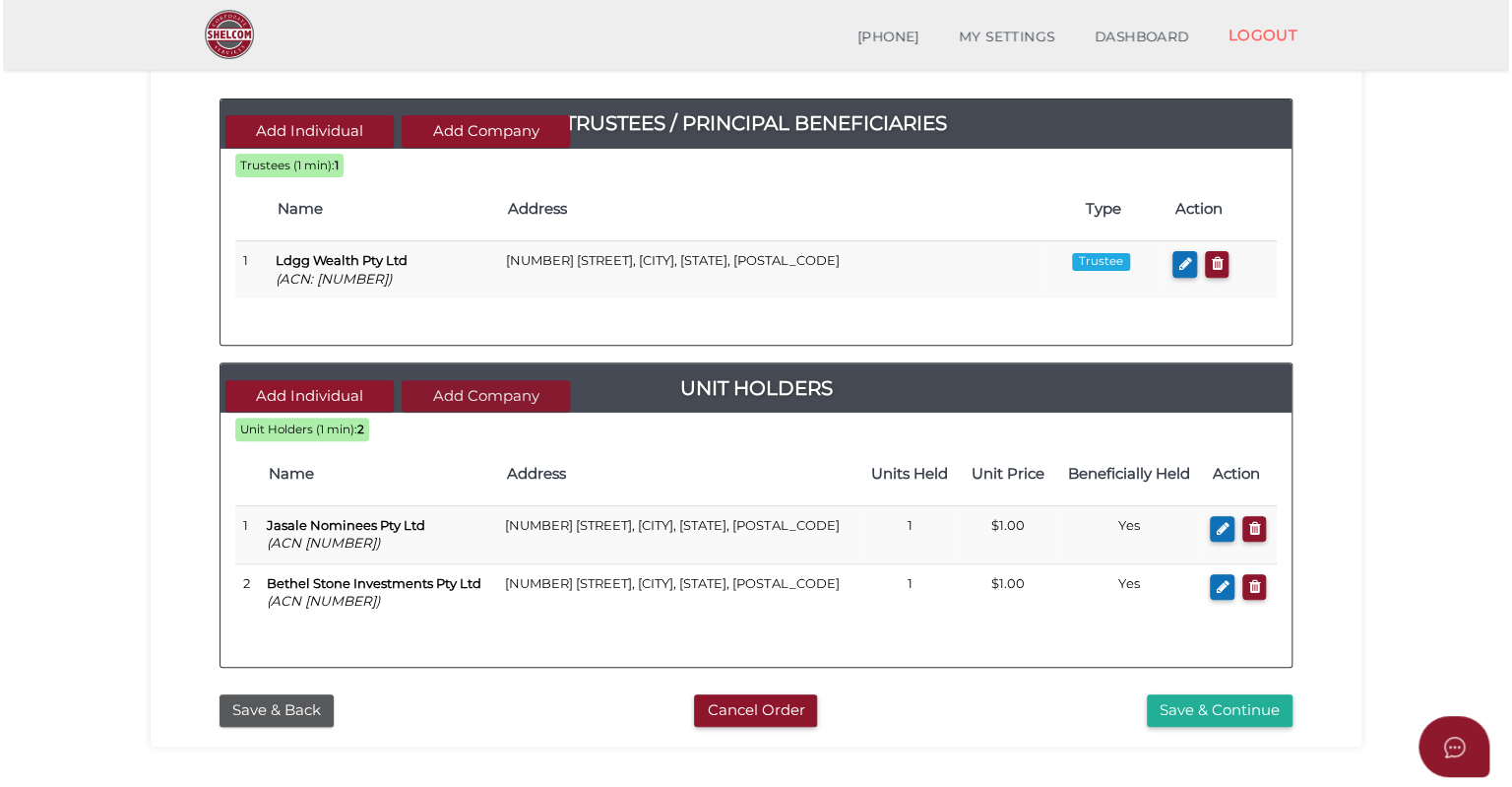 scroll, scrollTop: 0, scrollLeft: 0, axis: both 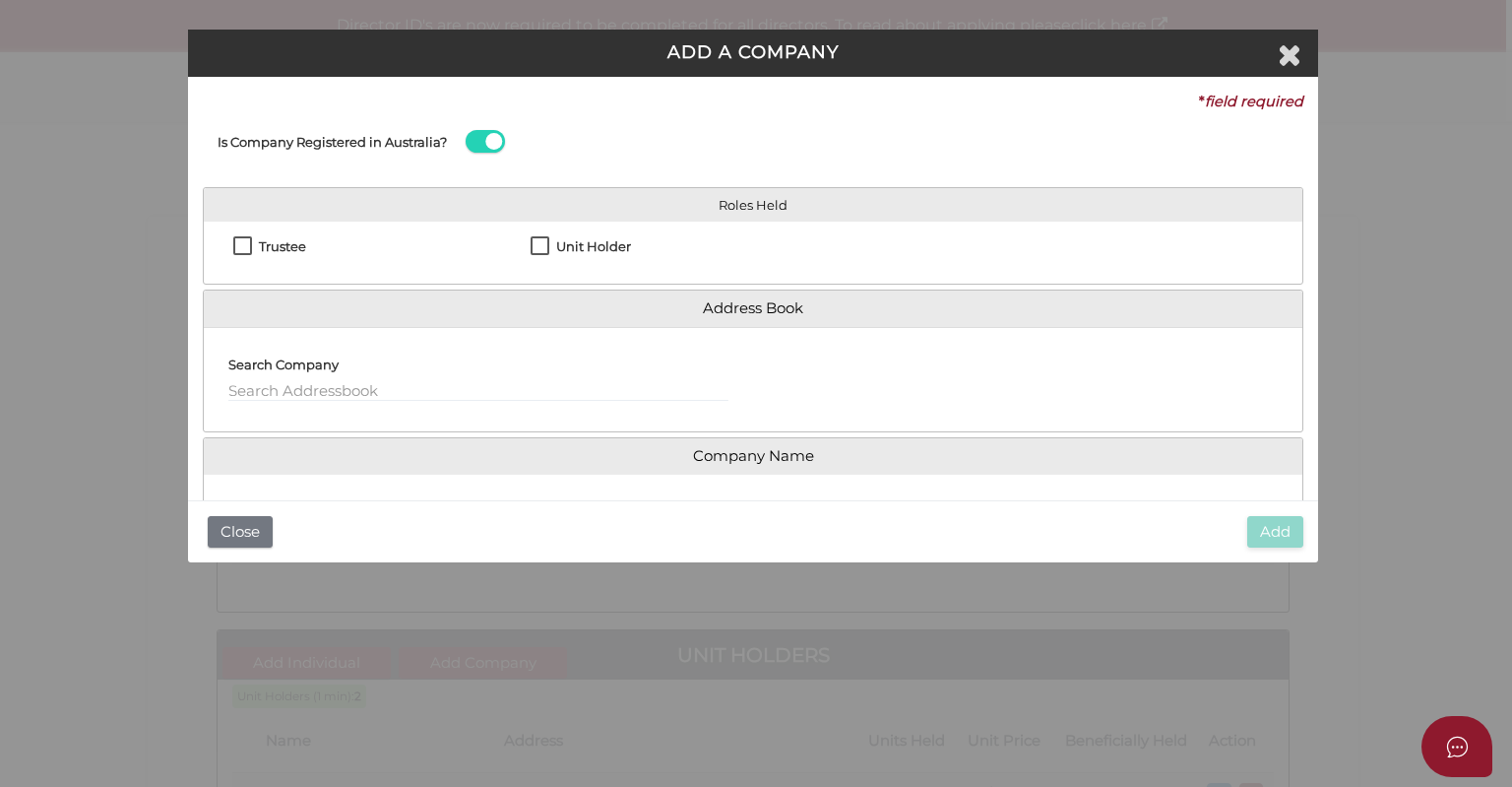 type 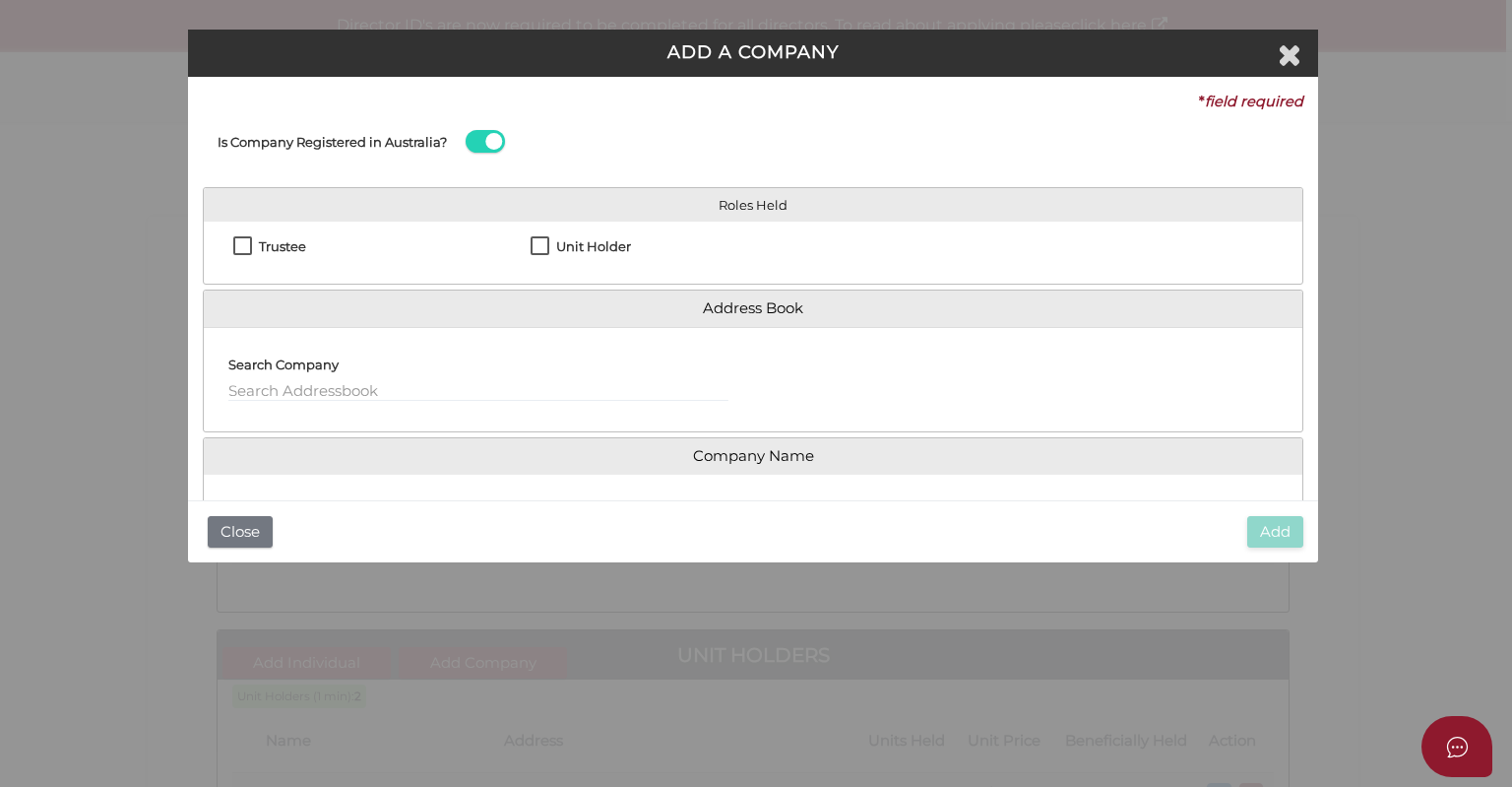 click on "Unit Holder" at bounding box center (581, 251) 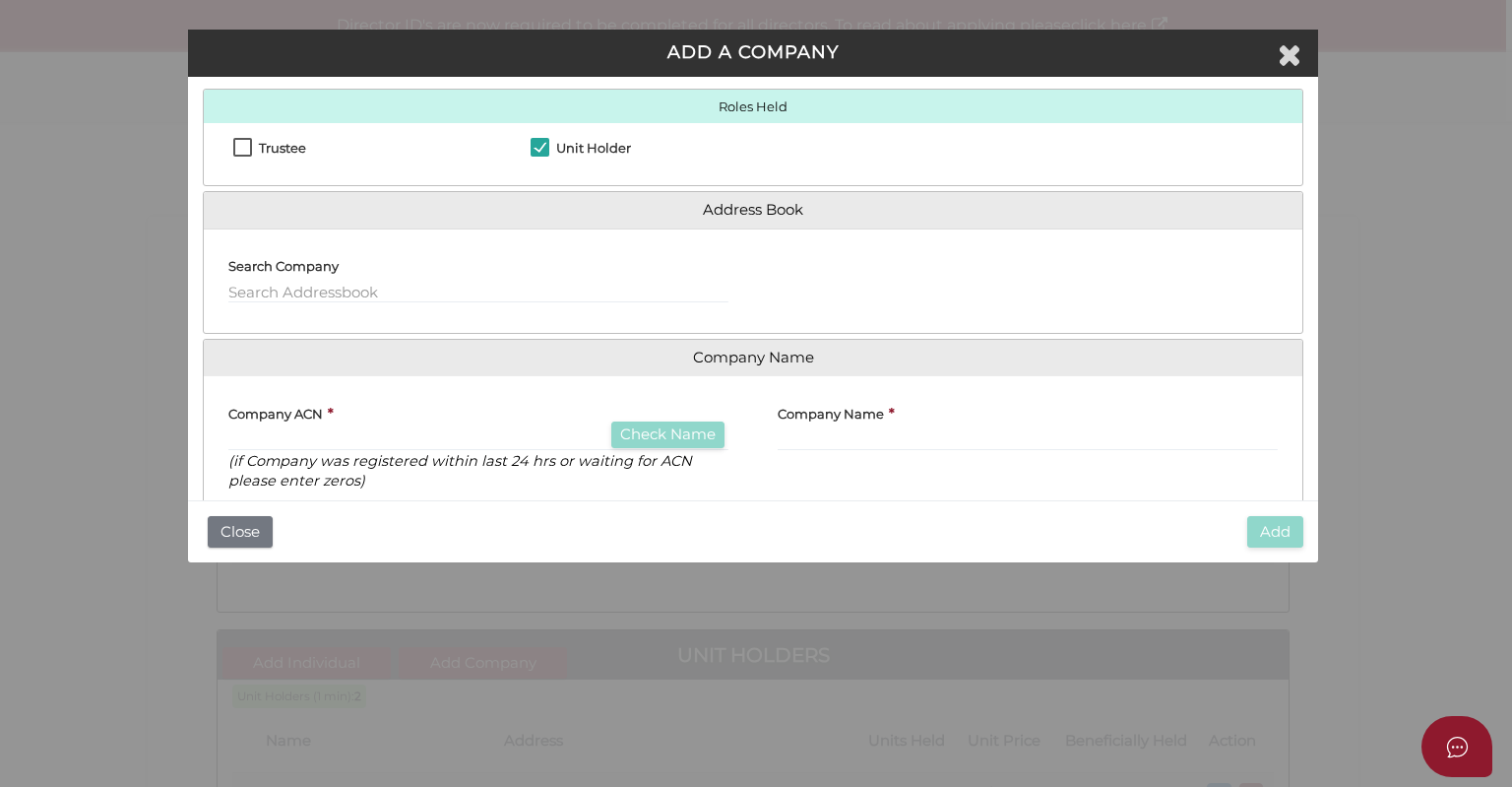 scroll, scrollTop: 197, scrollLeft: 0, axis: vertical 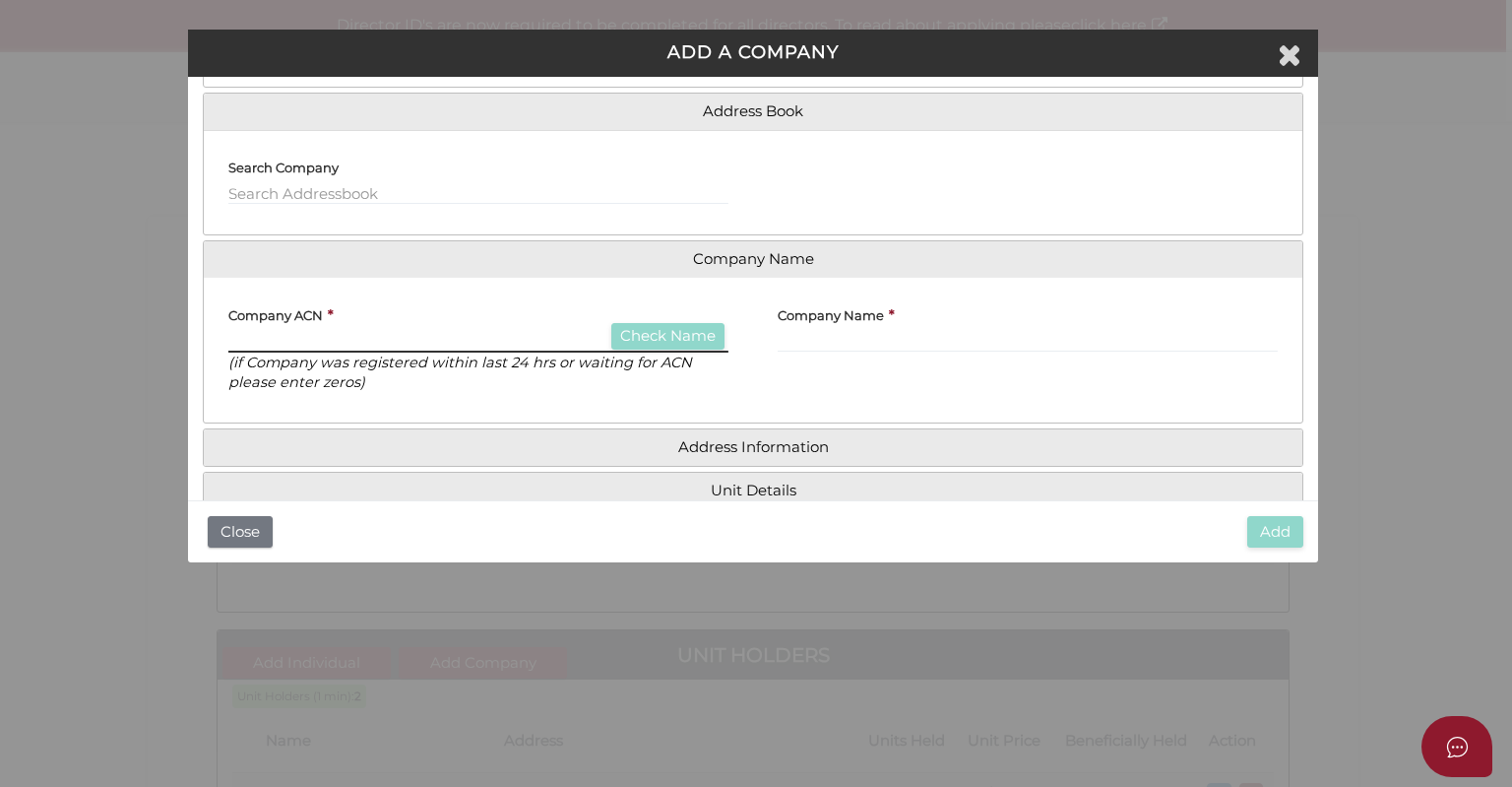 click at bounding box center (478, 342) 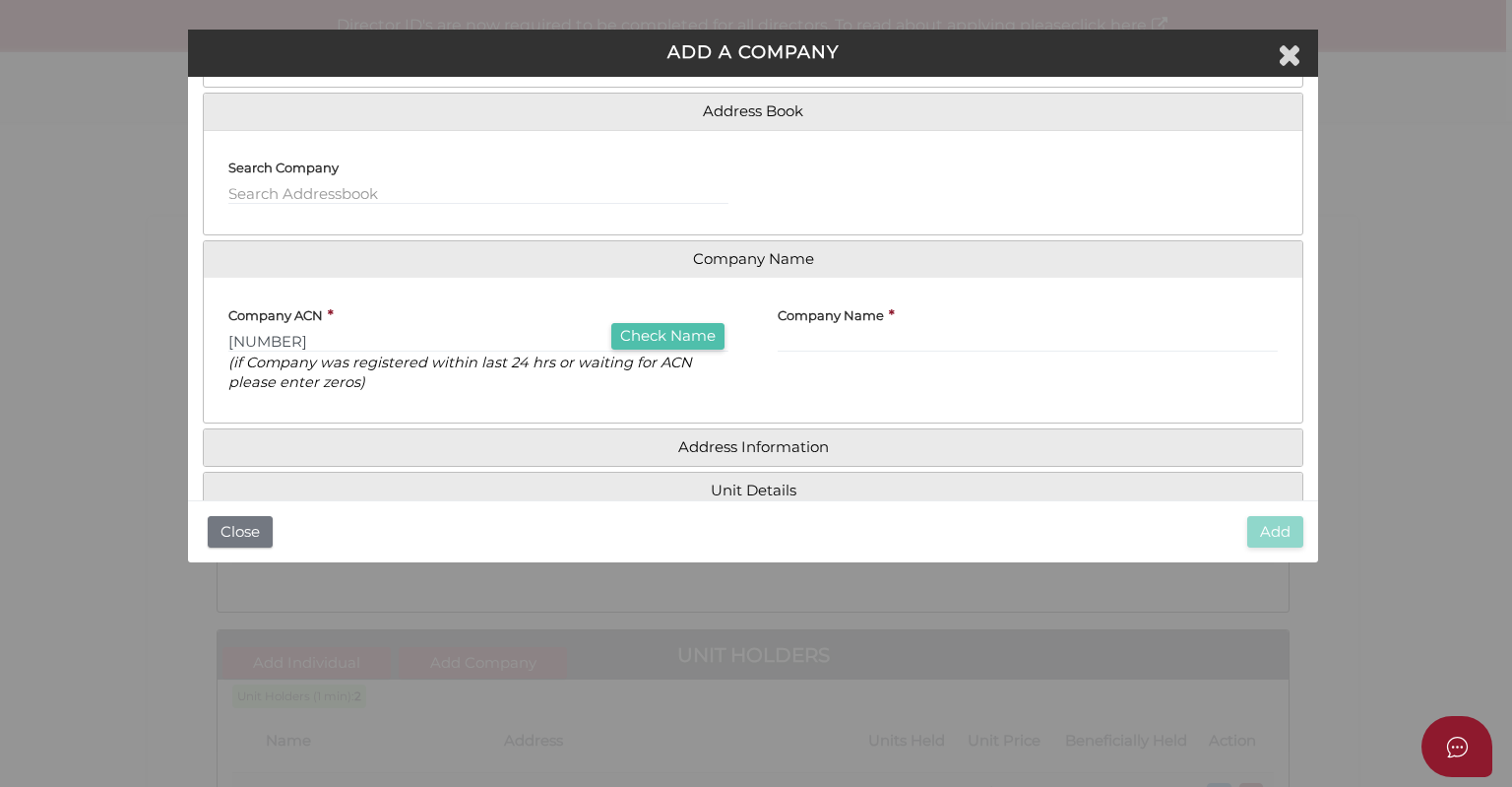 click on "Check Name" at bounding box center [667, 336] 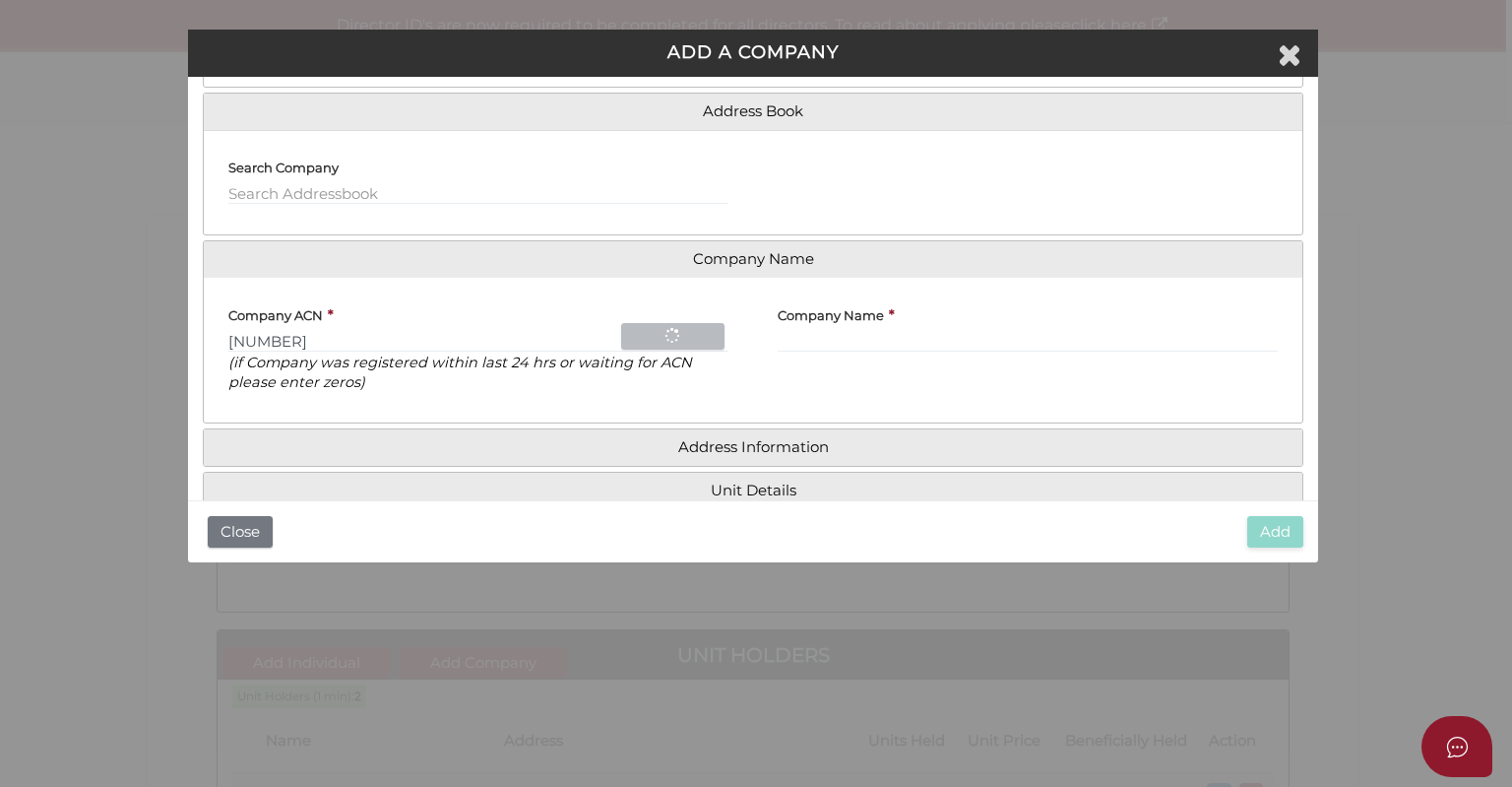 type on "CTSA INVESTMENTS PTY LTD" 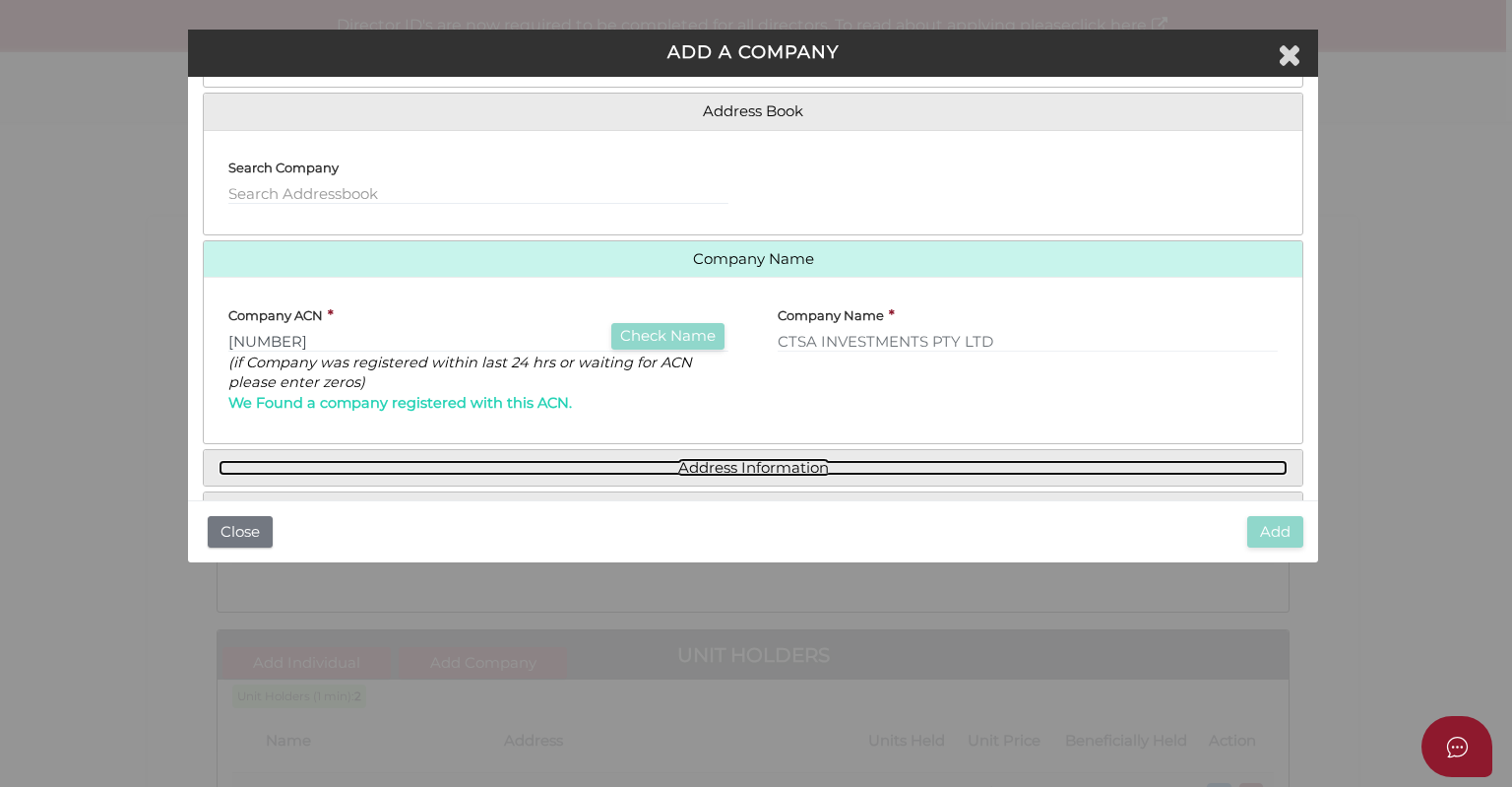 click on "Address Information" at bounding box center (753, 468) 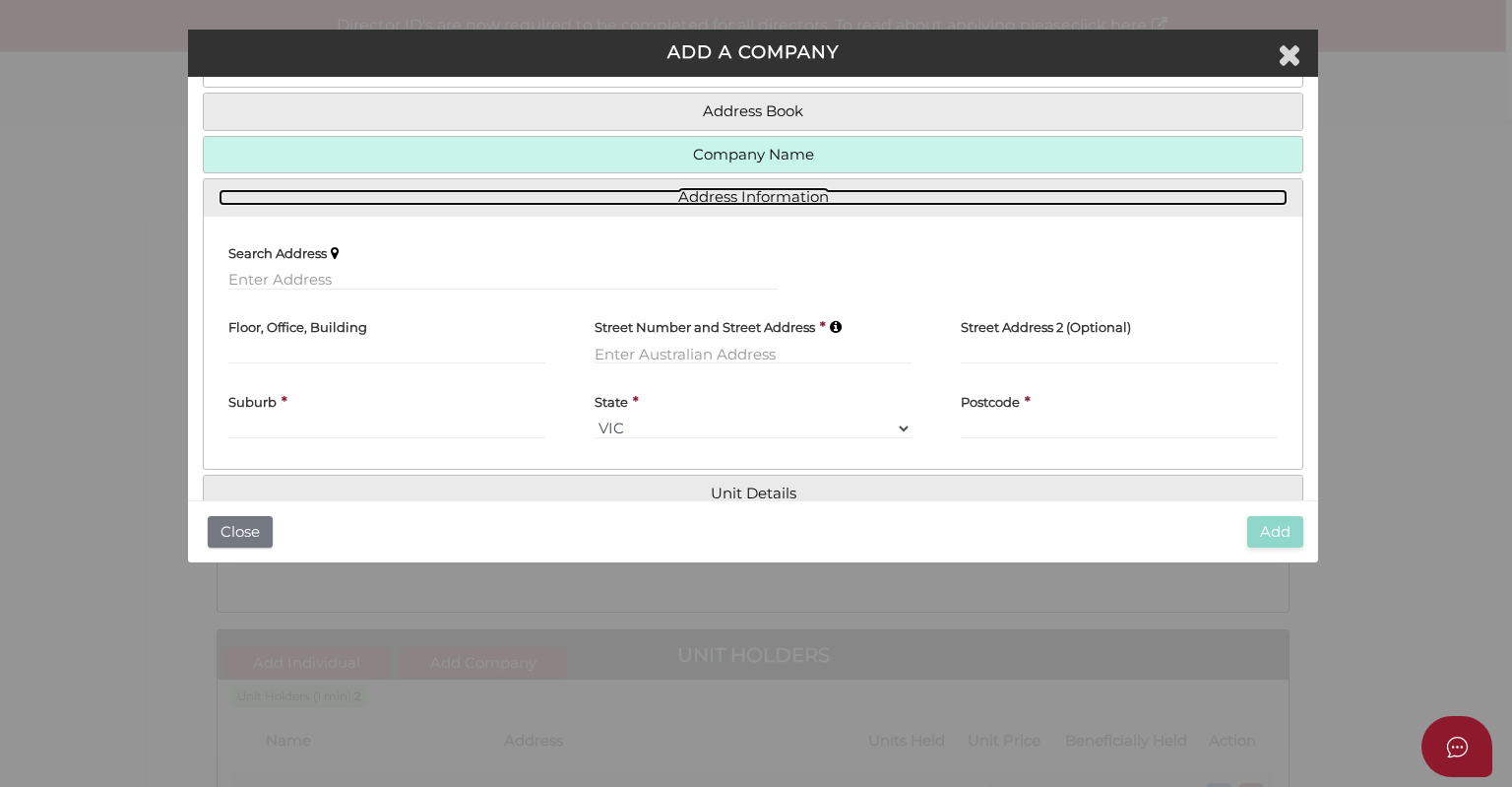 scroll, scrollTop: 0, scrollLeft: 0, axis: both 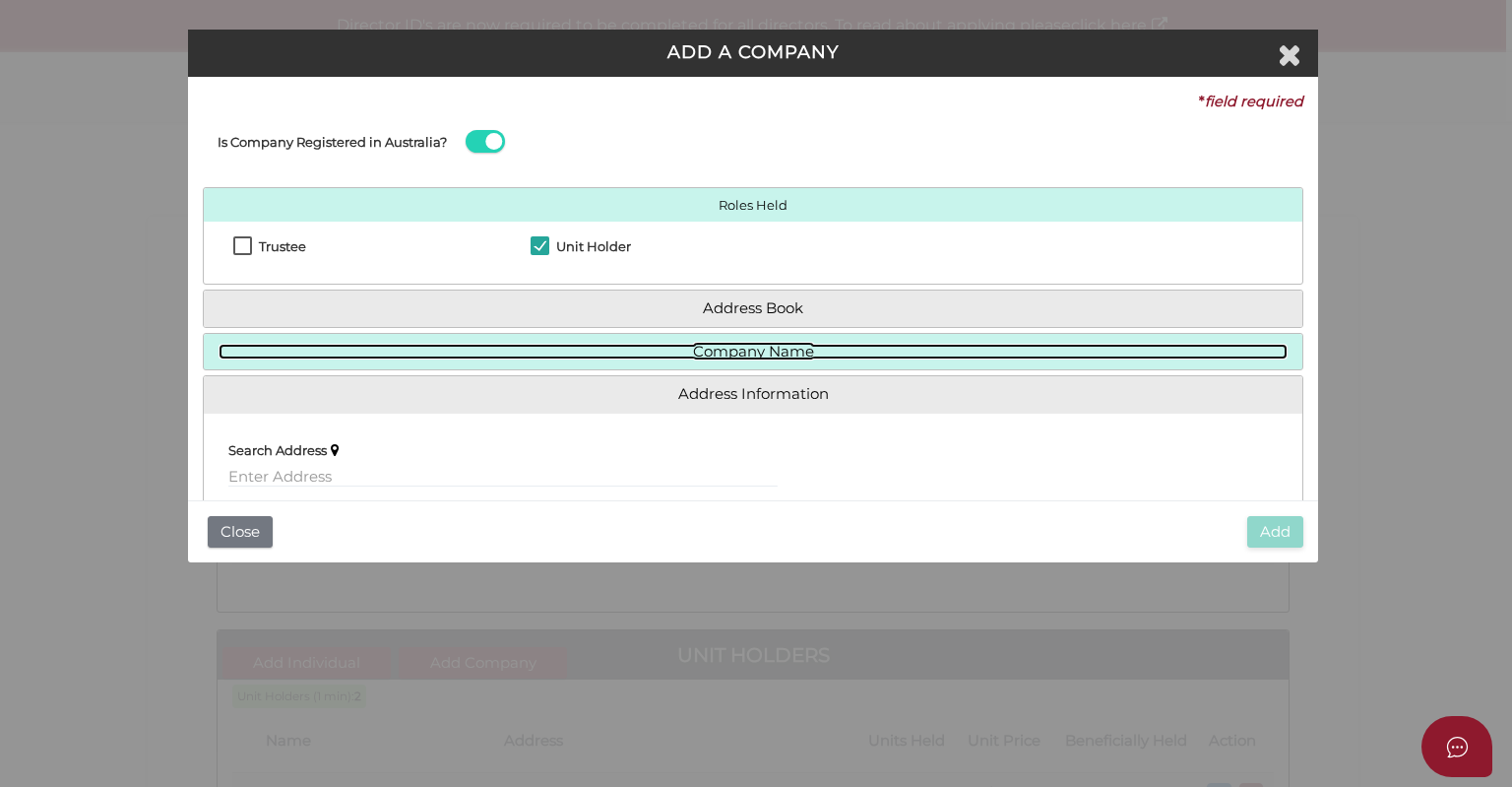 click on "Company Name" at bounding box center [753, 352] 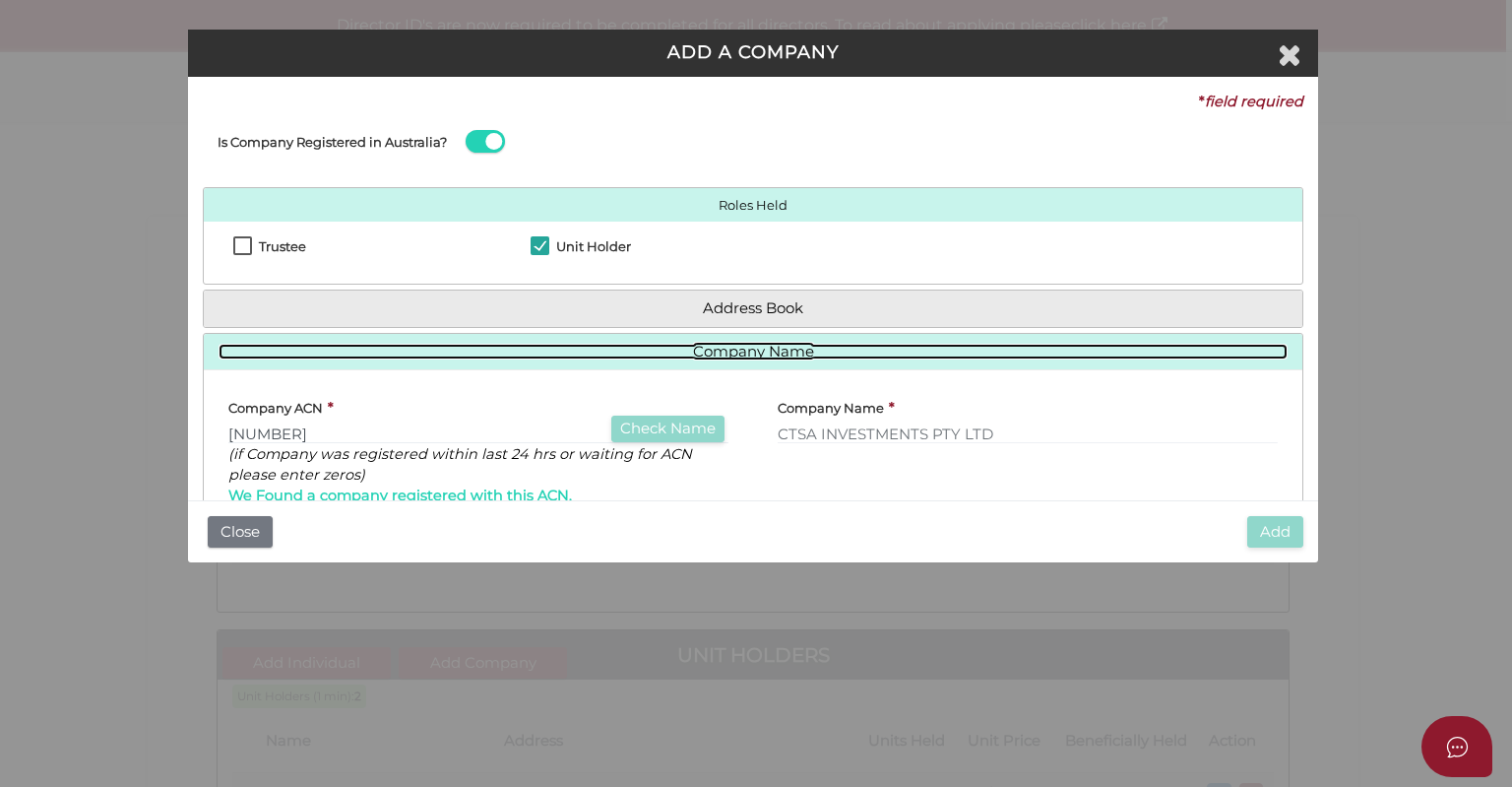 scroll, scrollTop: 158, scrollLeft: 0, axis: vertical 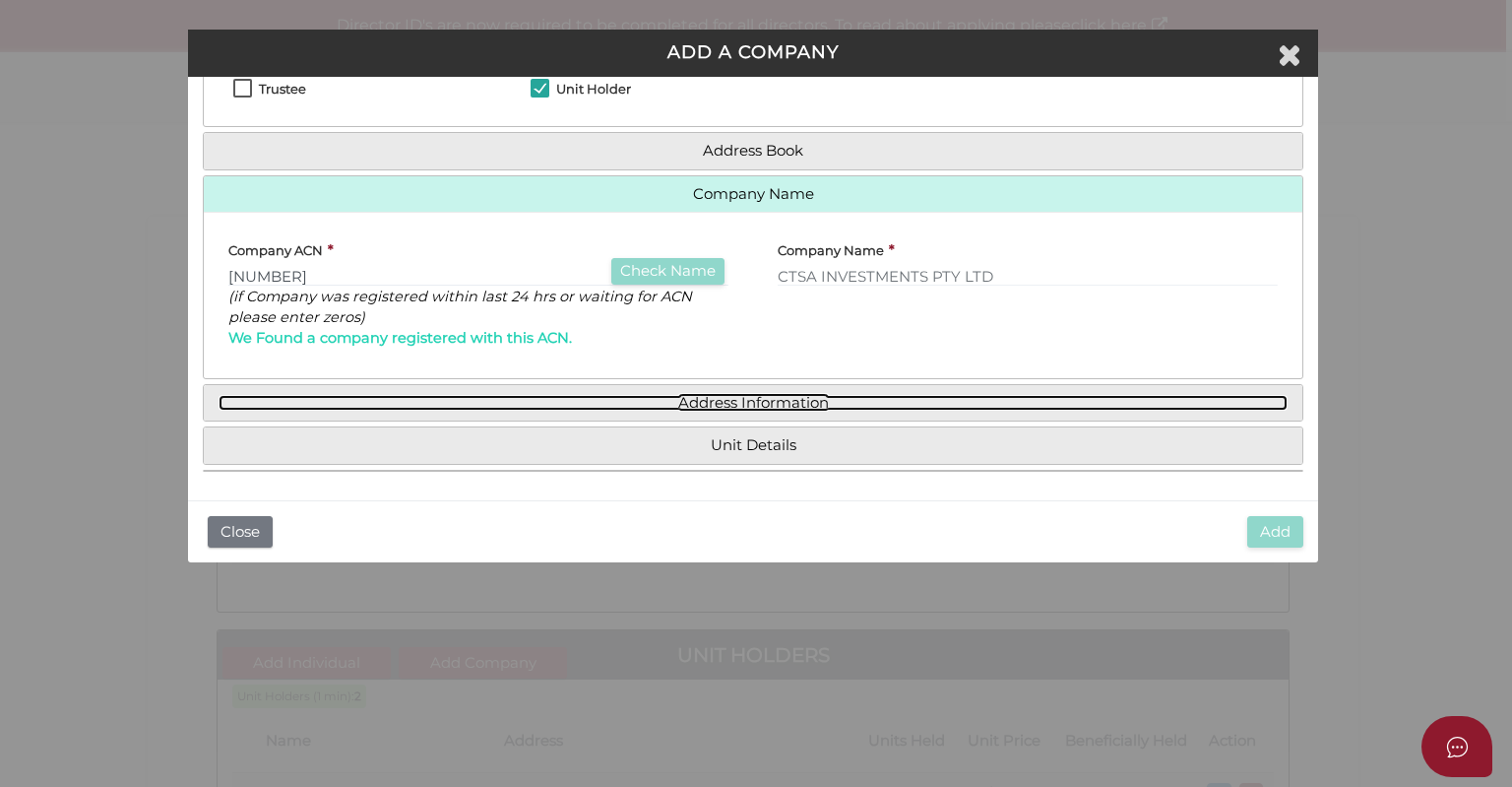 click on "Address Information" at bounding box center (753, 403) 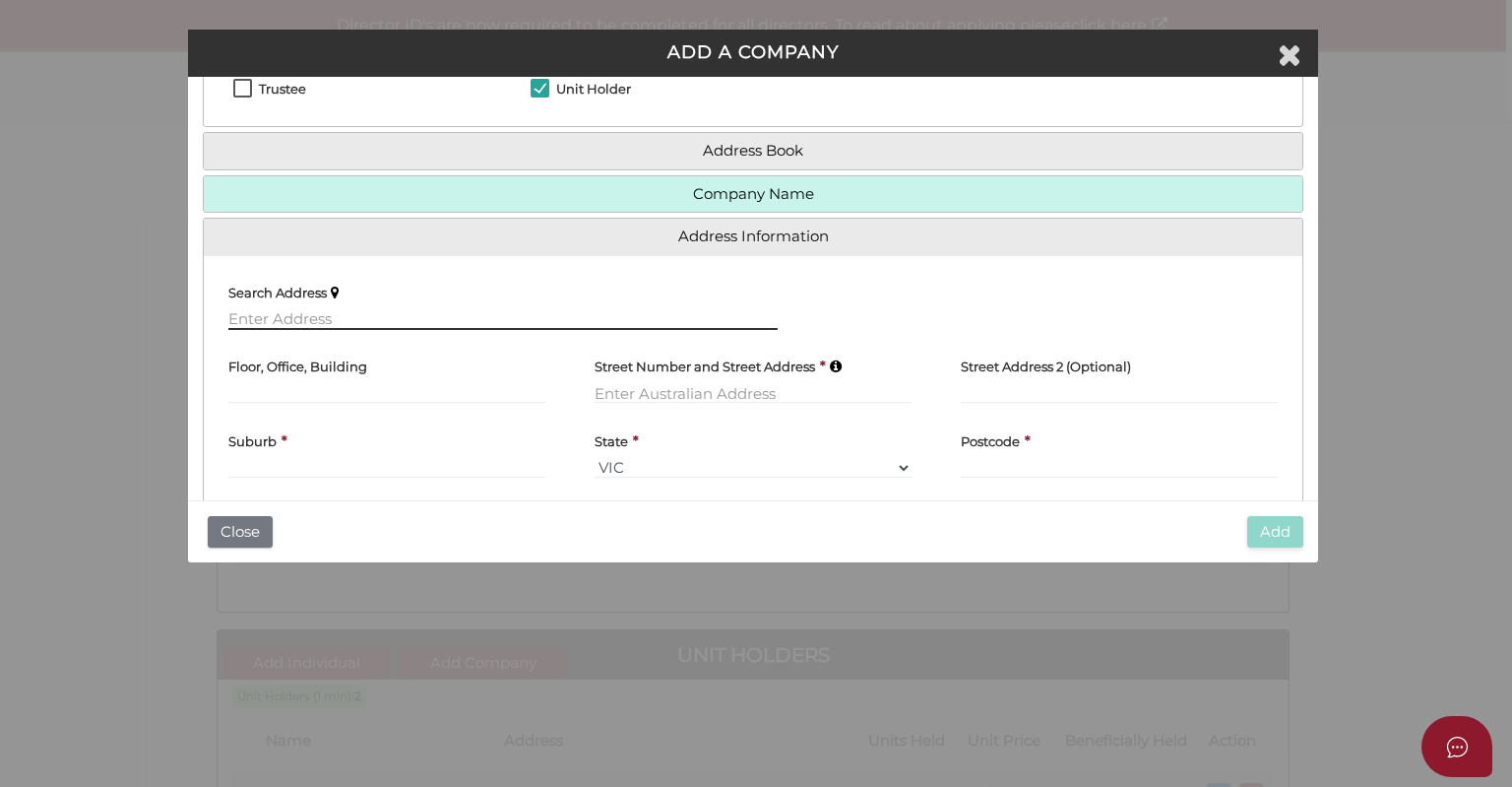 click at bounding box center [503, 319] 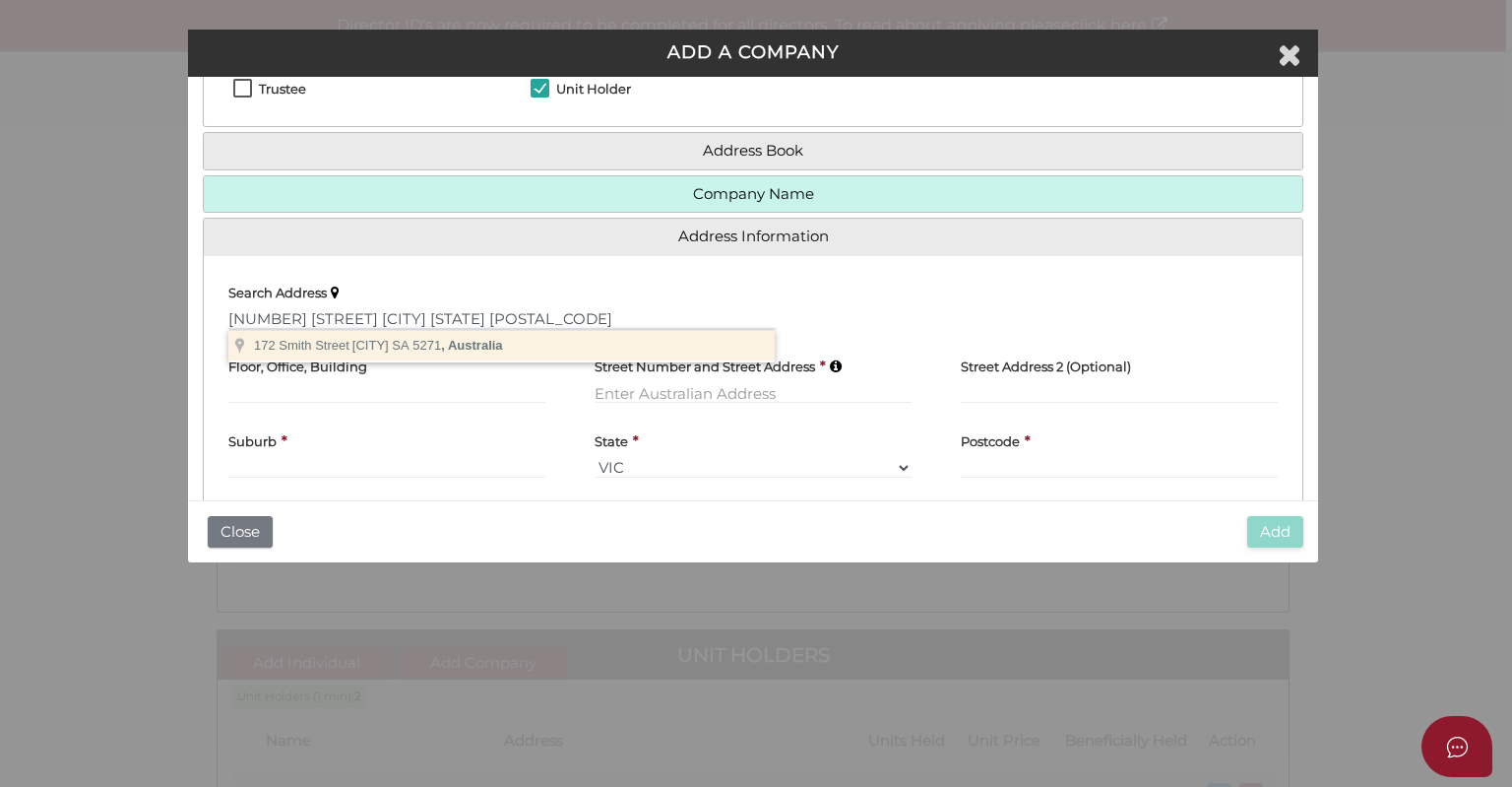 type on "172 Smith Street, Naracoorte SA 5271, Australia" 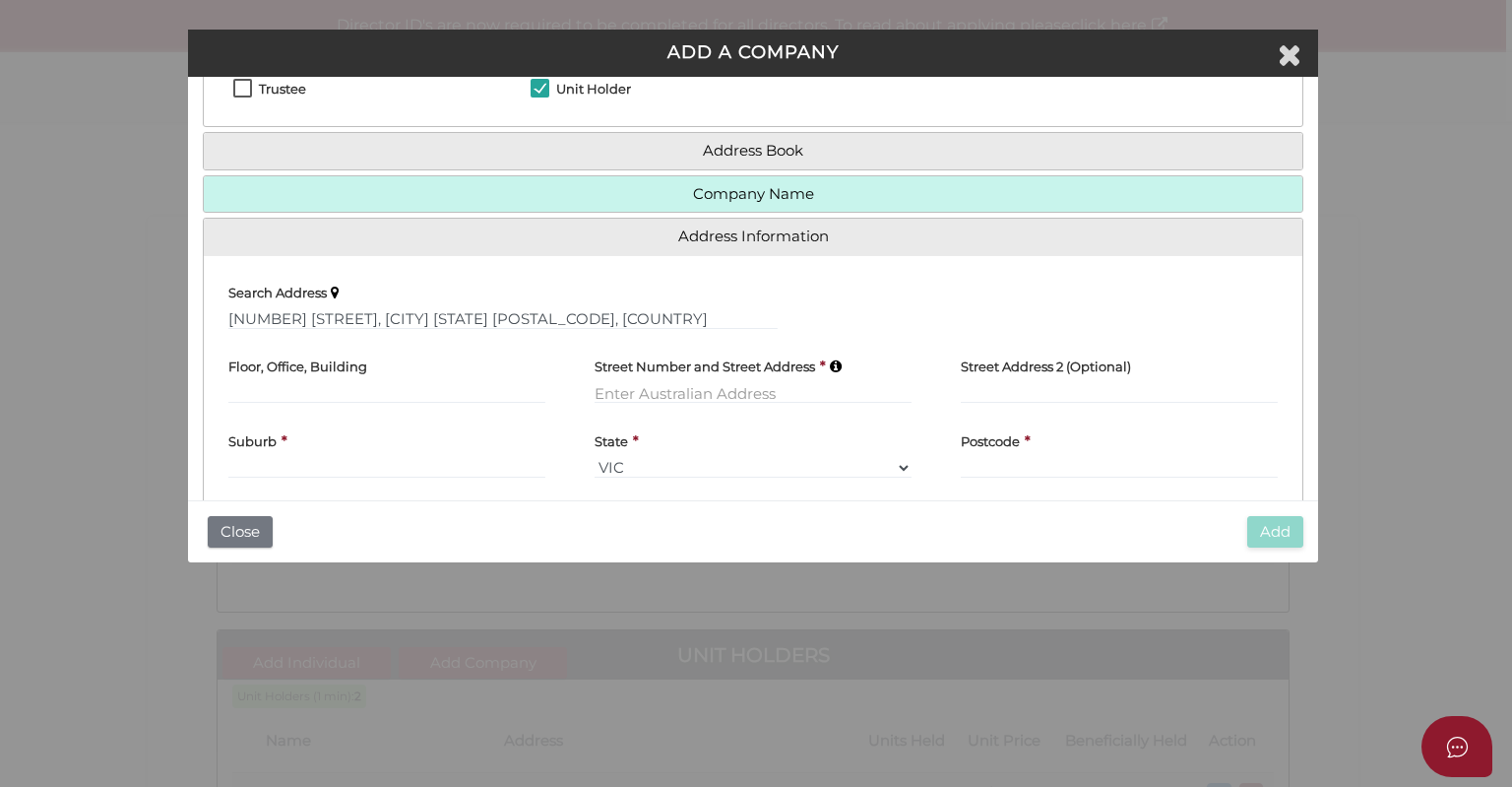 type 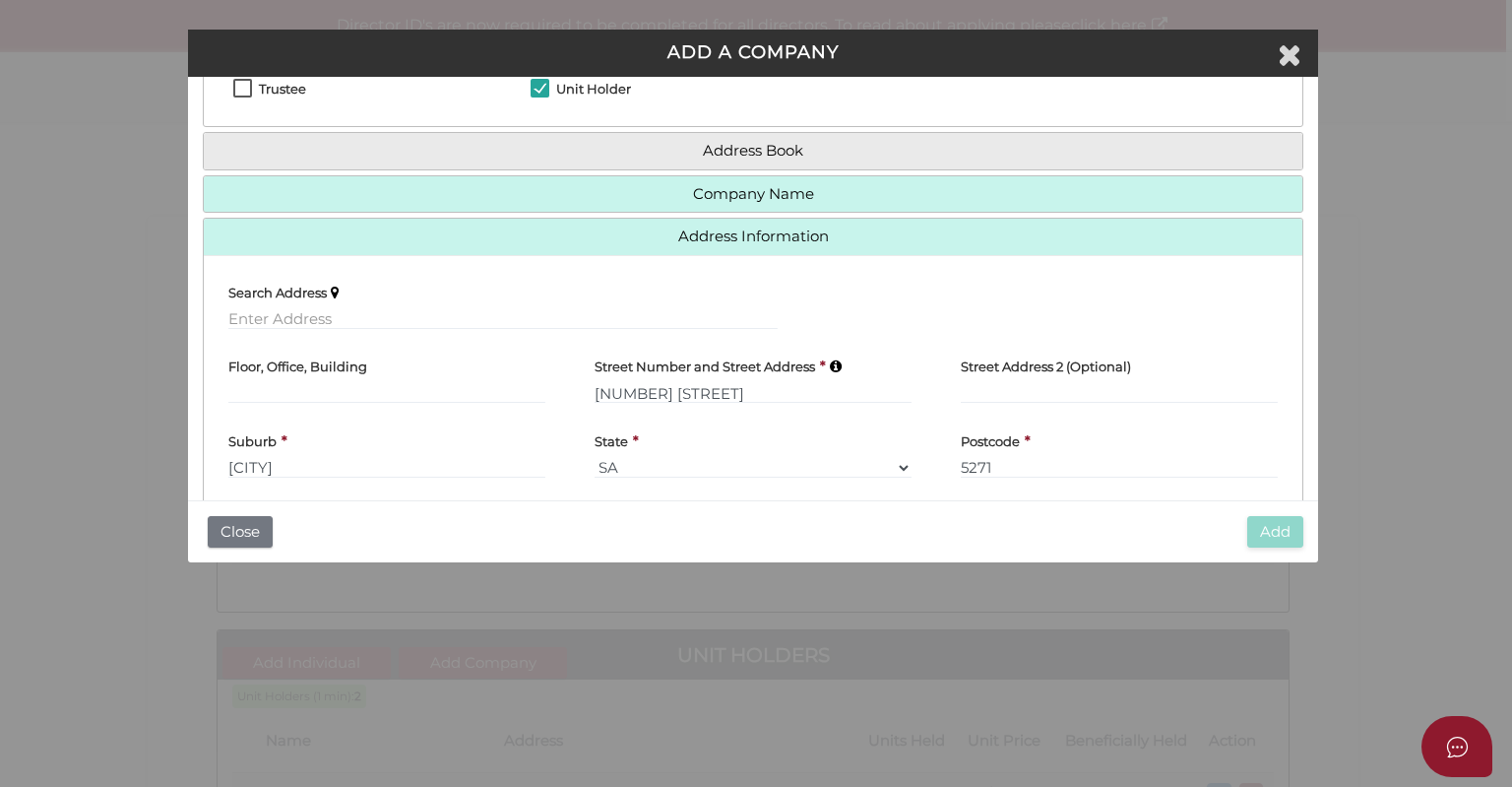 scroll, scrollTop: 245, scrollLeft: 0, axis: vertical 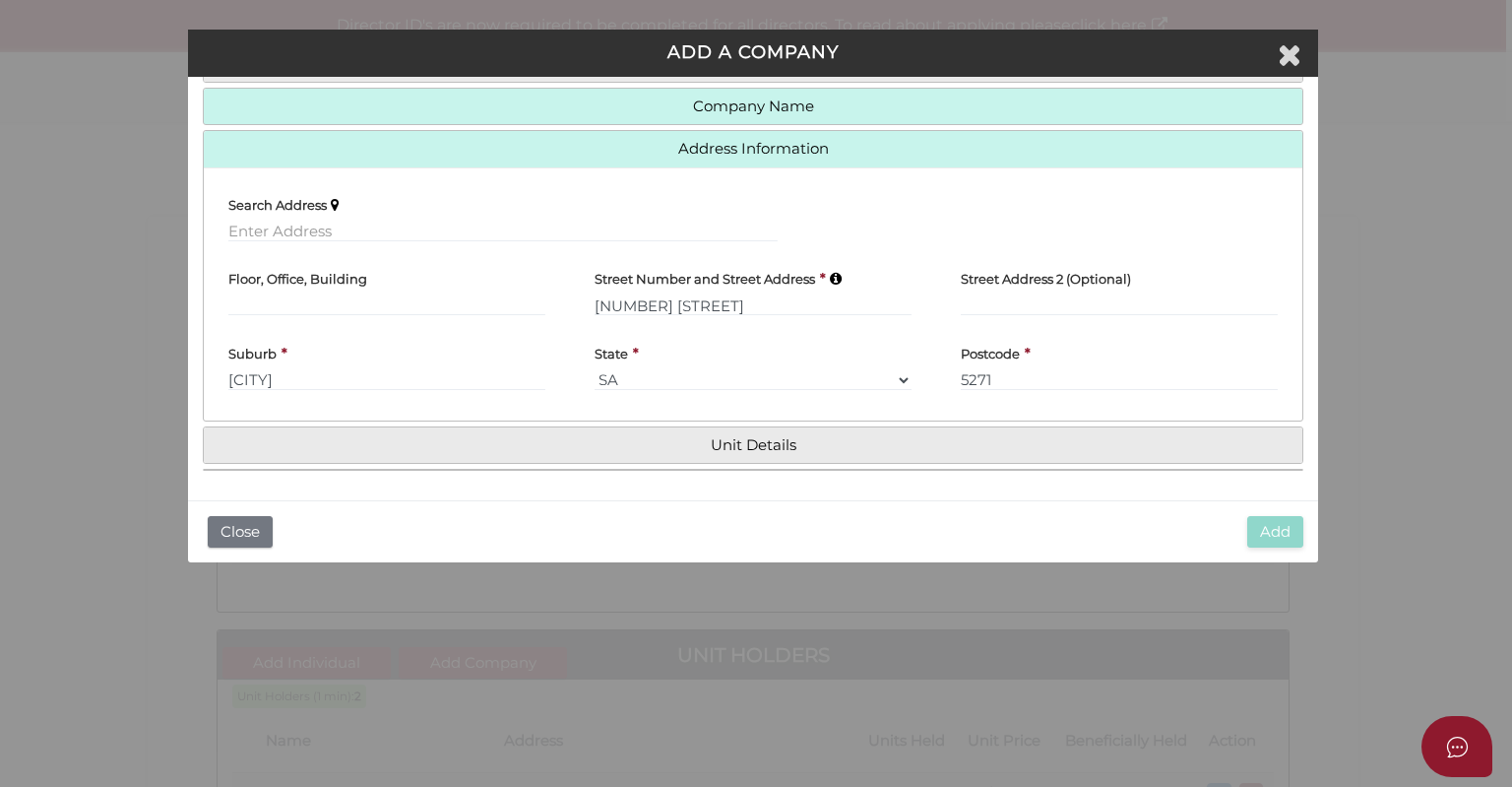 click on "Unit Details" at bounding box center (753, 445) 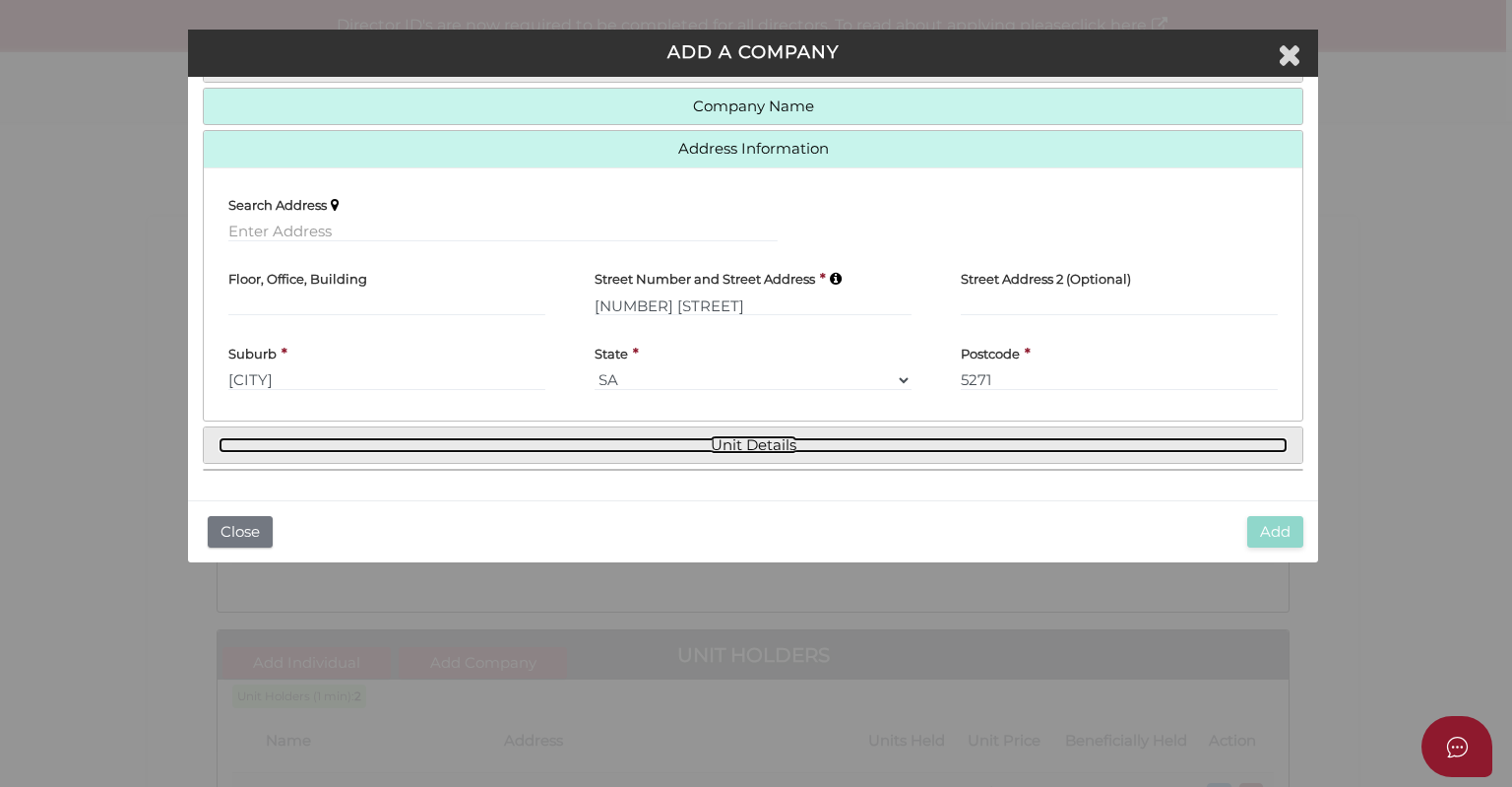 click on "Unit Details" at bounding box center [753, 445] 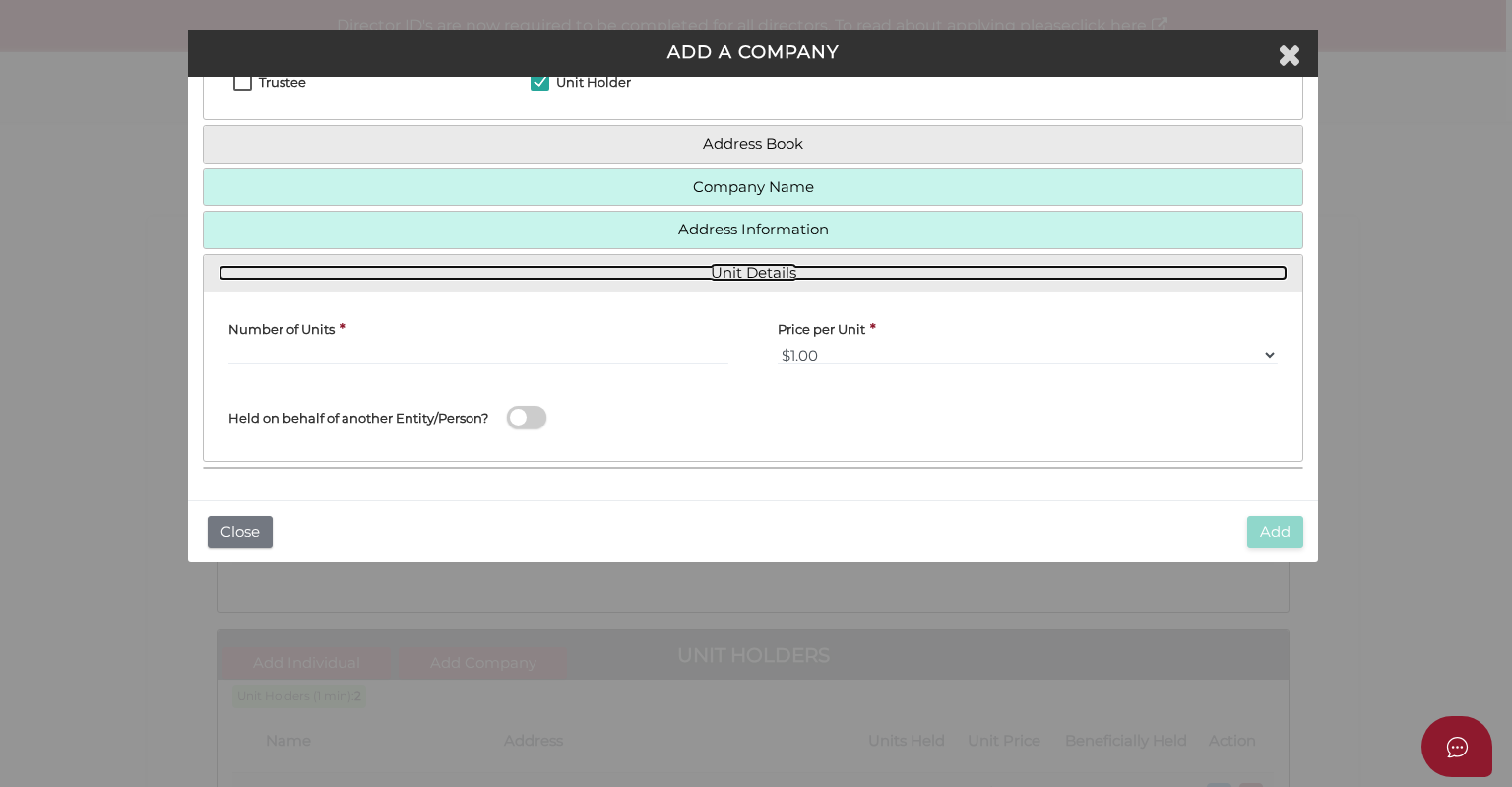 scroll, scrollTop: 163, scrollLeft: 0, axis: vertical 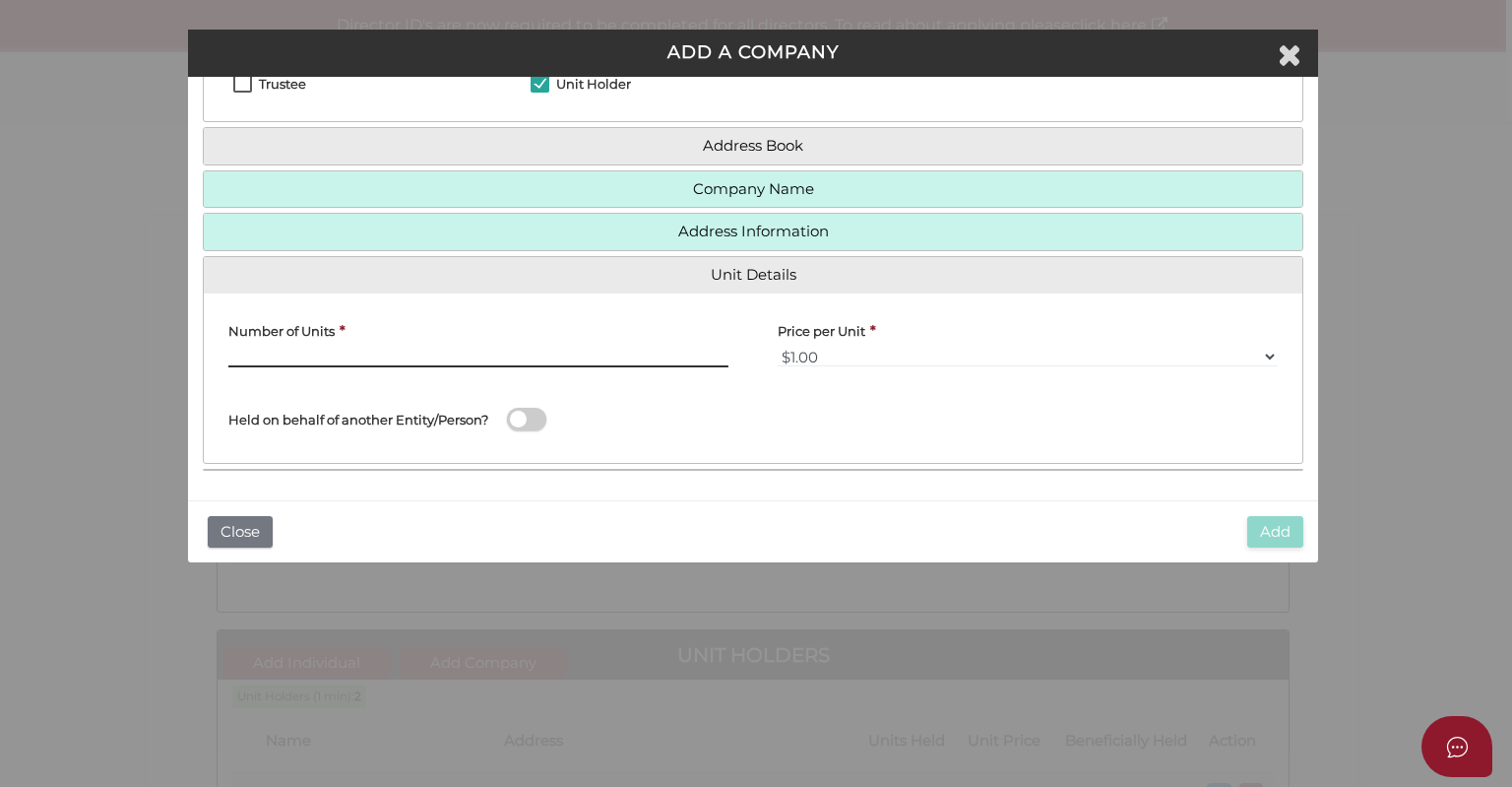 click at bounding box center [478, 357] 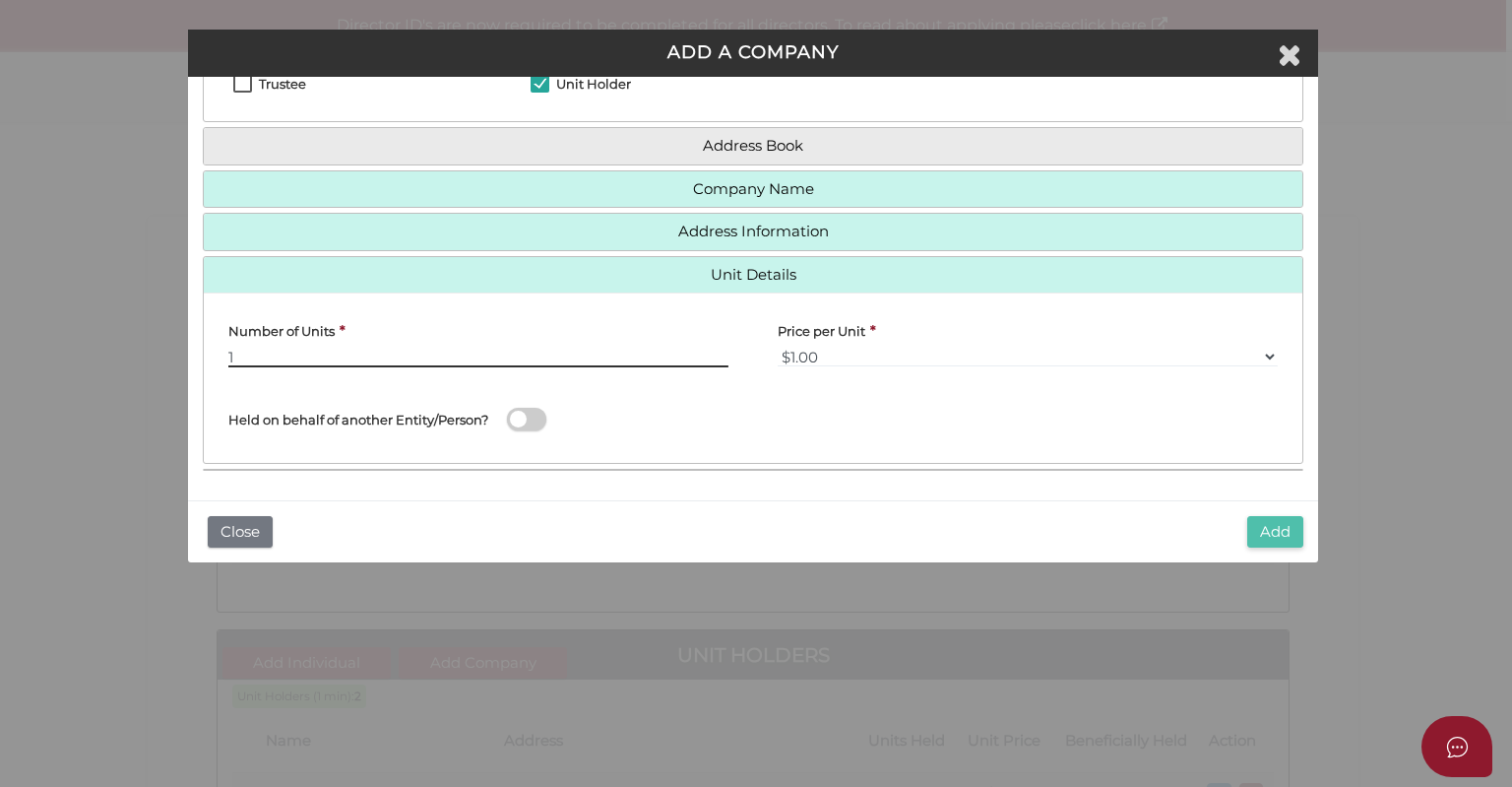 type on "1" 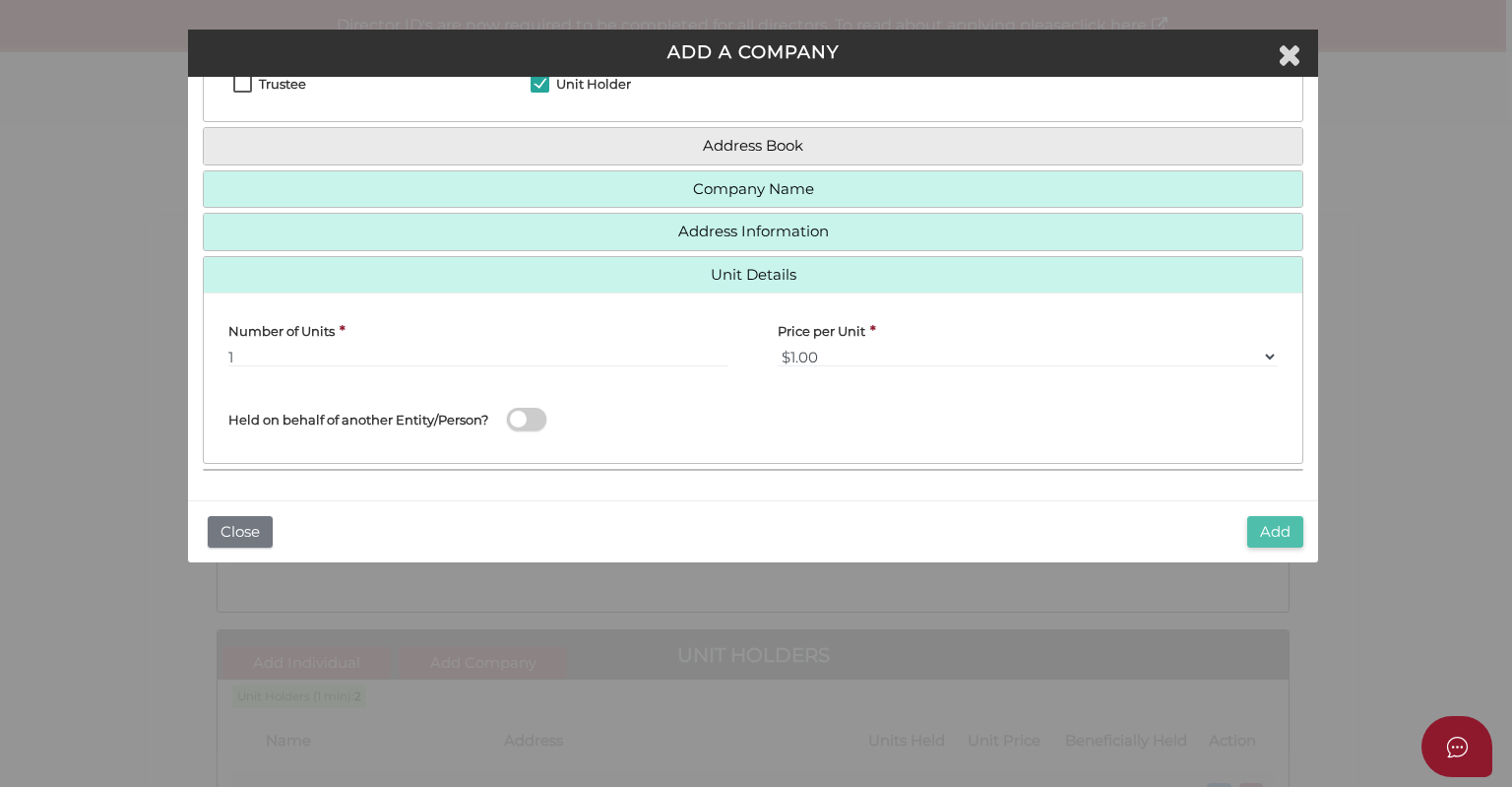 click on "Add" at bounding box center (1275, 532) 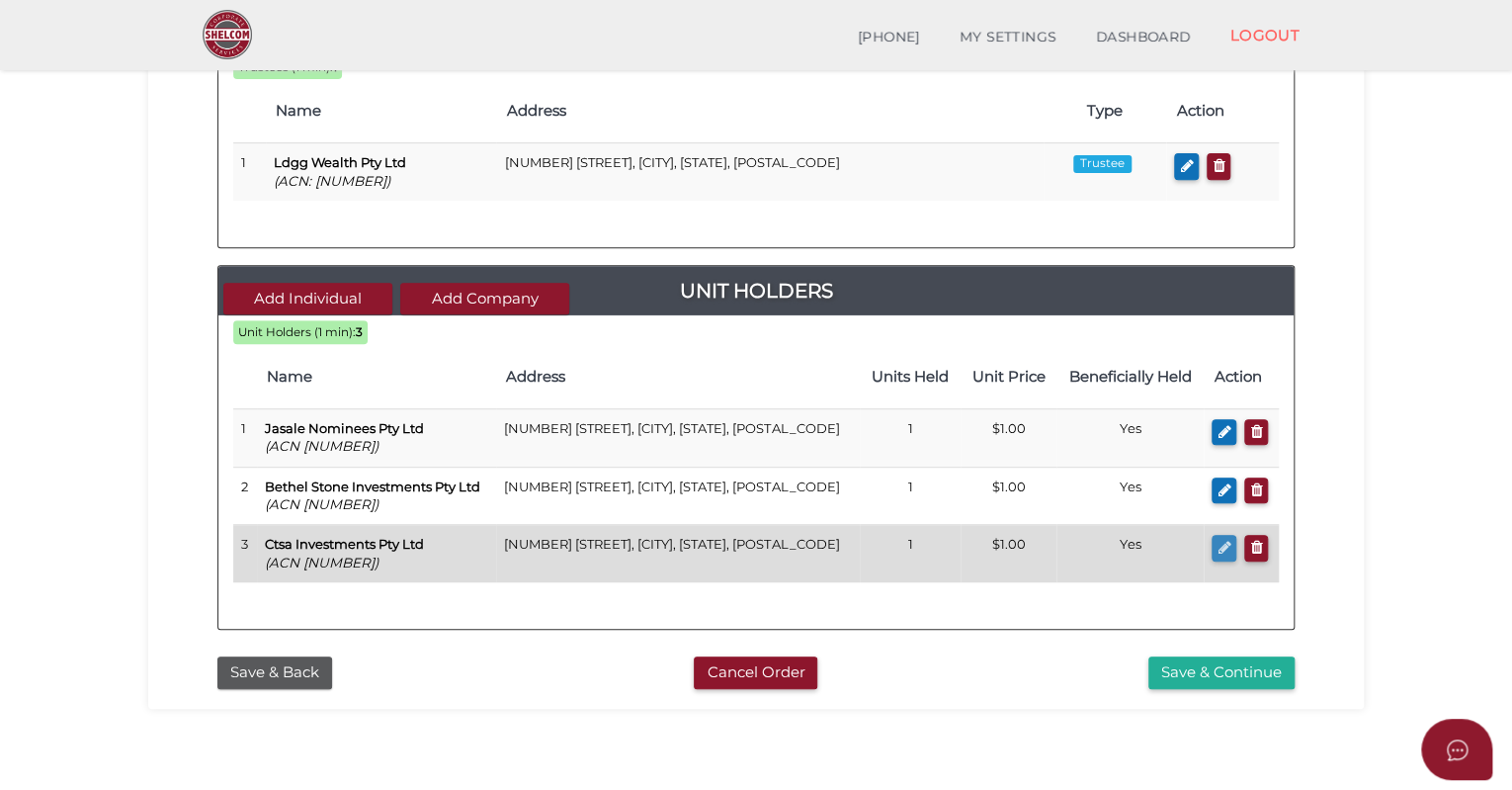 scroll, scrollTop: 395, scrollLeft: 0, axis: vertical 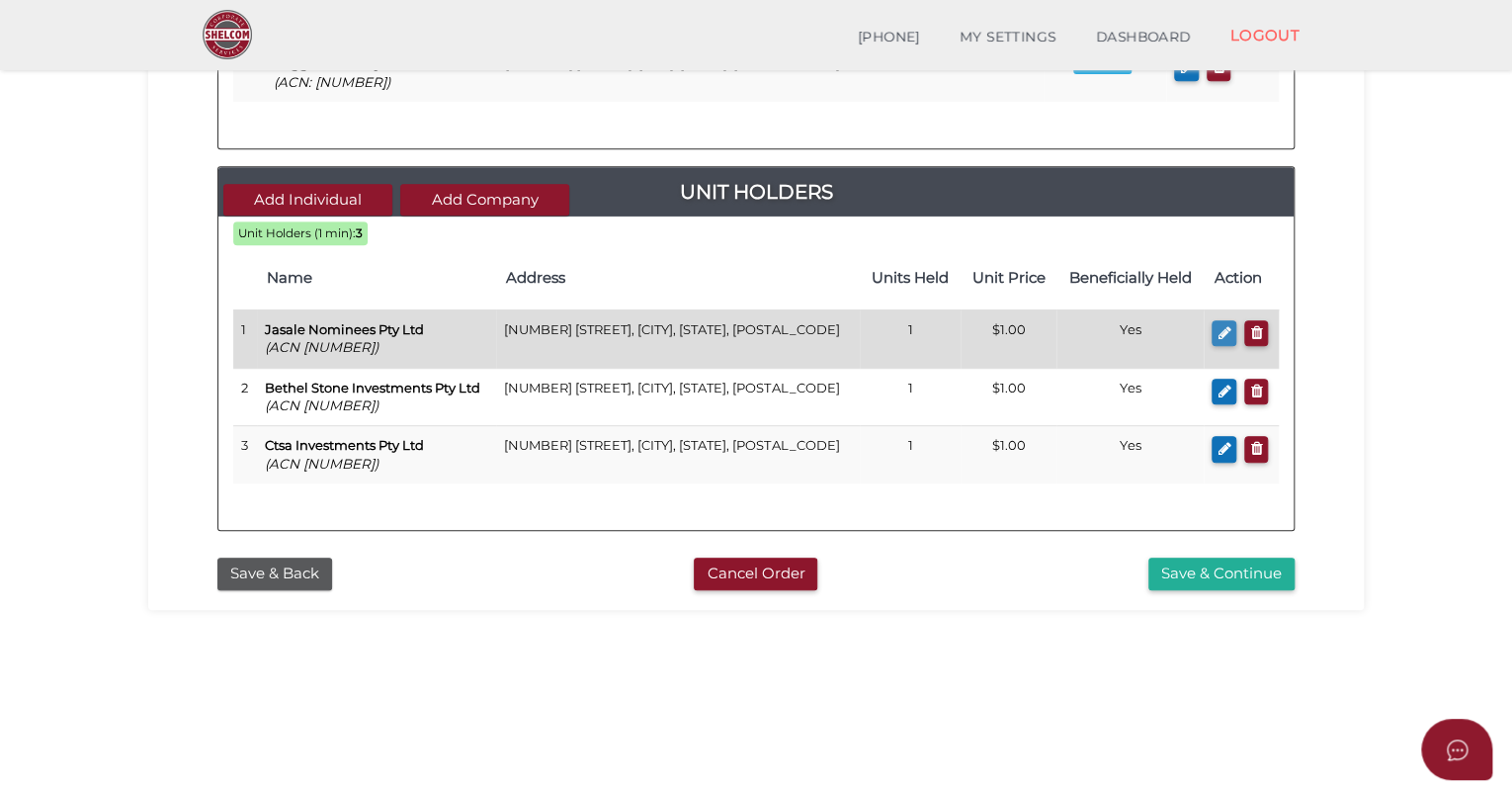 click at bounding box center [1223, 333] 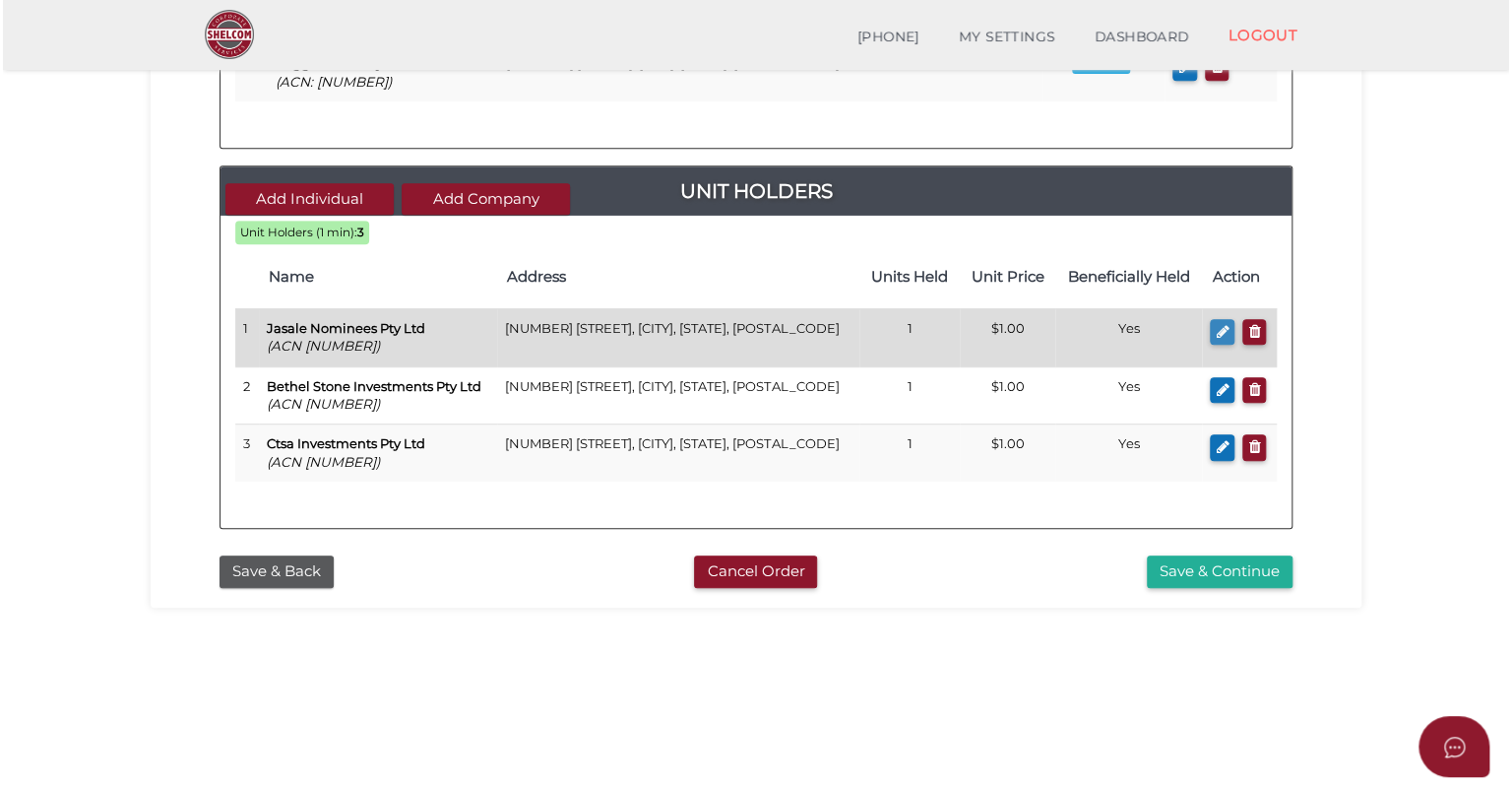 scroll, scrollTop: 0, scrollLeft: 0, axis: both 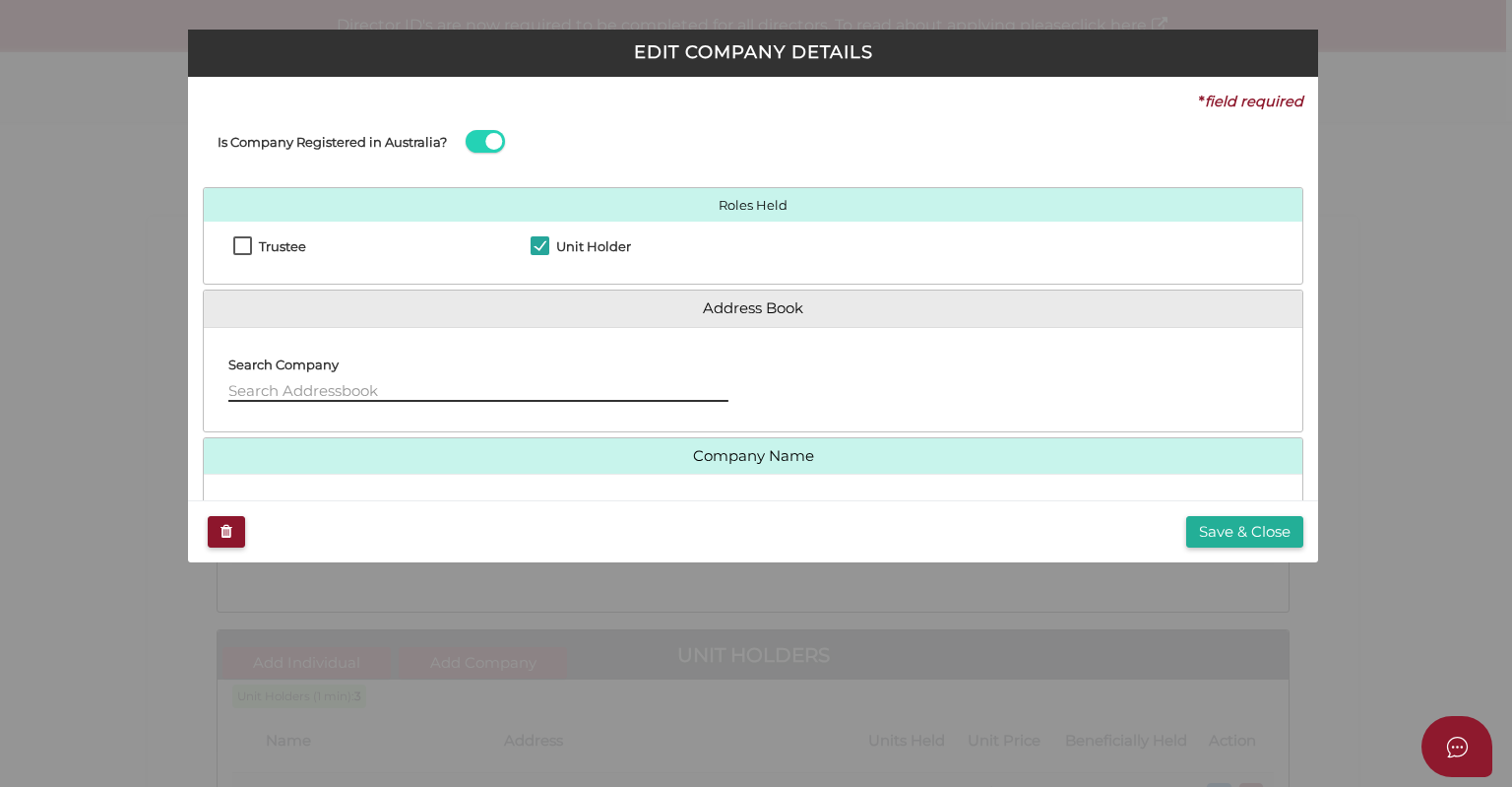 click at bounding box center (478, 391) 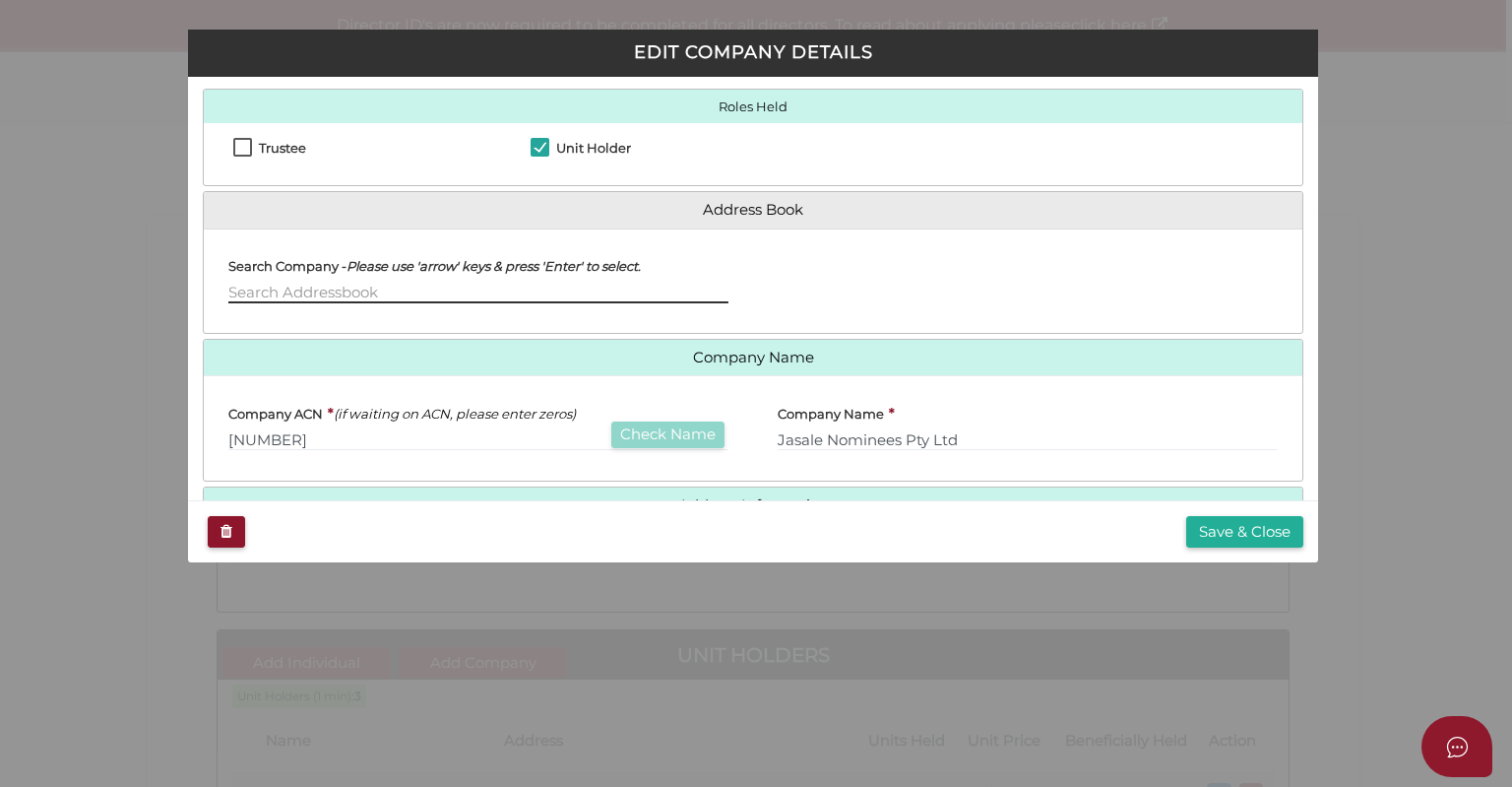 scroll, scrollTop: 371, scrollLeft: 0, axis: vertical 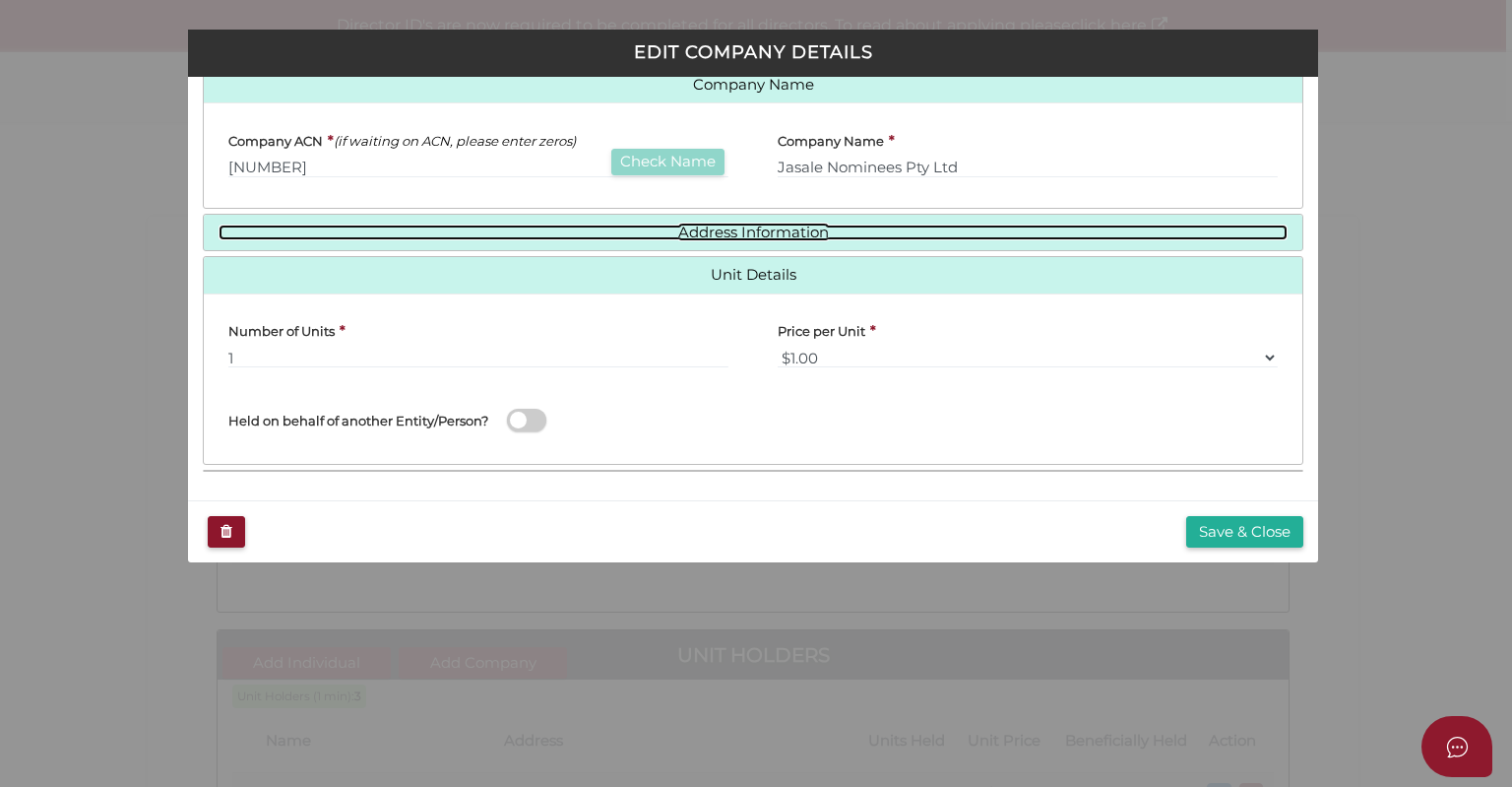 click on "Address Information" at bounding box center (753, 232) 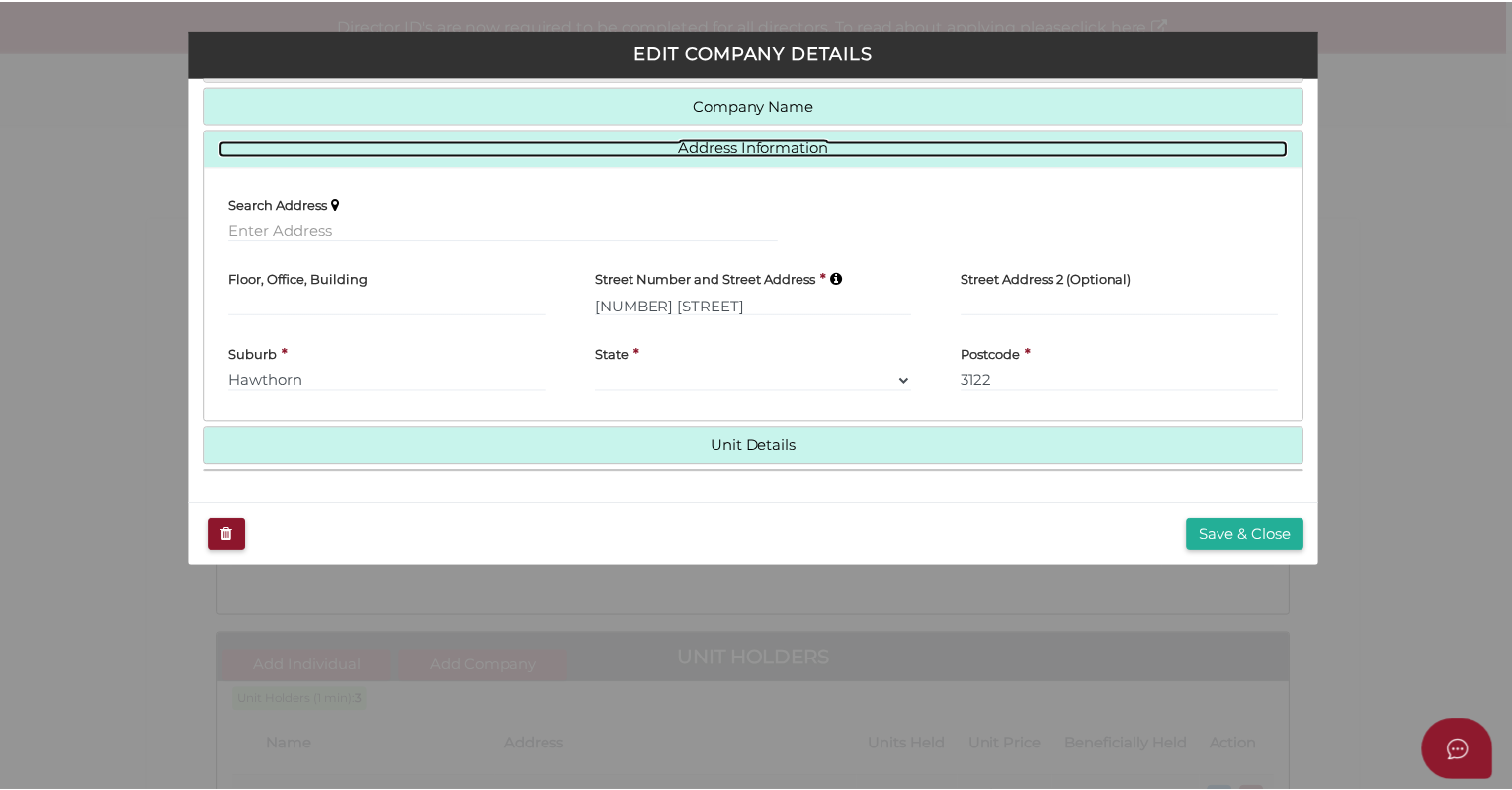 scroll, scrollTop: 246, scrollLeft: 0, axis: vertical 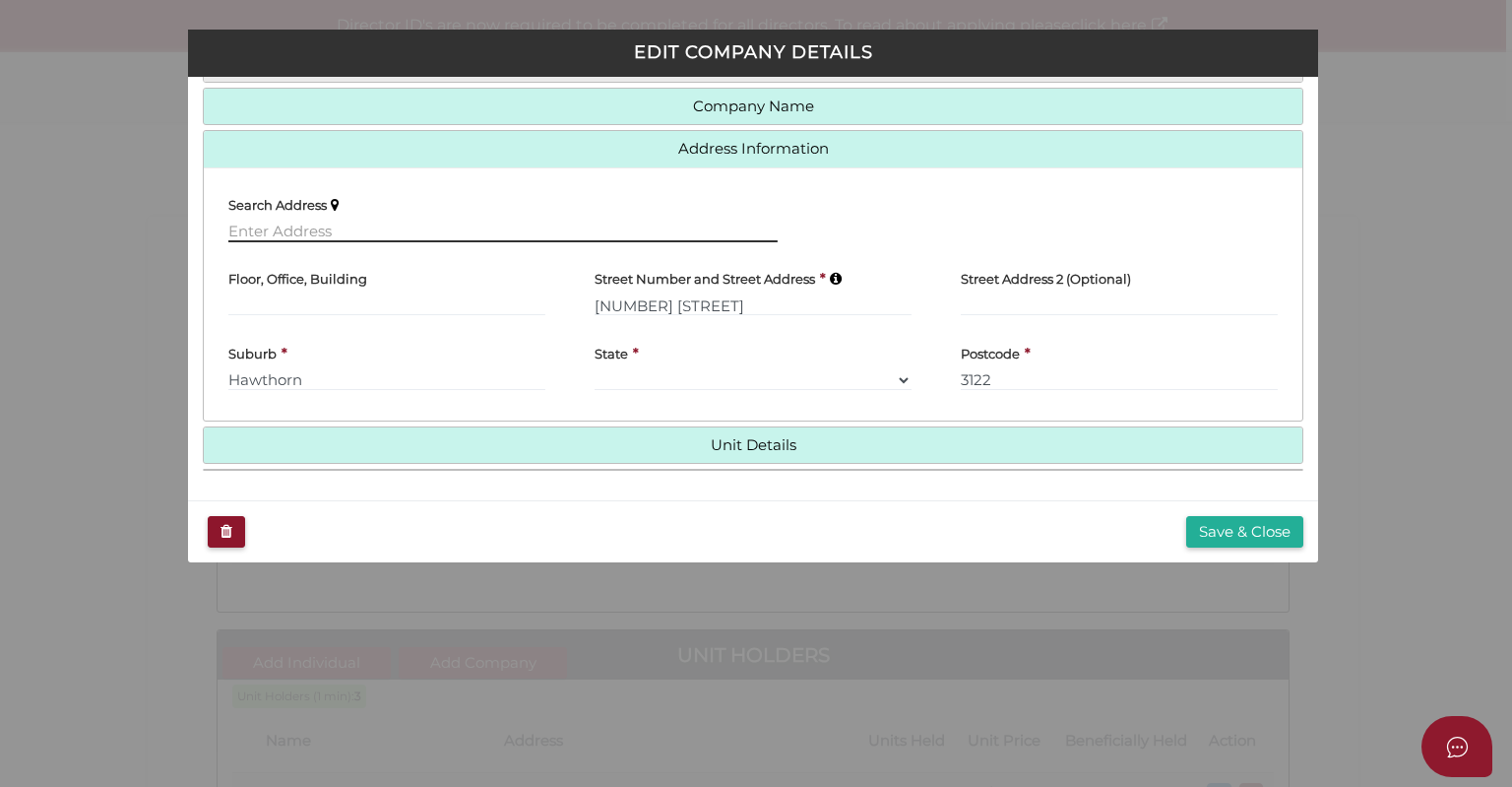click at bounding box center (503, 231) 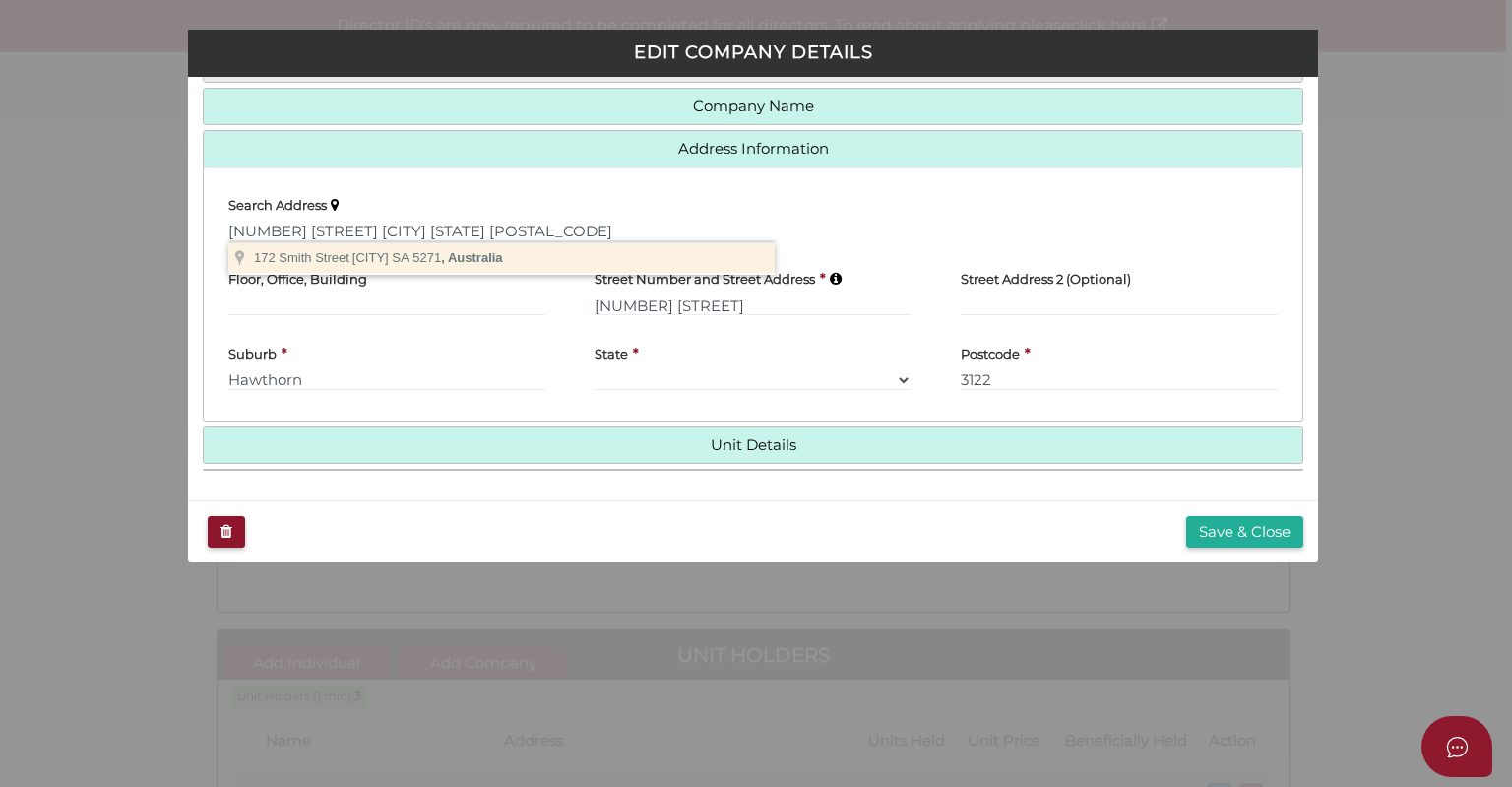 type on "172 Smith Street, Naracoorte SA 5271, Australia" 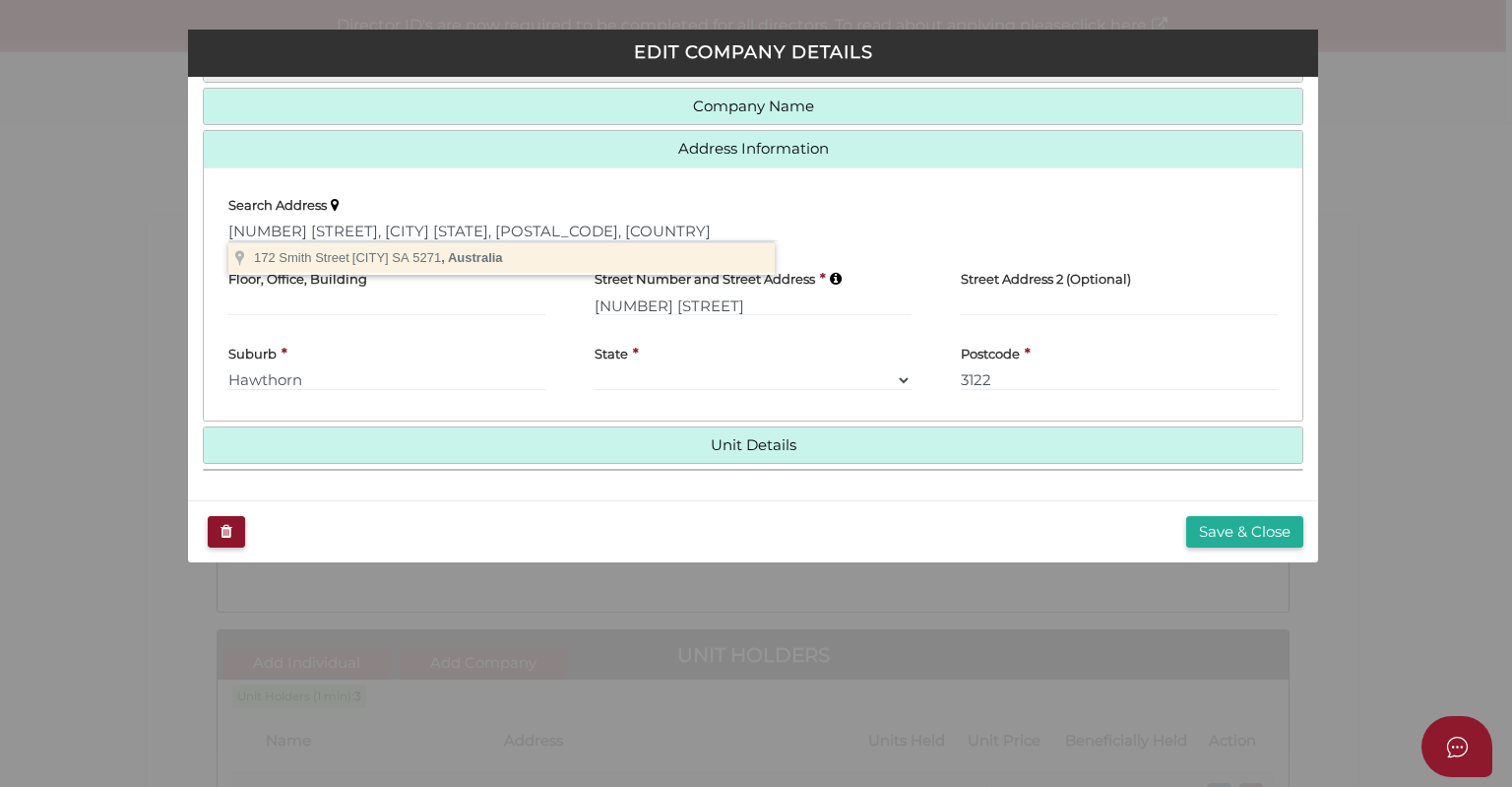 type 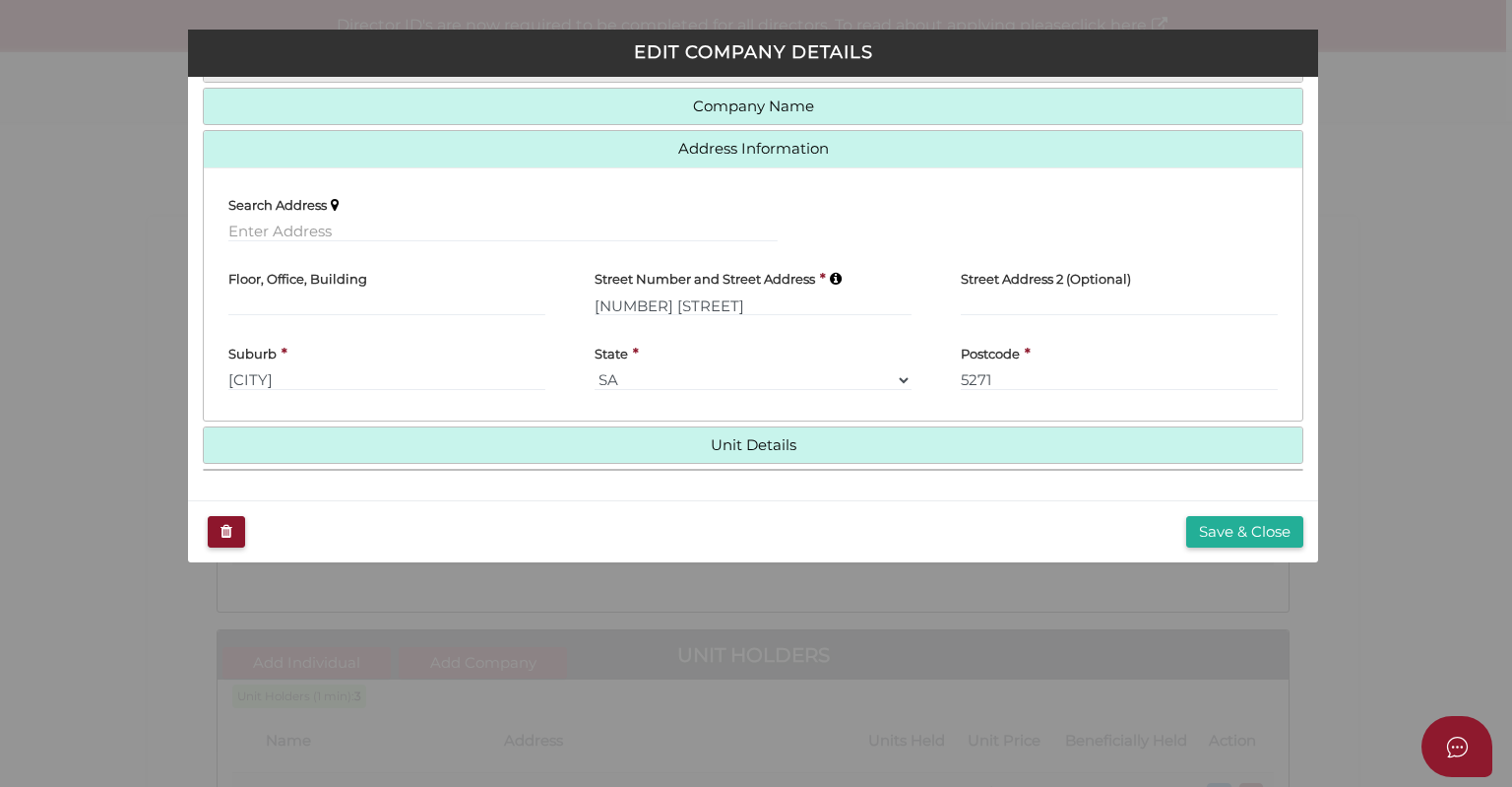 click on "Save & Close" at bounding box center [1244, 532] 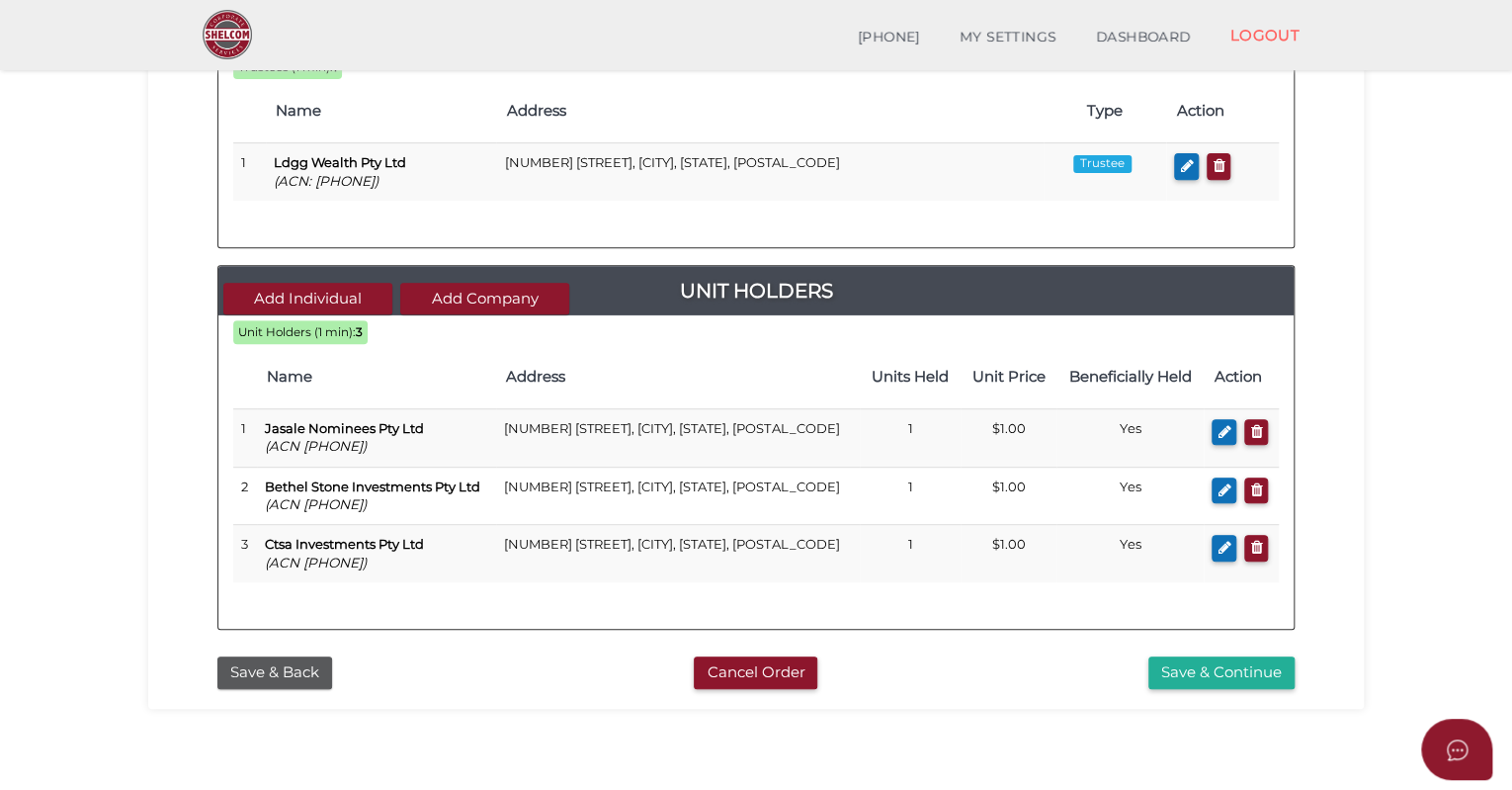 scroll, scrollTop: 395, scrollLeft: 0, axis: vertical 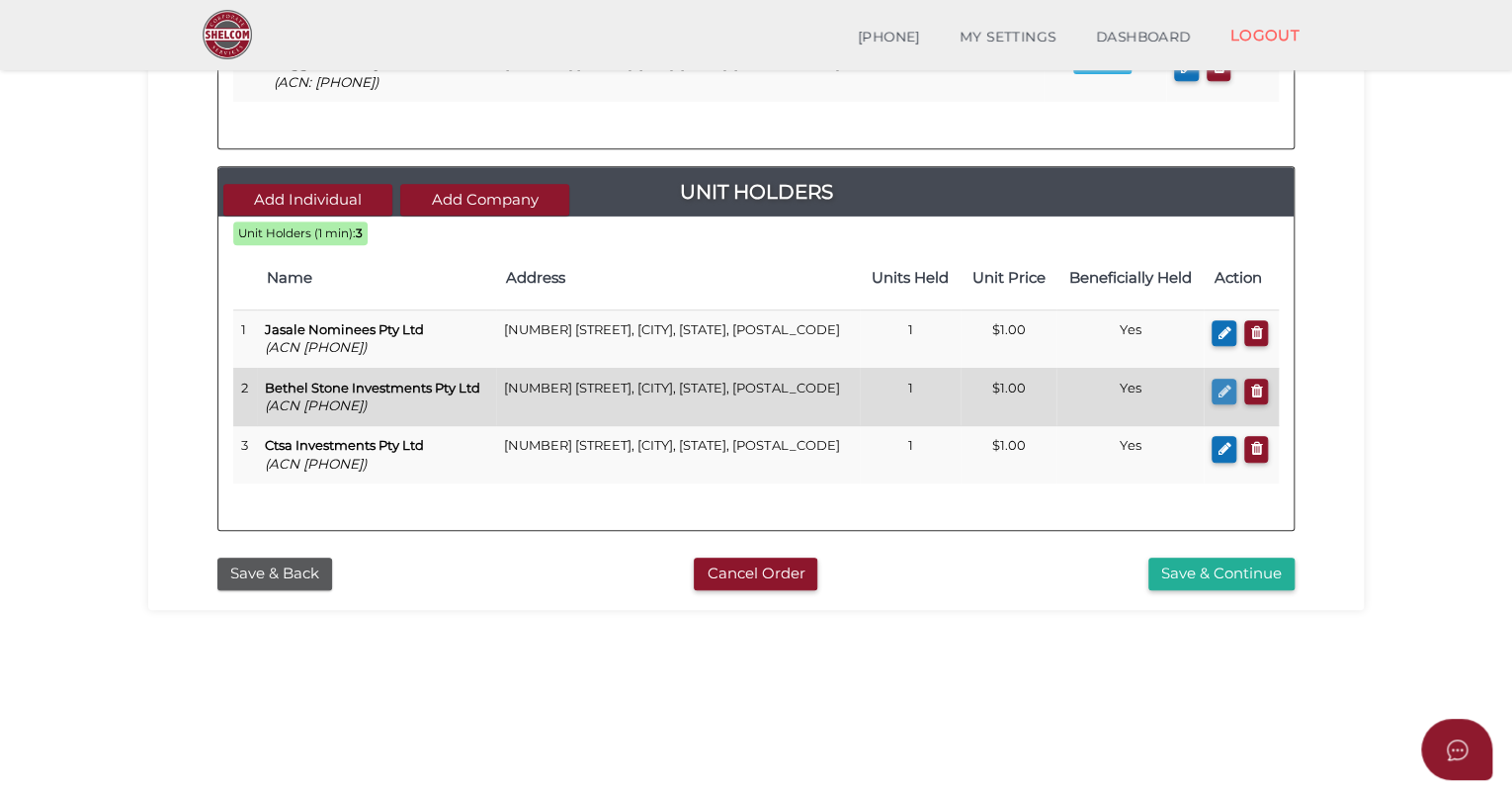 click at bounding box center (1223, 391) 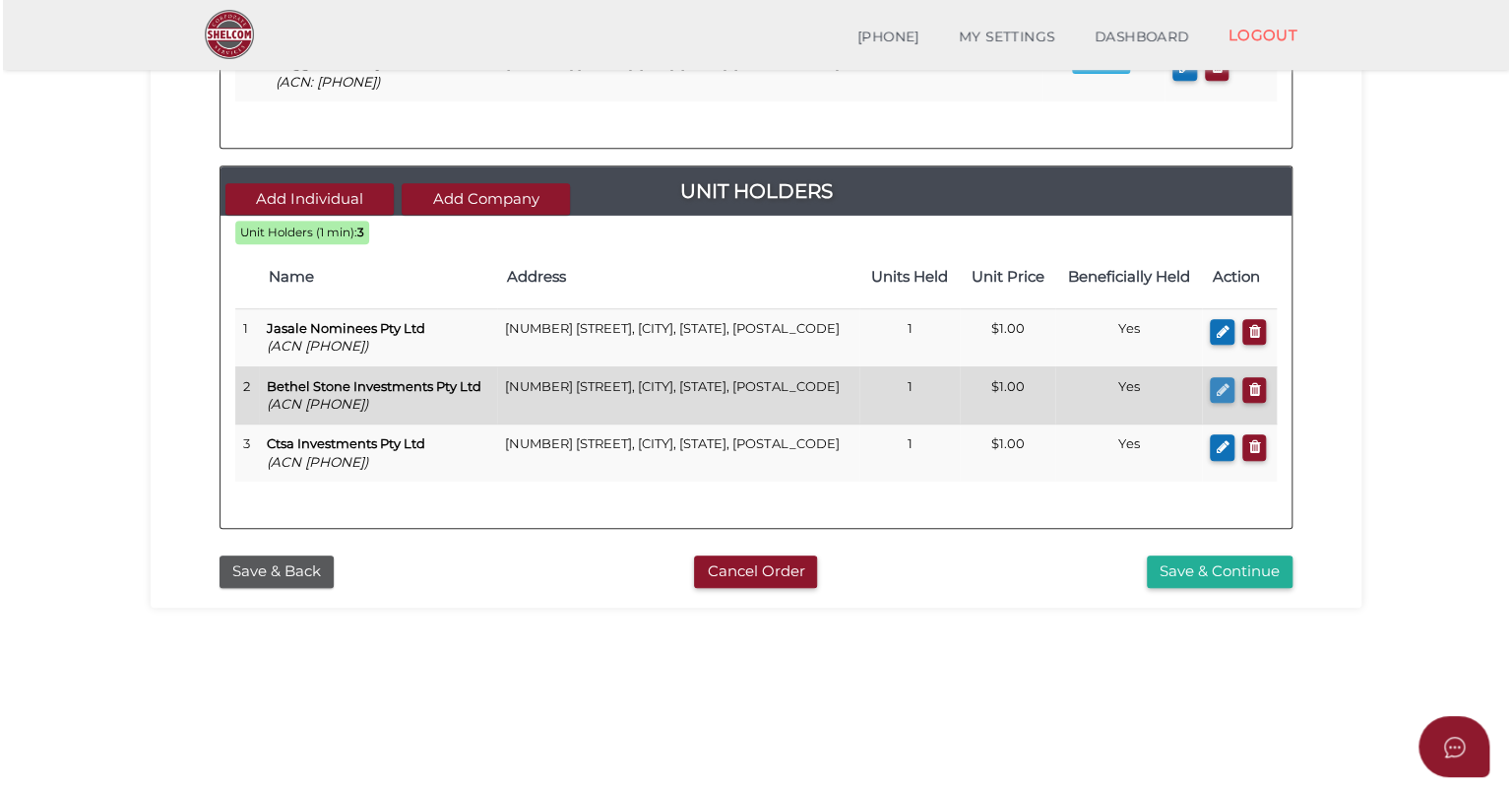 scroll, scrollTop: 0, scrollLeft: 0, axis: both 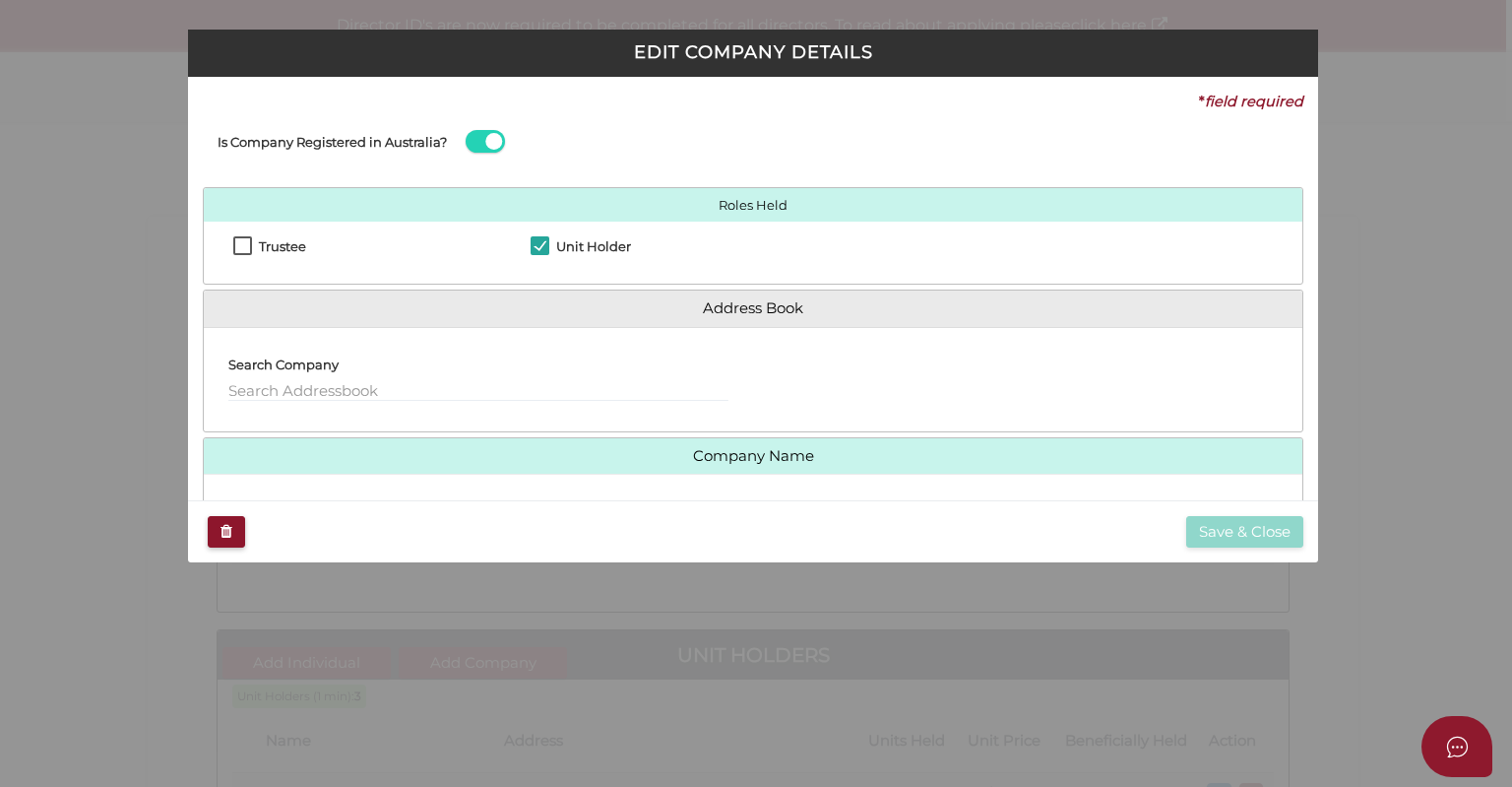 type 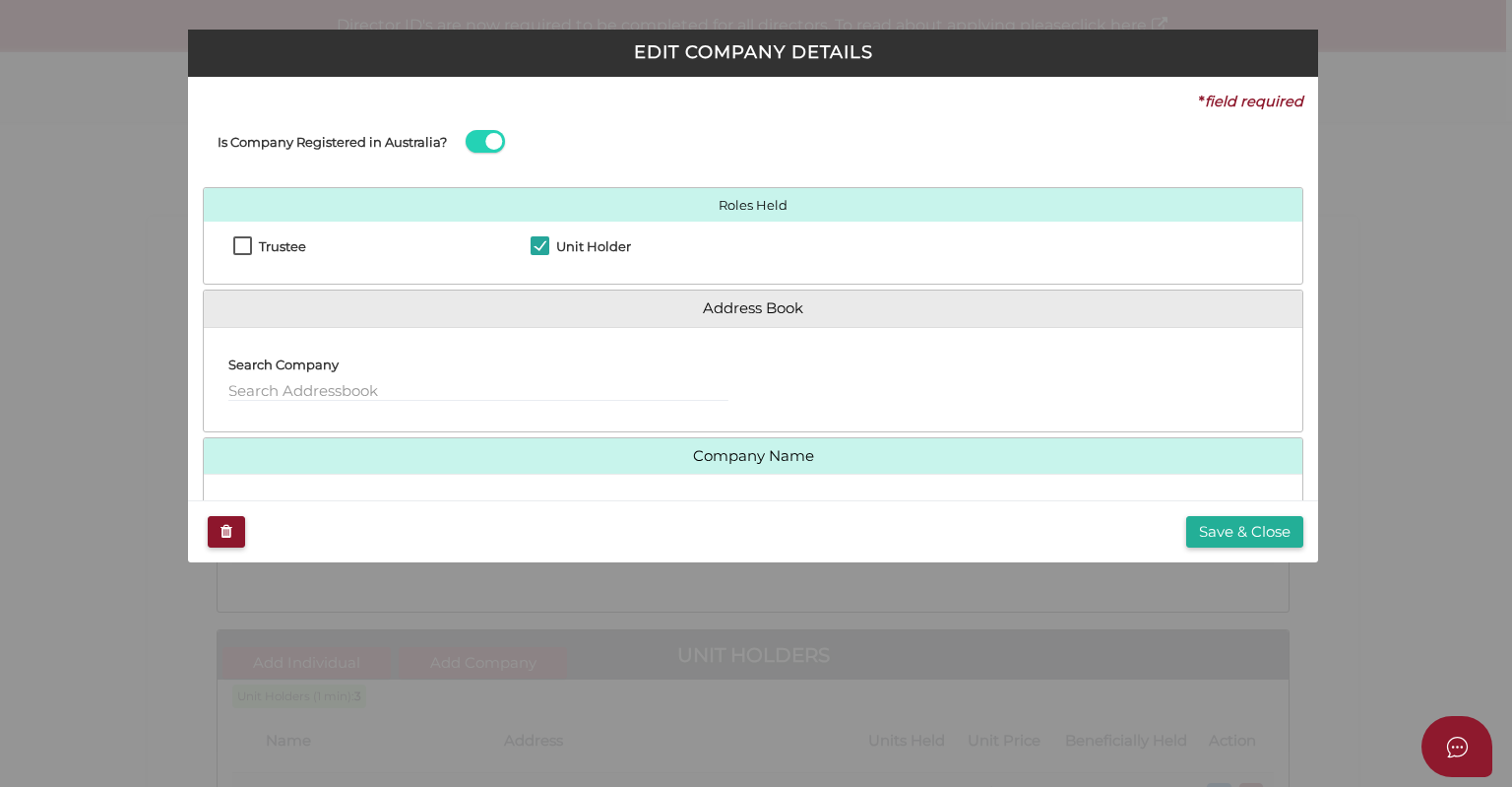 scroll, scrollTop: 371, scrollLeft: 0, axis: vertical 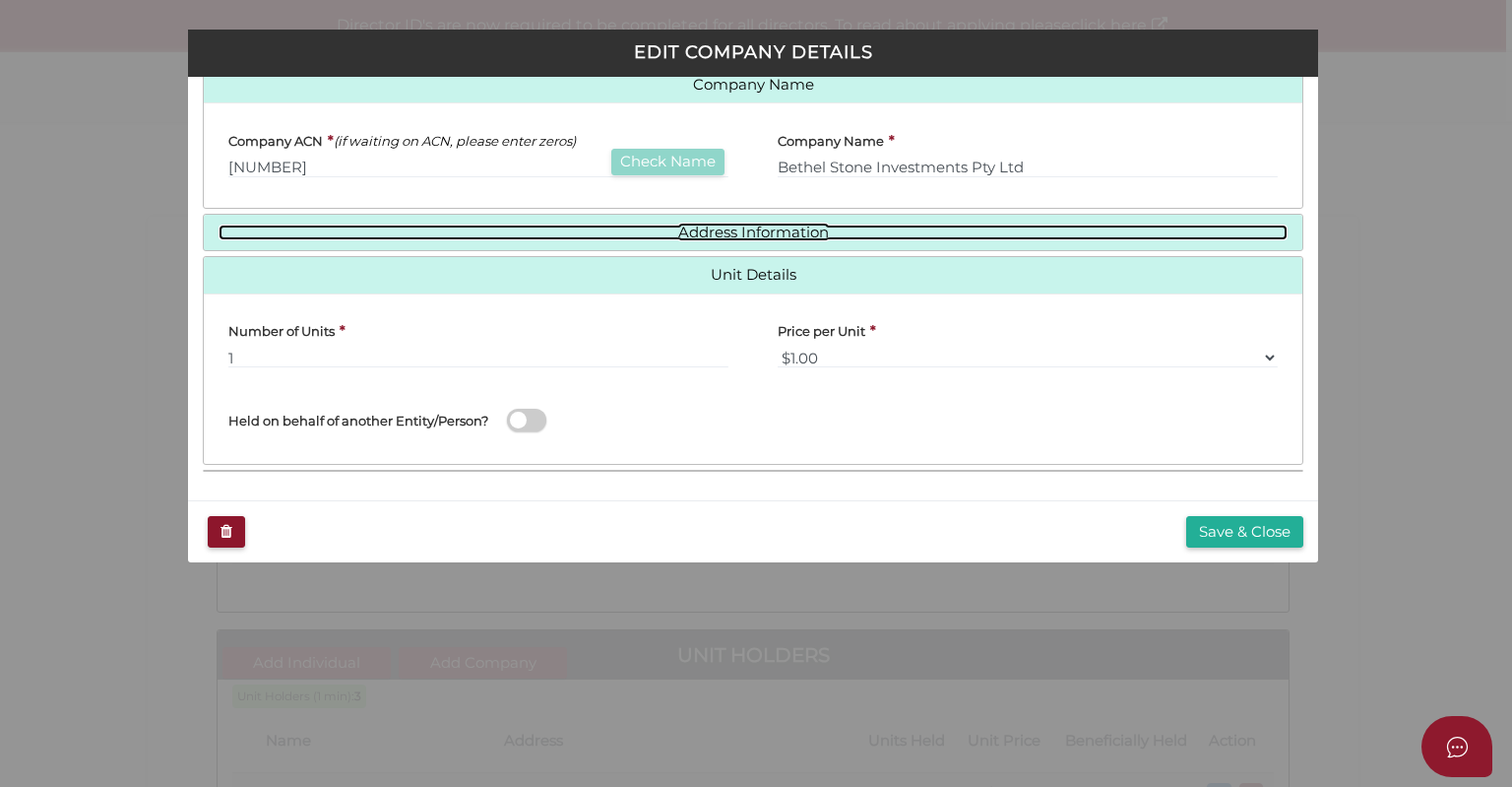 click on "Address Information" at bounding box center (753, 232) 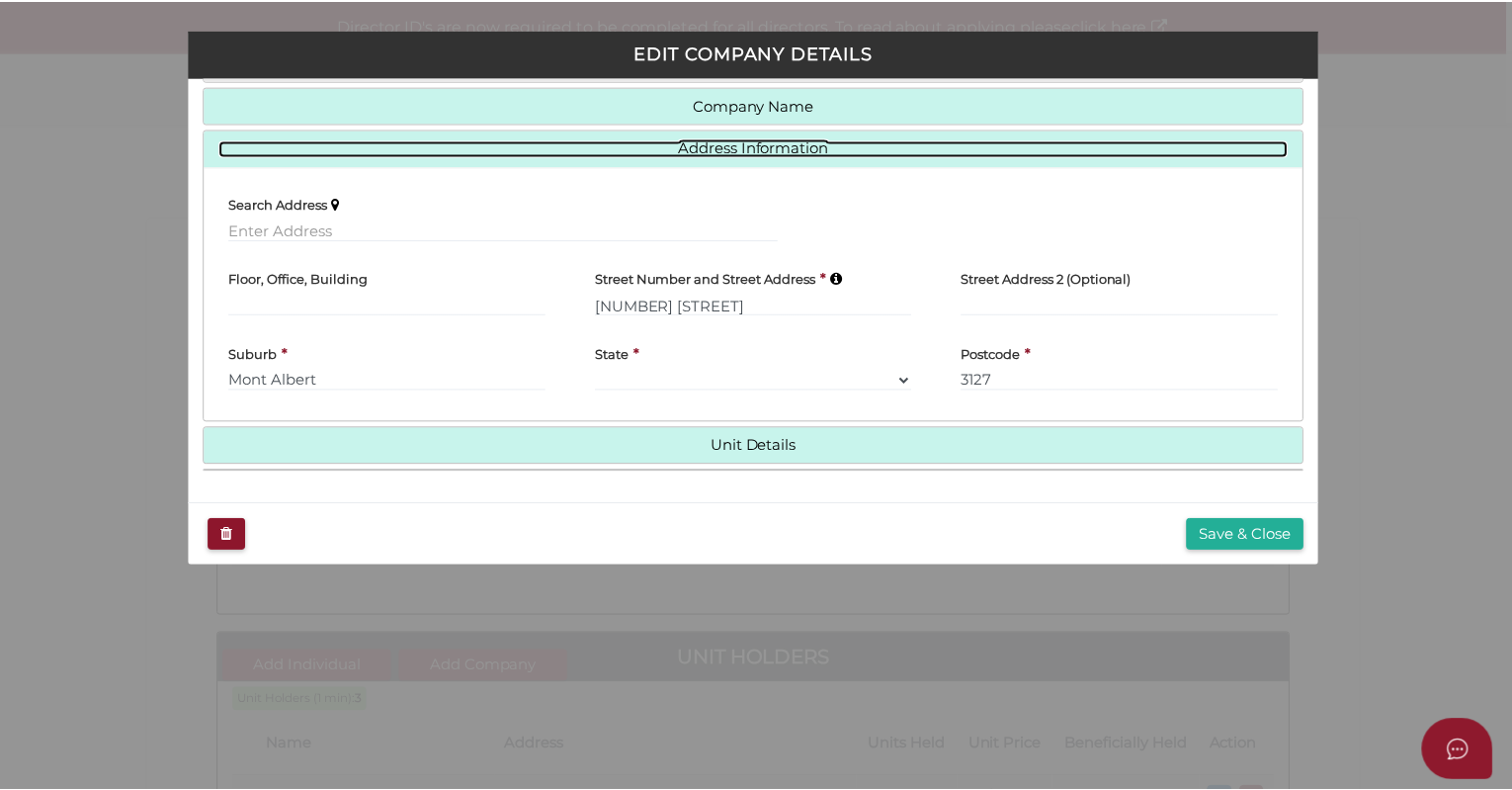 scroll, scrollTop: 246, scrollLeft: 0, axis: vertical 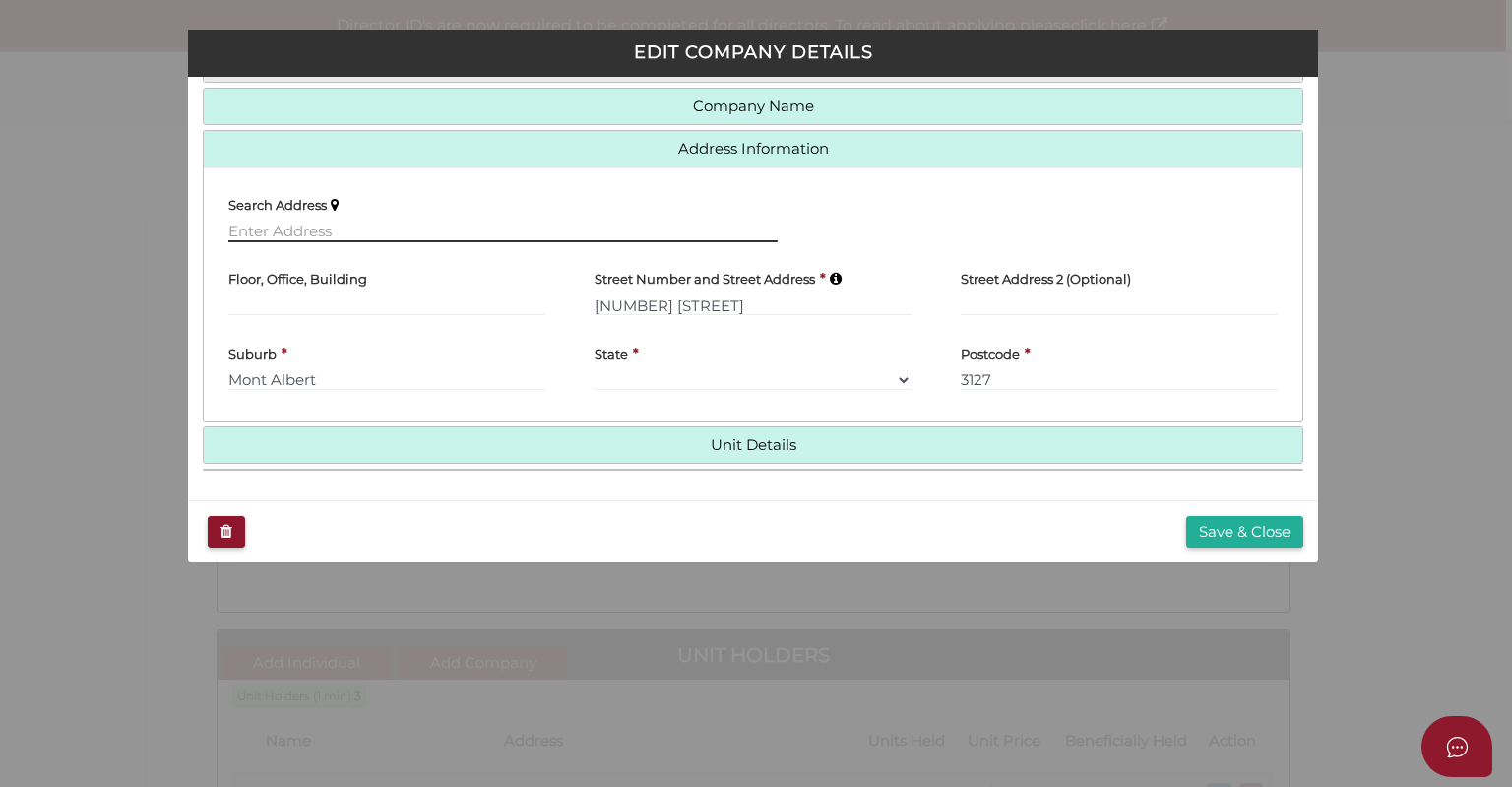 click at bounding box center [503, 231] 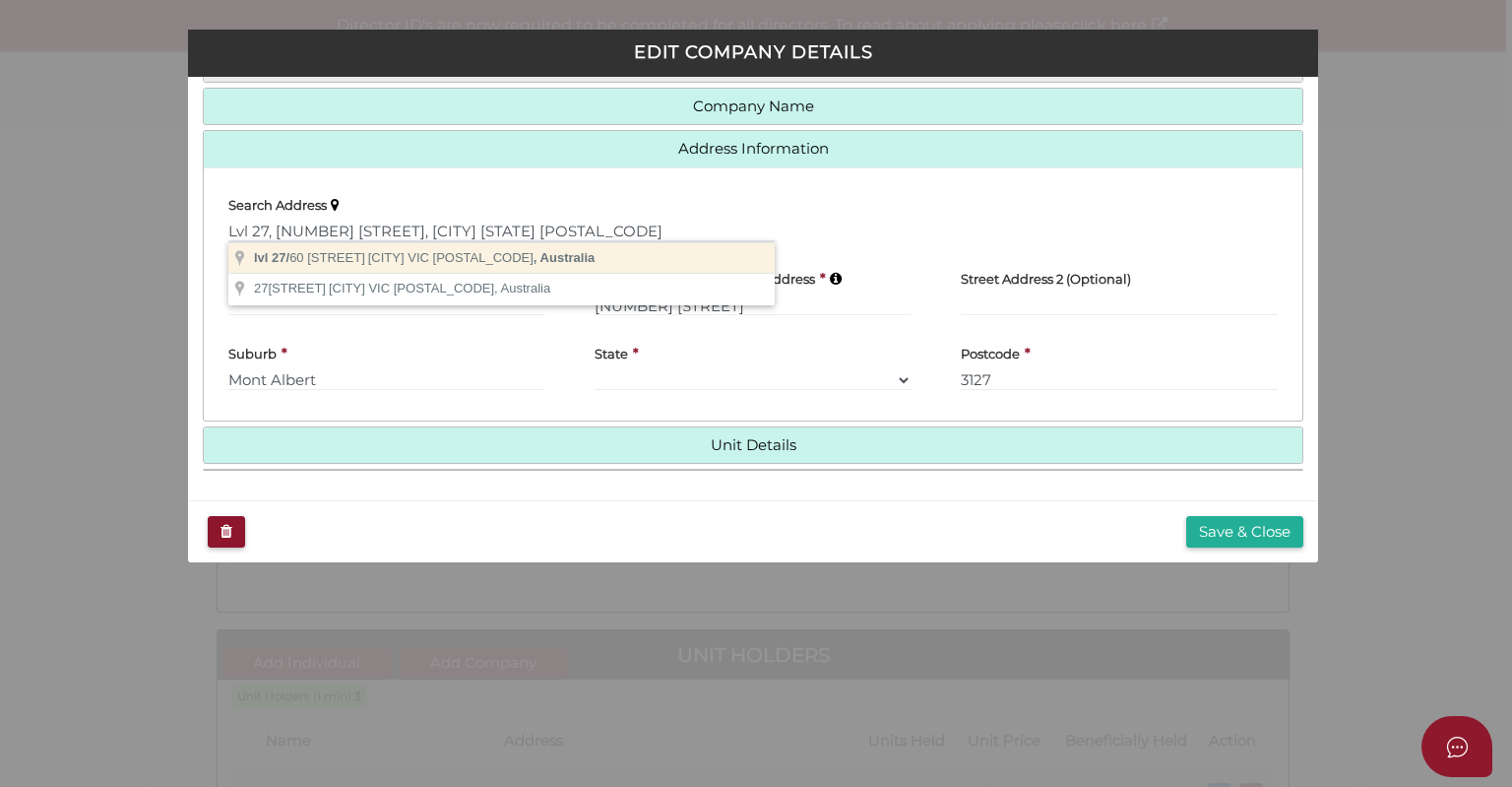 type on "lvl 27/60 City Road, Southbank VIC 3006, Australia" 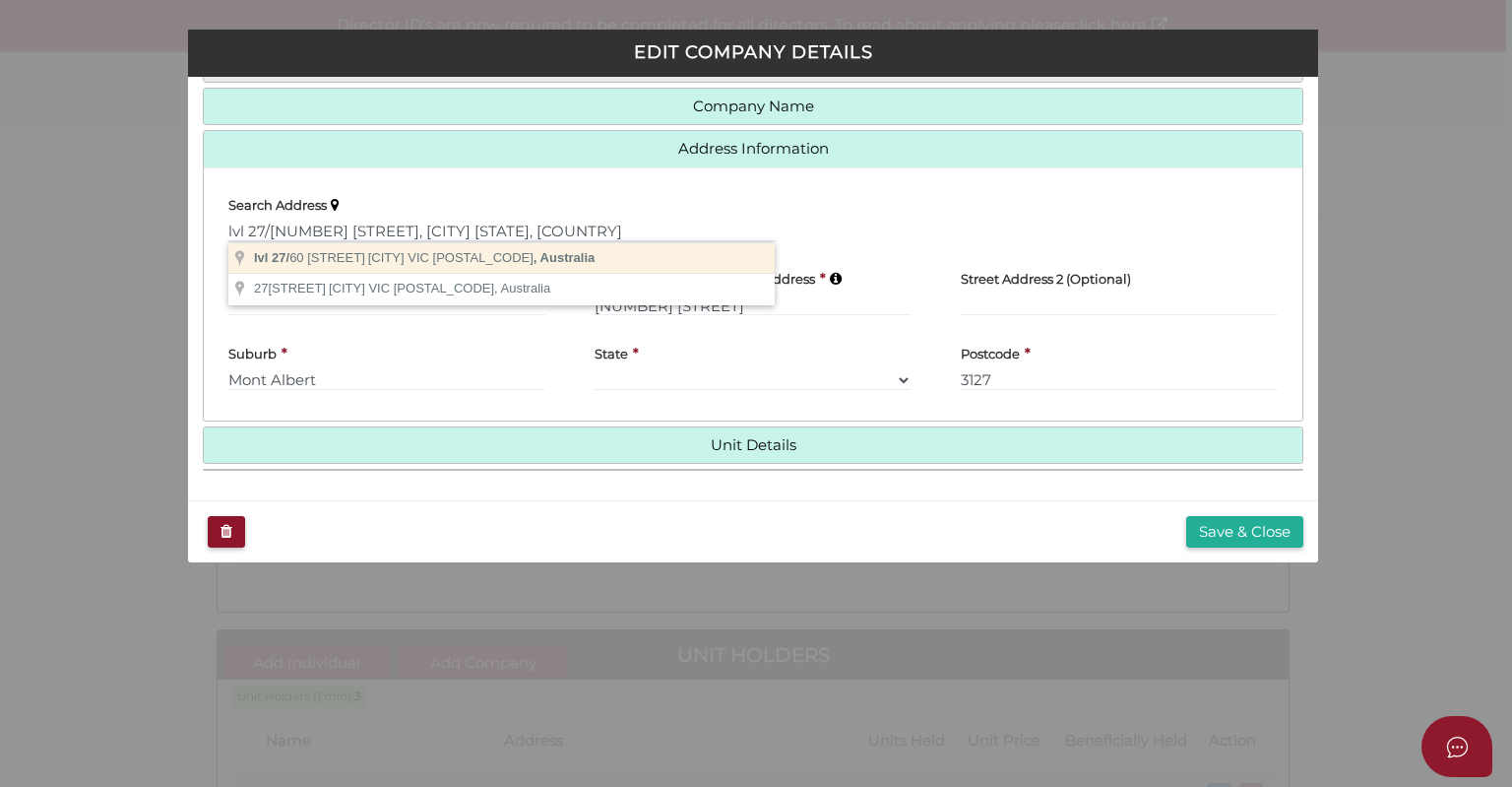 type 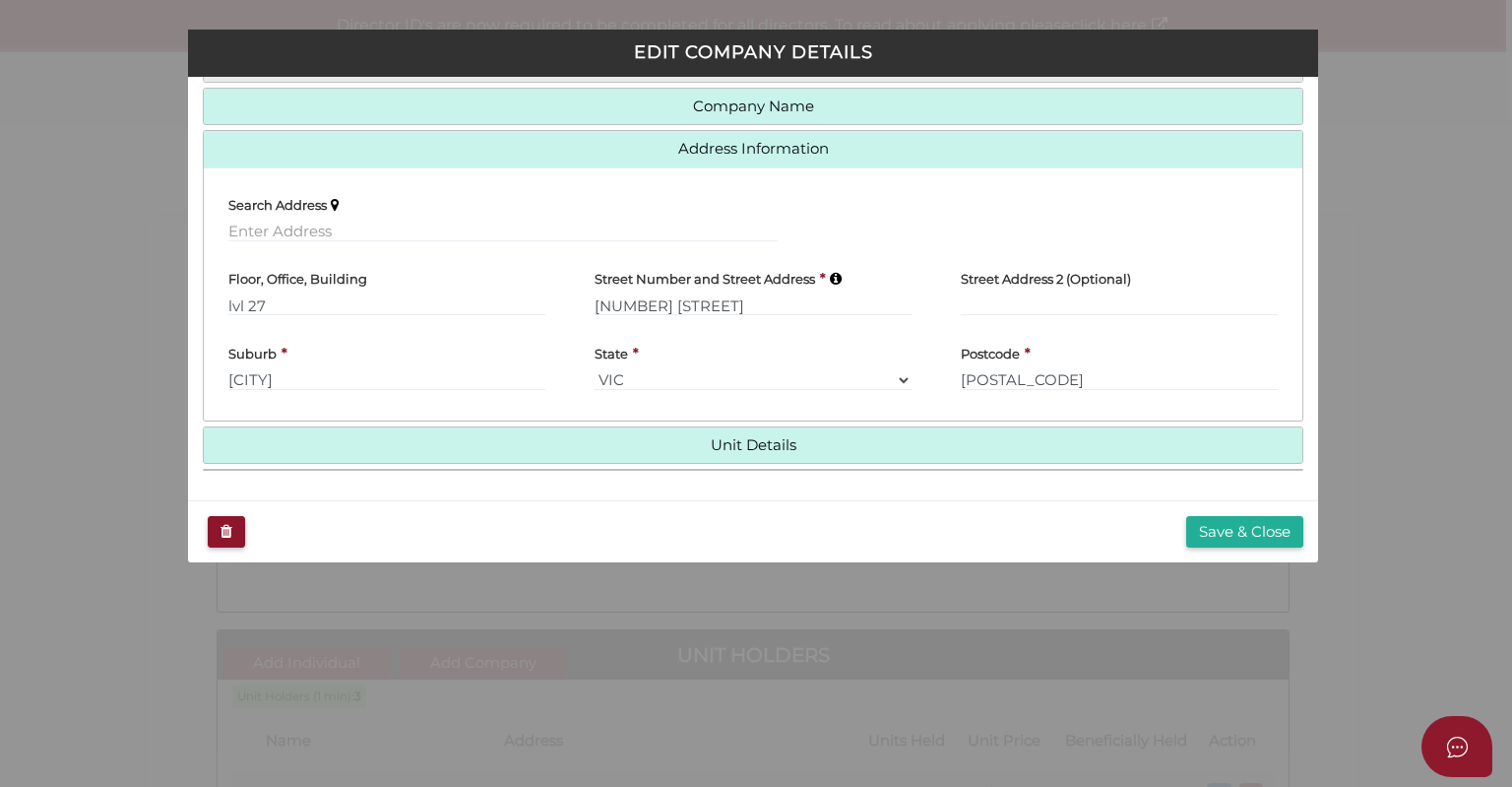 click on "Floor, Office, Building
lvl 27" at bounding box center [387, 294] 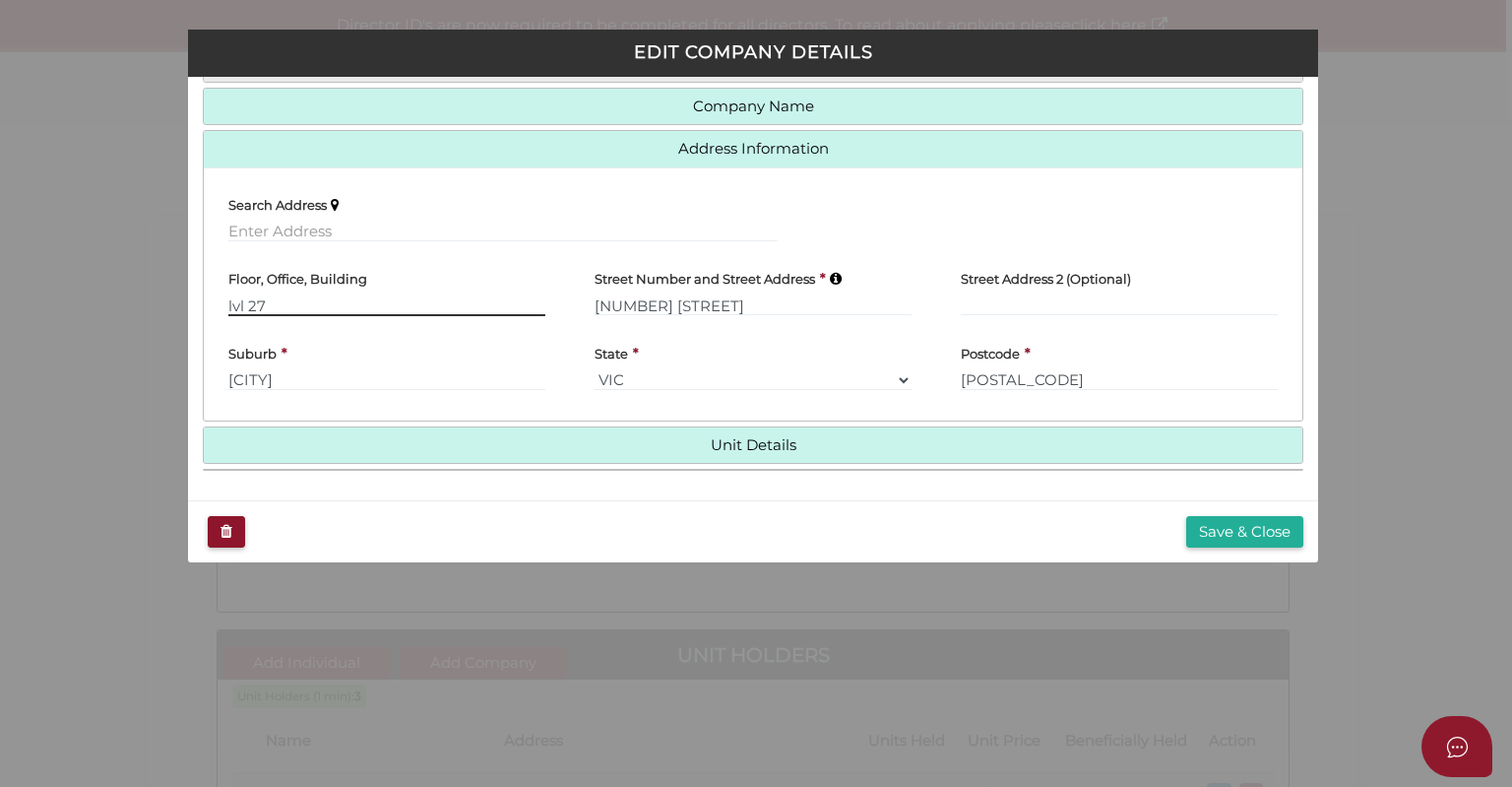 click on "lvl 27" at bounding box center (387, 305) 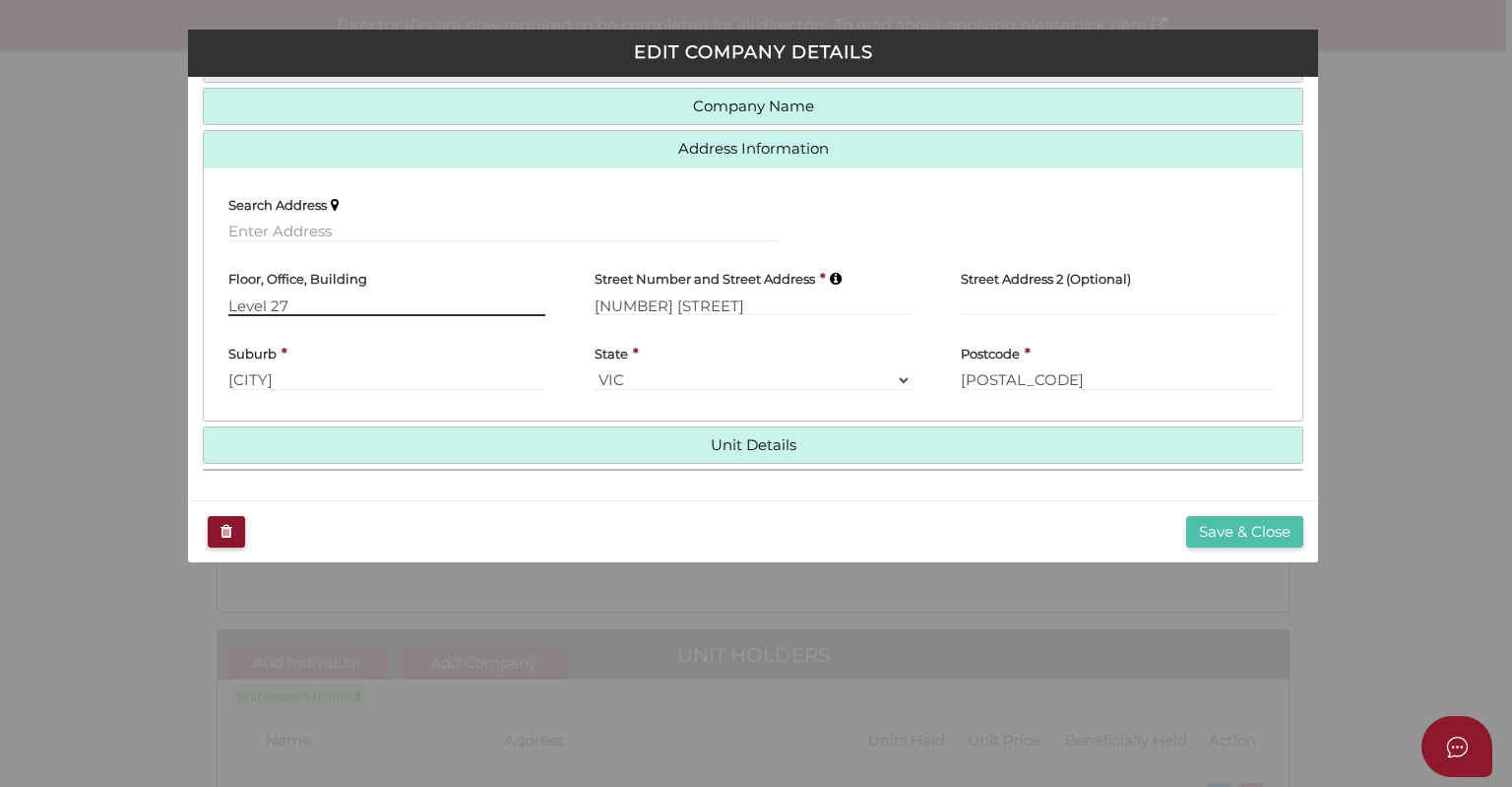 type on "Level 27" 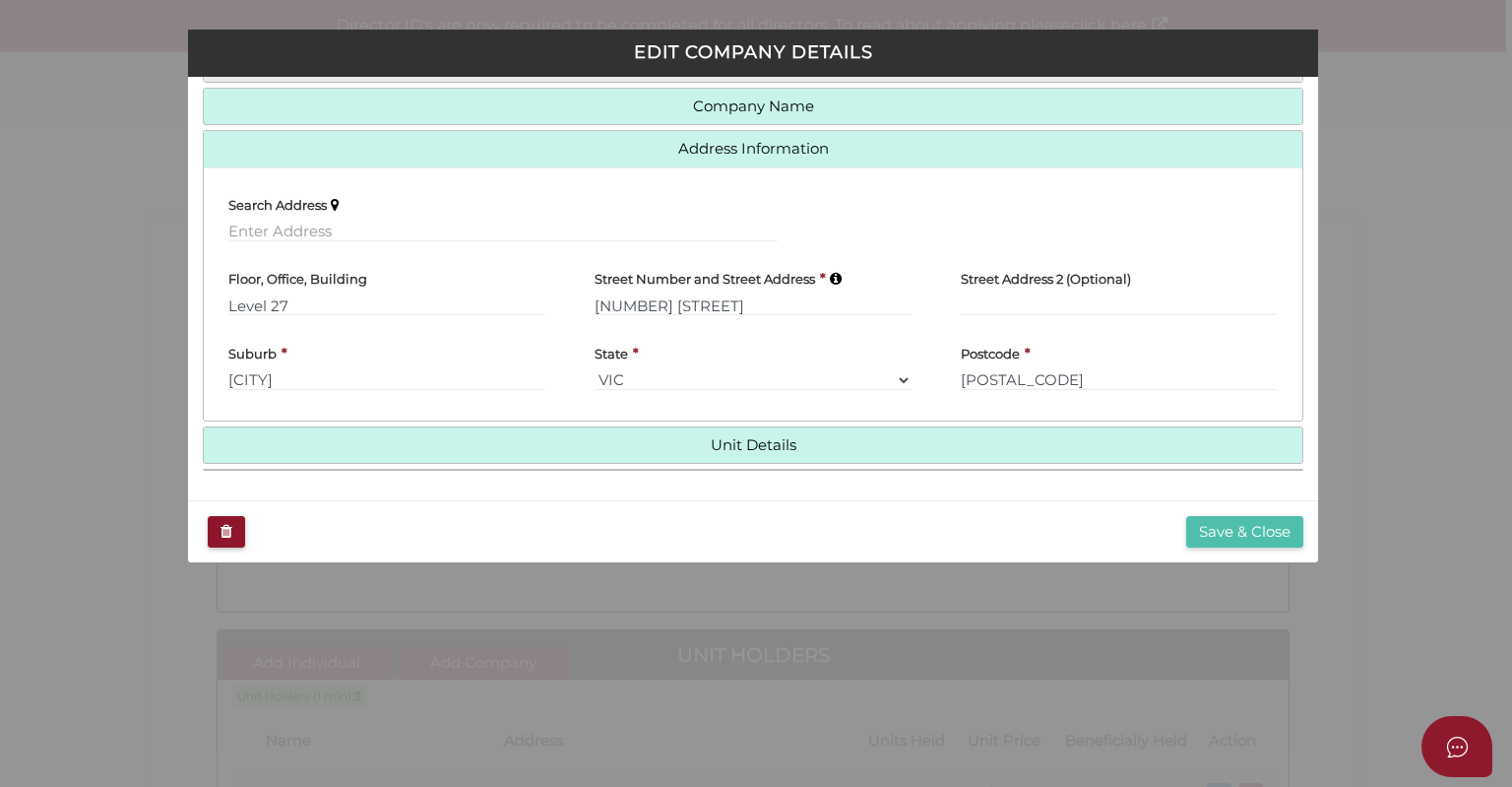 click on "Save & Close" at bounding box center (1244, 532) 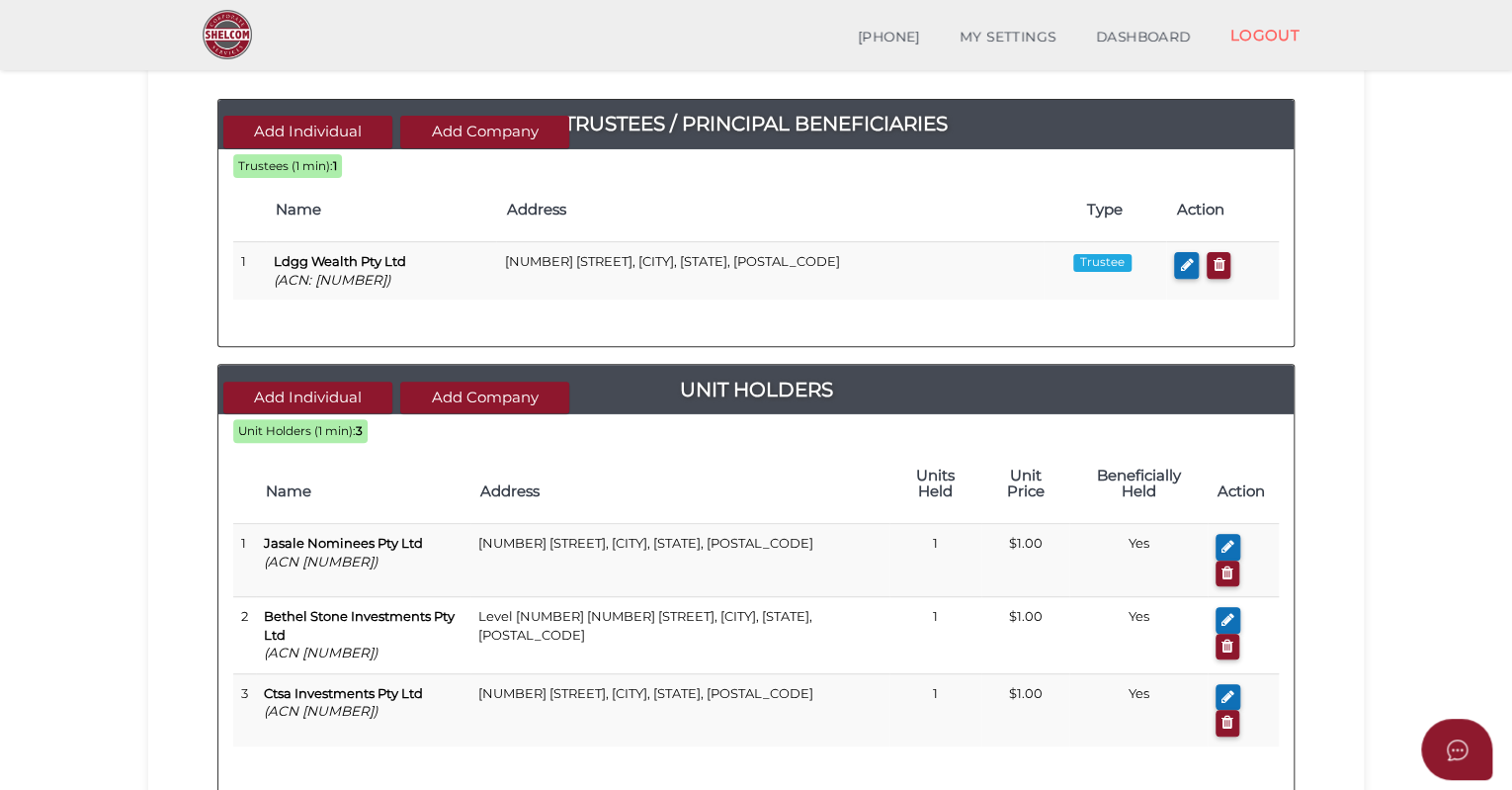 scroll, scrollTop: 395, scrollLeft: 0, axis: vertical 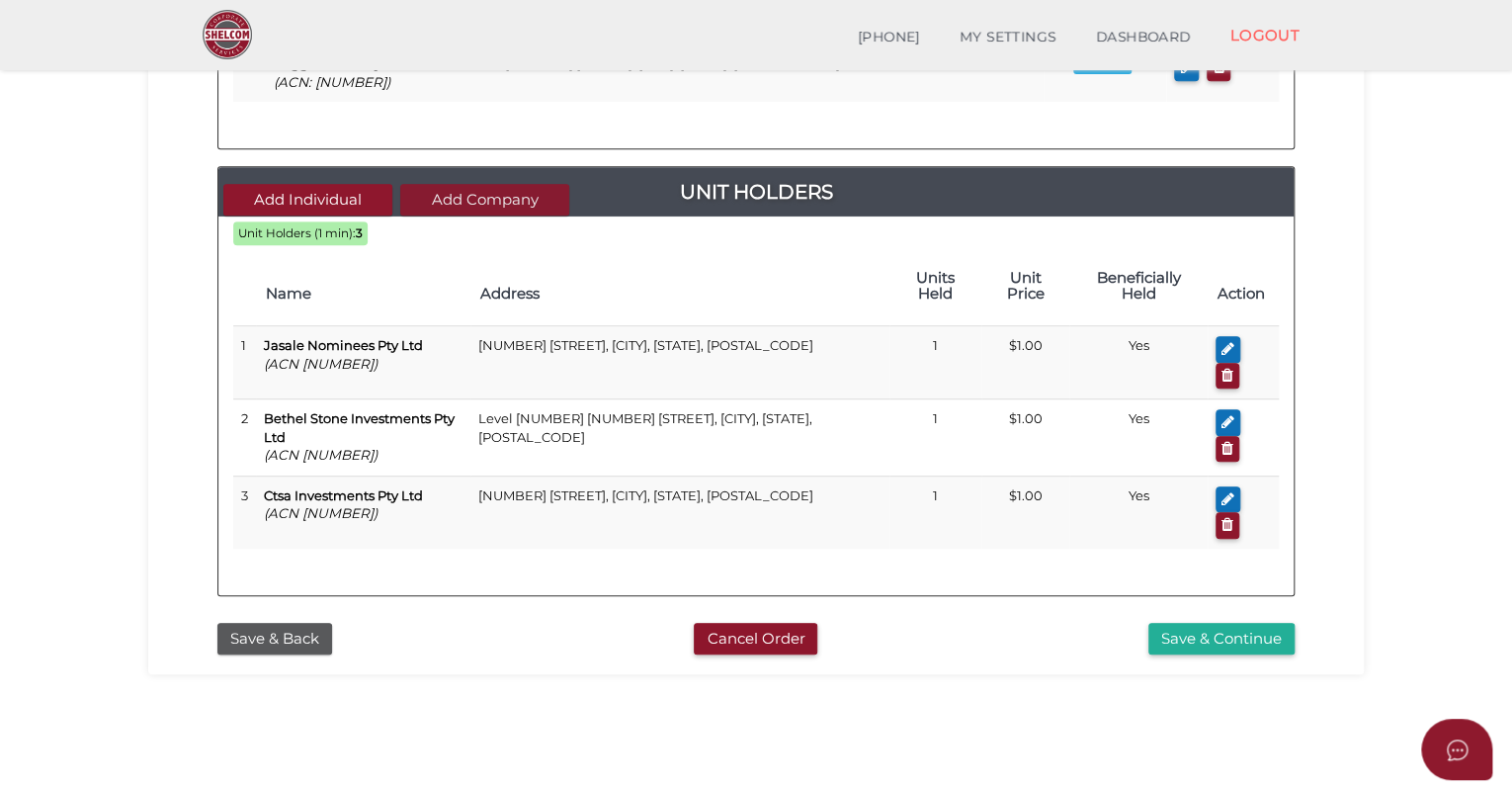 click on "Add Company" at bounding box center [484, 200] 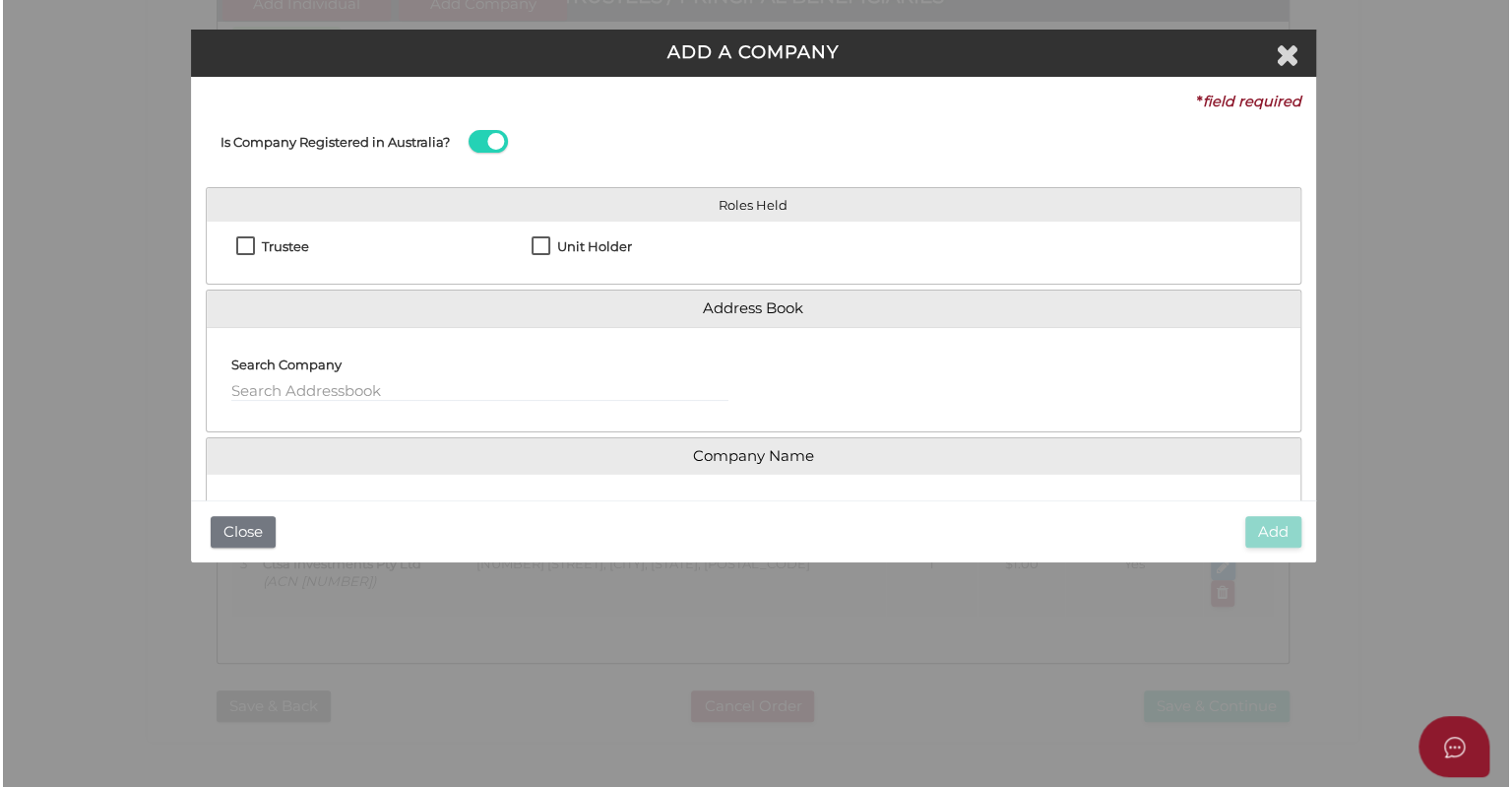 scroll, scrollTop: 0, scrollLeft: 0, axis: both 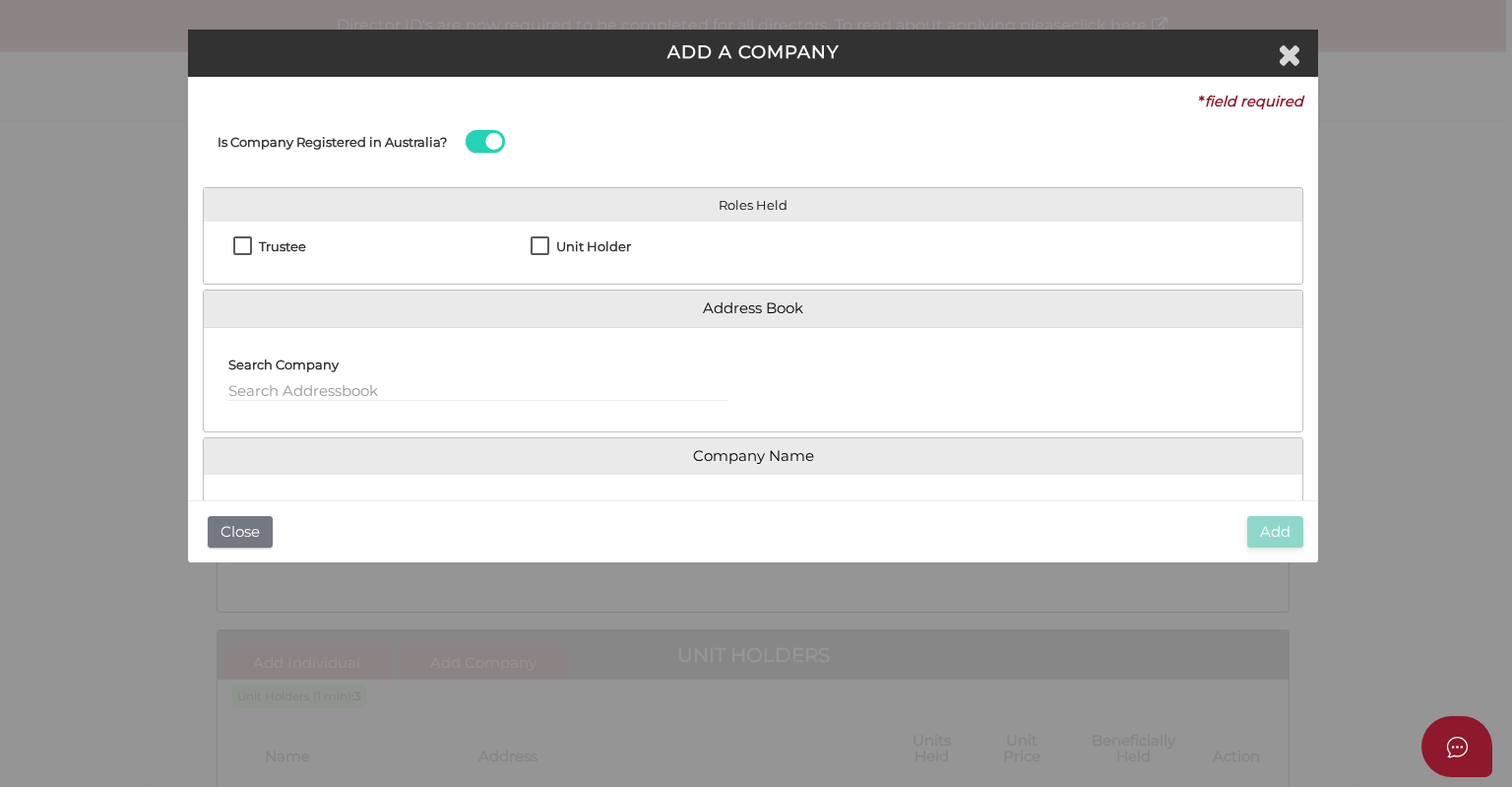 click on "Unit Holder" at bounding box center [581, 251] 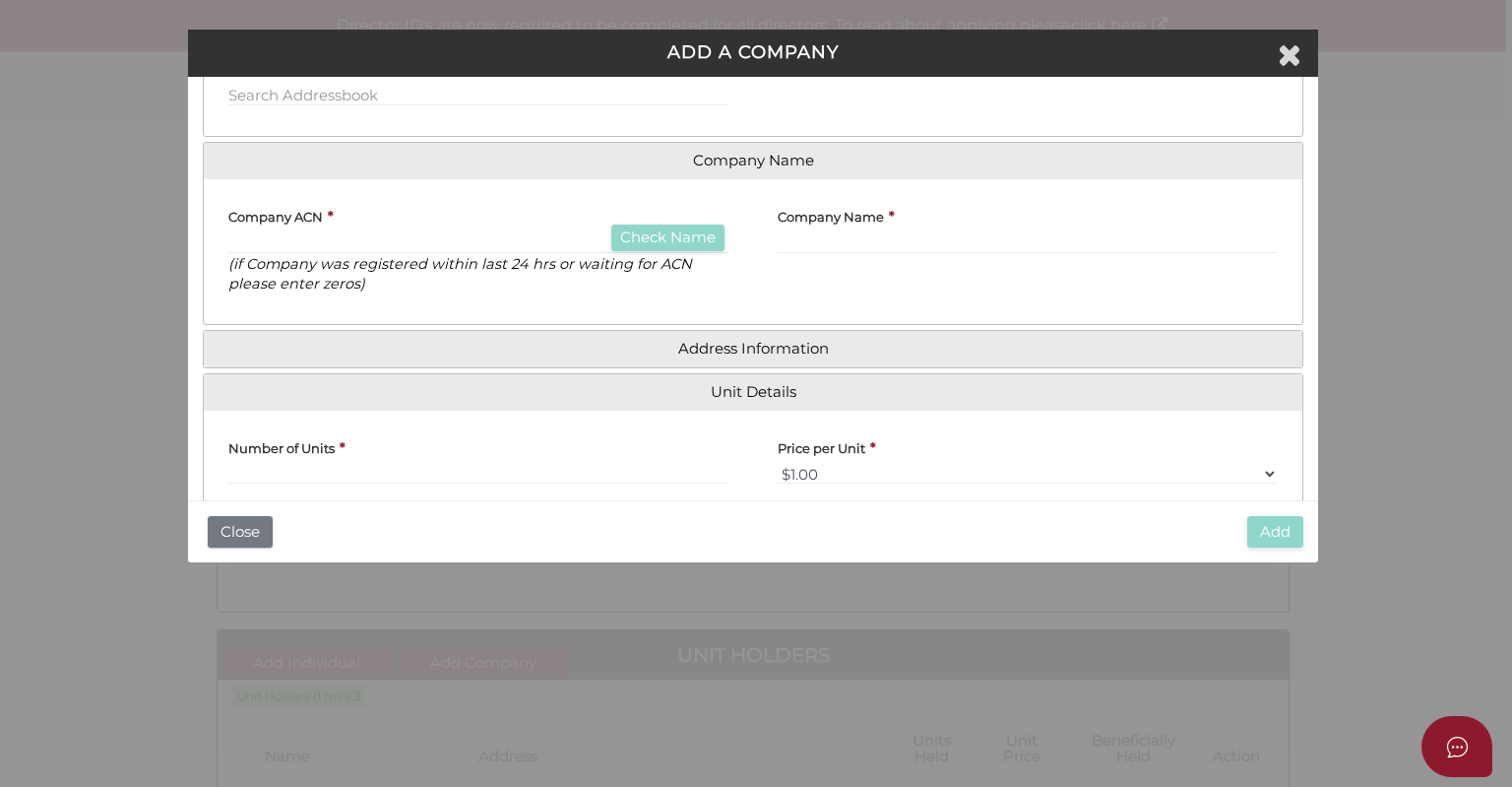 scroll, scrollTop: 394, scrollLeft: 0, axis: vertical 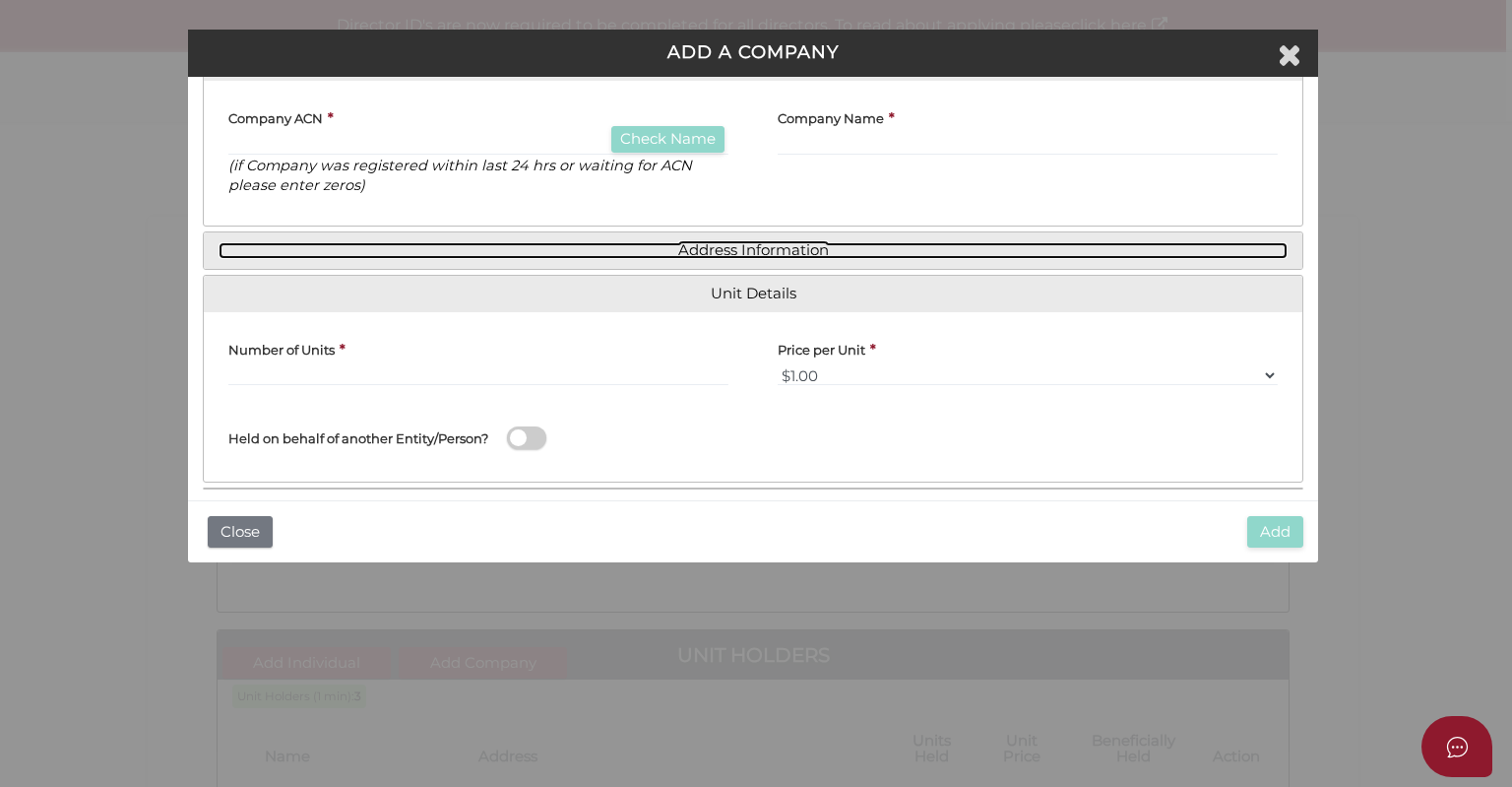 click on "Address Information" at bounding box center [753, 250] 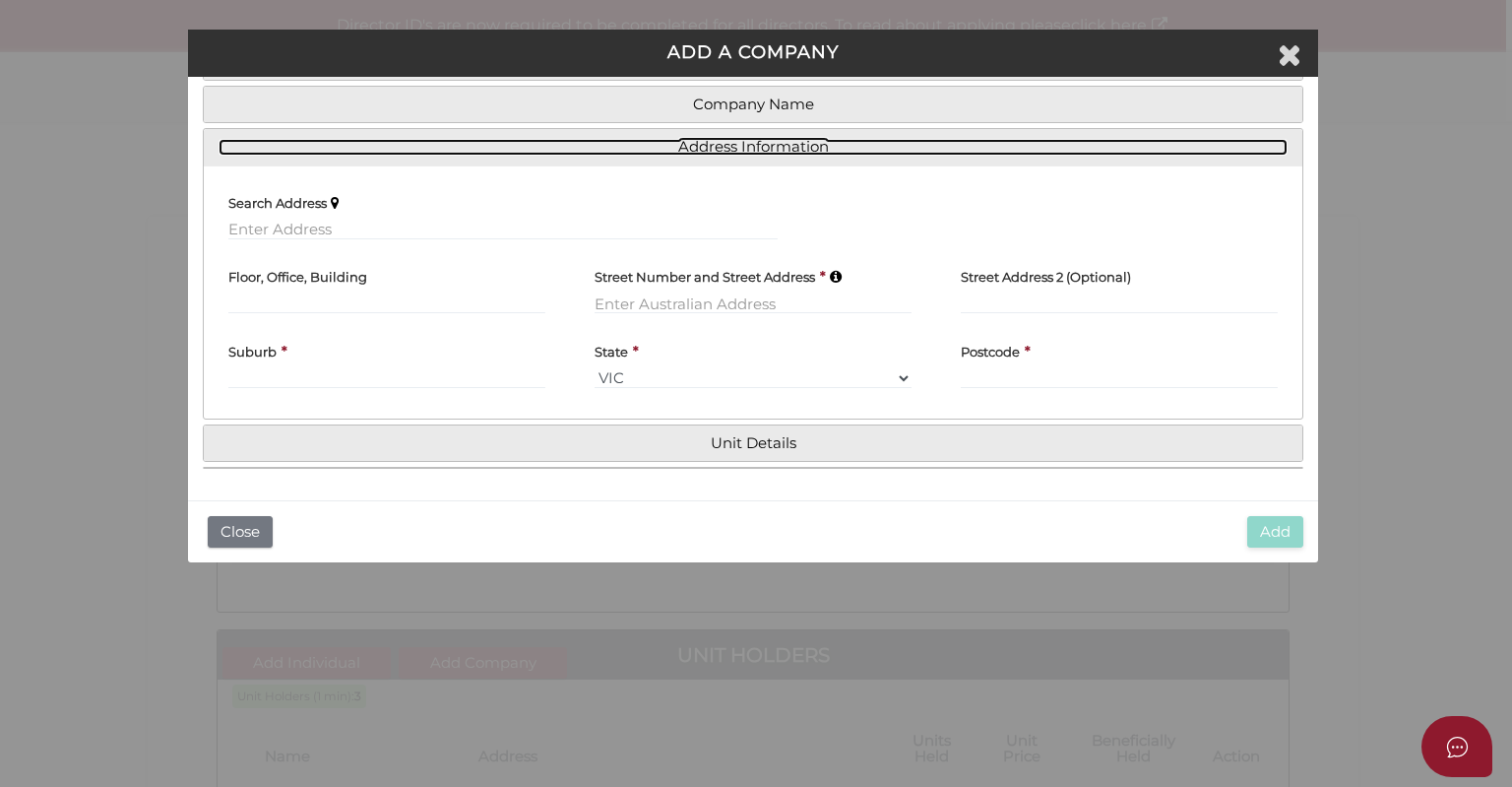 scroll, scrollTop: 245, scrollLeft: 0, axis: vertical 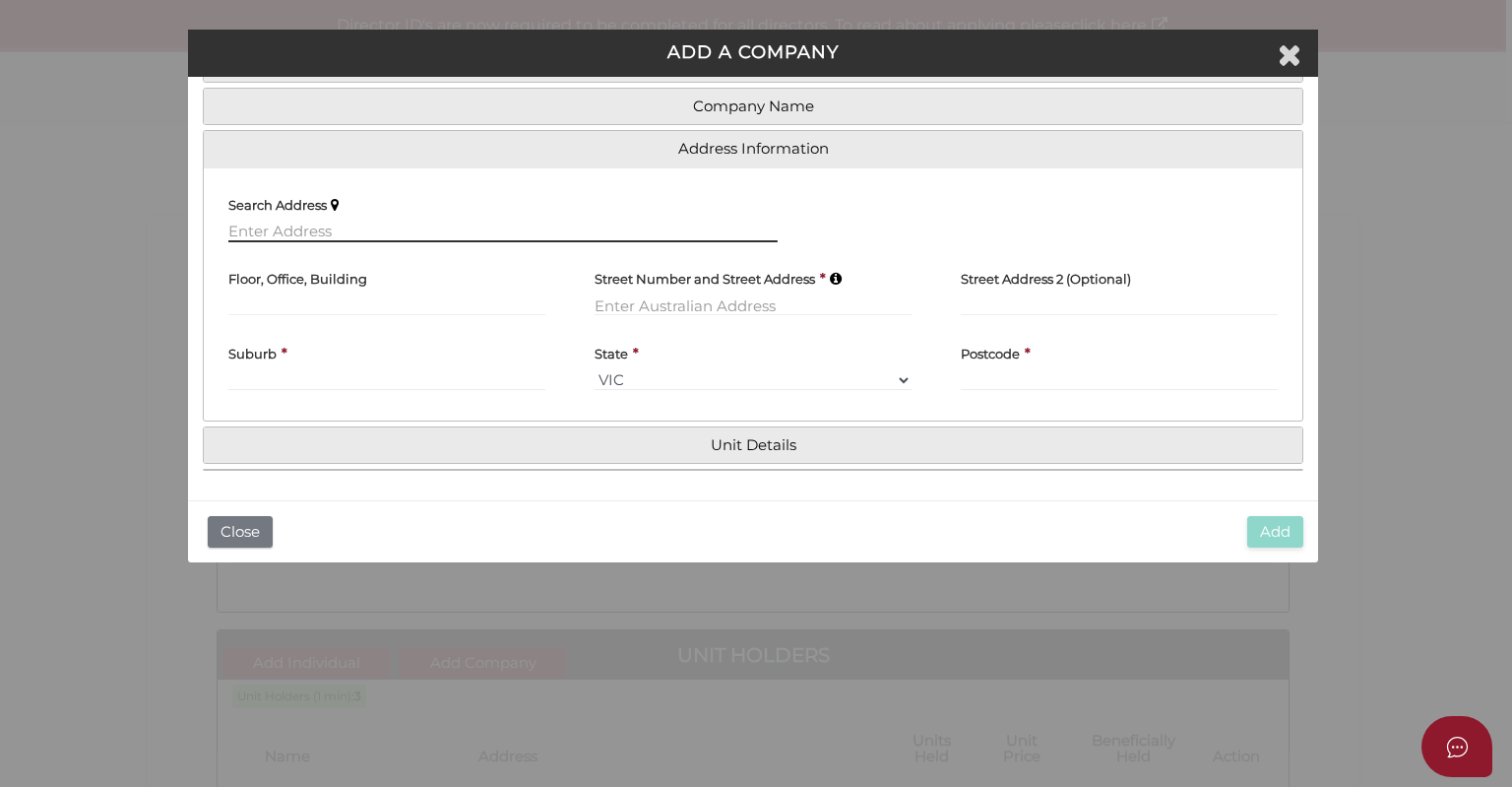 click at bounding box center [503, 231] 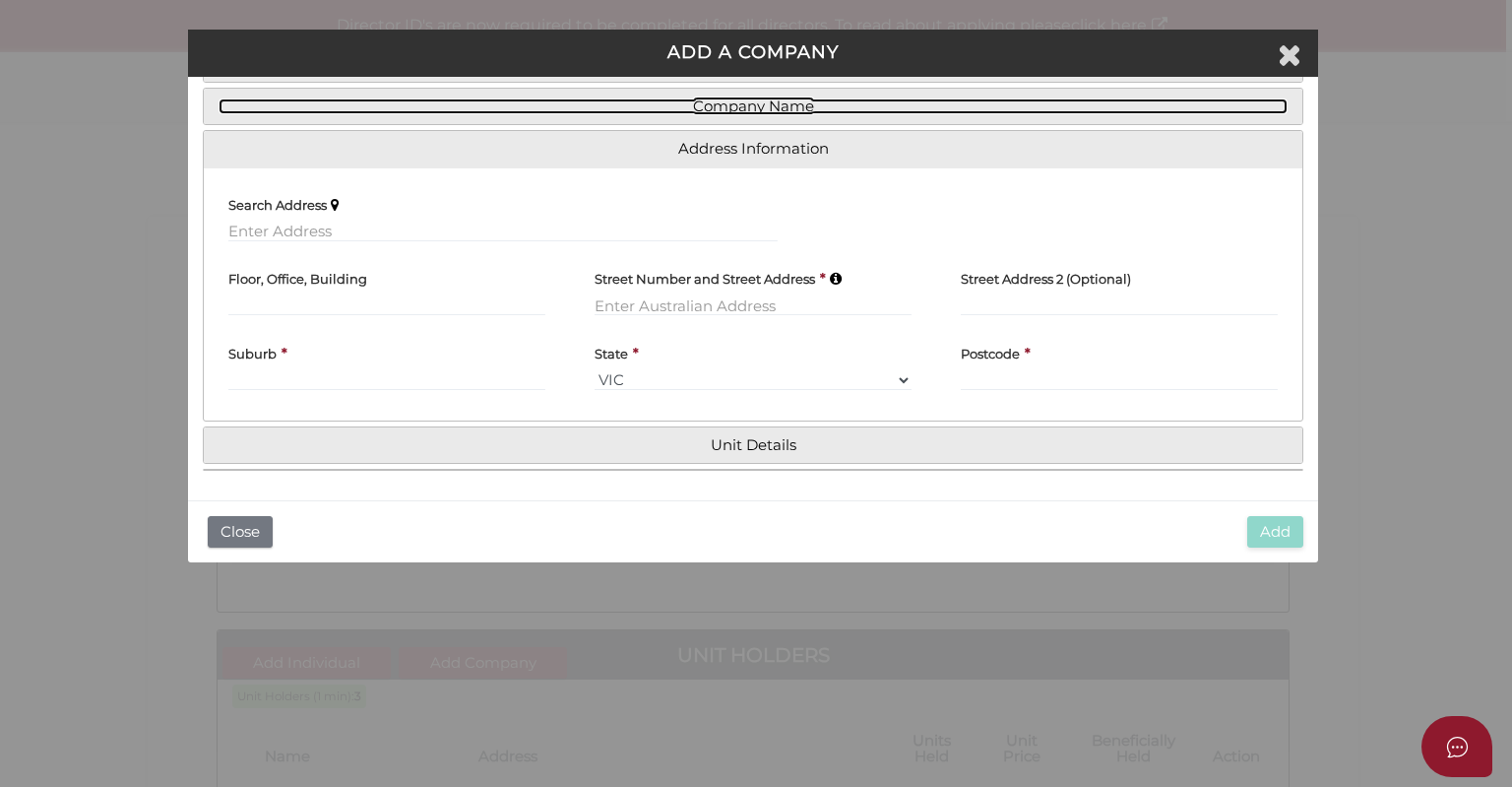 click on "Company Name" at bounding box center (753, 106) 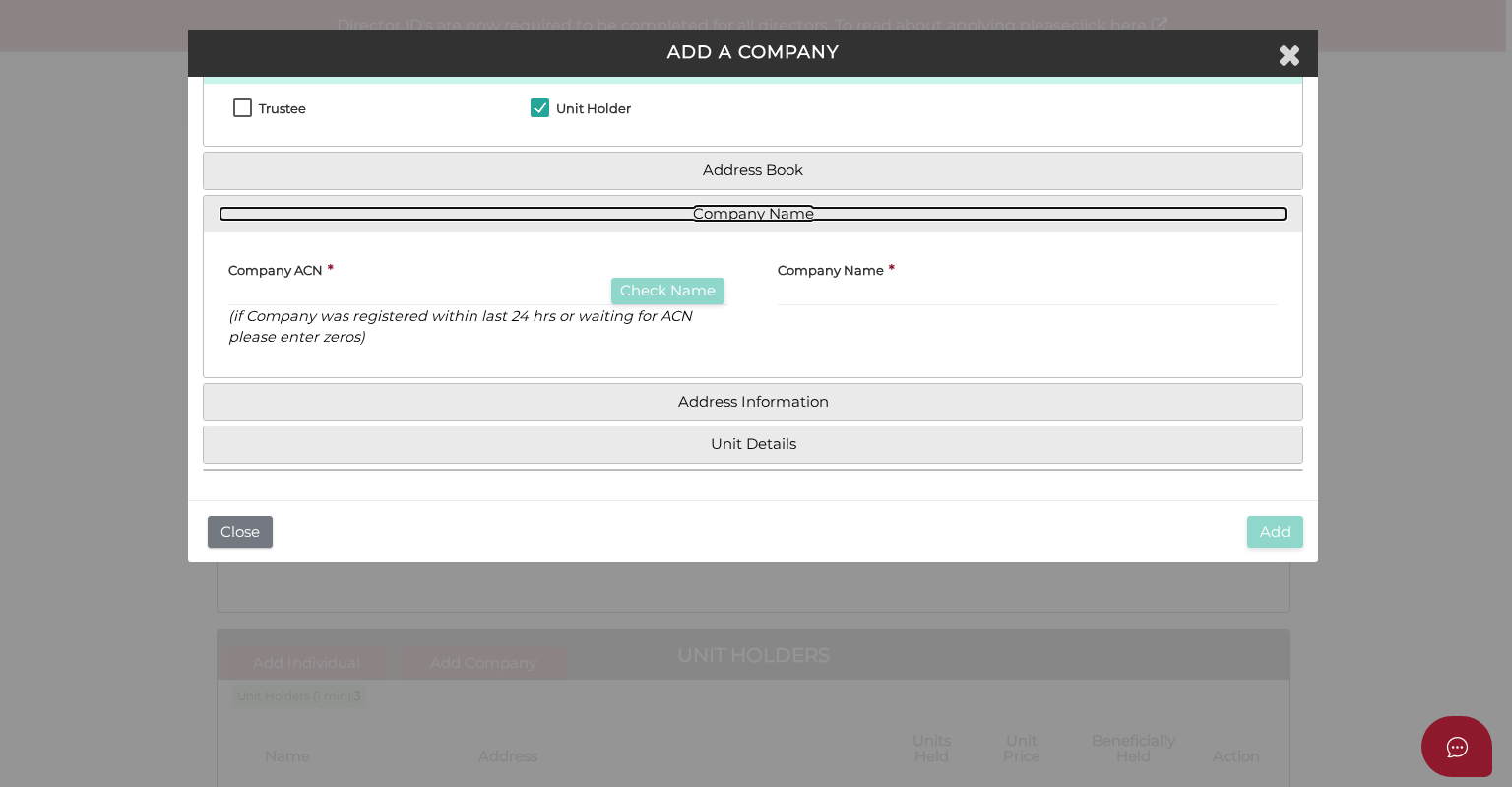 scroll, scrollTop: 0, scrollLeft: 0, axis: both 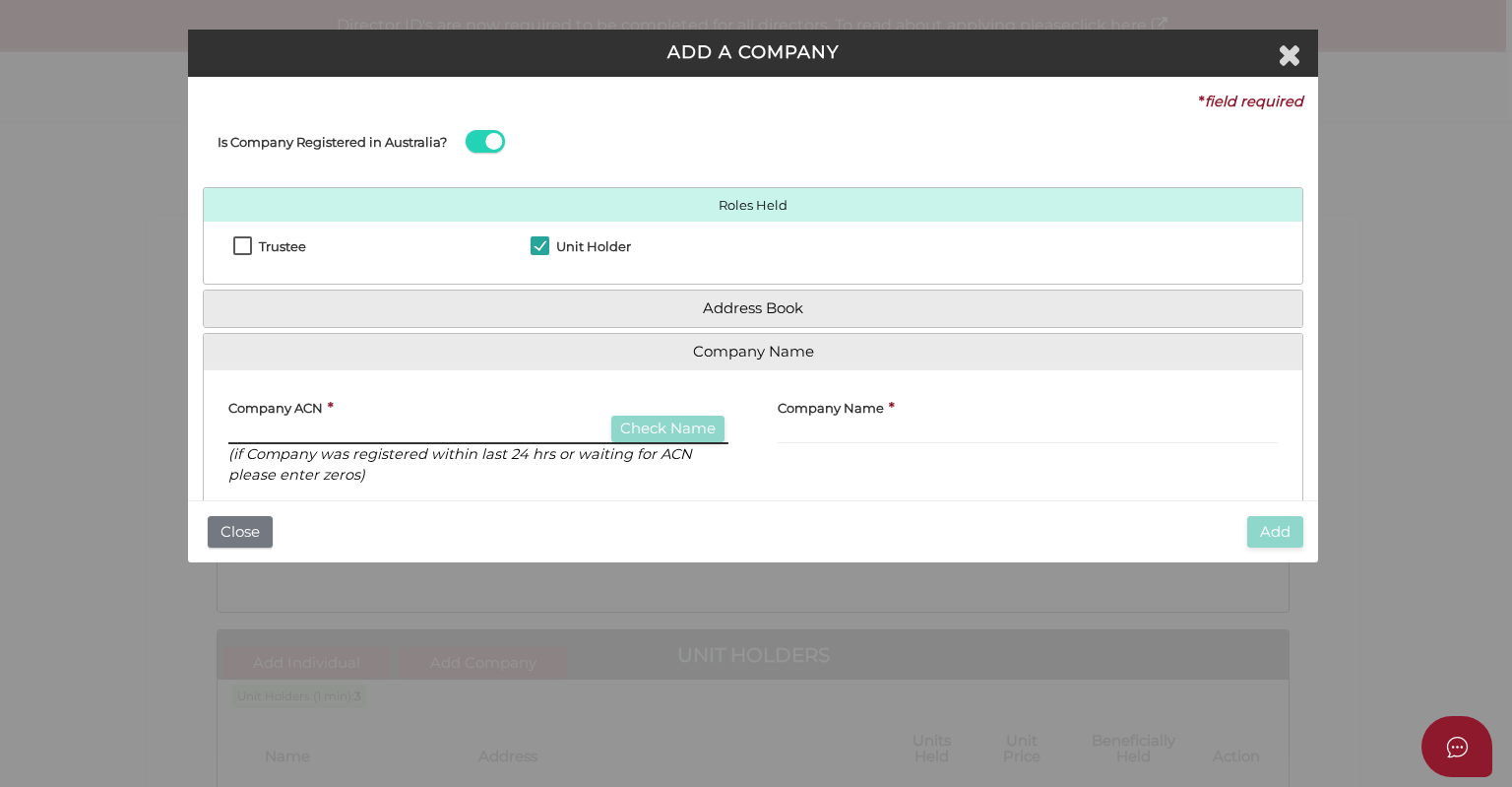 click at bounding box center (478, 433) 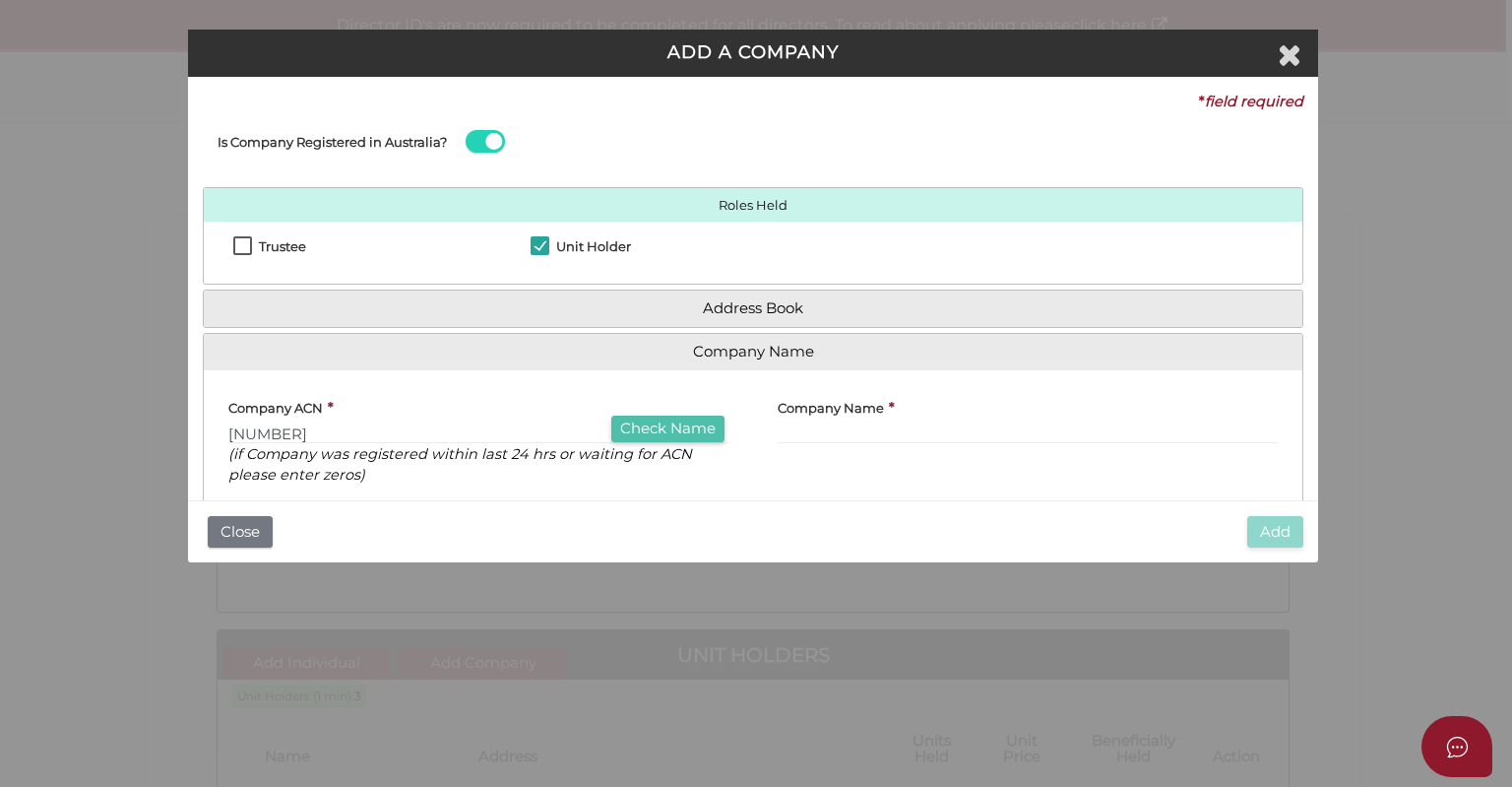 click on "Check Name" at bounding box center (667, 428) 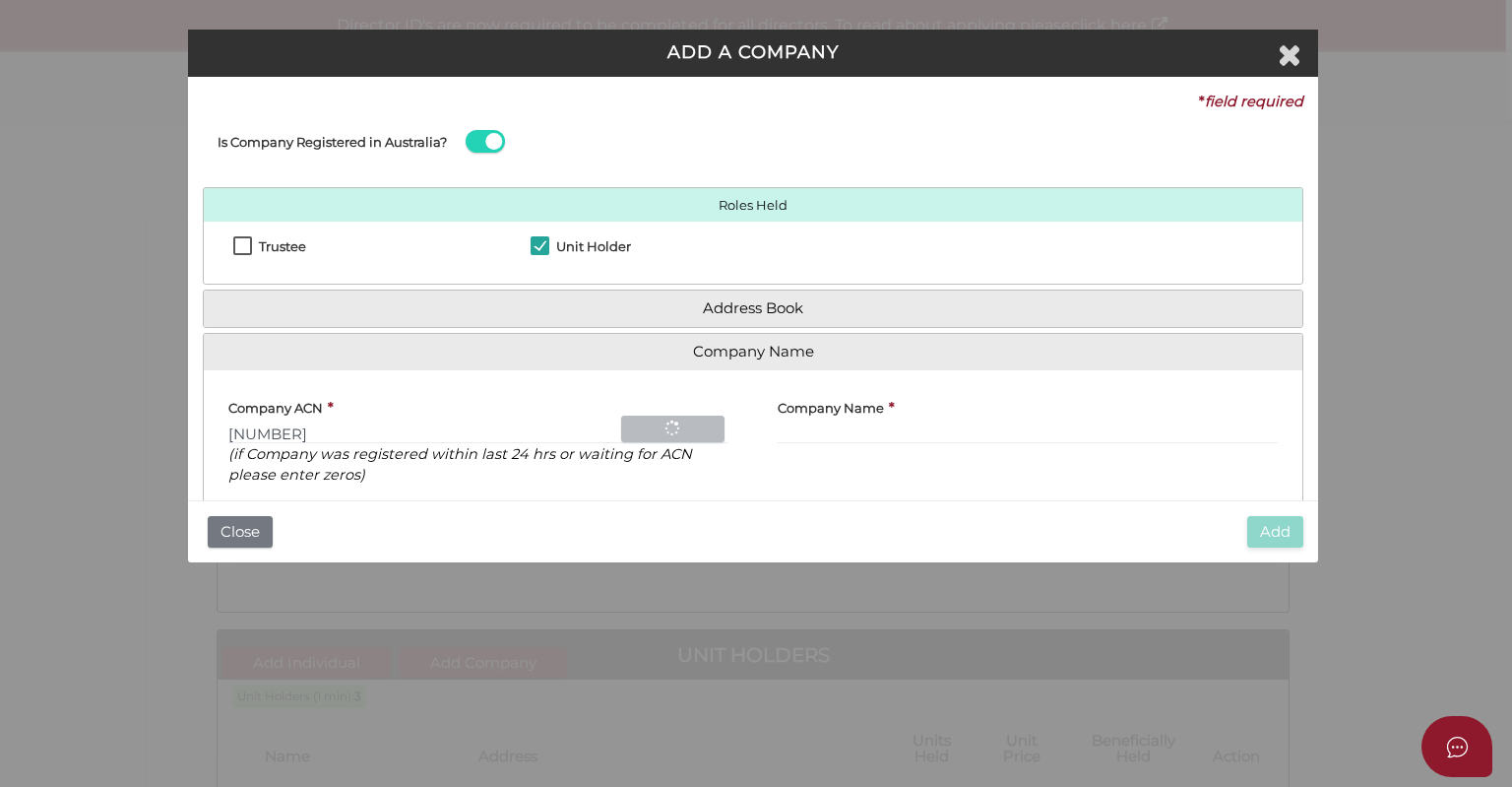 type on "GUBBINS INVESTMENTS PTY LTD" 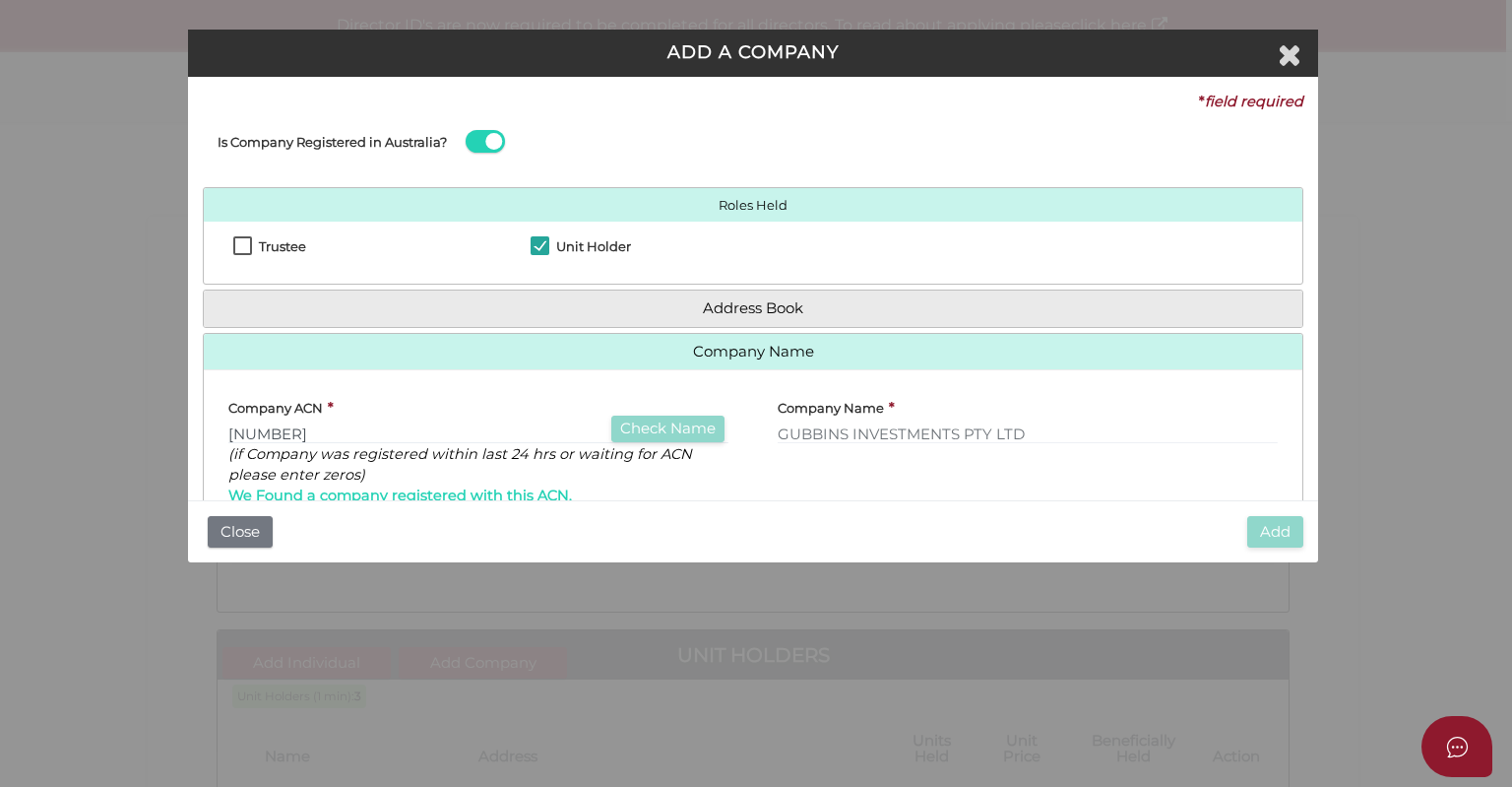 scroll, scrollTop: 158, scrollLeft: 0, axis: vertical 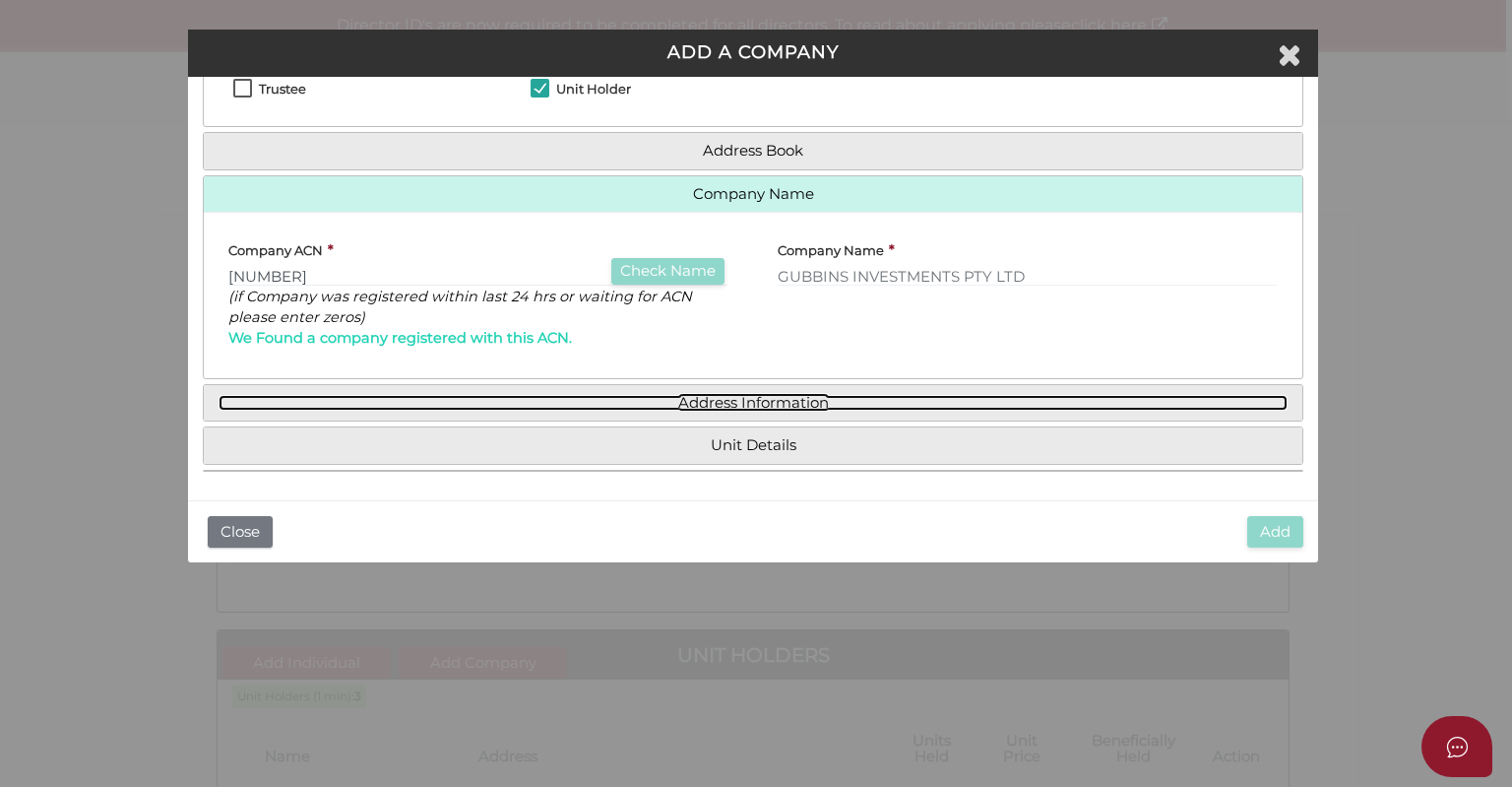 click on "Address Information" at bounding box center (753, 403) 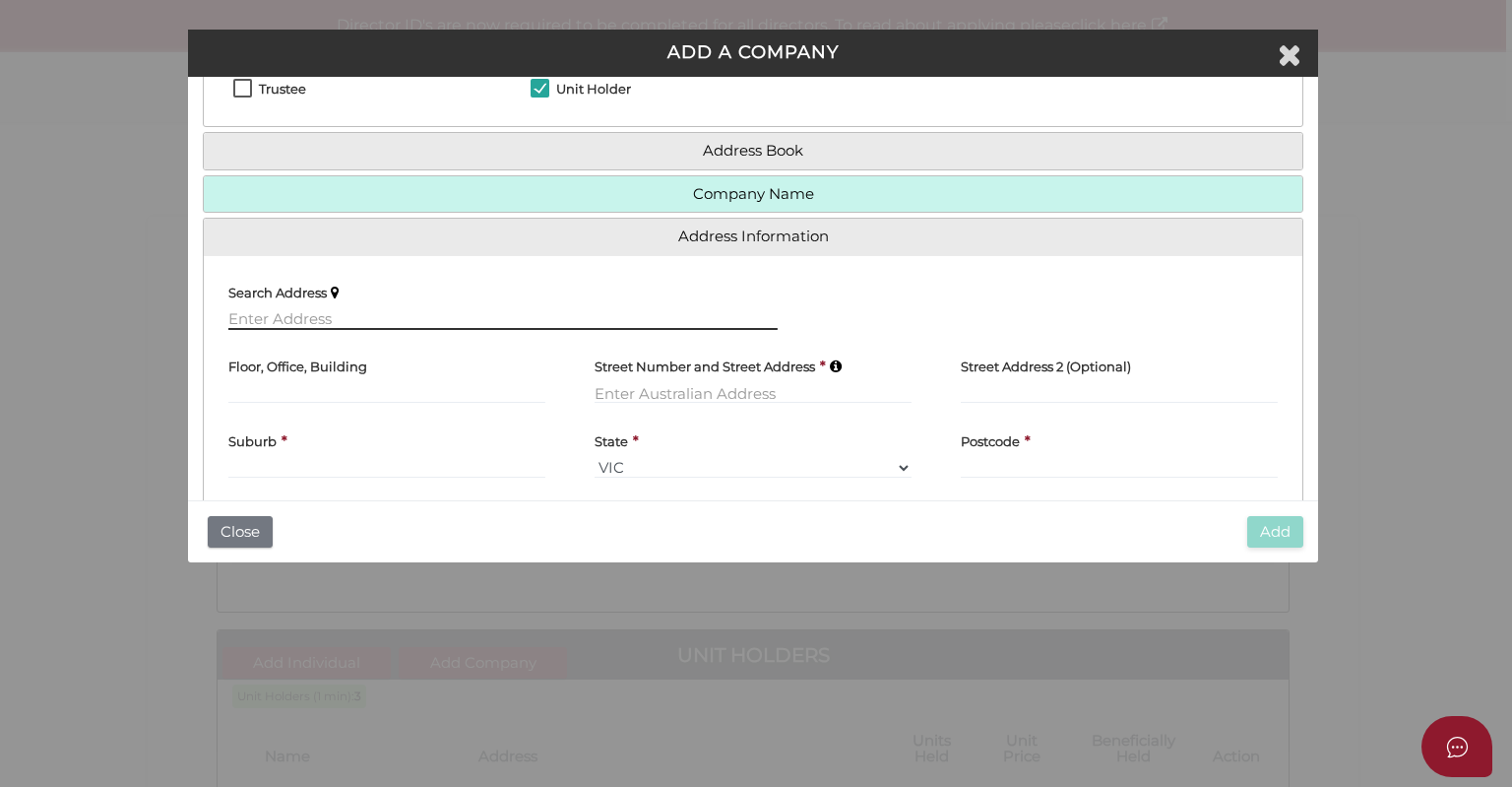 click at bounding box center (503, 319) 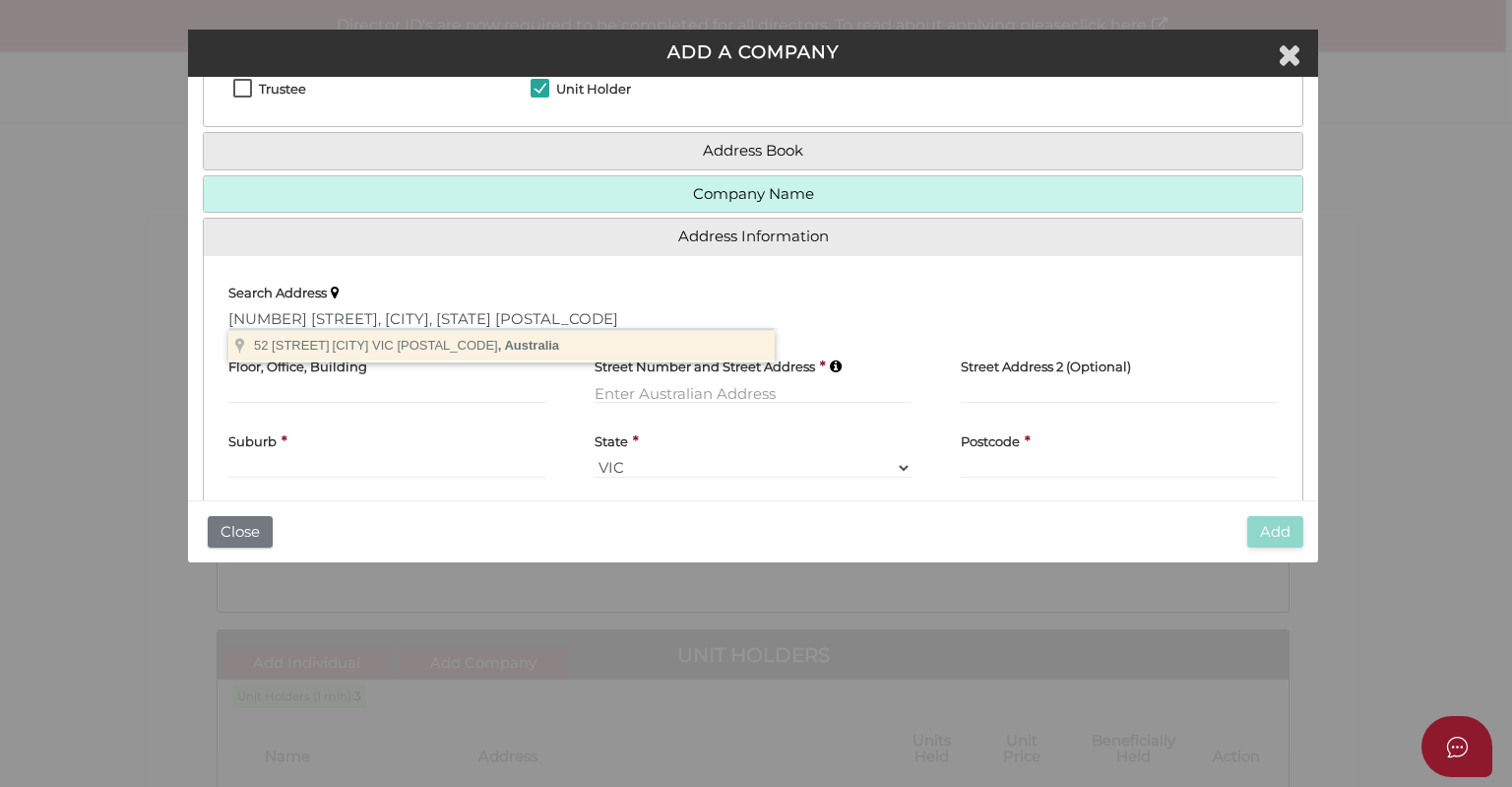 type on "52 Fletcher Street, Essendon VIC 3040, Australia" 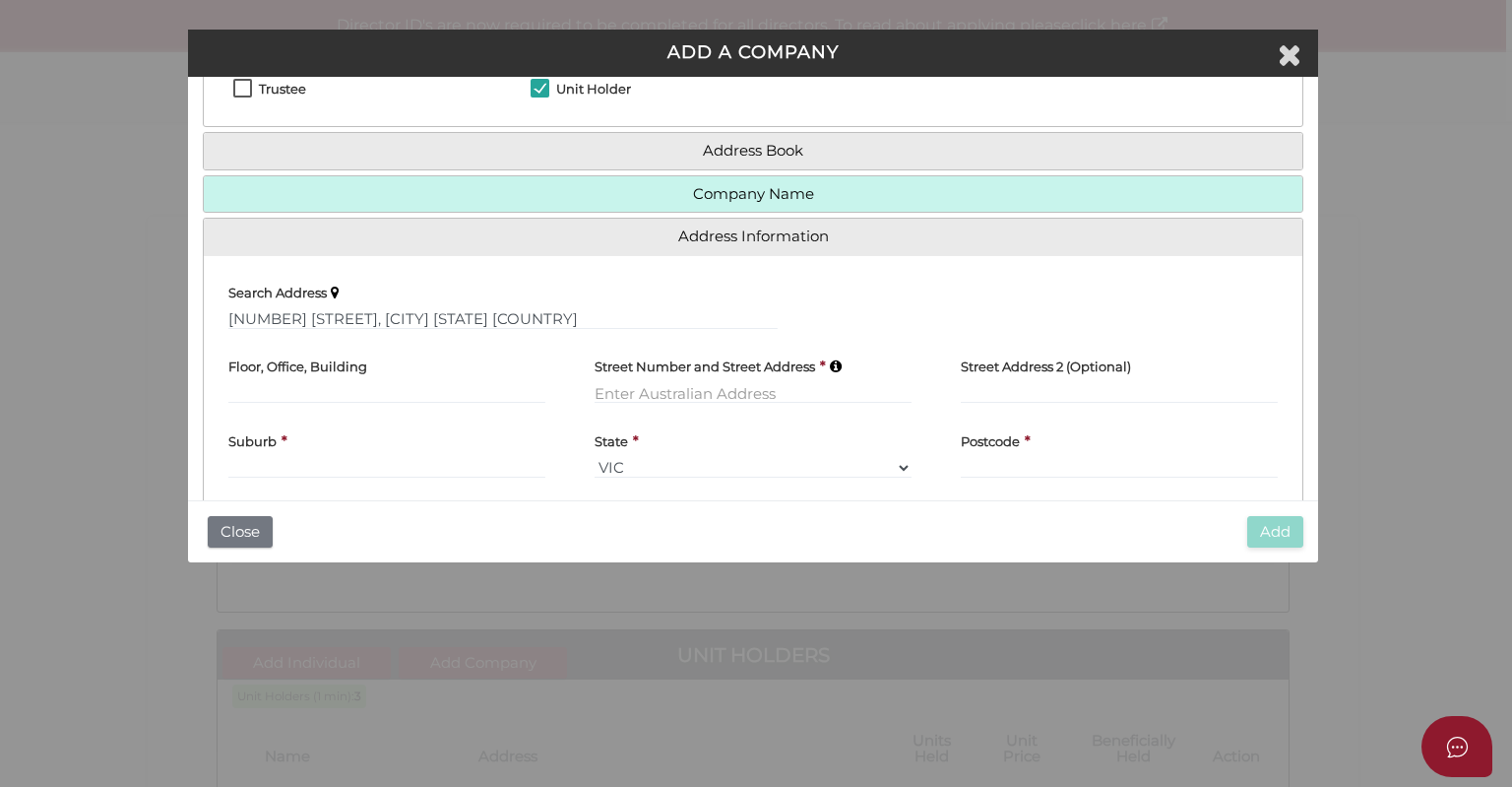 type 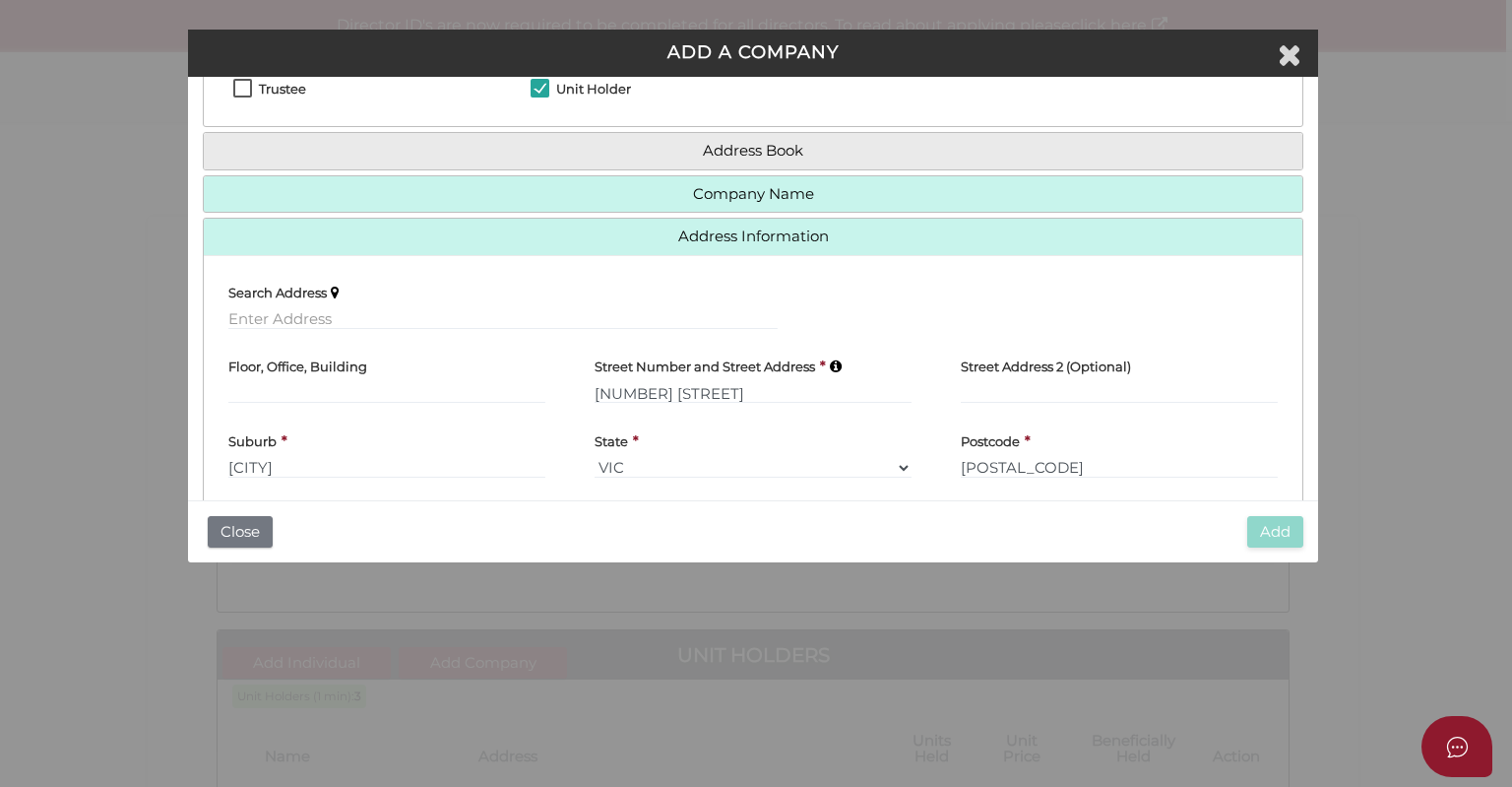 scroll, scrollTop: 245, scrollLeft: 0, axis: vertical 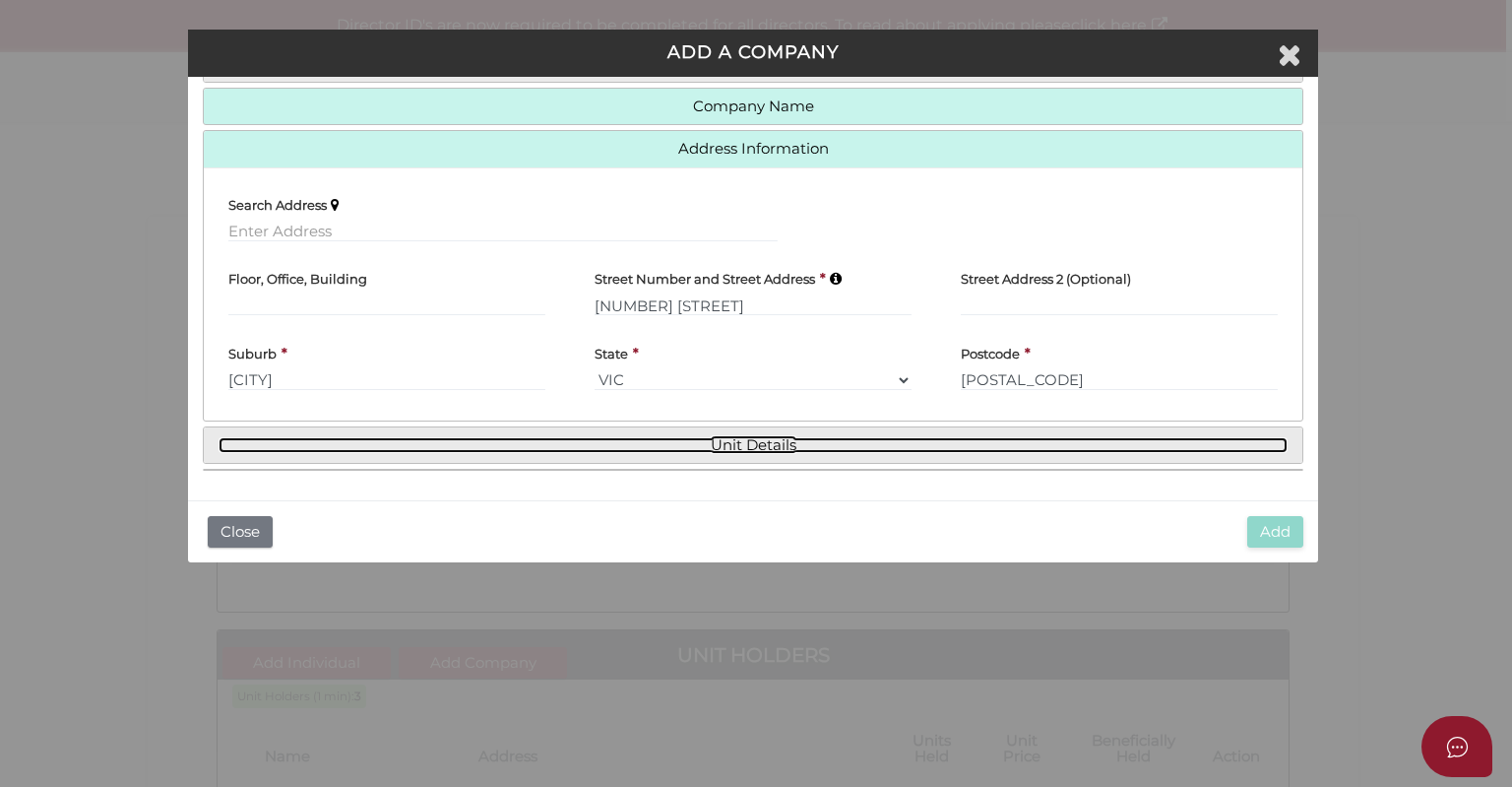 click on "Unit Details" at bounding box center (753, 445) 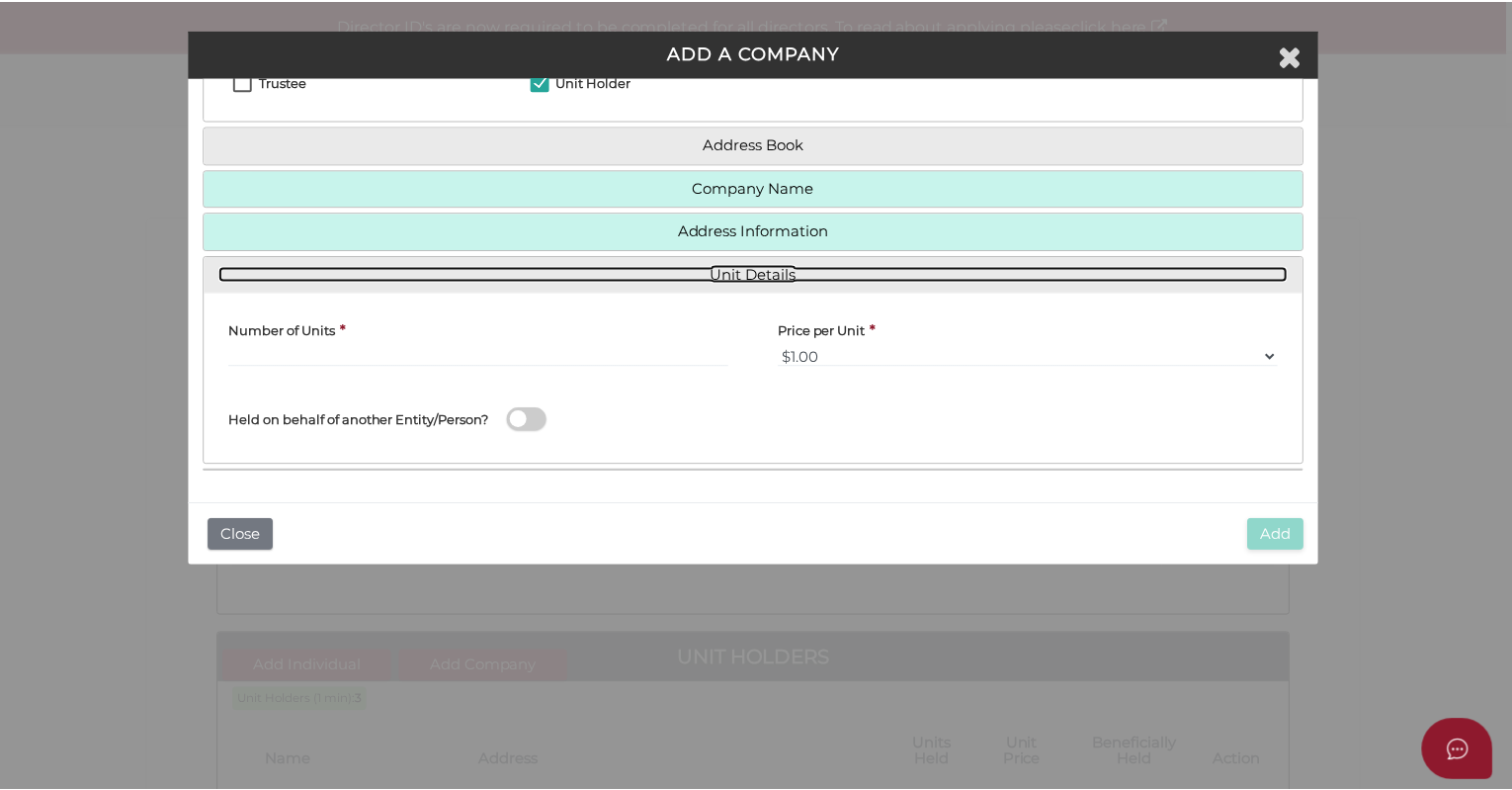 scroll, scrollTop: 163, scrollLeft: 0, axis: vertical 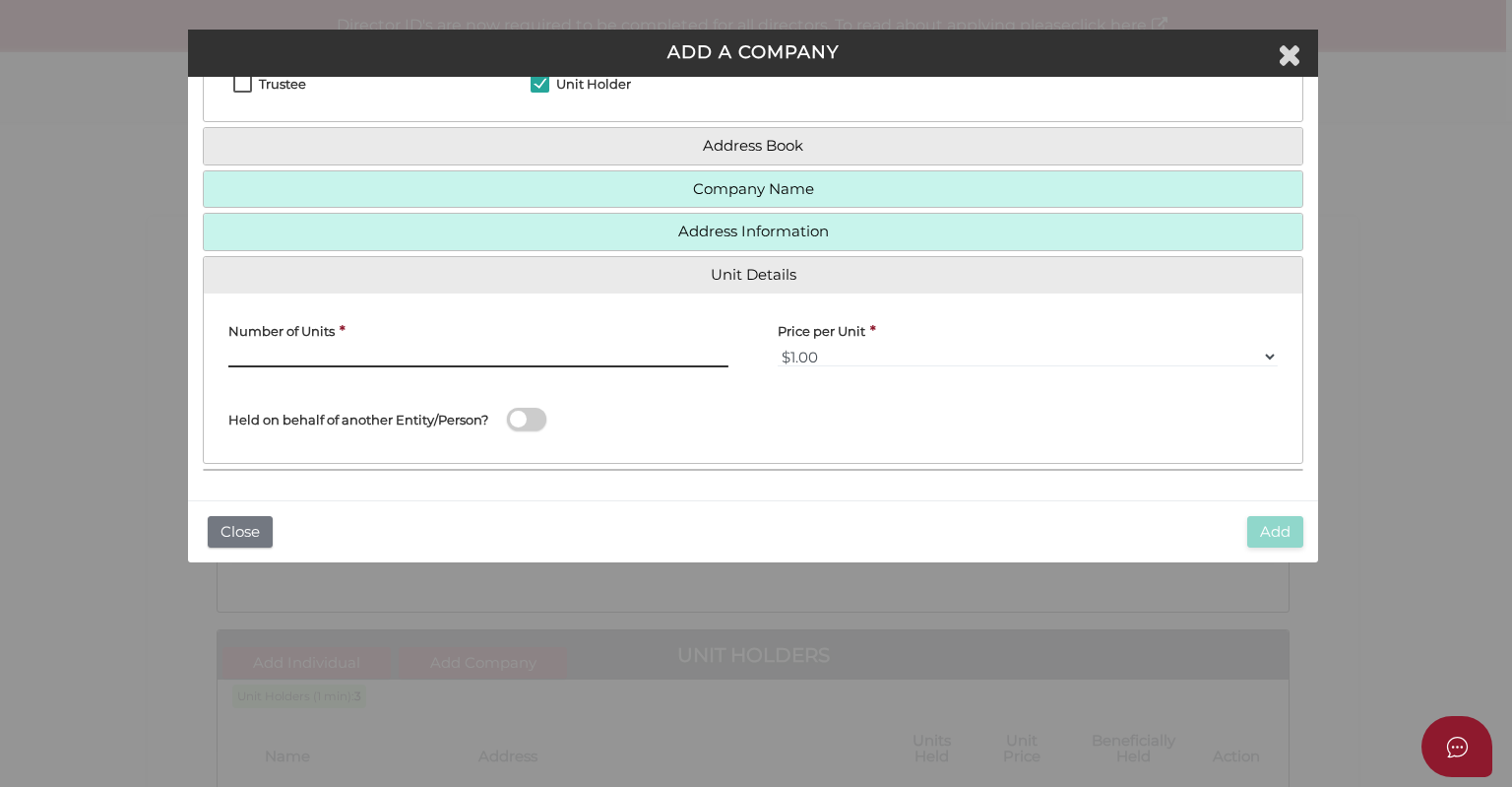 click at bounding box center [478, 357] 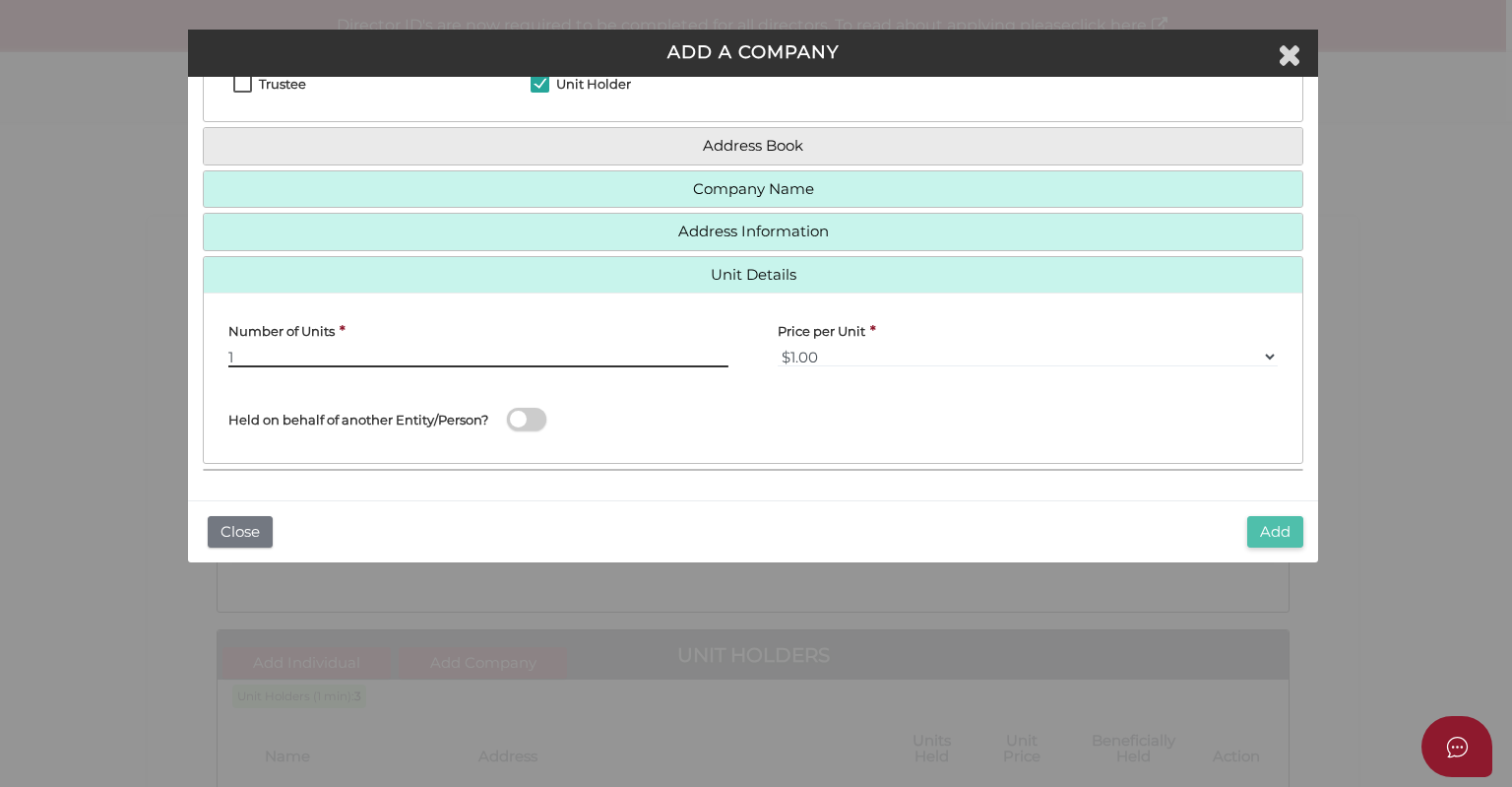 type on "1" 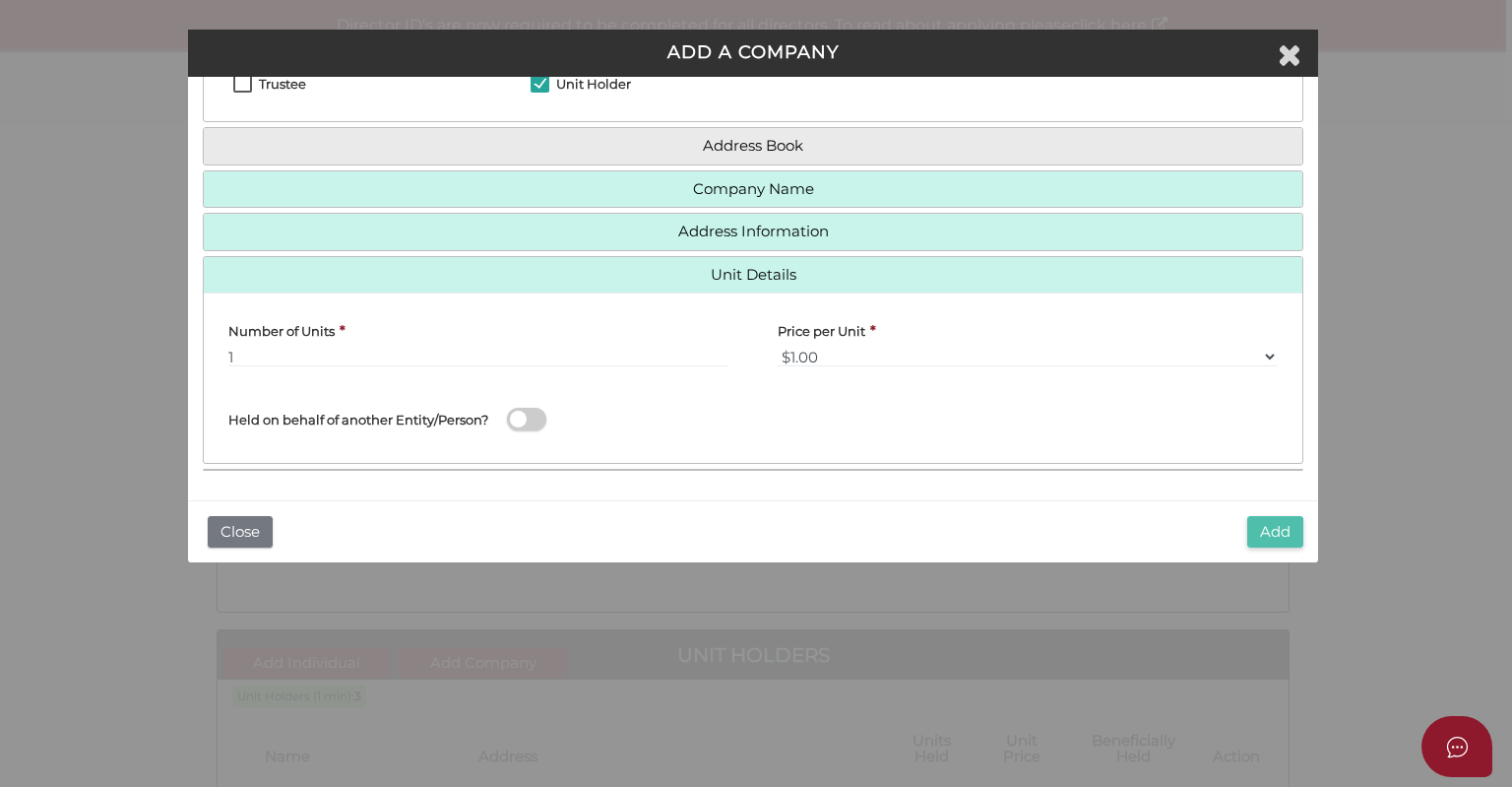 click on "Add" at bounding box center (1275, 532) 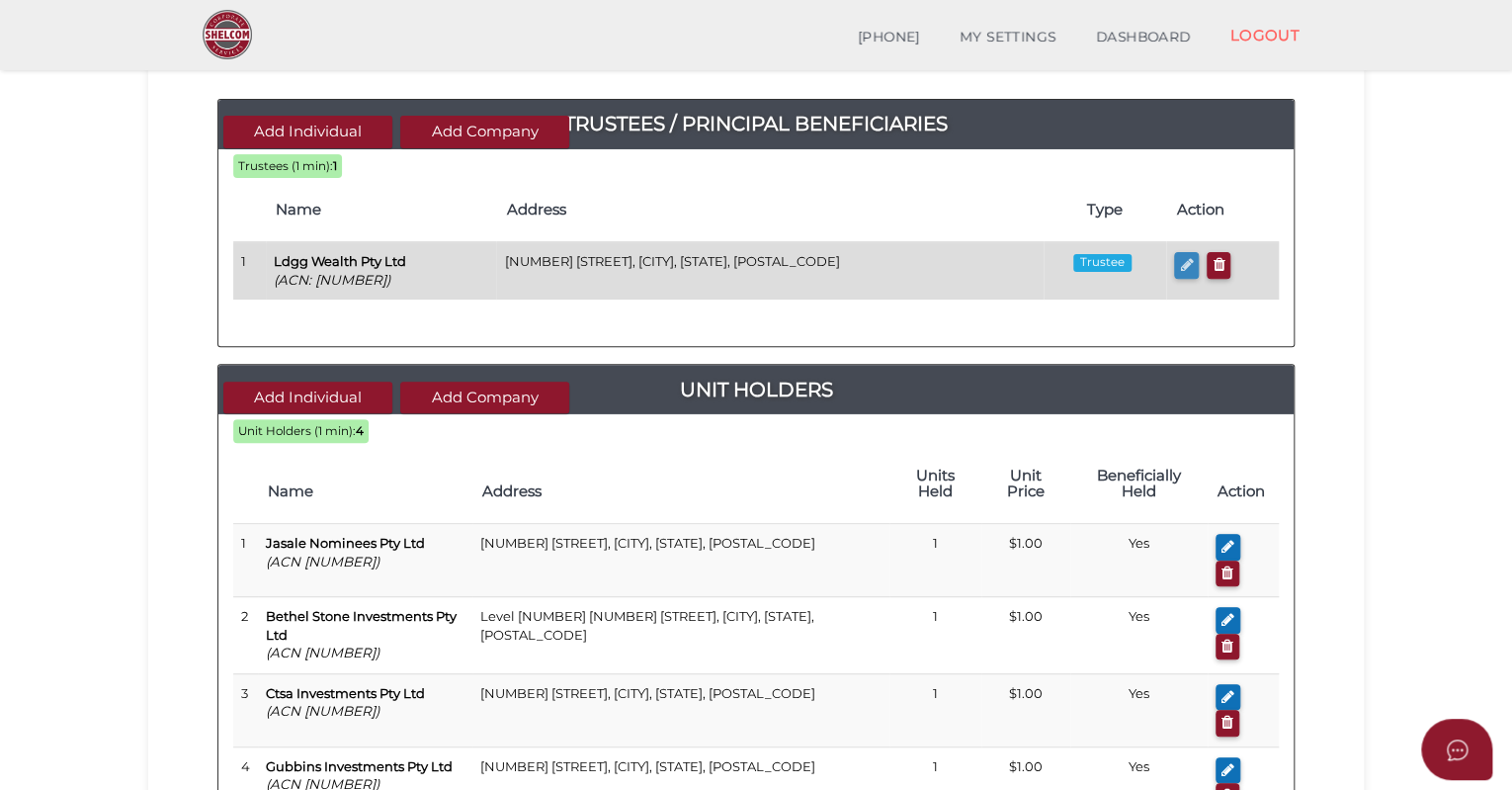scroll, scrollTop: 395, scrollLeft: 0, axis: vertical 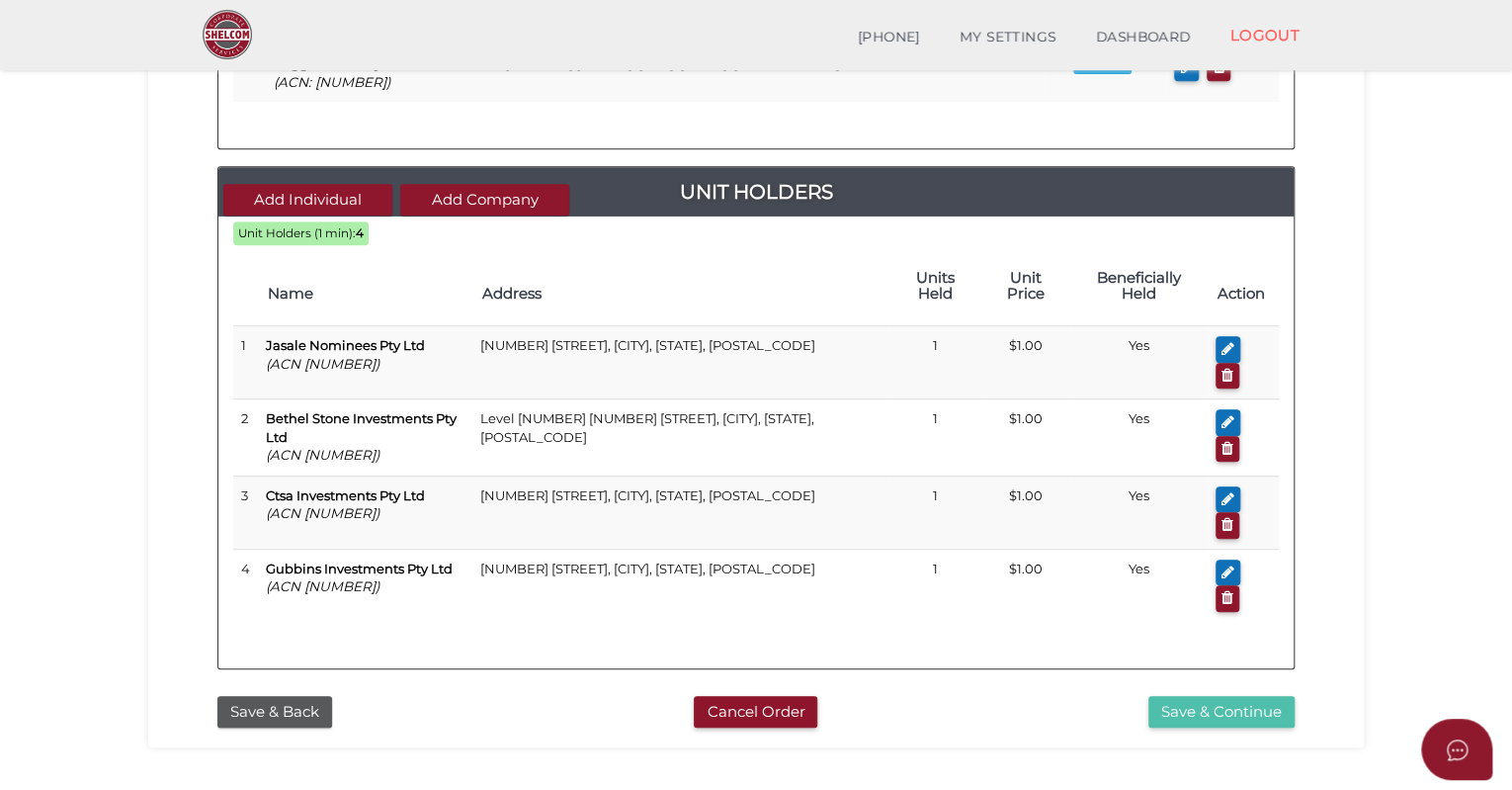 click on "Save & Continue" at bounding box center [1221, 712] 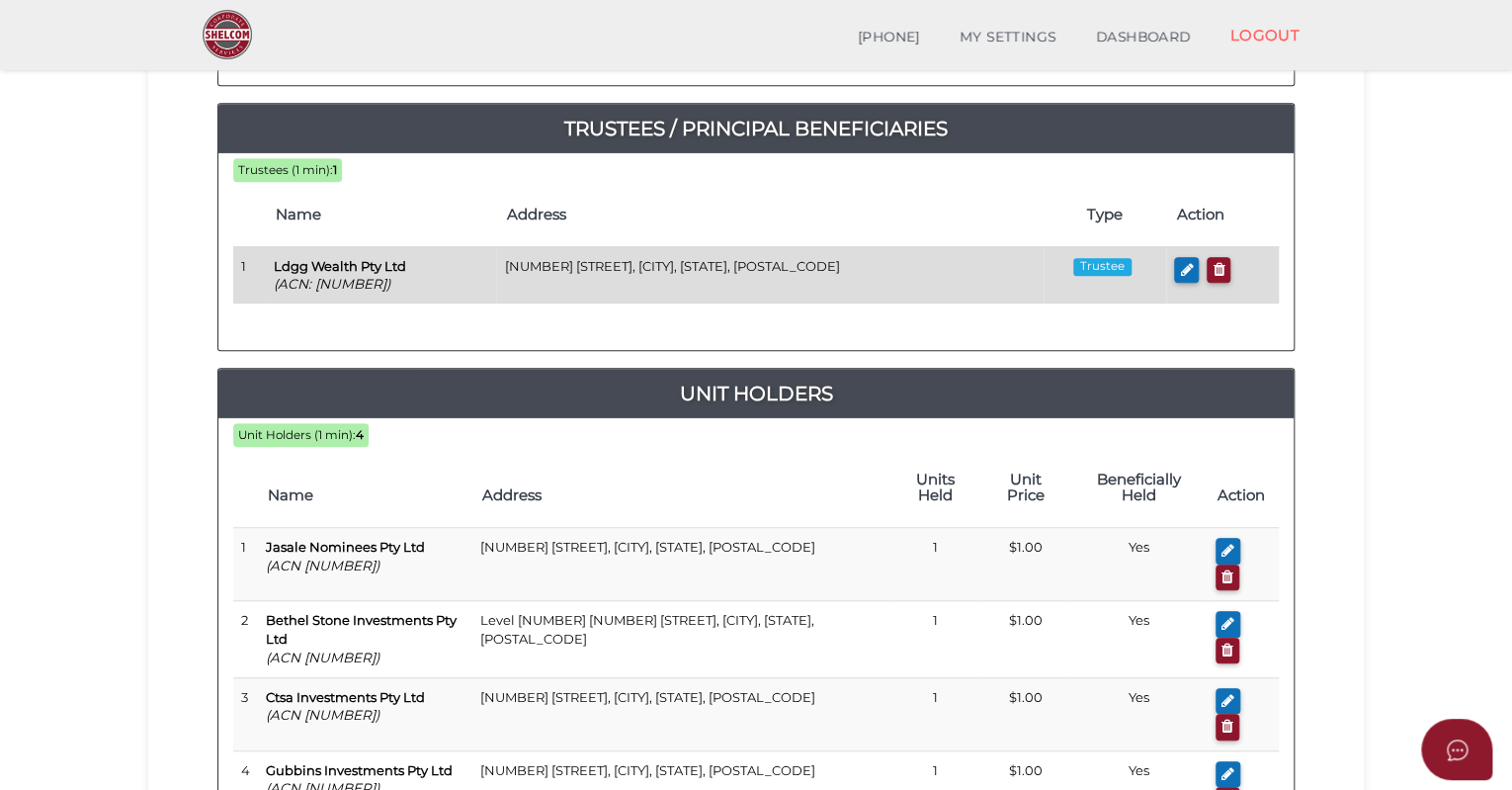 scroll, scrollTop: 494, scrollLeft: 0, axis: vertical 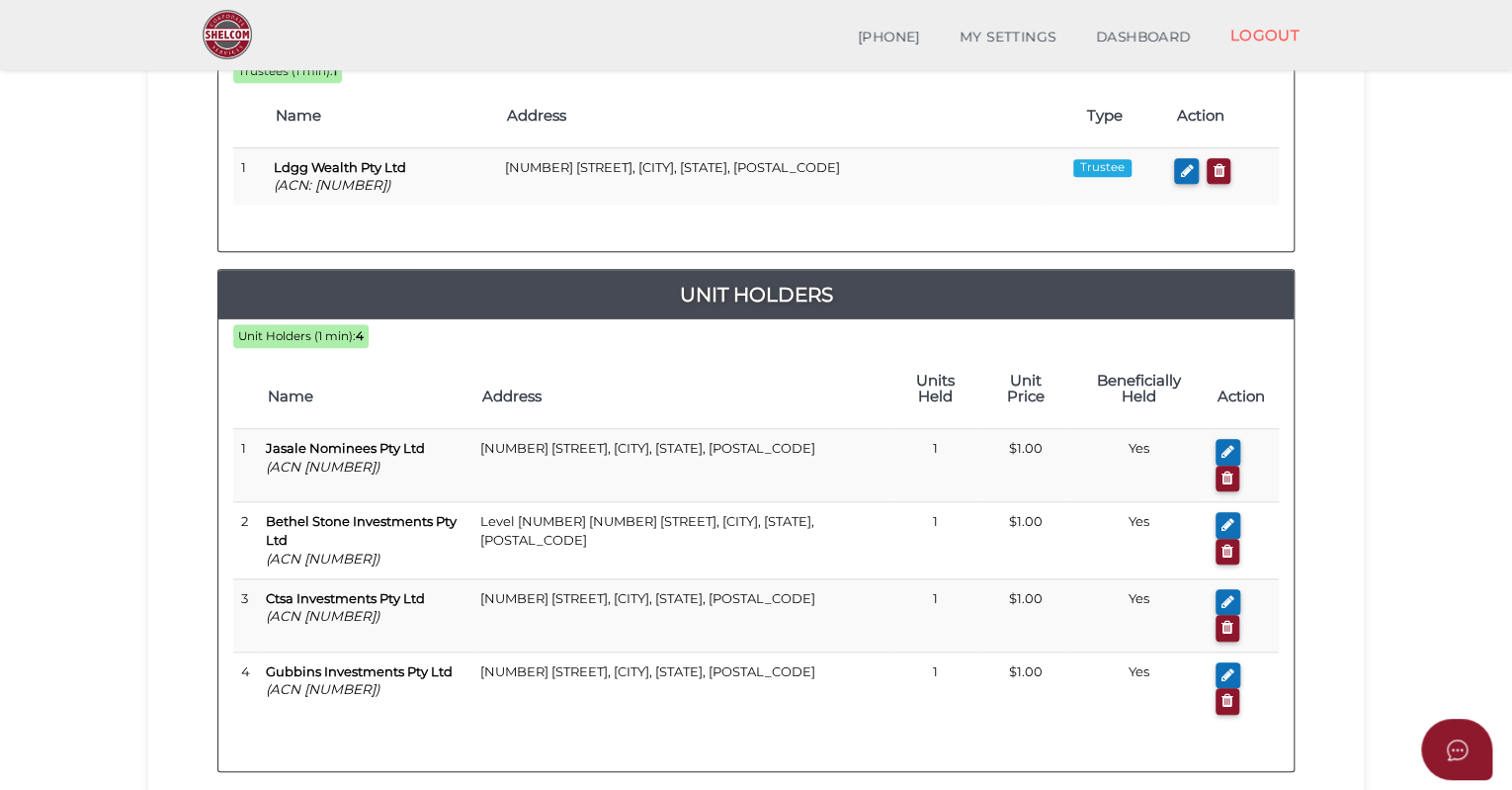 click on "Save & Continue" at bounding box center (1221, 815) 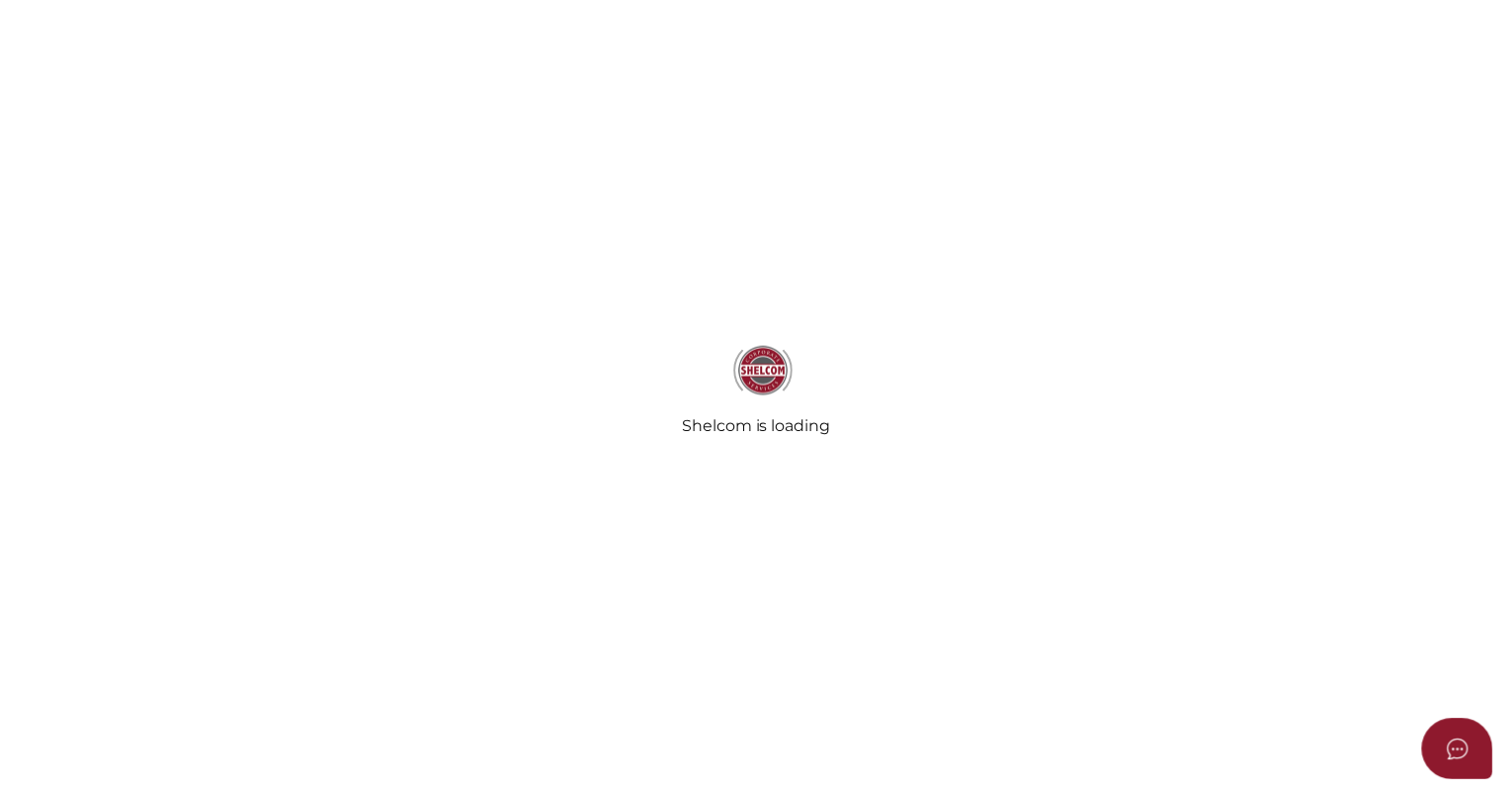 scroll, scrollTop: 0, scrollLeft: 0, axis: both 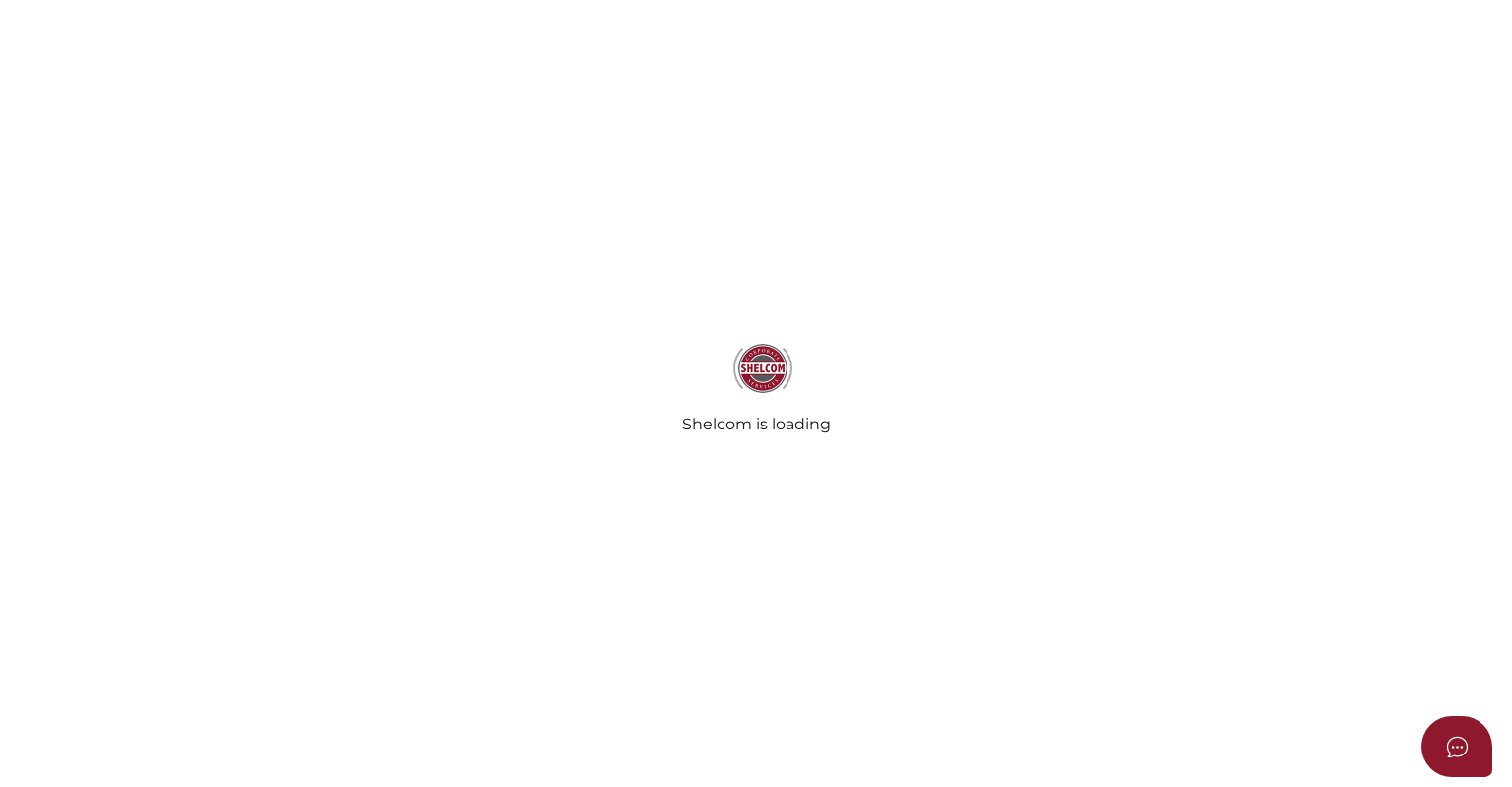radio on "true" 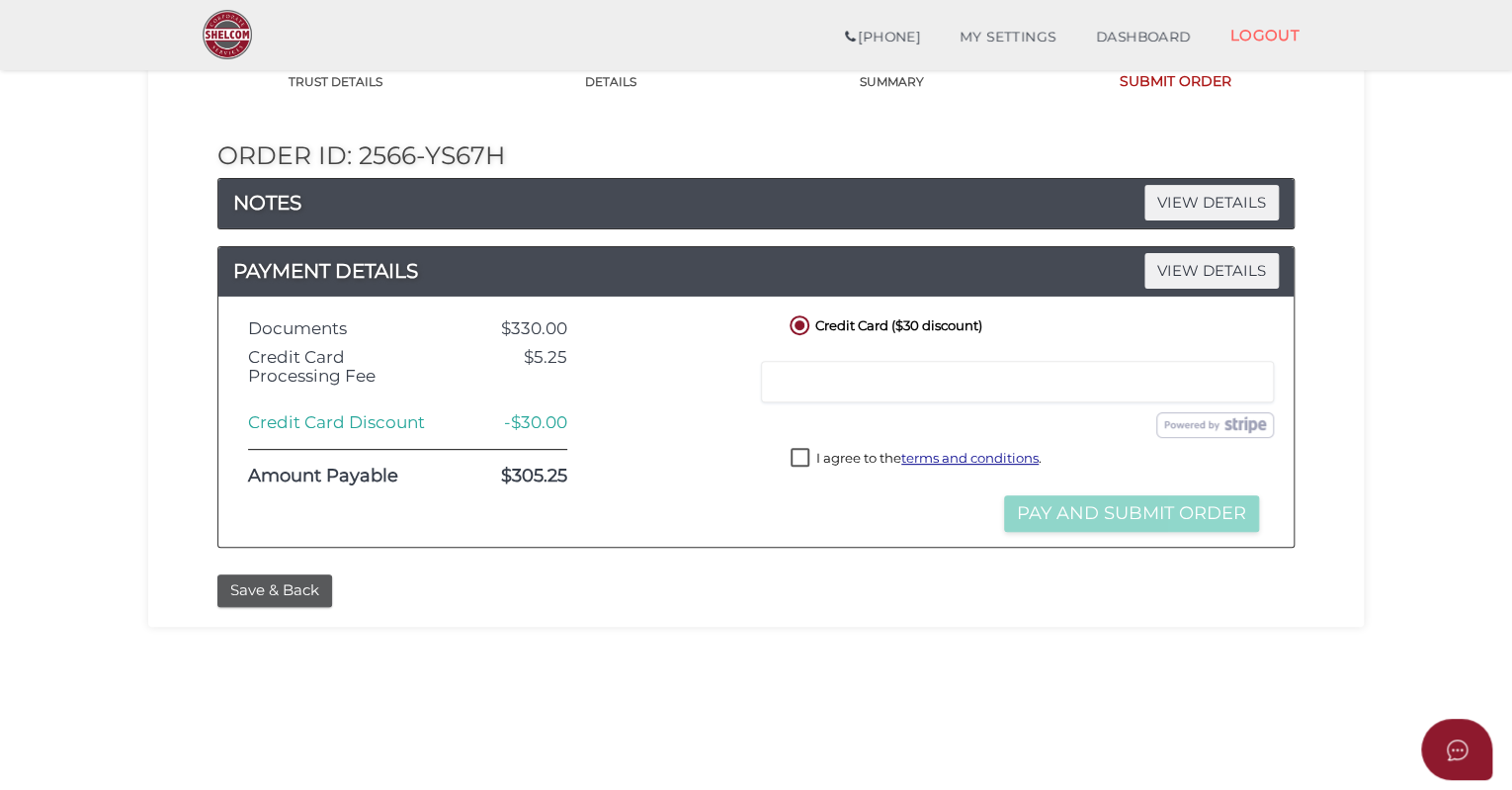scroll, scrollTop: 72, scrollLeft: 0, axis: vertical 